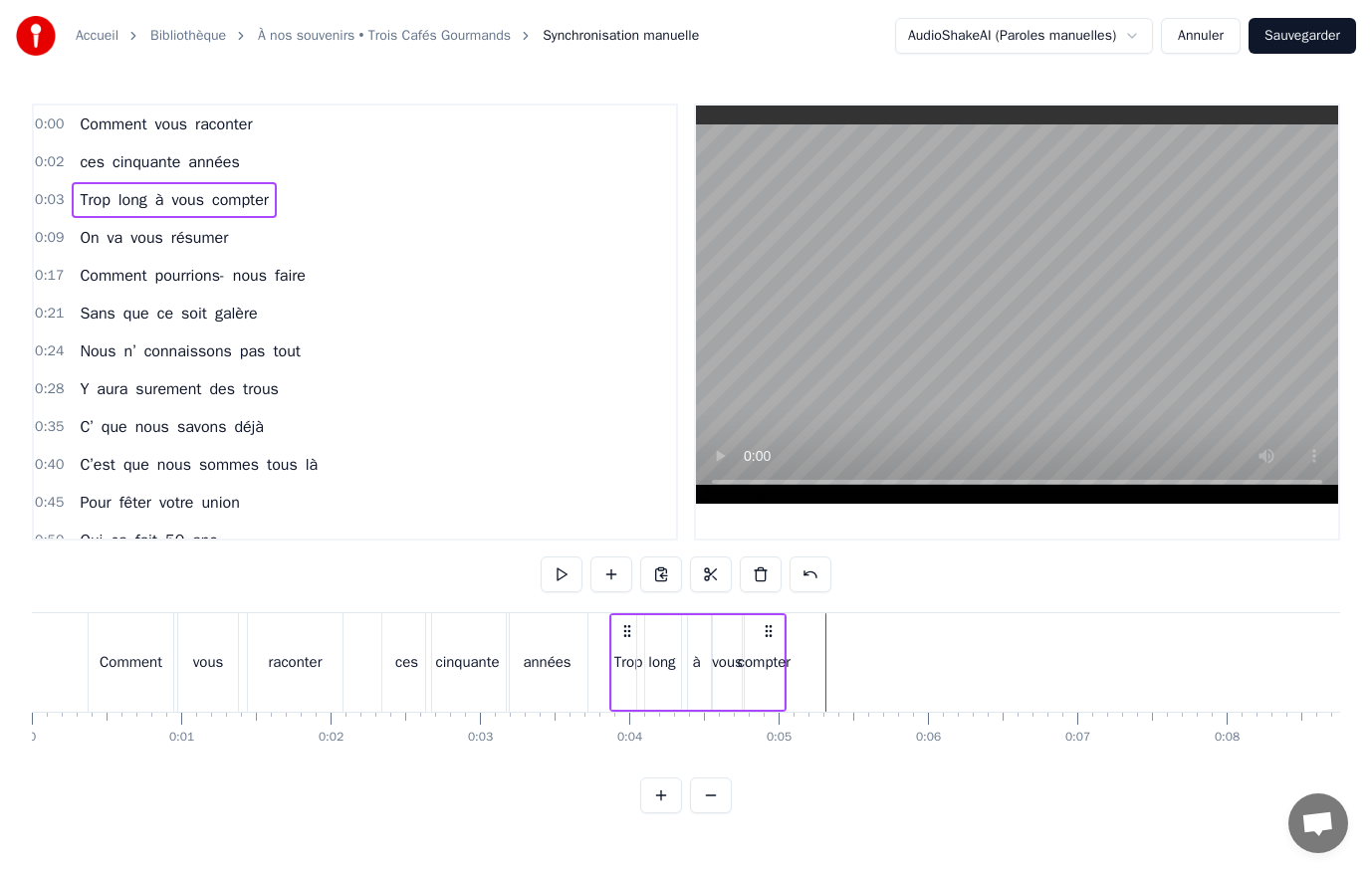scroll, scrollTop: 0, scrollLeft: 0, axis: both 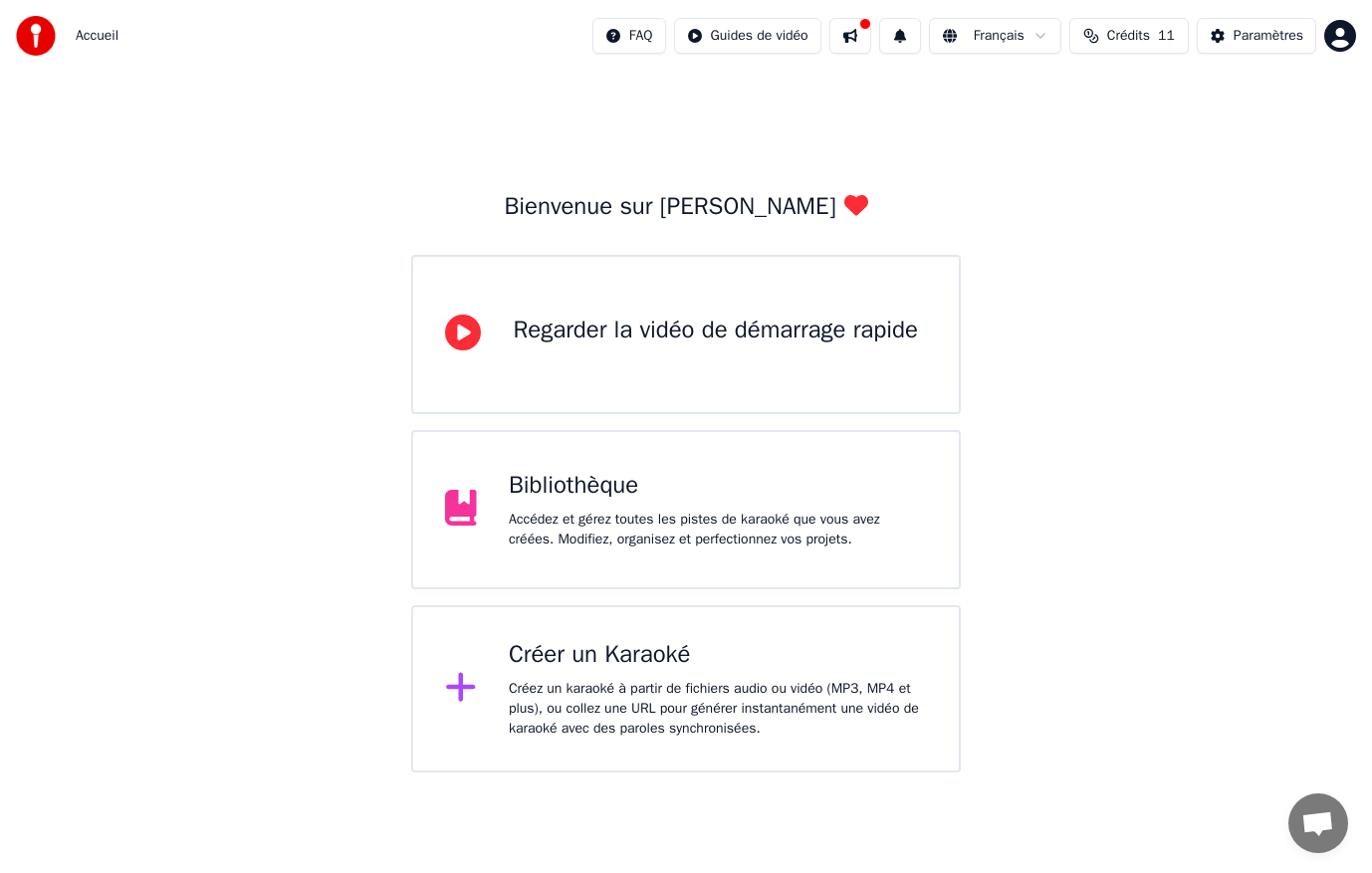 click on "Bienvenue sur Youka Regarder la vidéo de démarrage rapide Bibliothèque Accédez et gérez toutes les pistes de karaoké que vous avez créées. Modifiez, organisez et perfectionnez vos projets. Créer un Karaoké Créez un karaoké à partir de fichiers audio ou vidéo (MP3, MP4 et plus), ou collez une URL pour générer instantanément une vidéo de karaoké avec des paroles synchronisées." at bounding box center [686, 422] 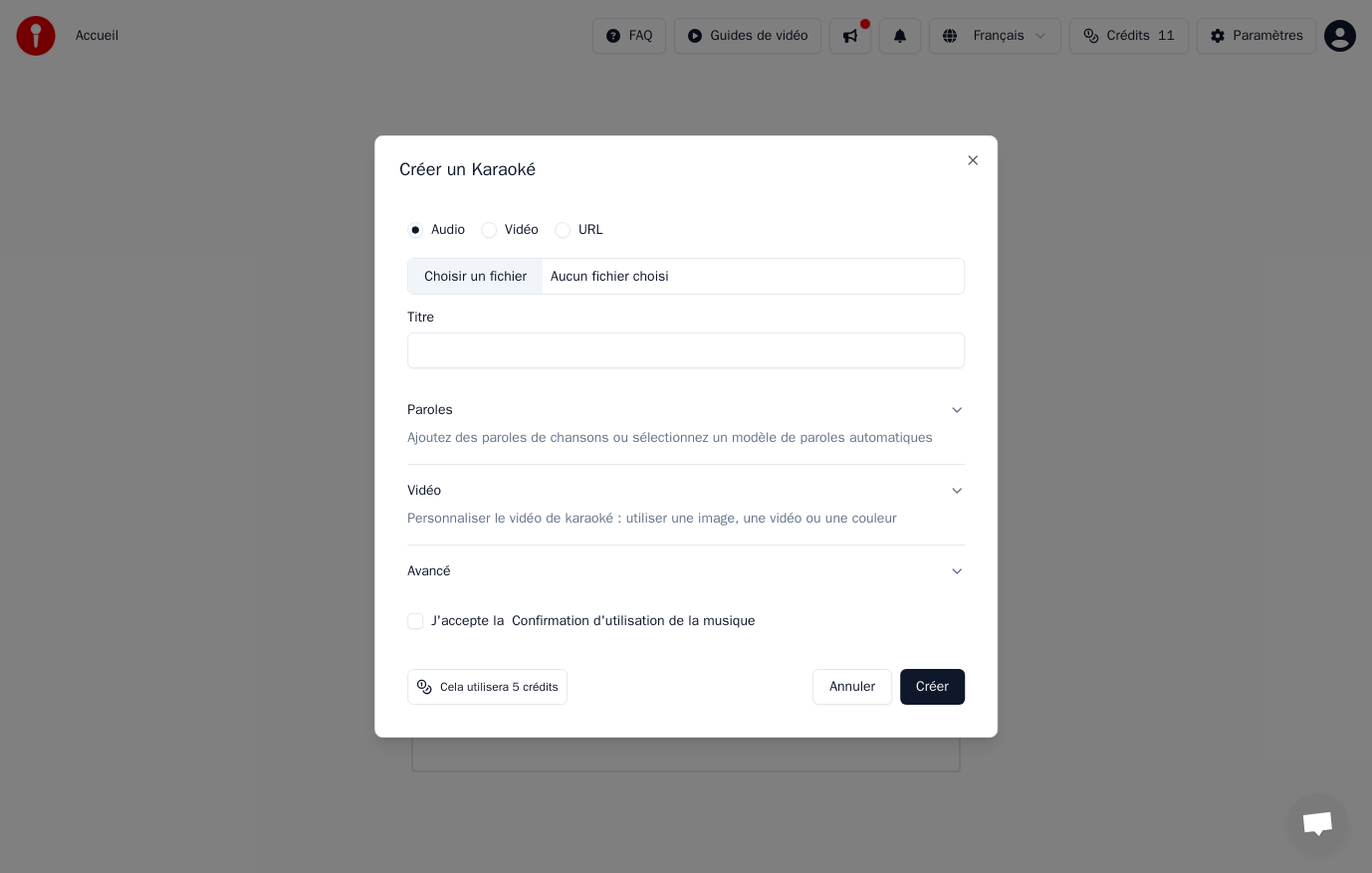 click on "Choisir un fichier" at bounding box center [475, 277] 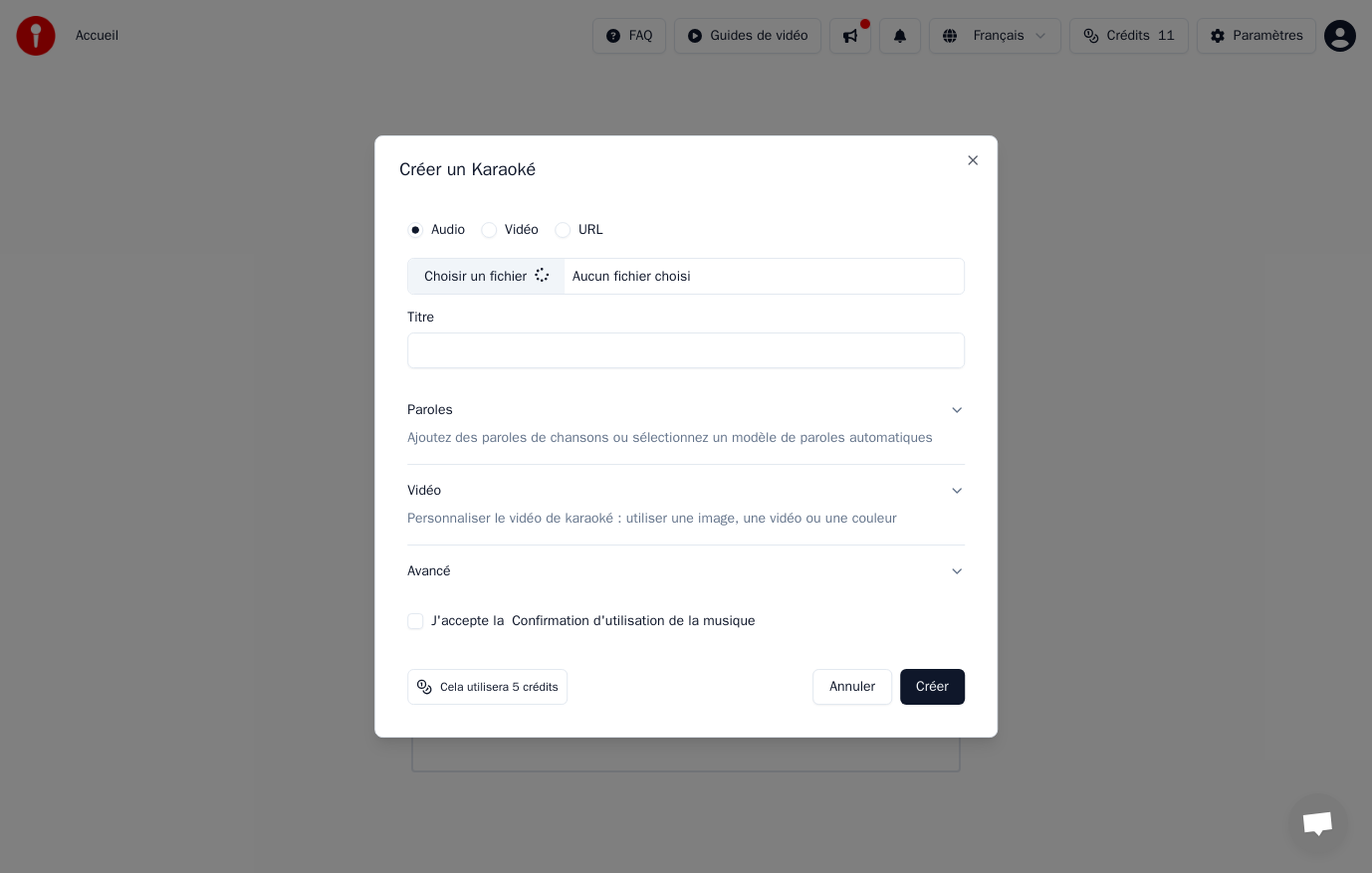 type on "**********" 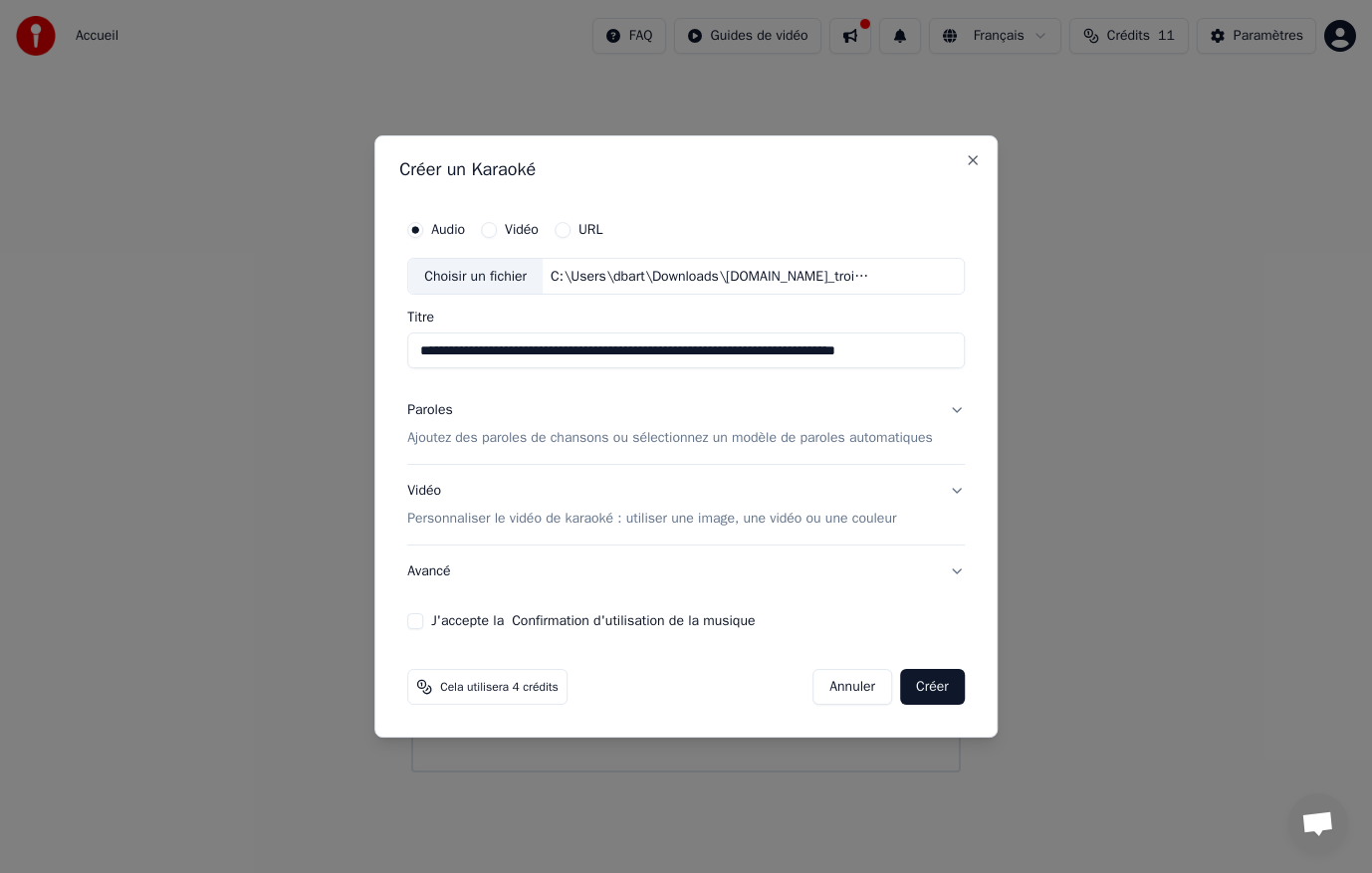 click on "Ajoutez des paroles de chansons ou sélectionnez un modèle de paroles automatiques" at bounding box center (670, 439) 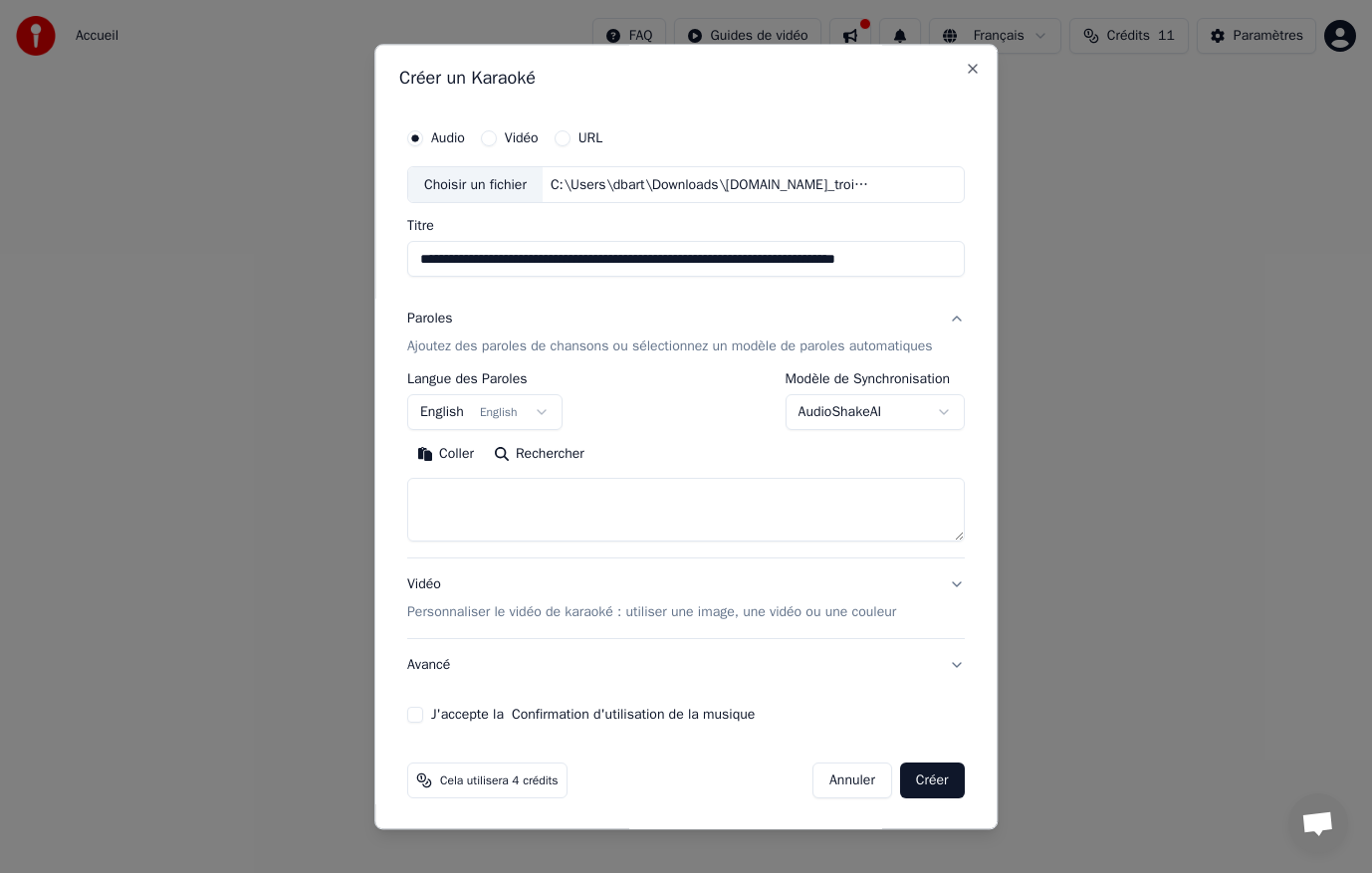 click at bounding box center [686, 511] 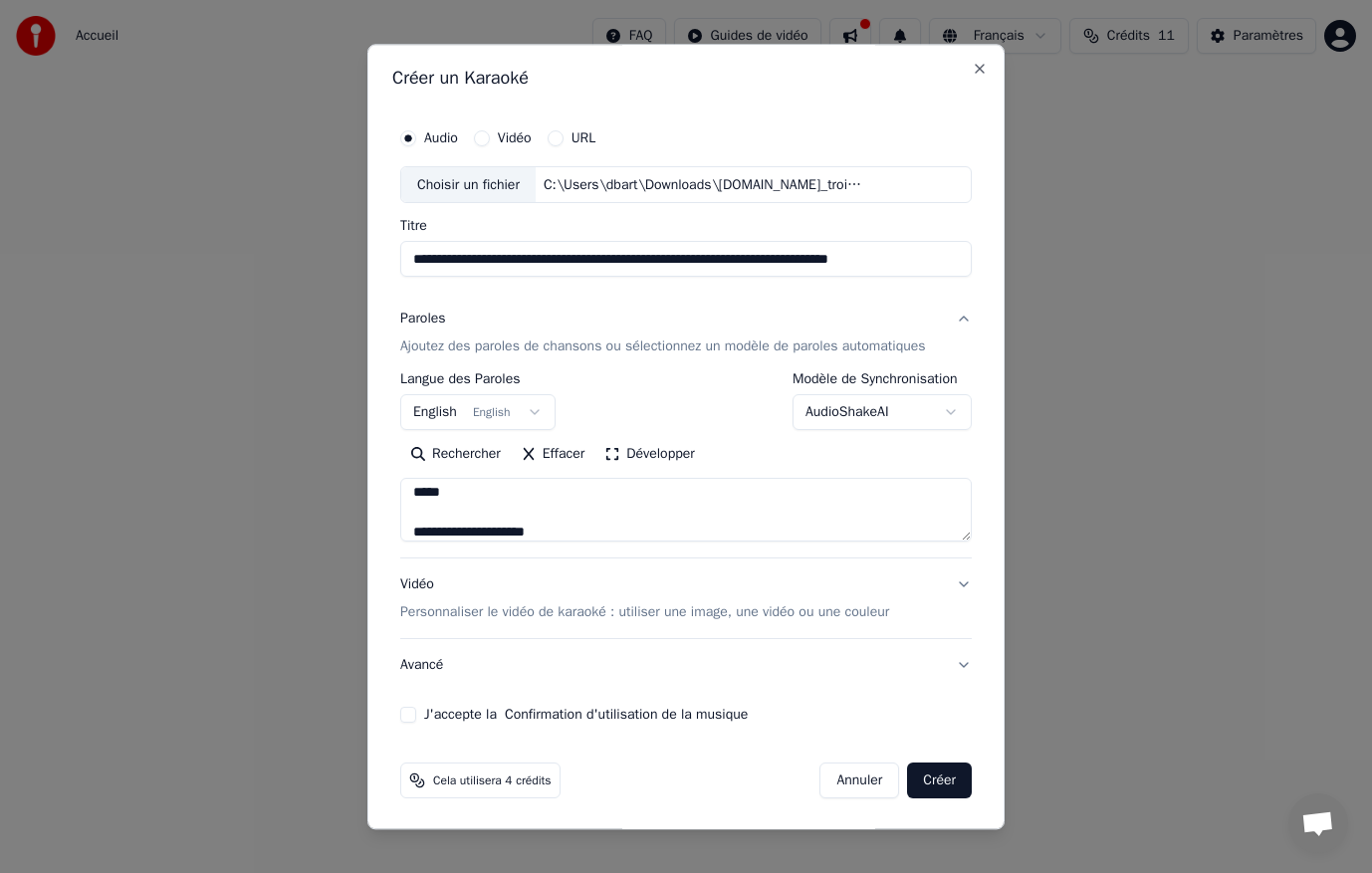 scroll, scrollTop: 0, scrollLeft: 0, axis: both 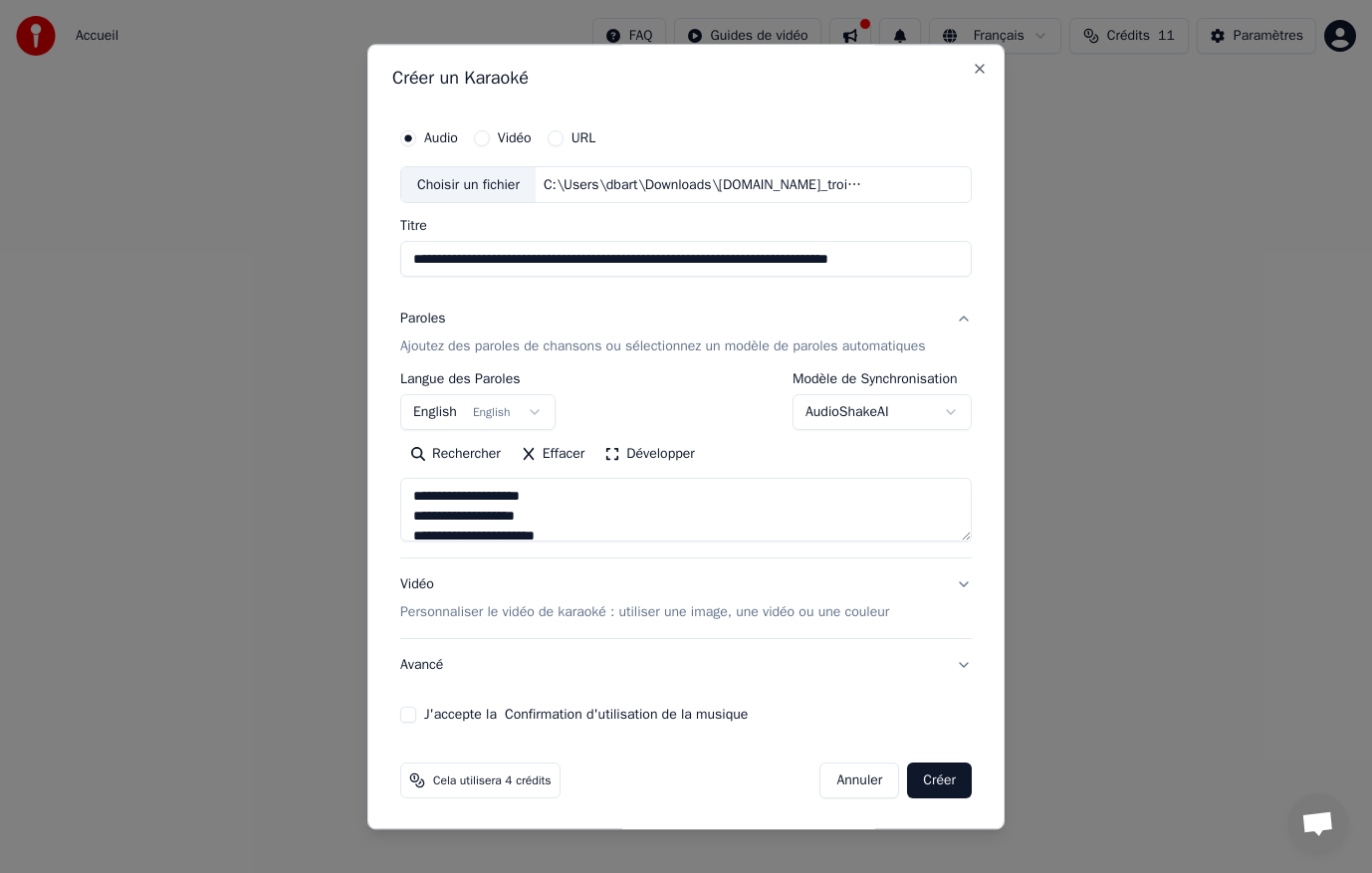 type on "**********" 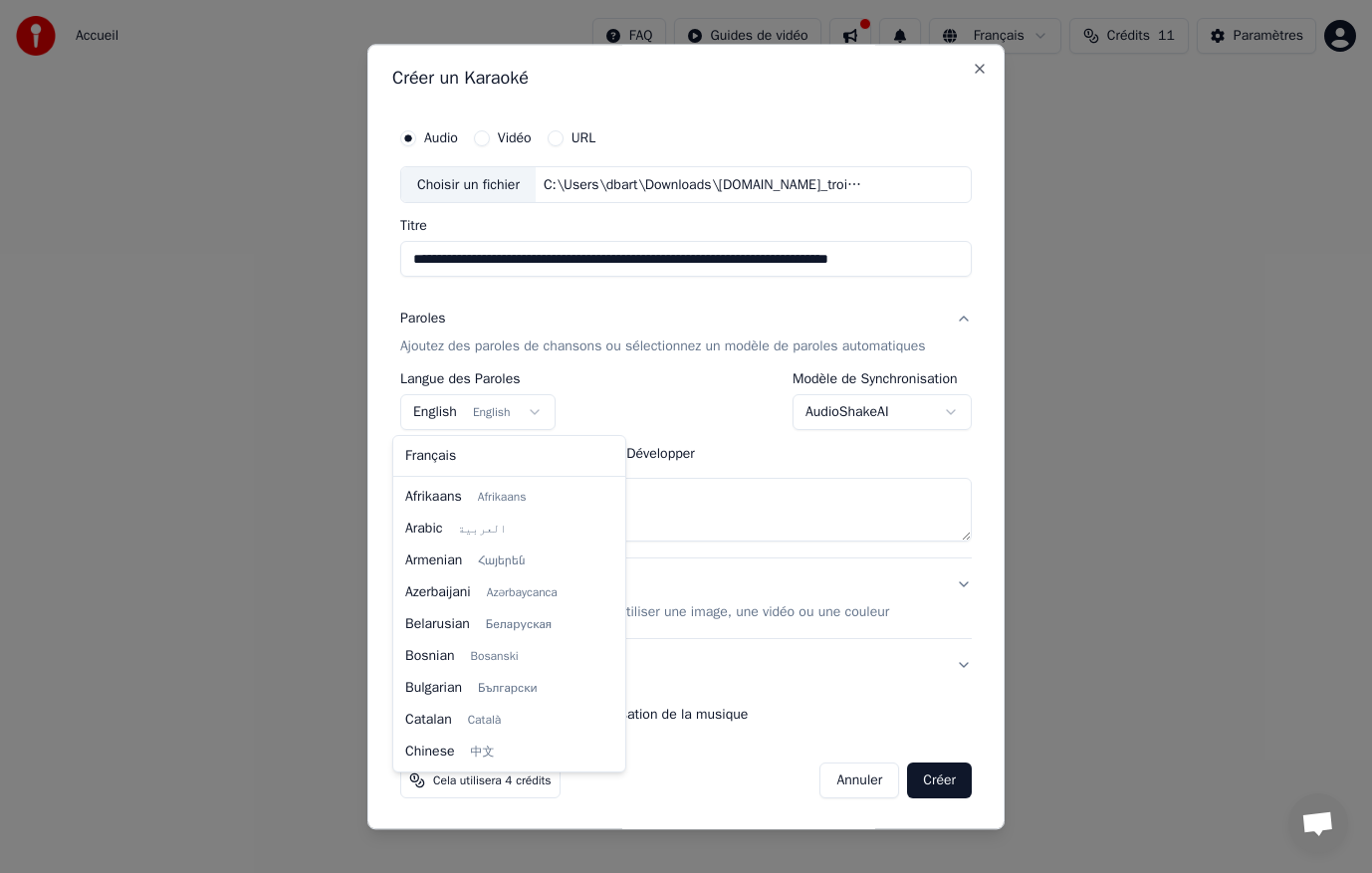 click on "**********" at bounding box center [686, 386] 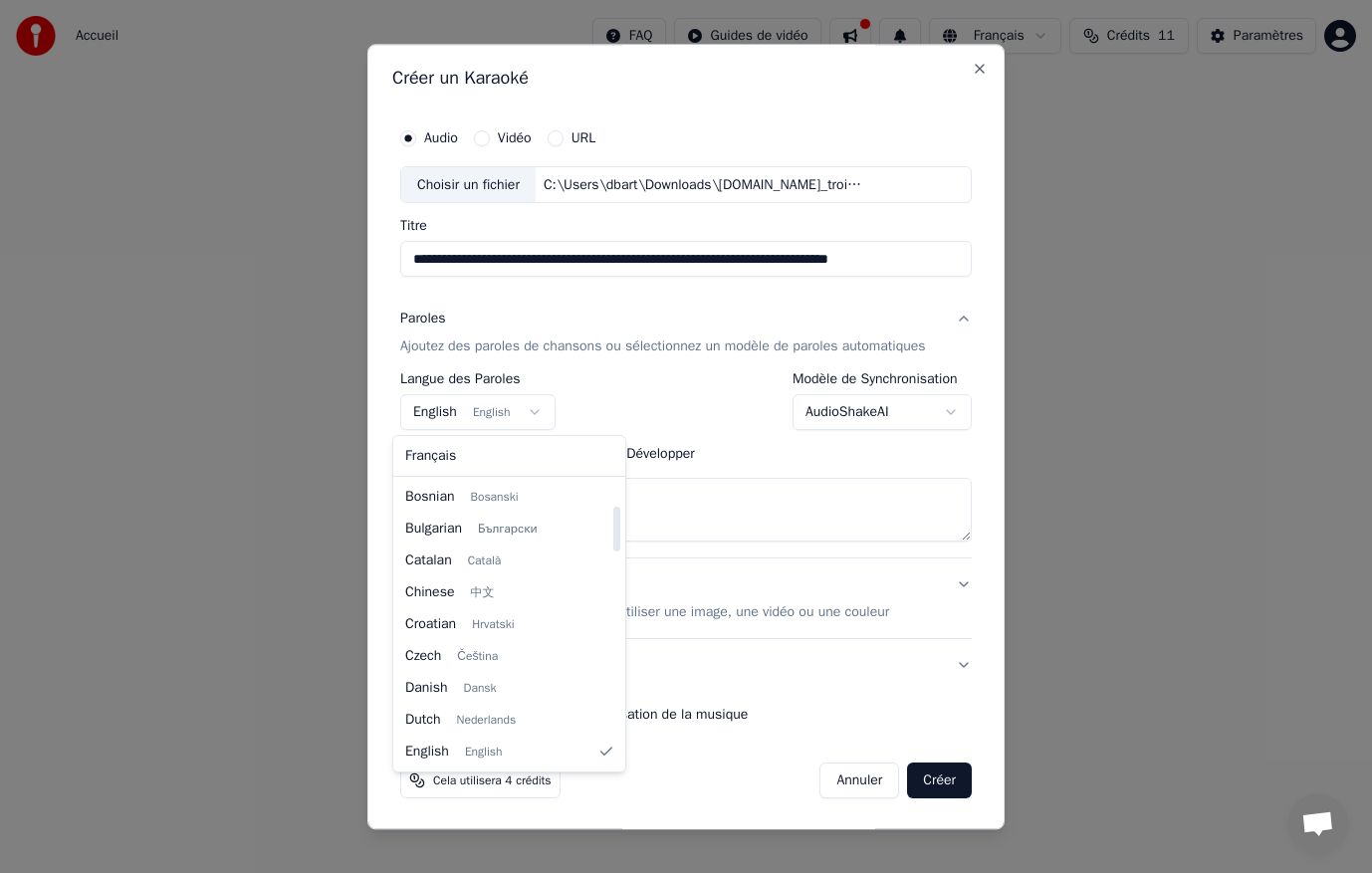 select on "**" 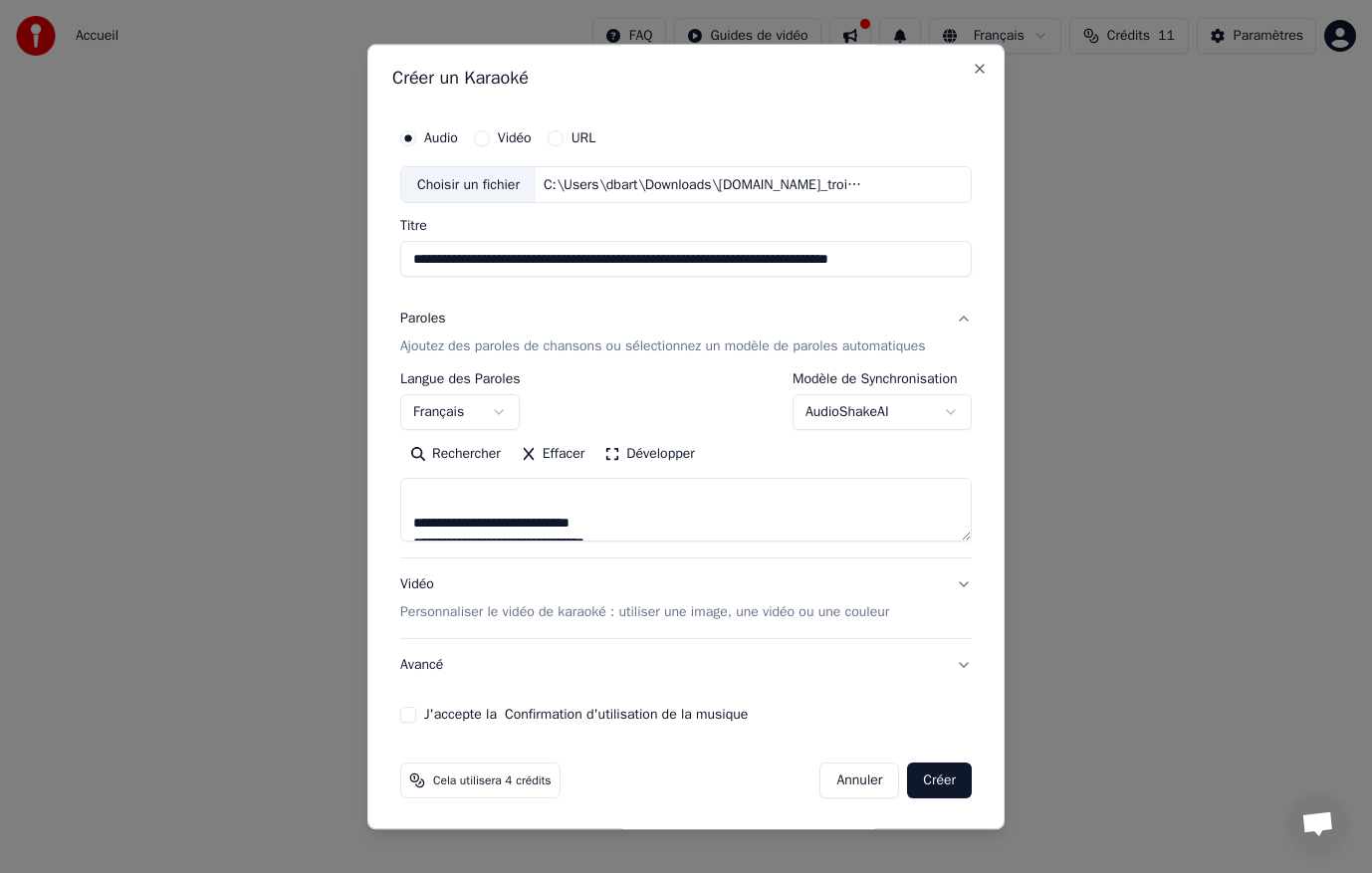 scroll, scrollTop: 1645, scrollLeft: 0, axis: vertical 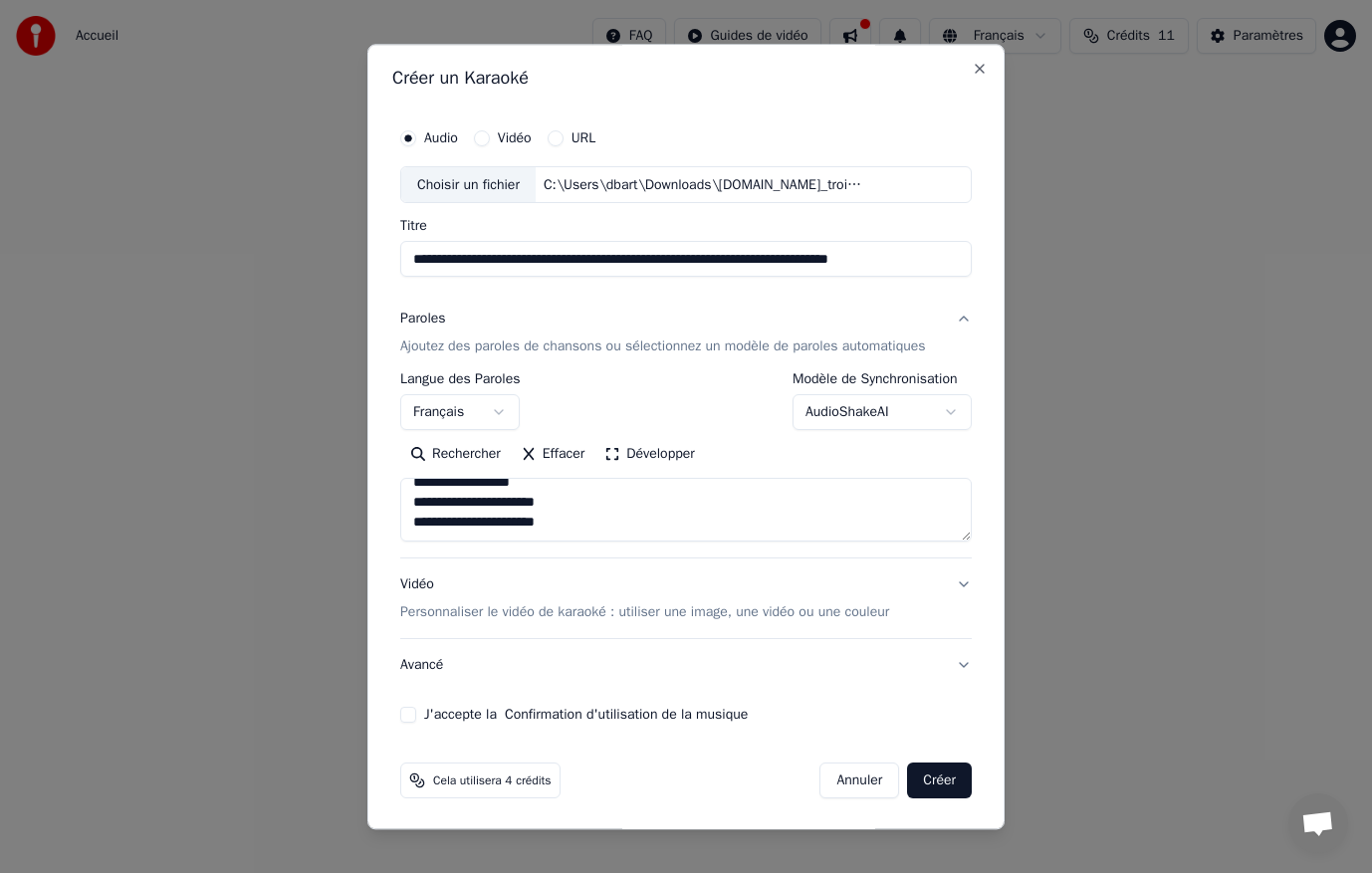 click on "J'accepte la   Confirmation d'utilisation de la musique" at bounding box center [686, 716] 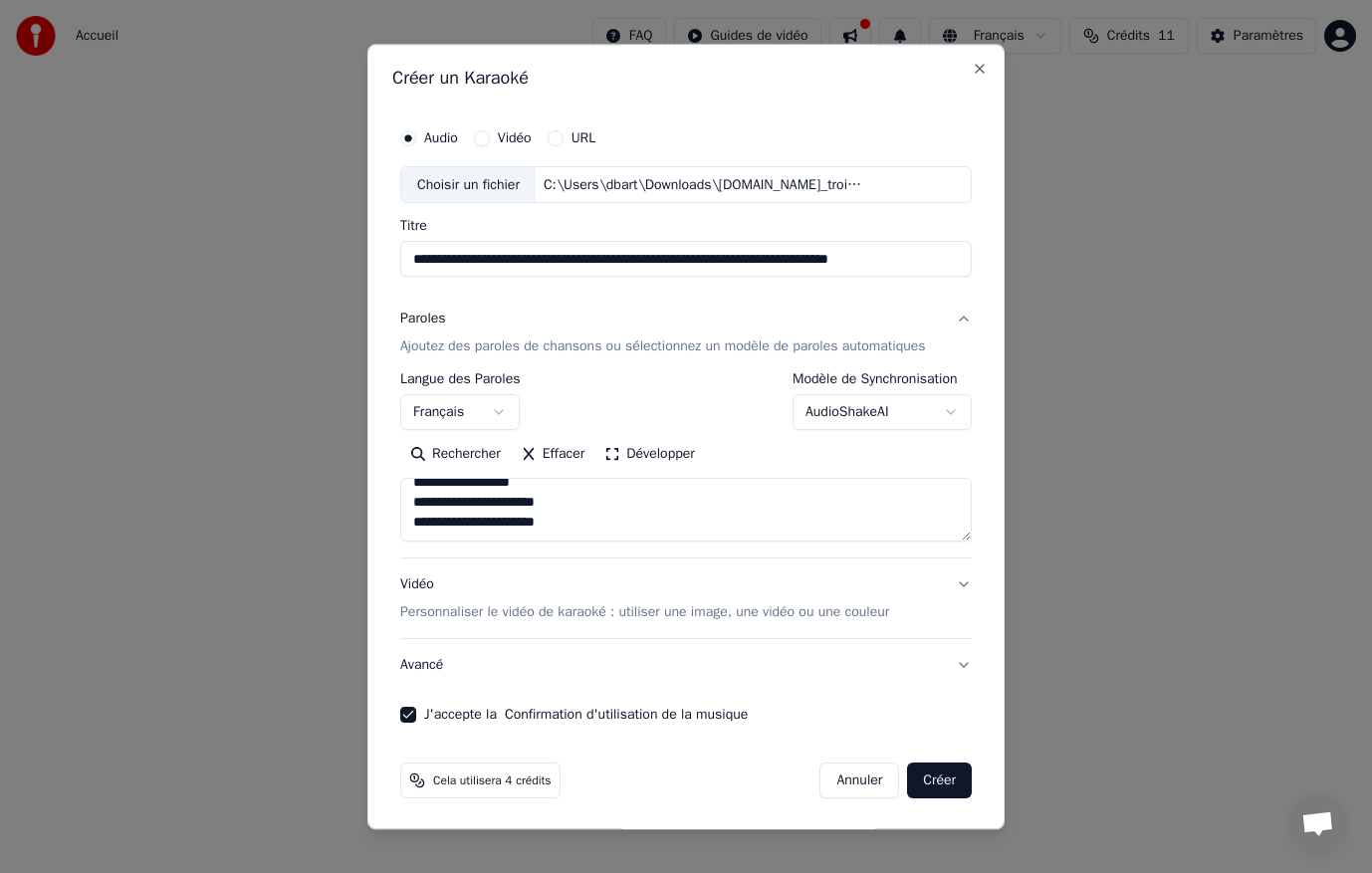 click on "Créer" at bounding box center (939, 781) 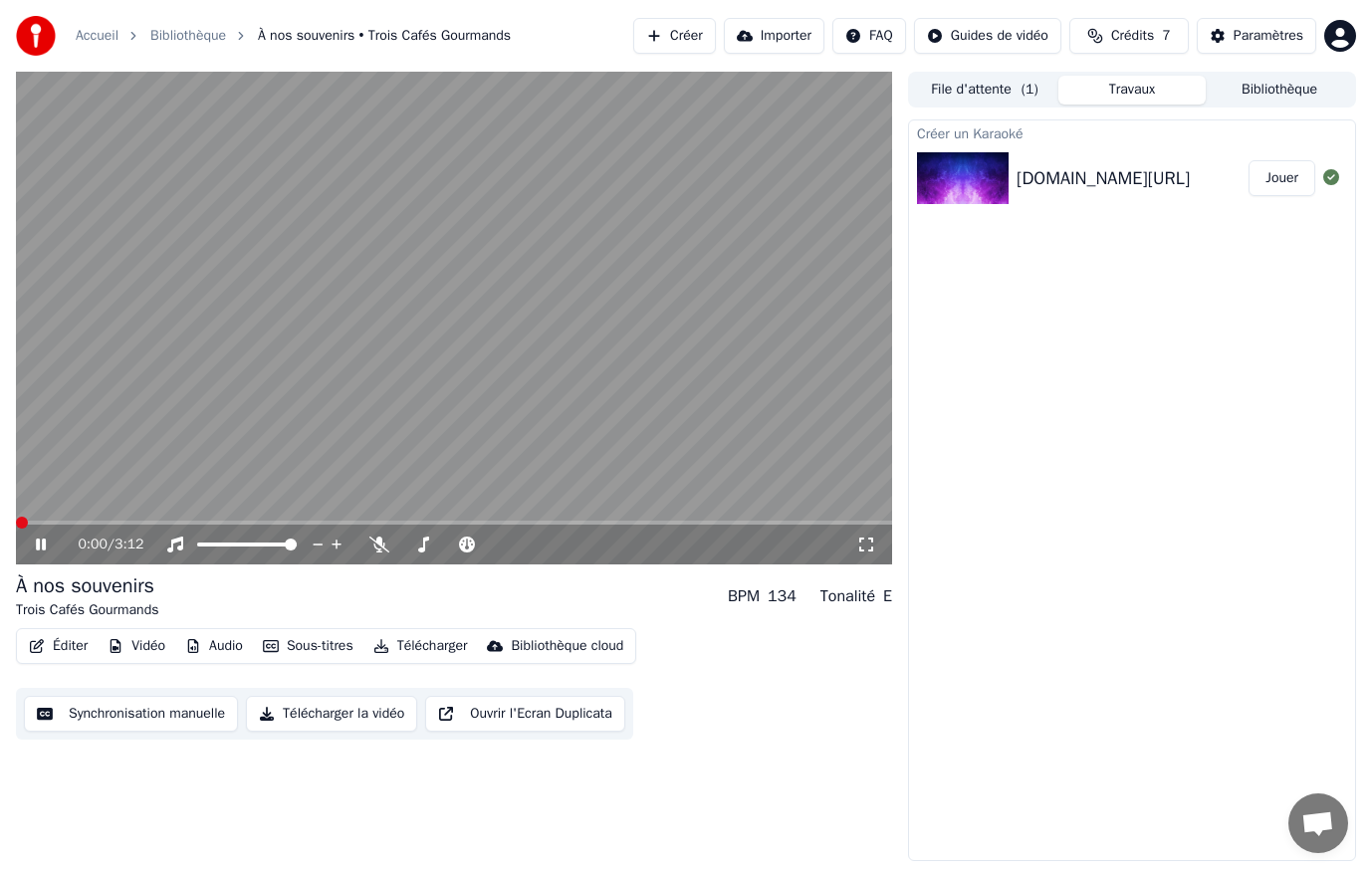 click at bounding box center [22, 523] 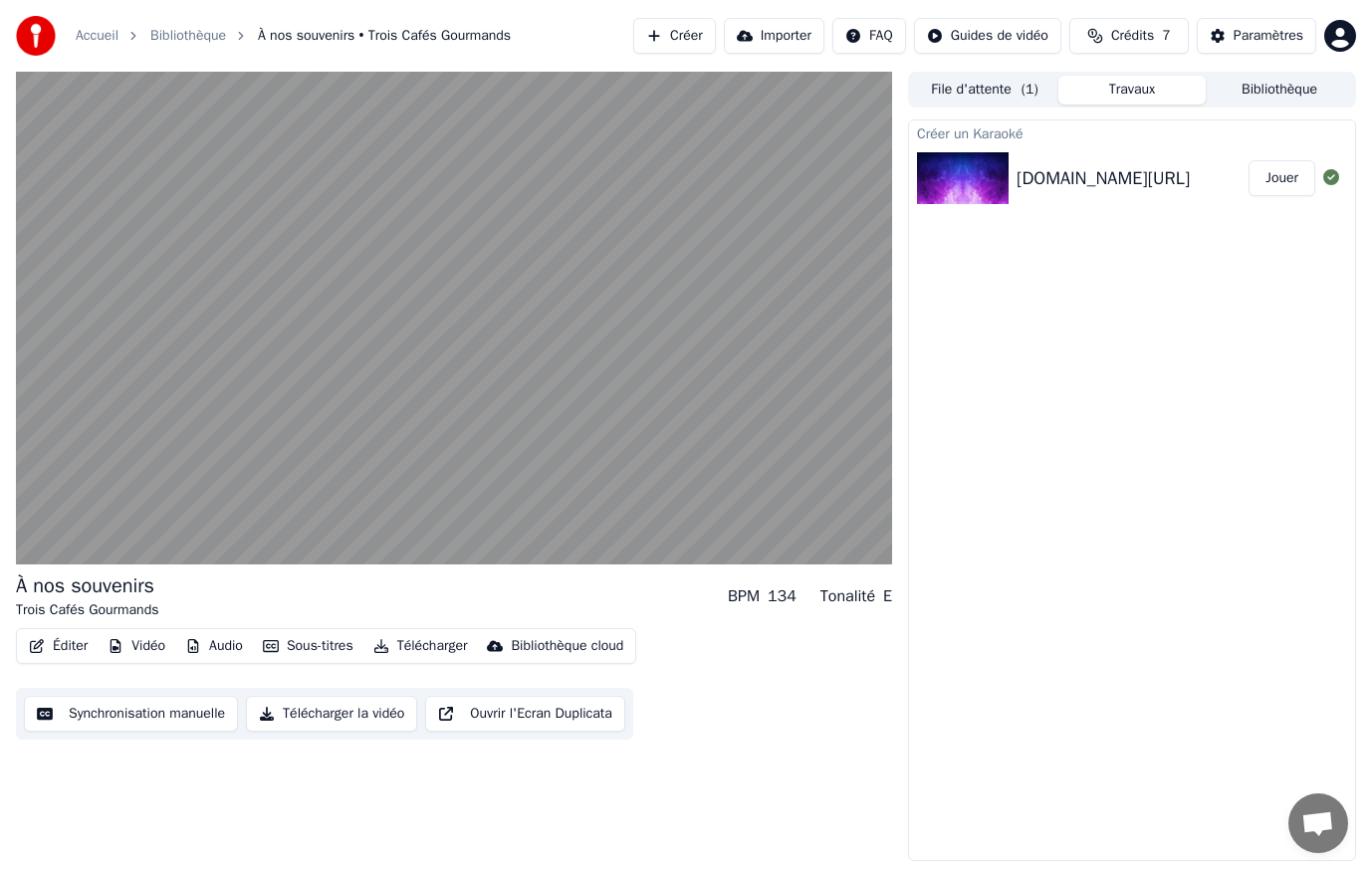 click on "Synchronisation manuelle" at bounding box center [130, 714] 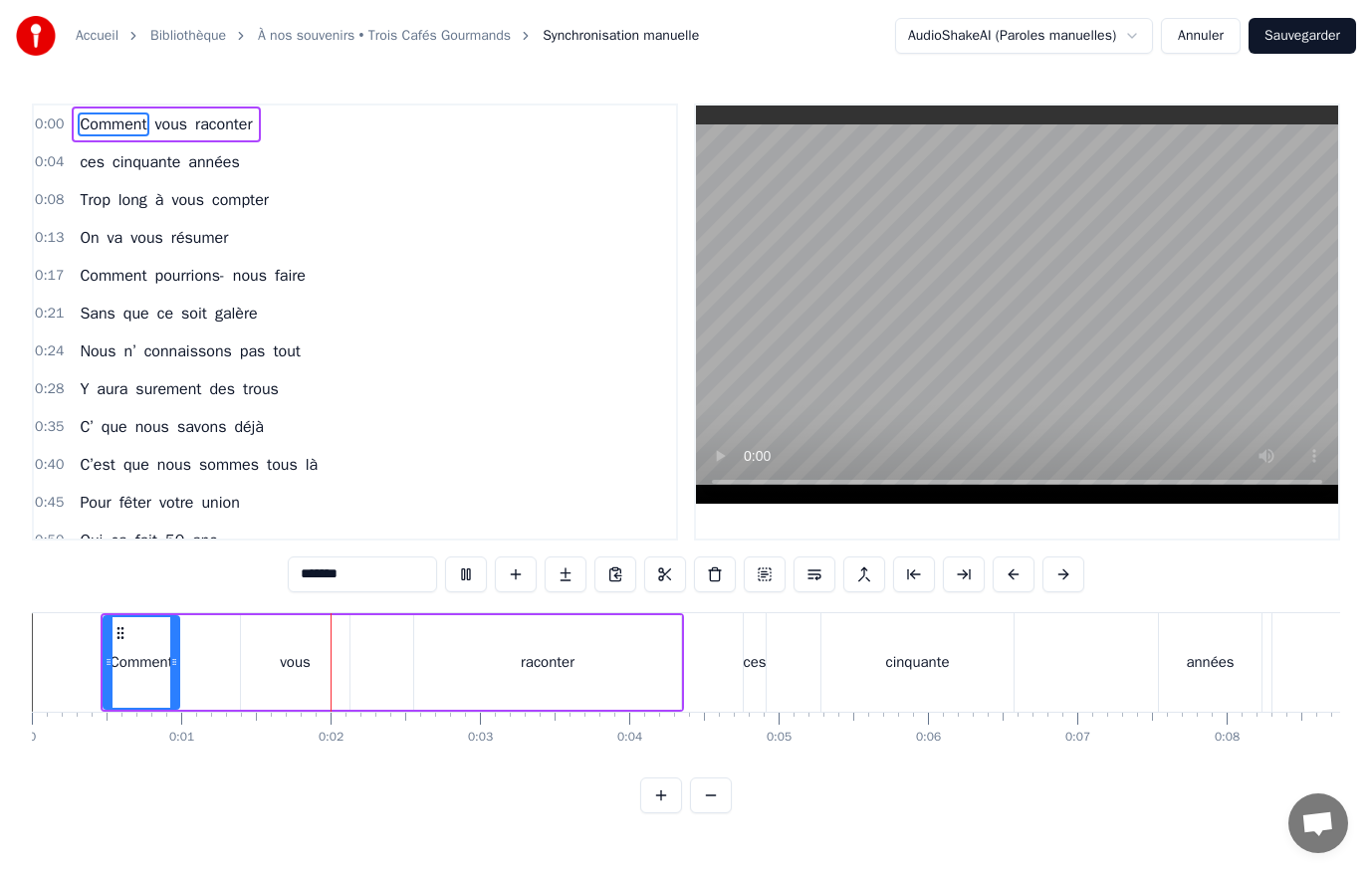 click on "vous" at bounding box center (295, 662) 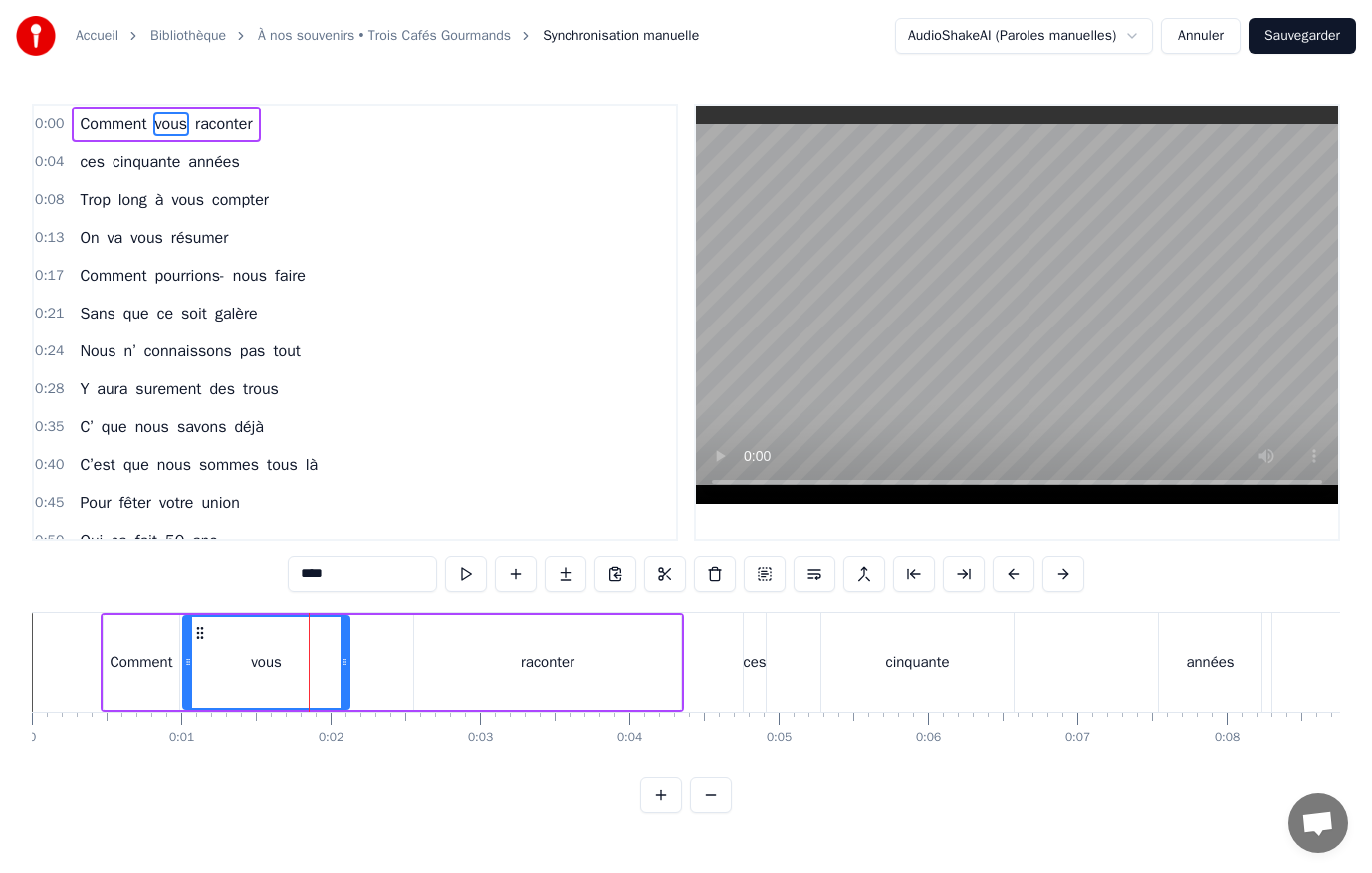 drag, startPoint x: 245, startPoint y: 666, endPoint x: 188, endPoint y: 668, distance: 57.035077 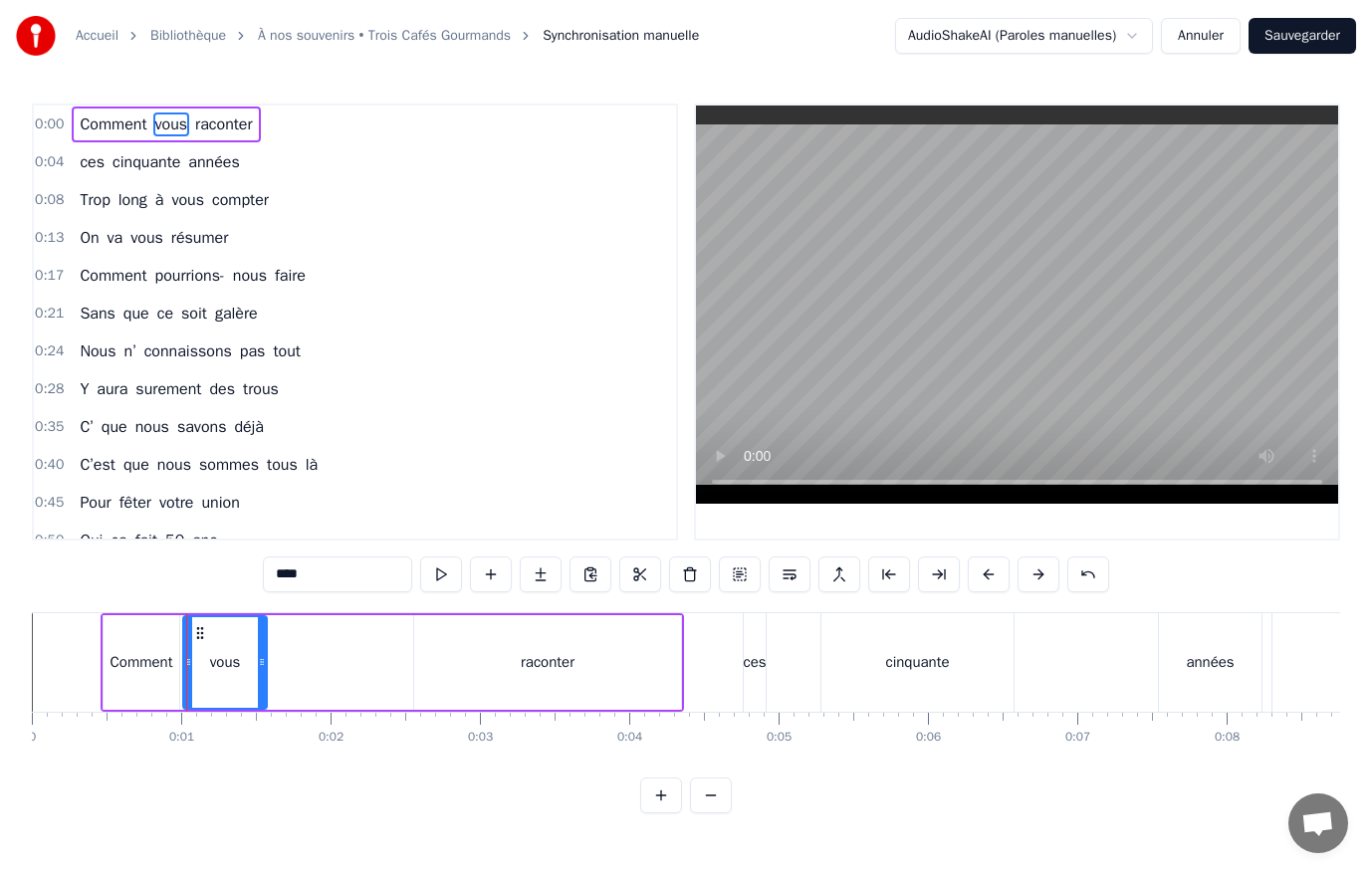 drag, startPoint x: 343, startPoint y: 663, endPoint x: 260, endPoint y: 667, distance: 83.09633 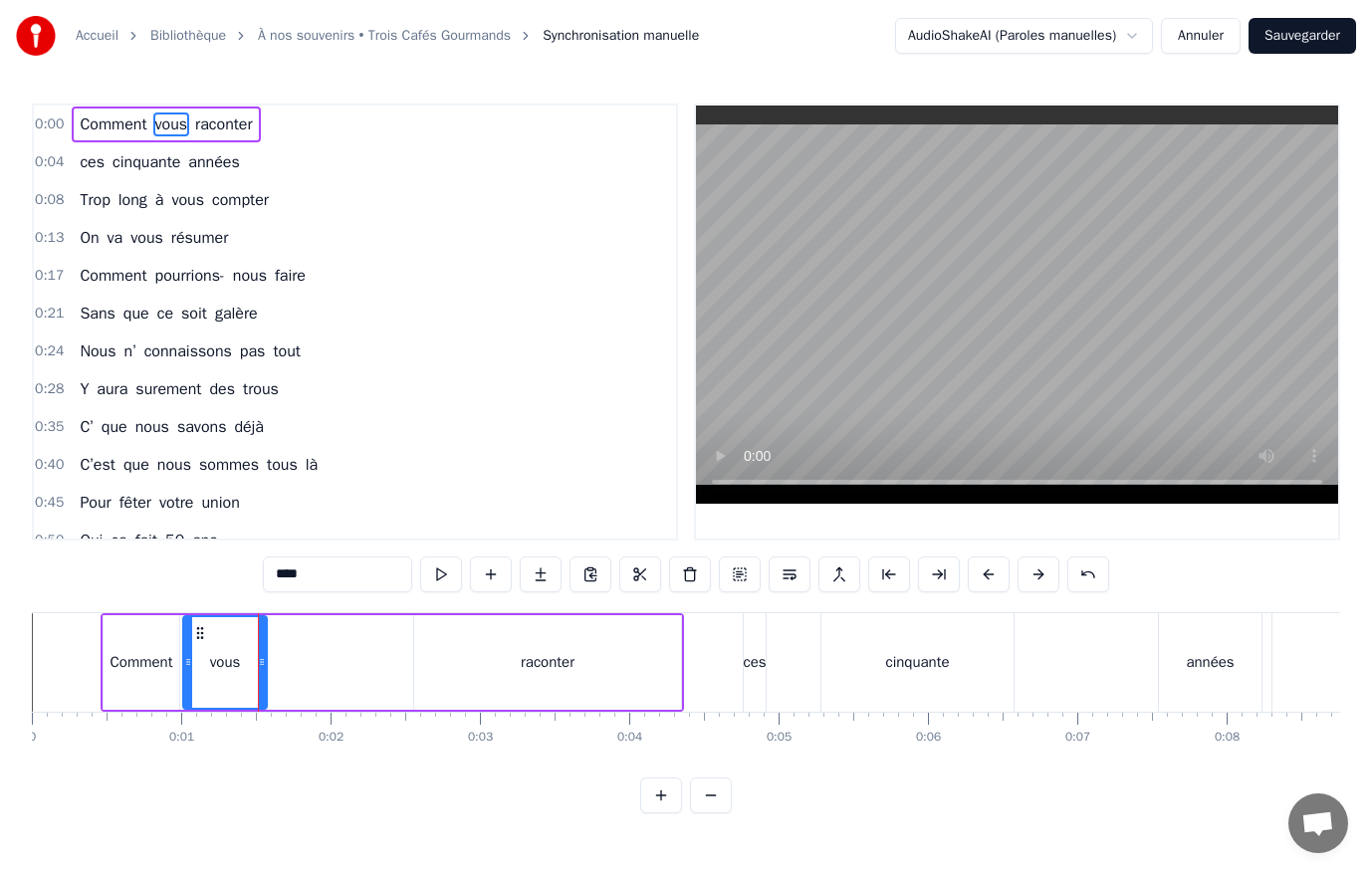 drag, startPoint x: 414, startPoint y: 661, endPoint x: 362, endPoint y: 661, distance: 52 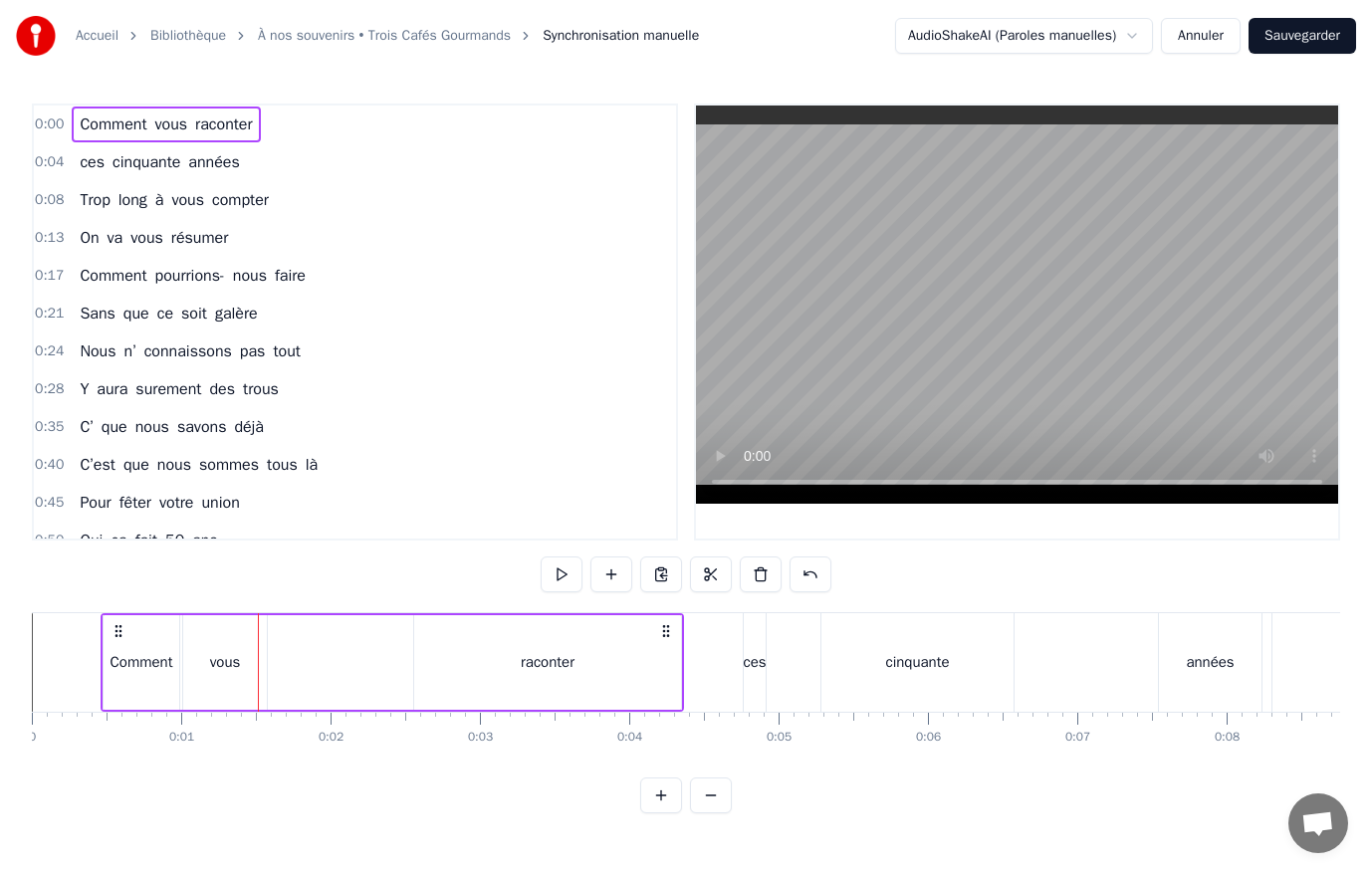 drag, startPoint x: 412, startPoint y: 660, endPoint x: 370, endPoint y: 665, distance: 42.296572 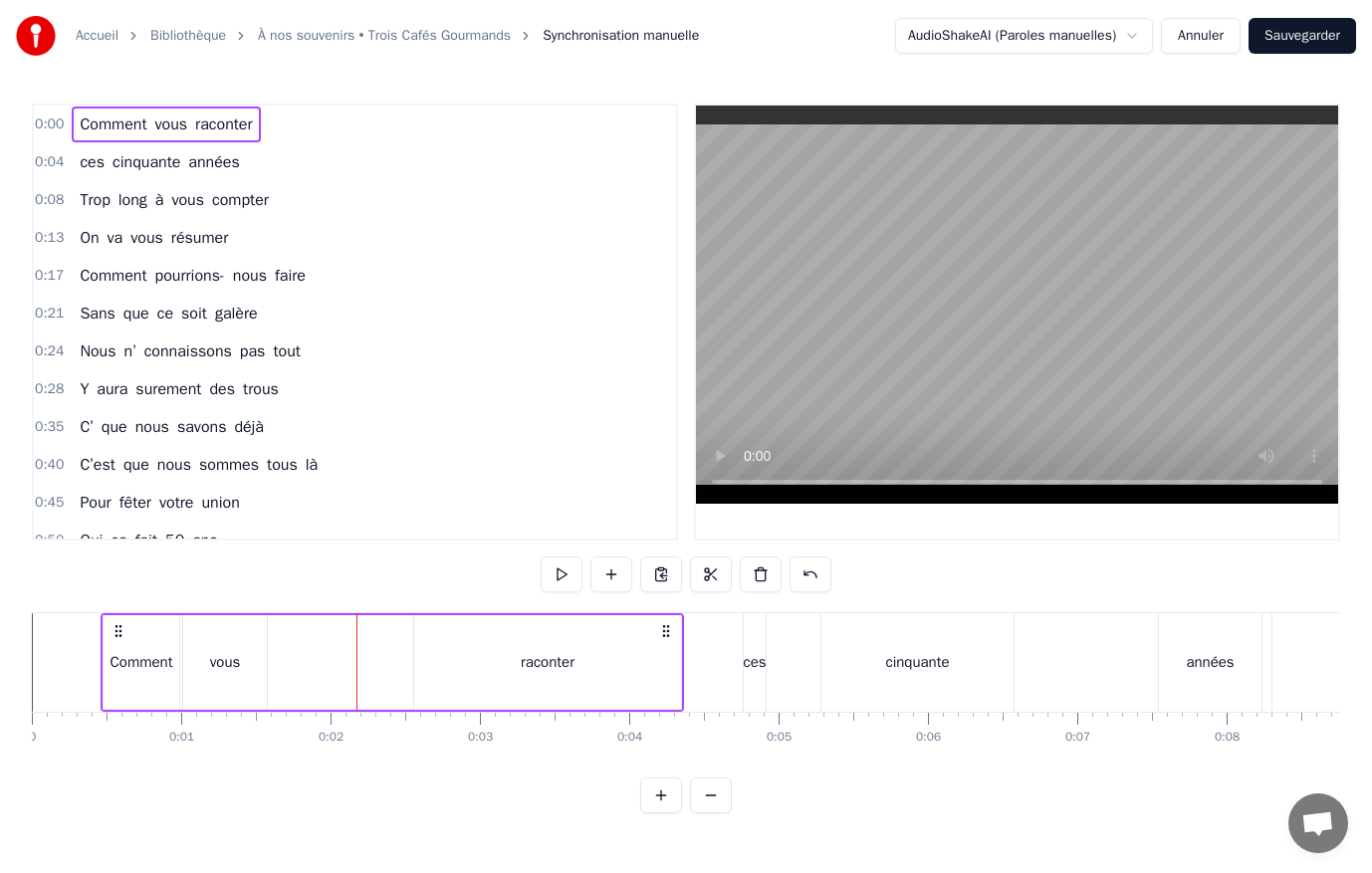 click on "raconter" at bounding box center [548, 662] 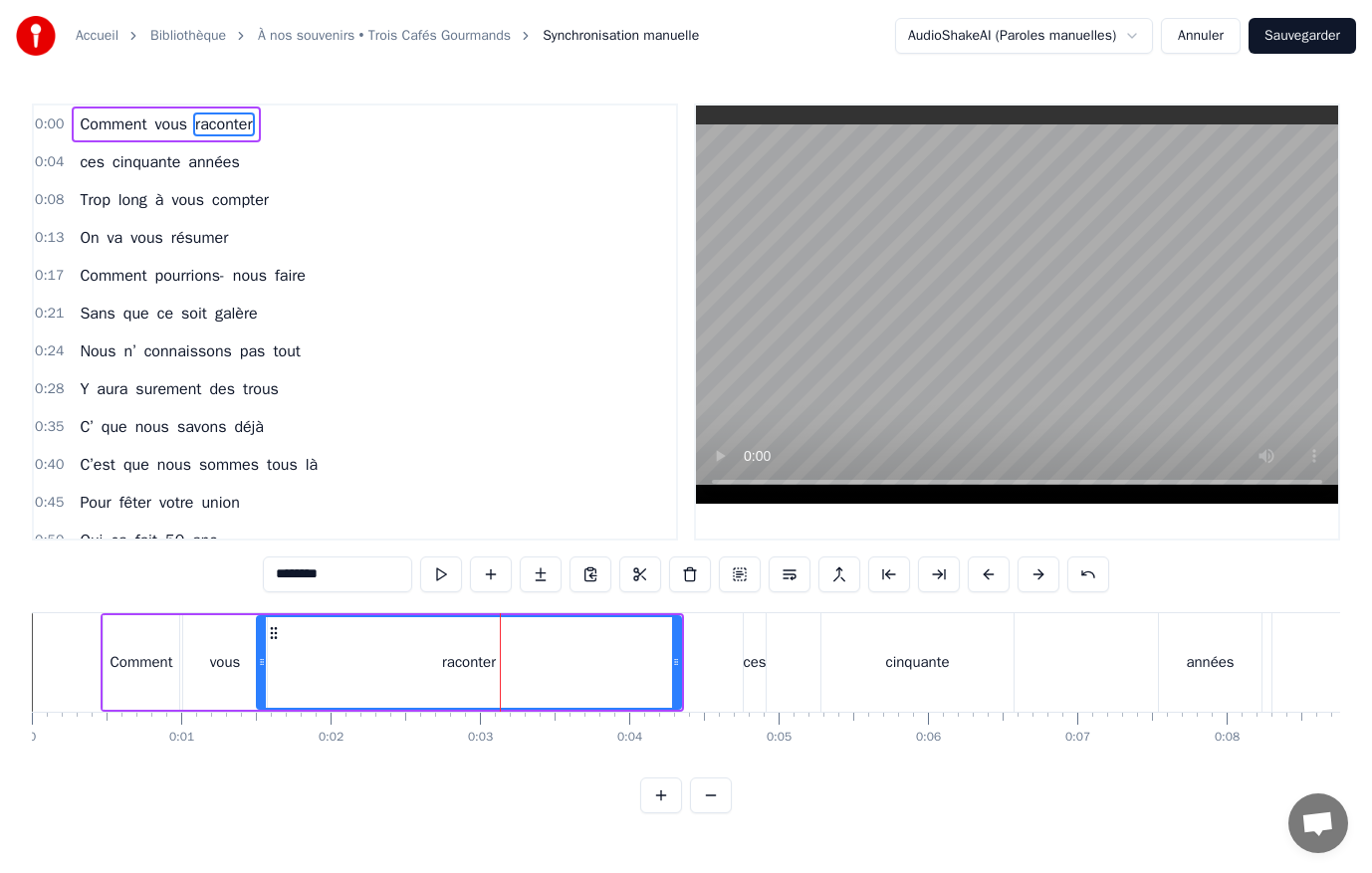 drag, startPoint x: 420, startPoint y: 662, endPoint x: 263, endPoint y: 663, distance: 157.00318 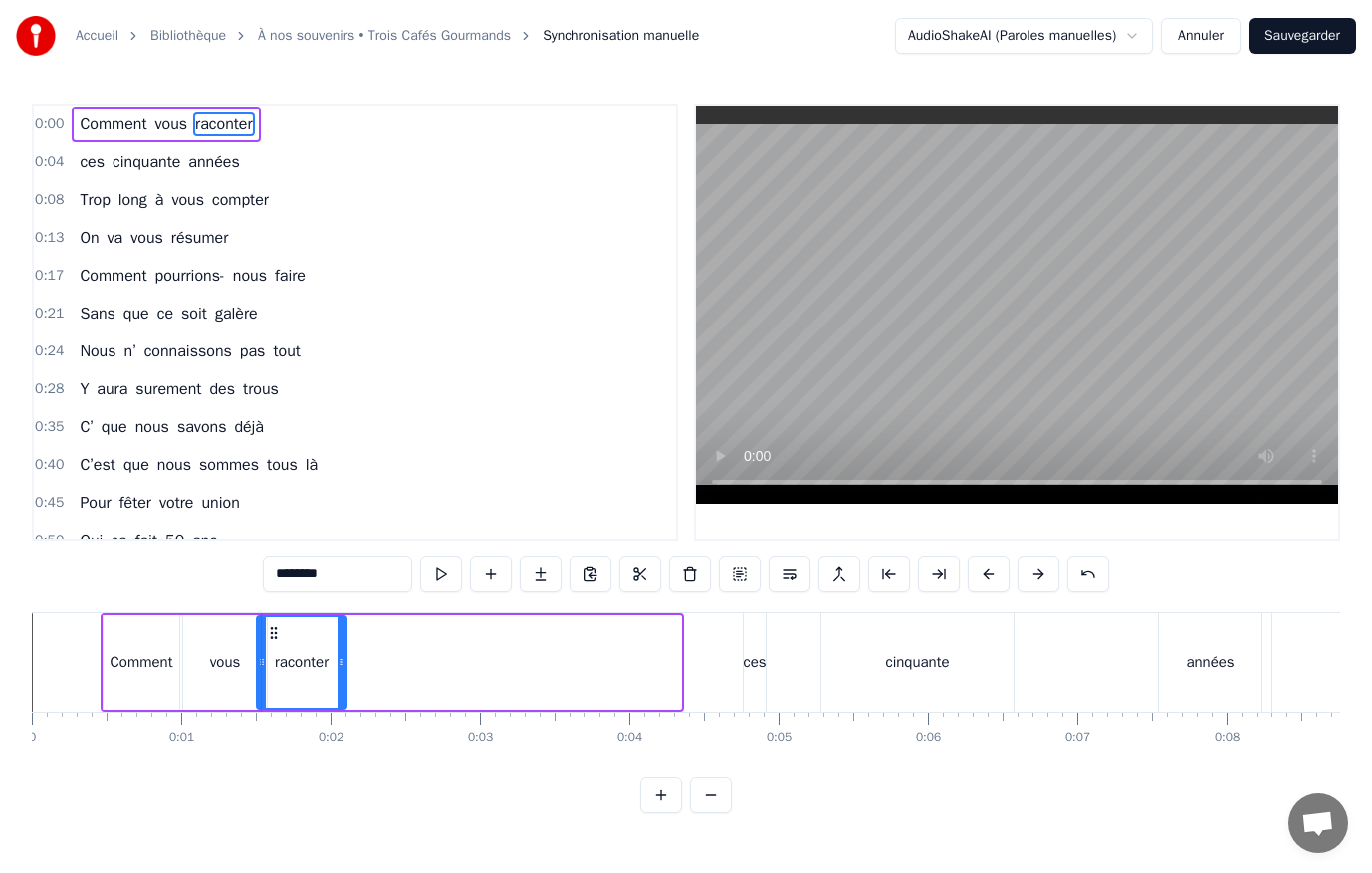 drag, startPoint x: 672, startPoint y: 660, endPoint x: 338, endPoint y: 667, distance: 334.0733 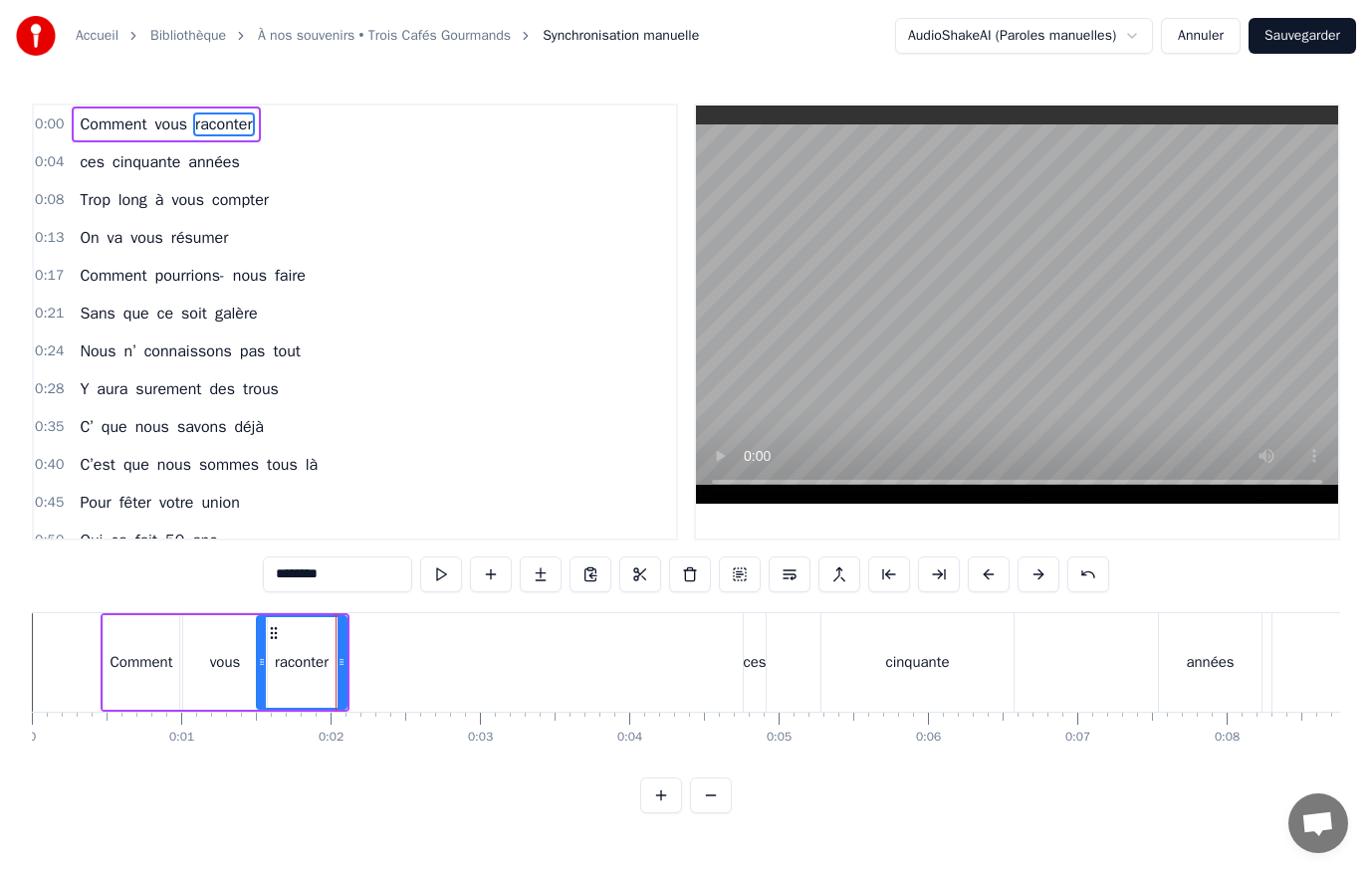 click on "0:00 Comment vous raconter 0:04 ces cinquante années 0:08 Trop long à vous compter 0:13 On va vous résumer 0:17 Comment pourrions- nous faire 0:21 Sans que ce soit galère 0:24 Nous n’ connaissons pas tout 0:28 Y aura surement des trous 0:35 C’ que nous savons déjà 0:40 C’est que nous sommes tous là 0:45 Pour fêter votre union 0:50 Oui ça fait 50 ans 0:56 Et tout a commencé 1:00 Dunkerque pour vous situer 1:06 Un regard échangé 1:09 Et tout a découlé 1:12 Le 3 aout 75 1:15 Il s’passe un truc de dingue 1:20 Vous vous êtes dit oui 1:24 Et ce pour toute la vie 1:28 Le premier nid douillé 1:32 Au 3 rue du marais 1:35 Vous êtes dev’nus parents 1:38 Et ce pour très longtemps 1:42 Et vint la construction 1:43 De vot’ première maison 1:50 Et un troisième enfant 1:52 Fait son apparition 1:55 Et là ça en fait trois 1:58 Plus que le choix du roi 2:02 On va s’arreter la 2:05 On a plus d’debarras ….. 2:08 Après des mutations 2:11 On a changé d’maison 2:15 Nous voilà parisiens On" at bounding box center (686, 322) 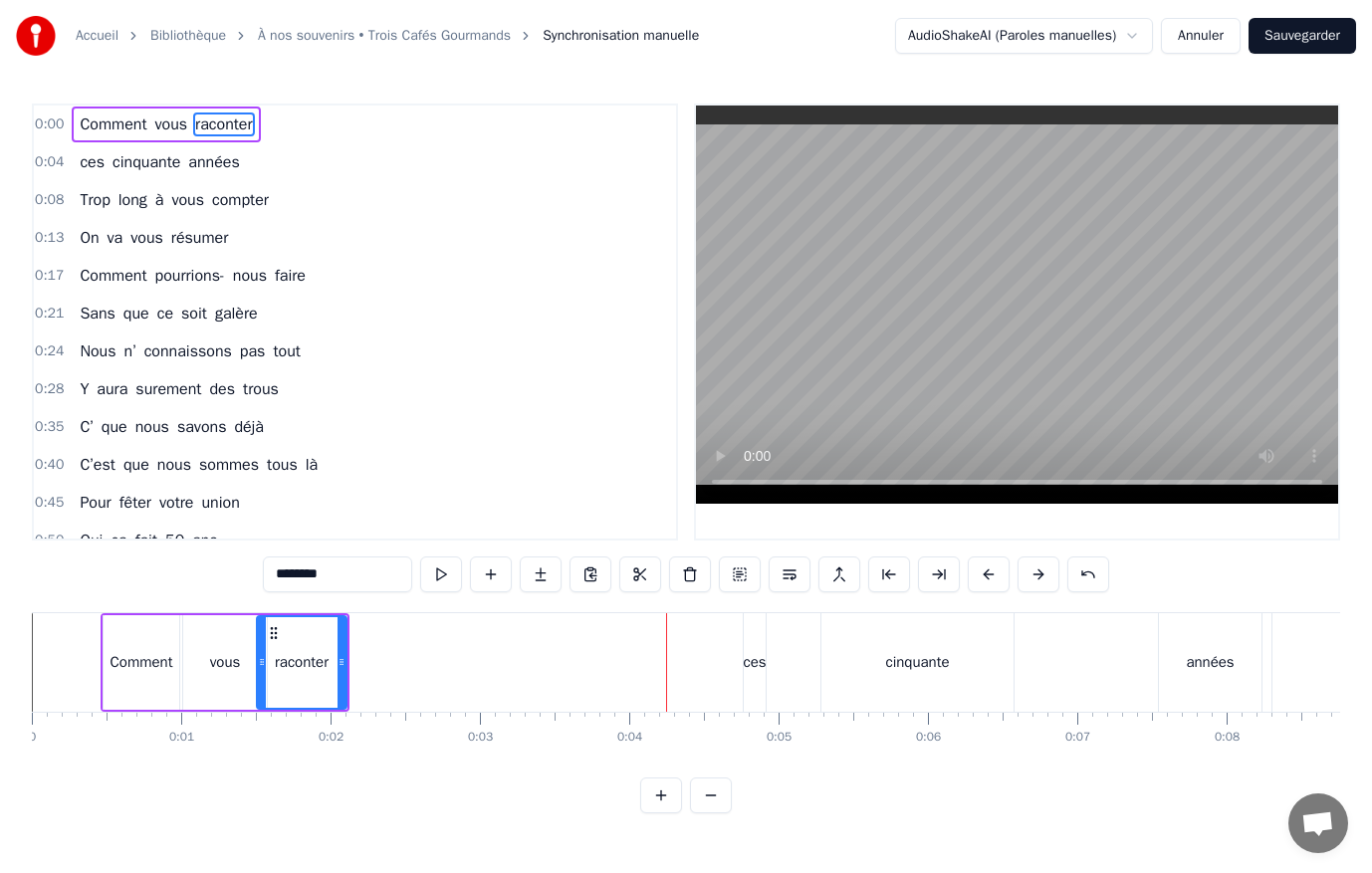 click at bounding box center (590, 574) 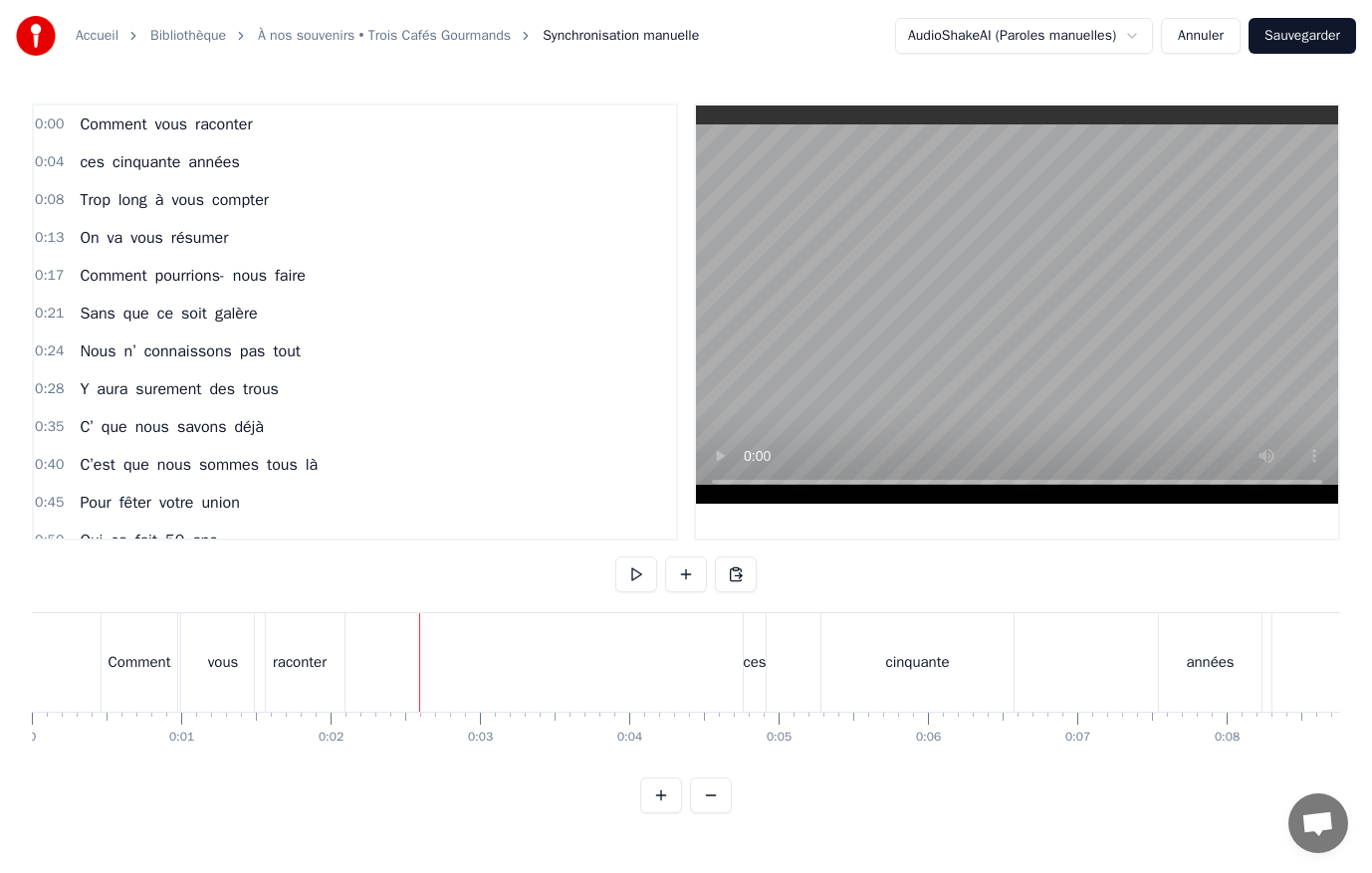 click on "0:00 Comment vous raconter 0:04 ces cinquante années 0:08 Trop long à vous compter 0:13 On va vous résumer 0:17 Comment pourrions- nous faire 0:21 Sans que ce soit galère 0:24 Nous n’ connaissons pas tout 0:28 Y aura surement des trous 0:35 C’ que nous savons déjà 0:40 C’est que nous sommes tous là 0:45 Pour fêter votre union 0:50 Oui ça fait 50 ans 0:56 Et tout a commencé 1:00 Dunkerque pour vous situer 1:06 Un regard échangé 1:09 Et tout a découlé 1:12 Le 3 aout 75 1:15 Il s’passe un truc de dingue 1:20 Vous vous êtes dit oui 1:24 Et ce pour toute la vie 1:28 Le premier nid douillé 1:32 Au 3 rue du marais 1:35 Vous êtes dev’nus parents 1:38 Et ce pour très longtemps 1:42 Et vint la construction 1:43 De vot’ première maison 1:50 Et un troisième enfant 1:52 Fait son apparition 1:55 Et là ça en fait trois 1:58 Plus que le choix du roi 2:02 On va s’arreter la 2:05 On a plus d’debarras ….. 2:08 Après des mutations 2:11 On a changé d’maison 2:15 Nous voilà parisiens On" at bounding box center (686, 458) 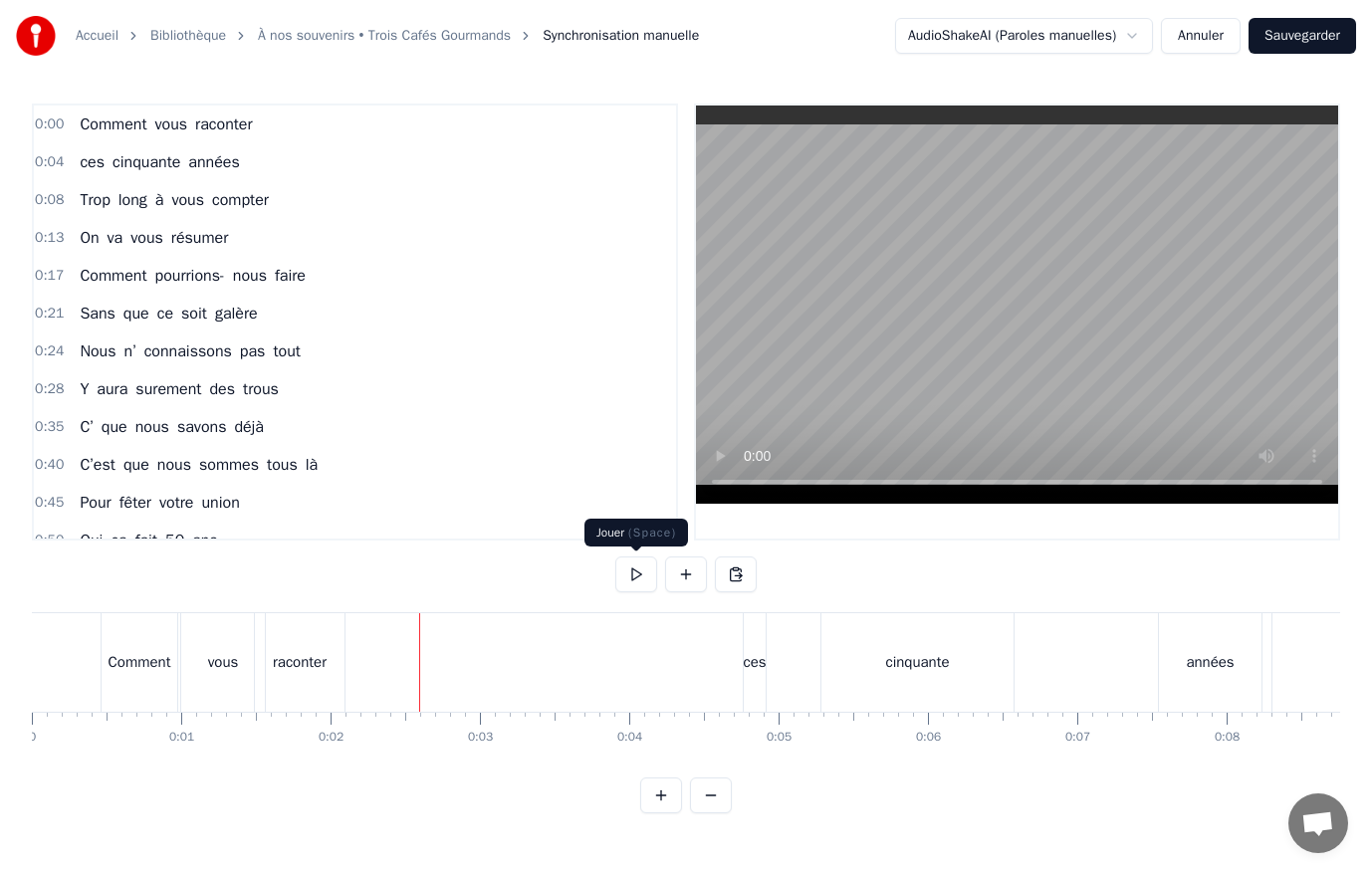 click at bounding box center [636, 574] 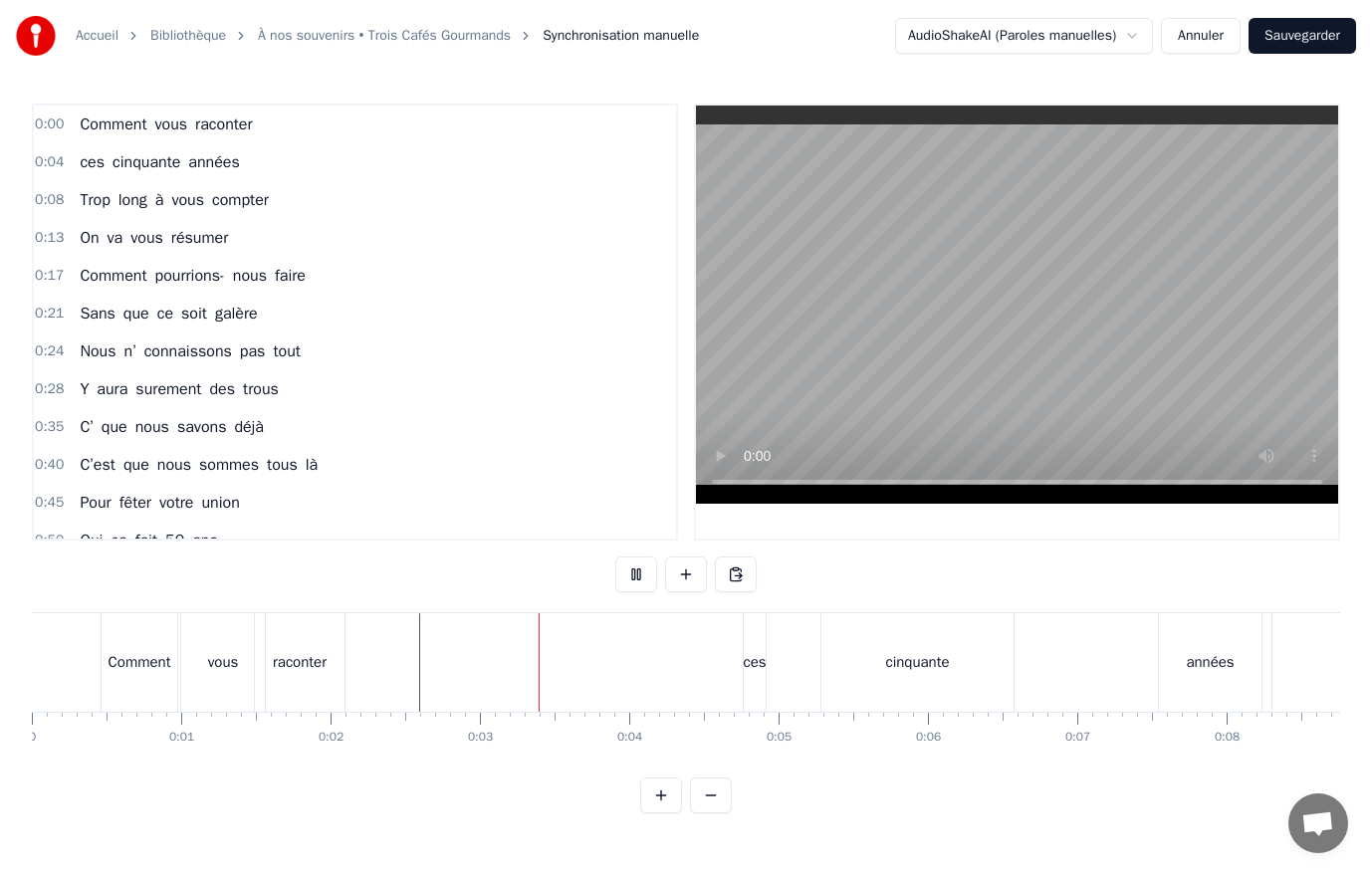 type 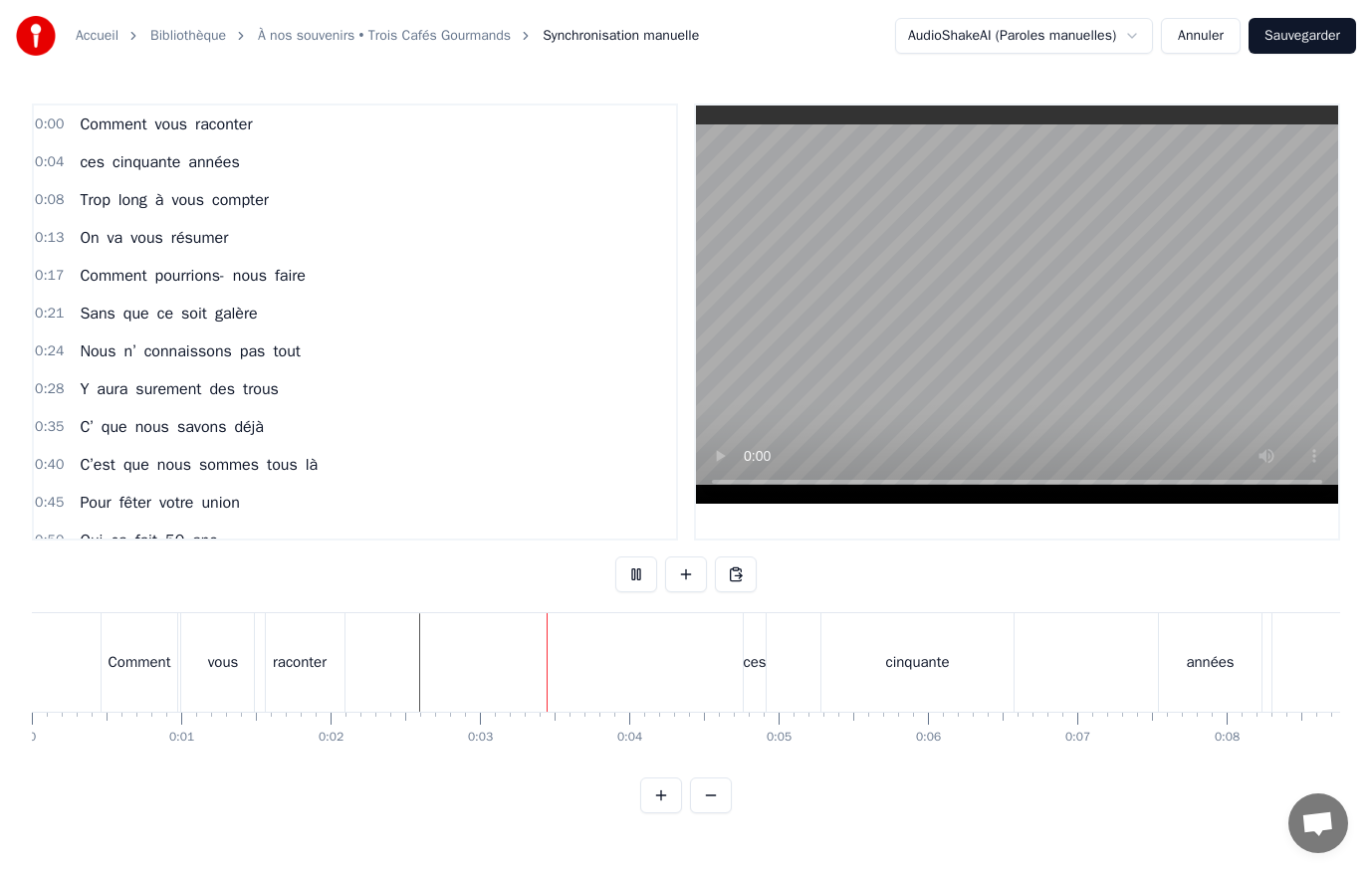 click at bounding box center (1017, 305) 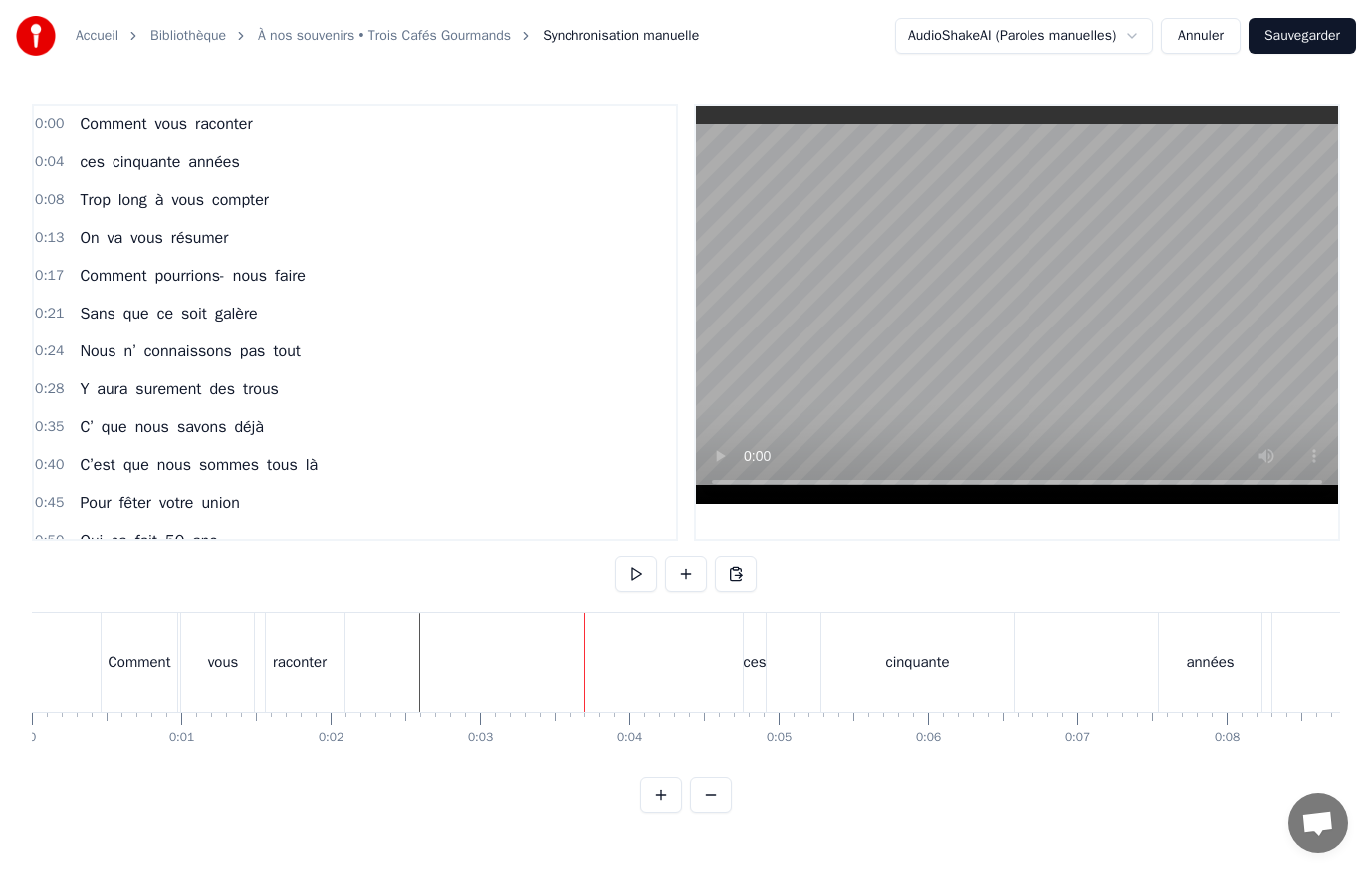 click on "ces" at bounding box center [755, 662] 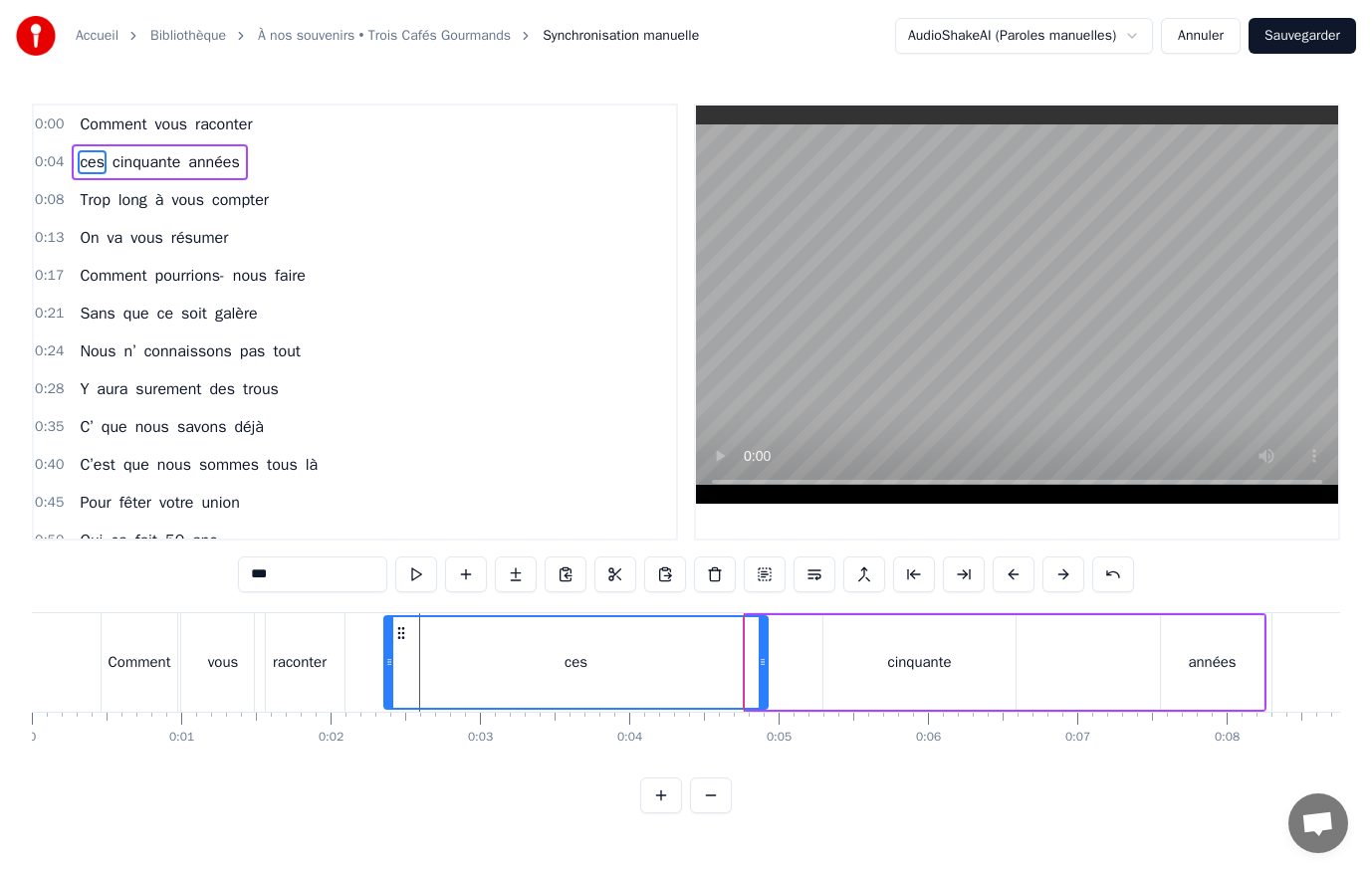 drag, startPoint x: 748, startPoint y: 661, endPoint x: 386, endPoint y: 658, distance: 362.0124 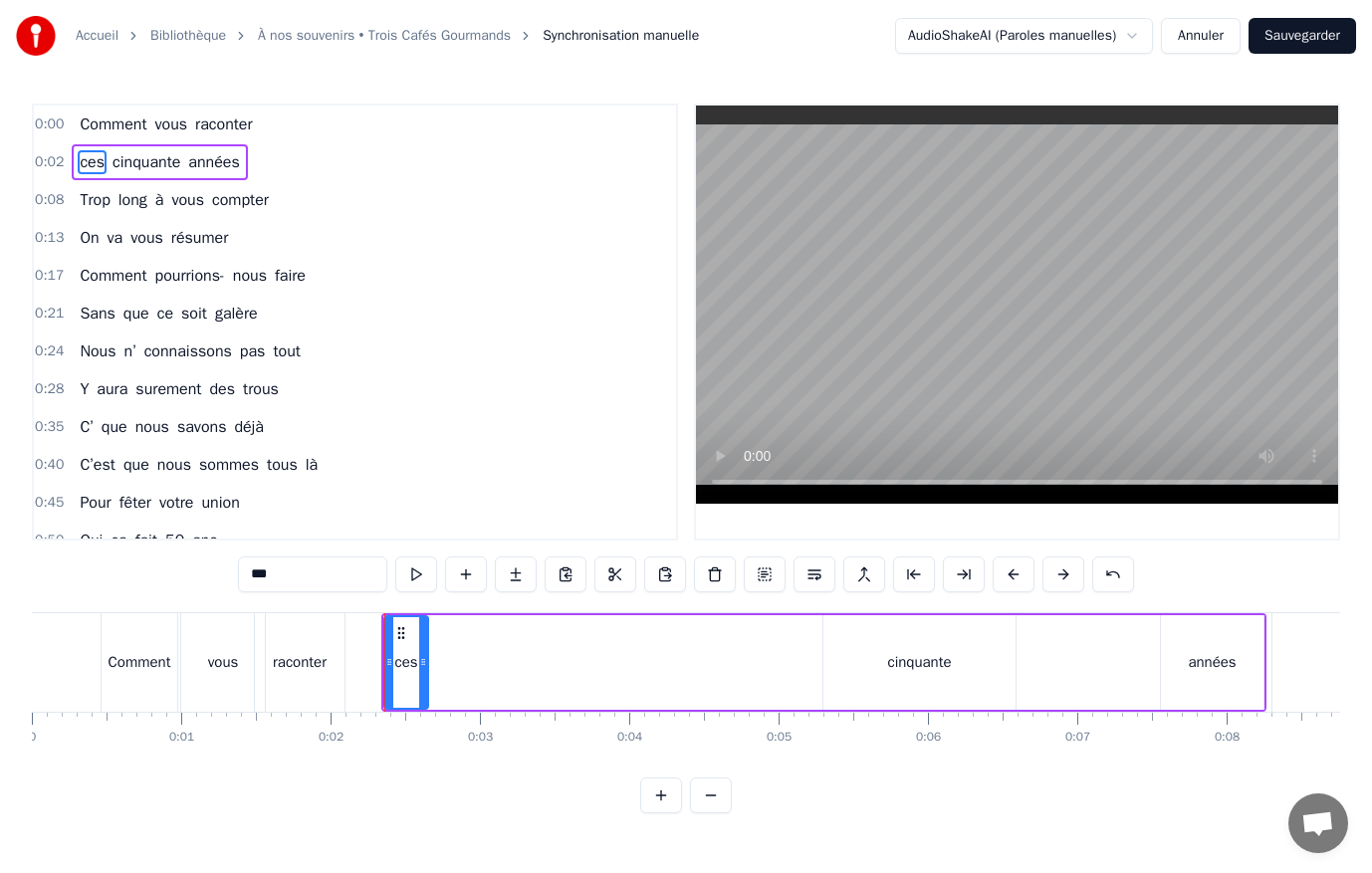 drag, startPoint x: 760, startPoint y: 662, endPoint x: 420, endPoint y: 666, distance: 340.02353 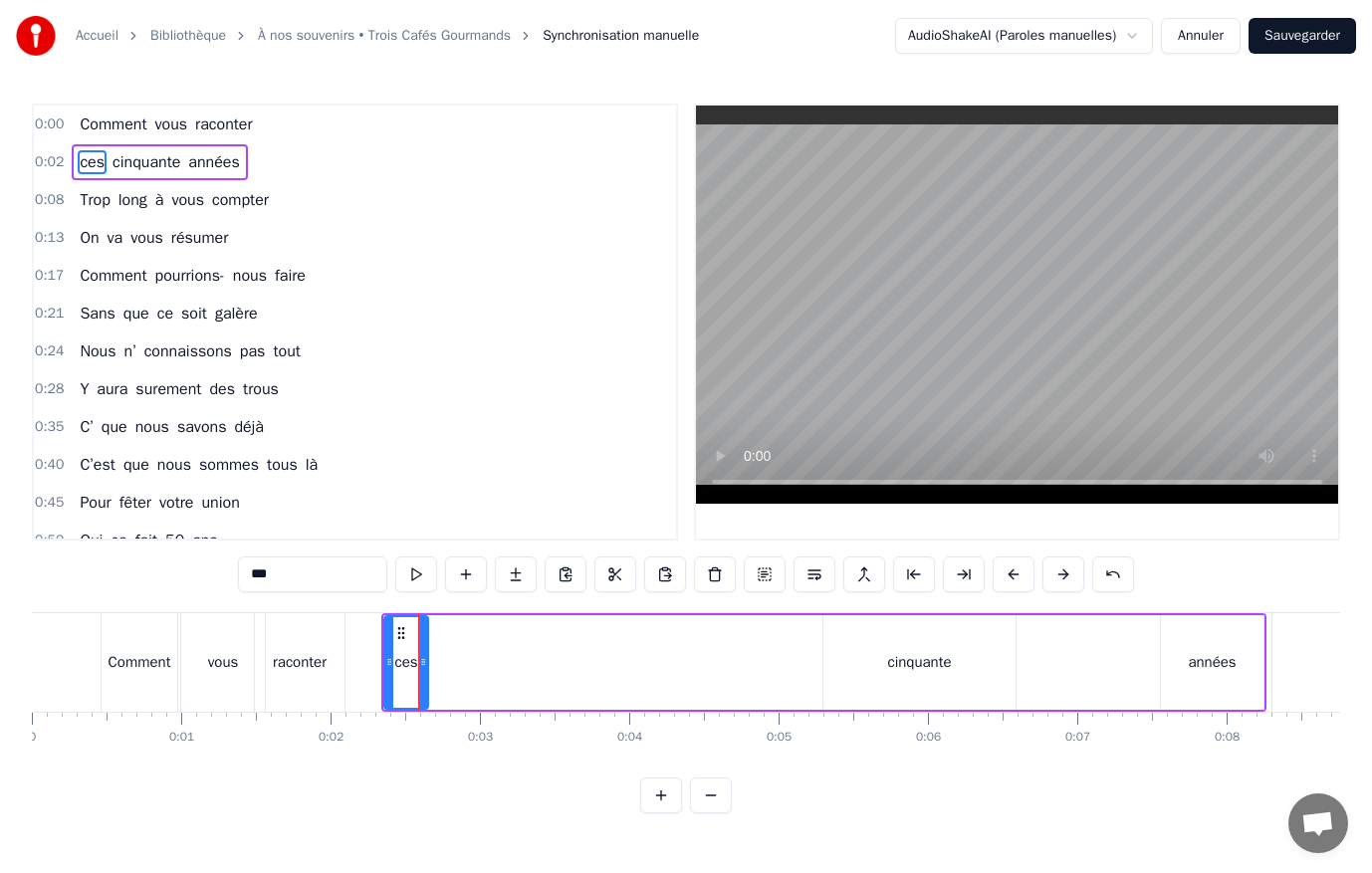 click on "cinquante" at bounding box center [919, 662] 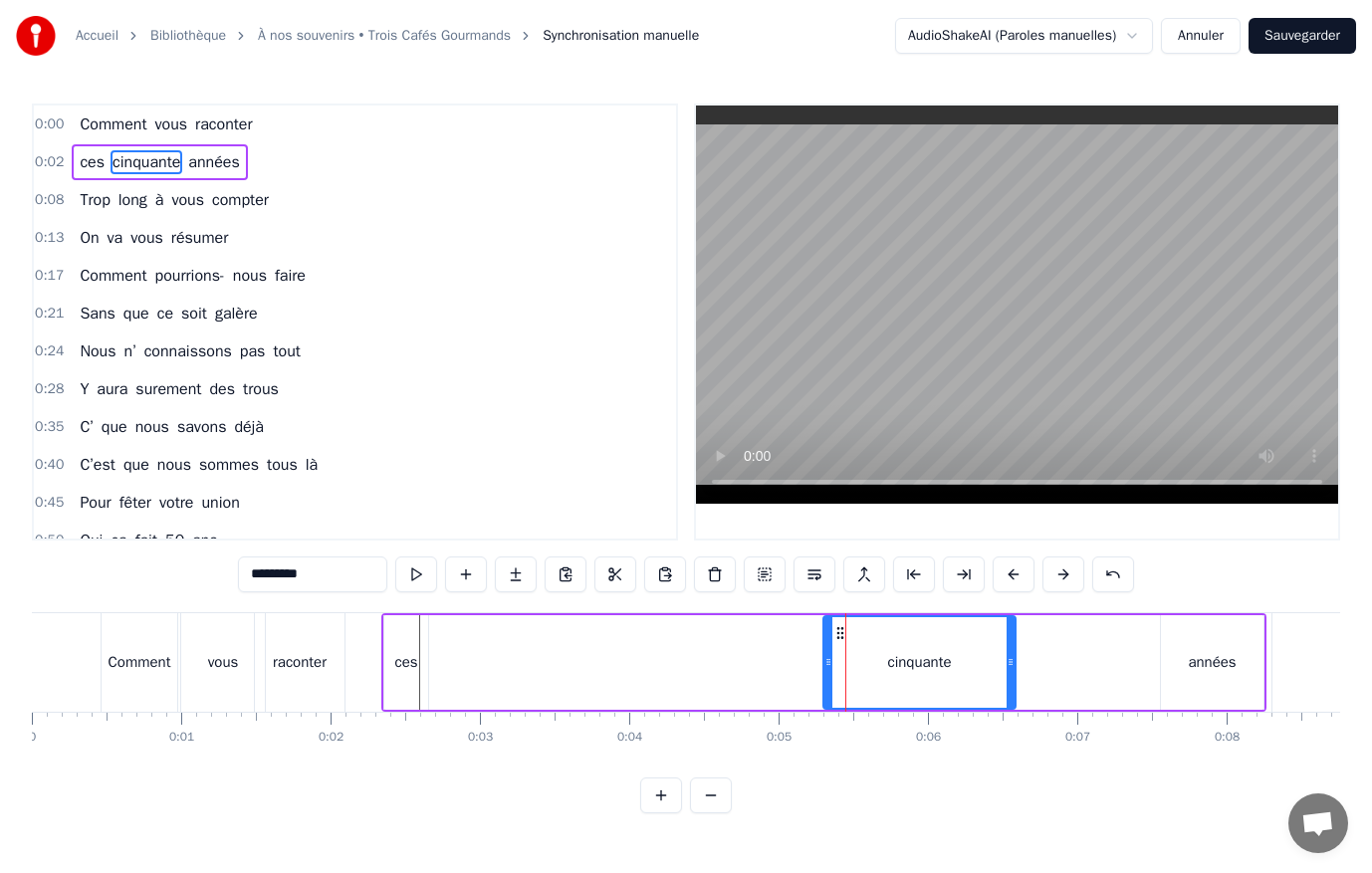drag, startPoint x: 833, startPoint y: 661, endPoint x: 730, endPoint y: 663, distance: 103.019416 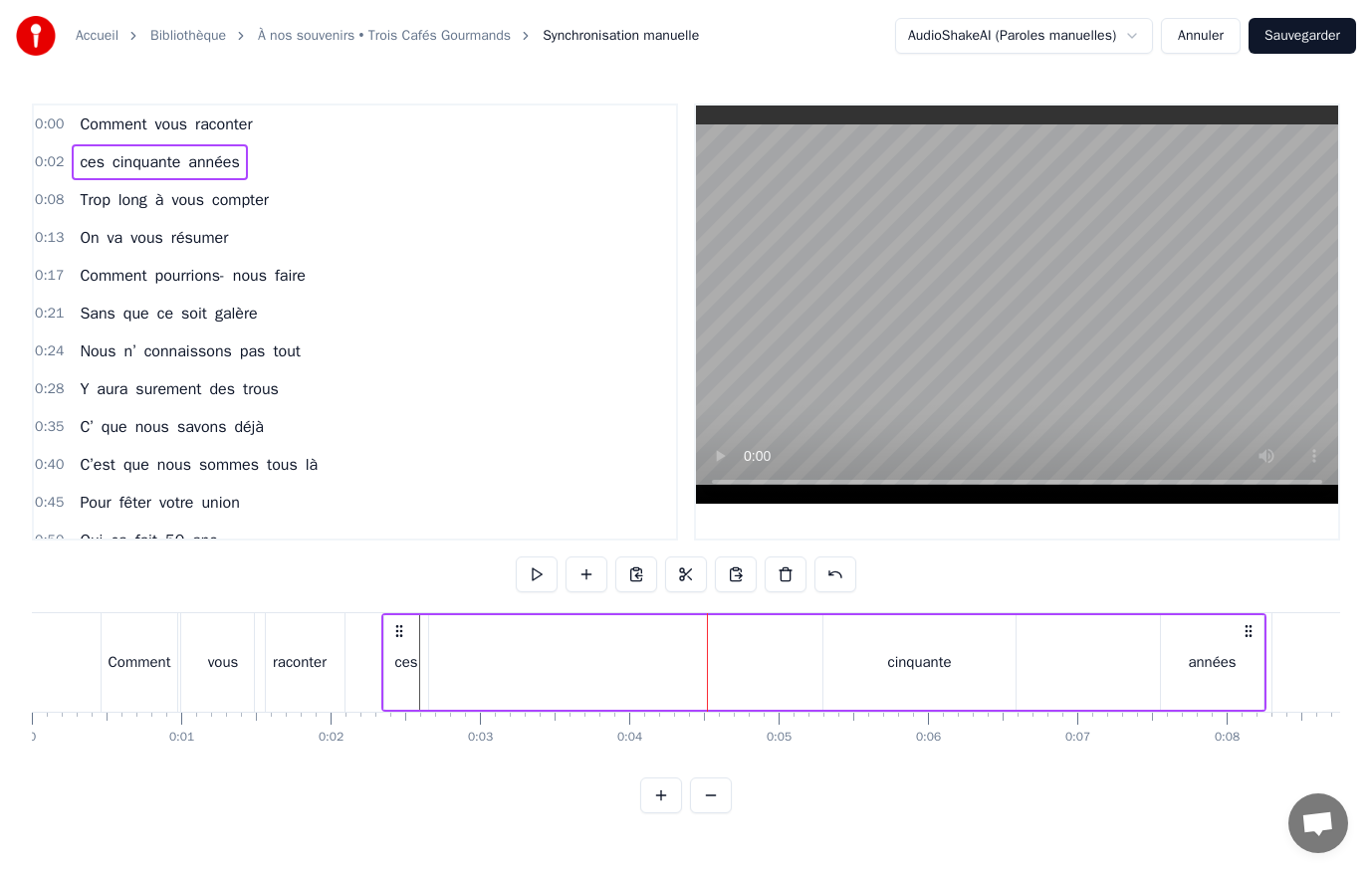 click on "cinquante" at bounding box center (919, 662) 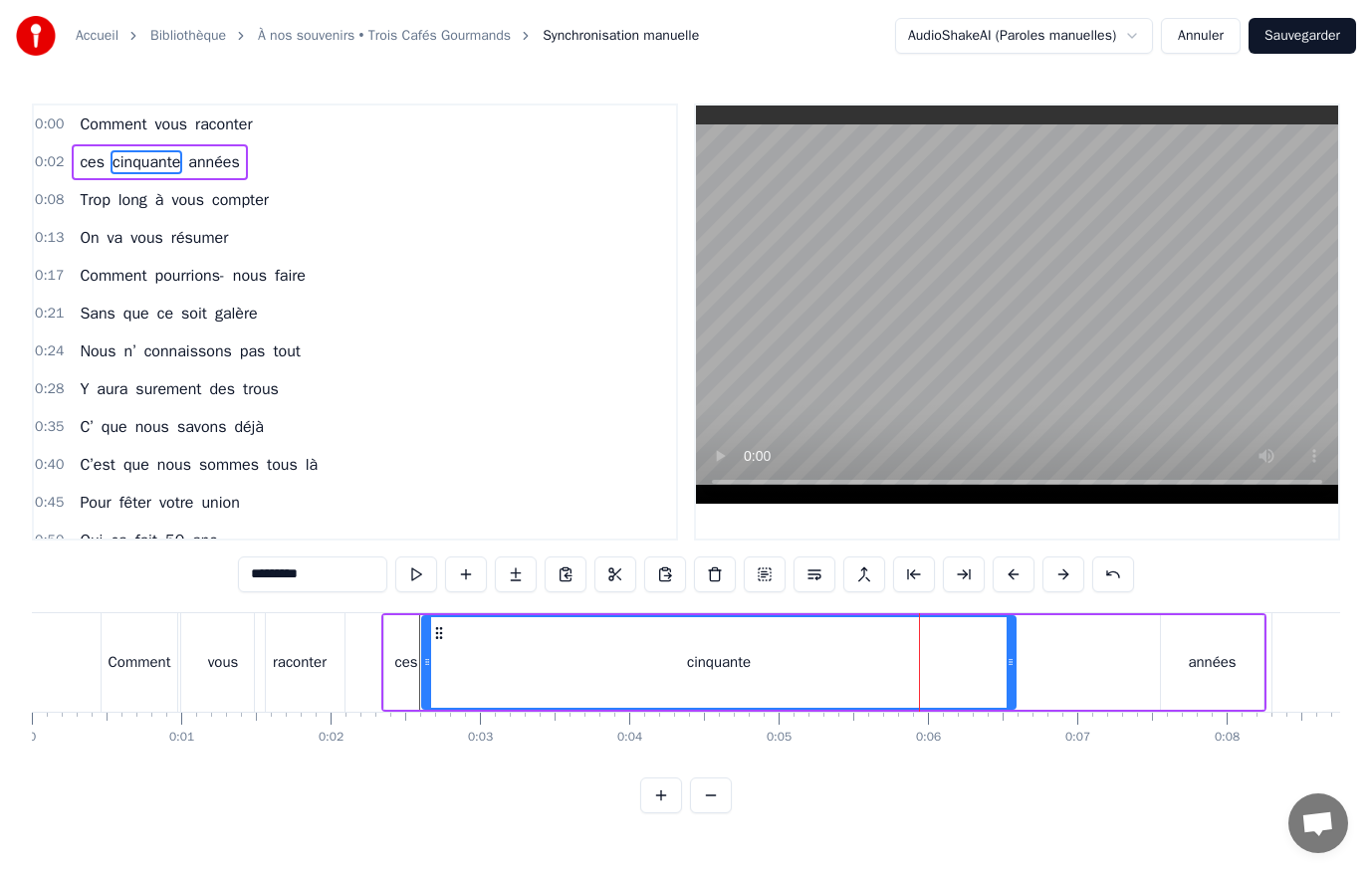 drag, startPoint x: 830, startPoint y: 665, endPoint x: 429, endPoint y: 656, distance: 401.101 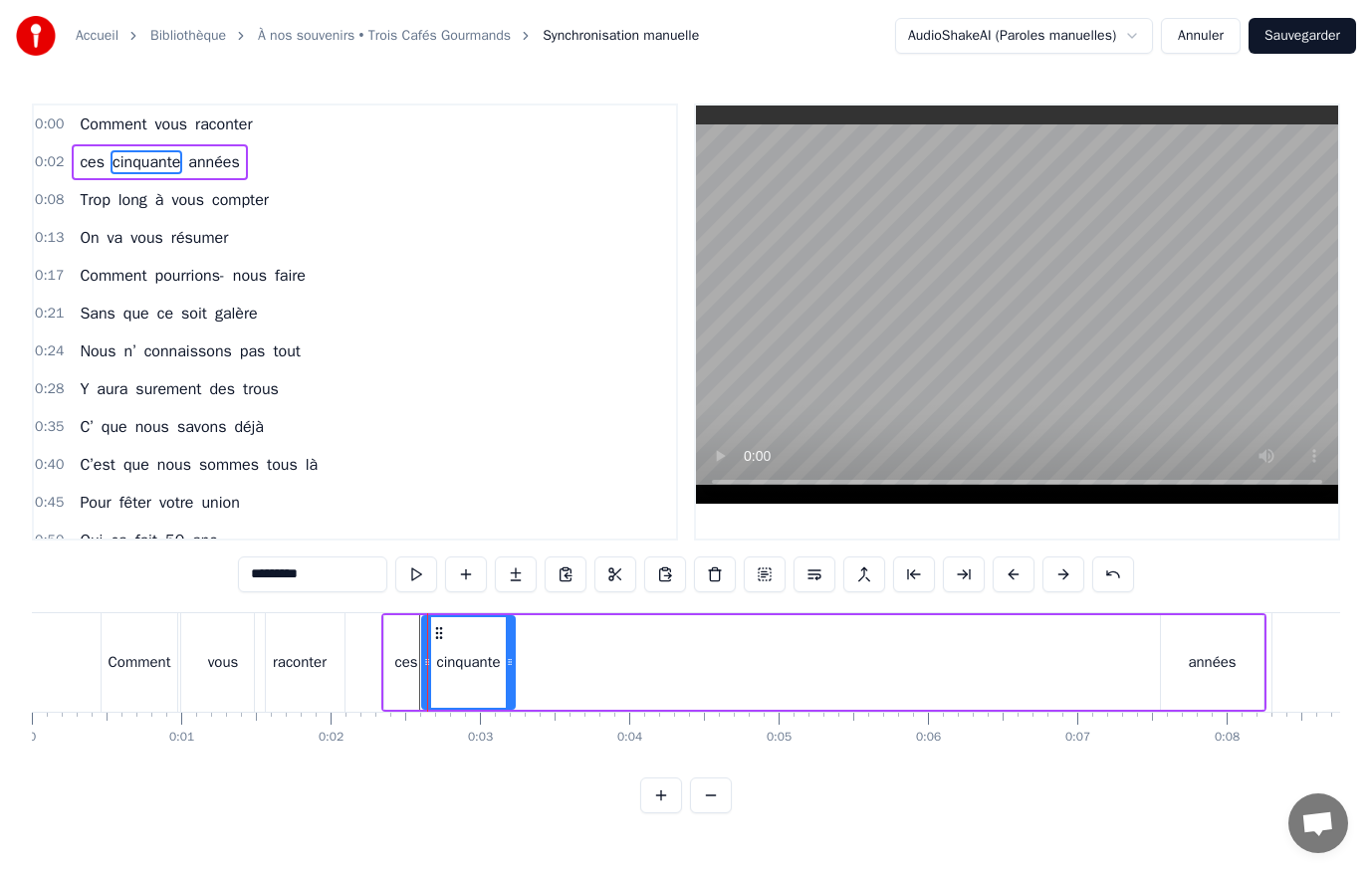 drag, startPoint x: 1009, startPoint y: 661, endPoint x: 508, endPoint y: 656, distance: 501.02495 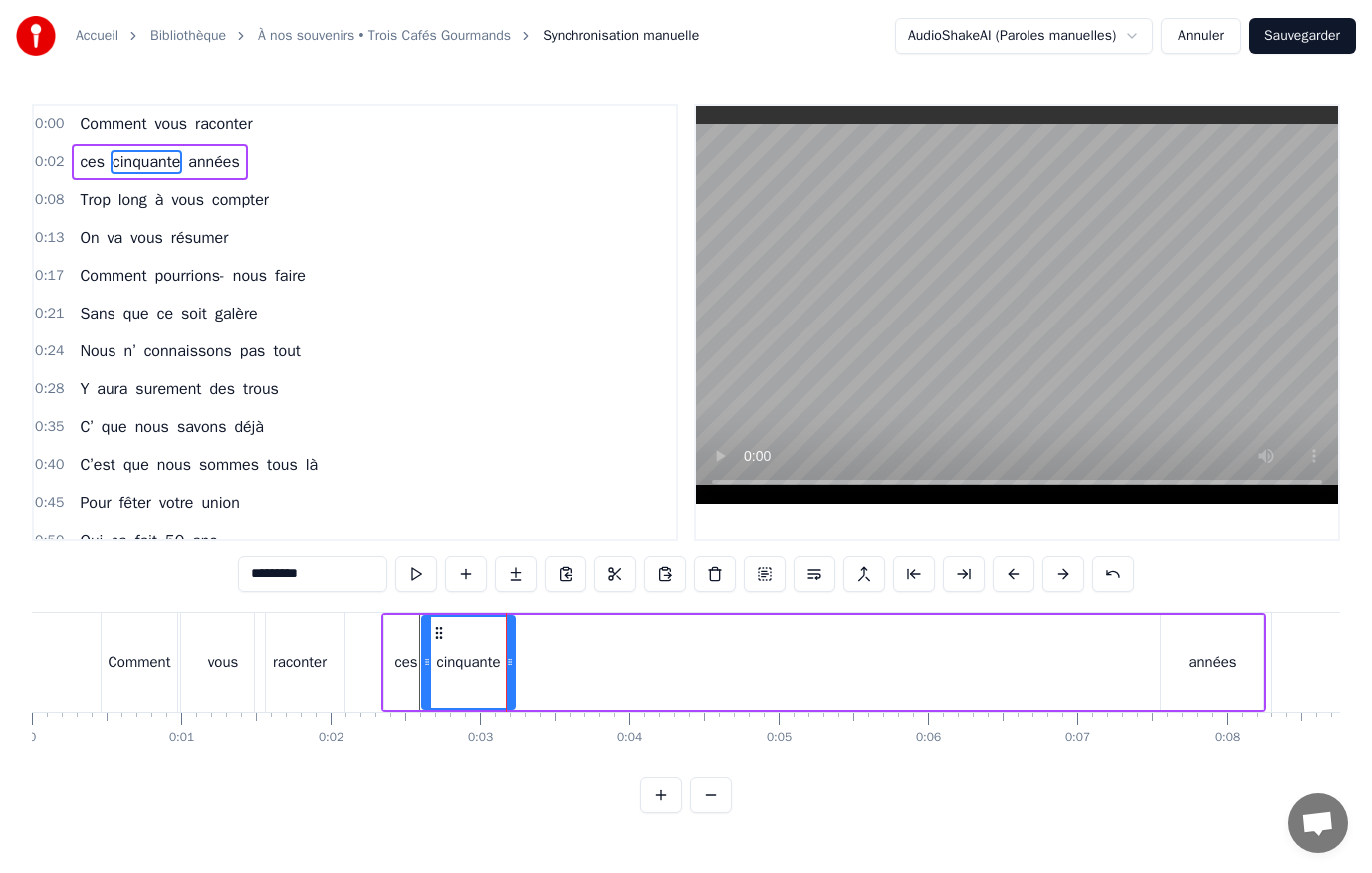 click on "années" at bounding box center (1212, 662) 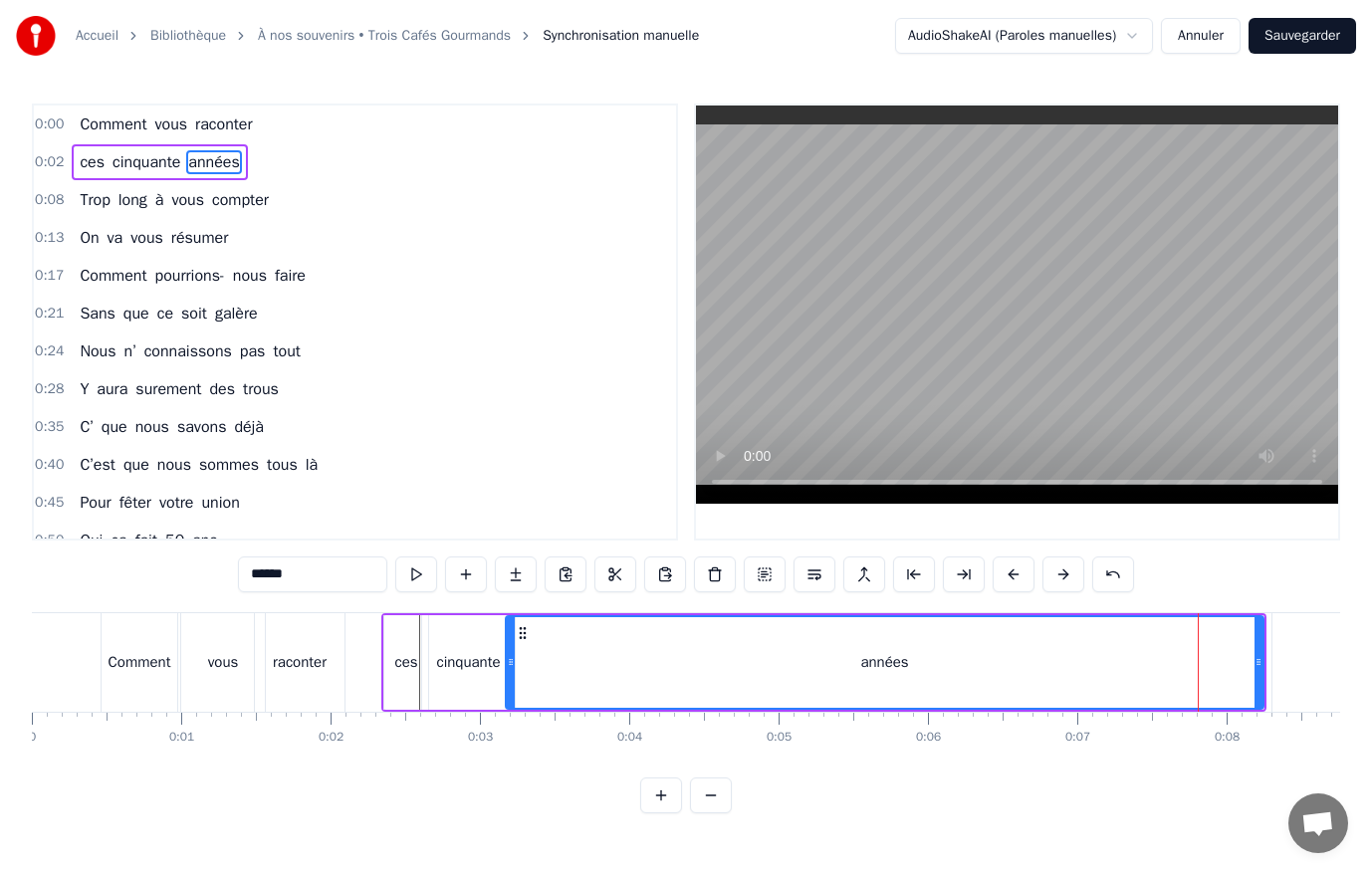 drag, startPoint x: 1161, startPoint y: 661, endPoint x: 508, endPoint y: 650, distance: 653.0926 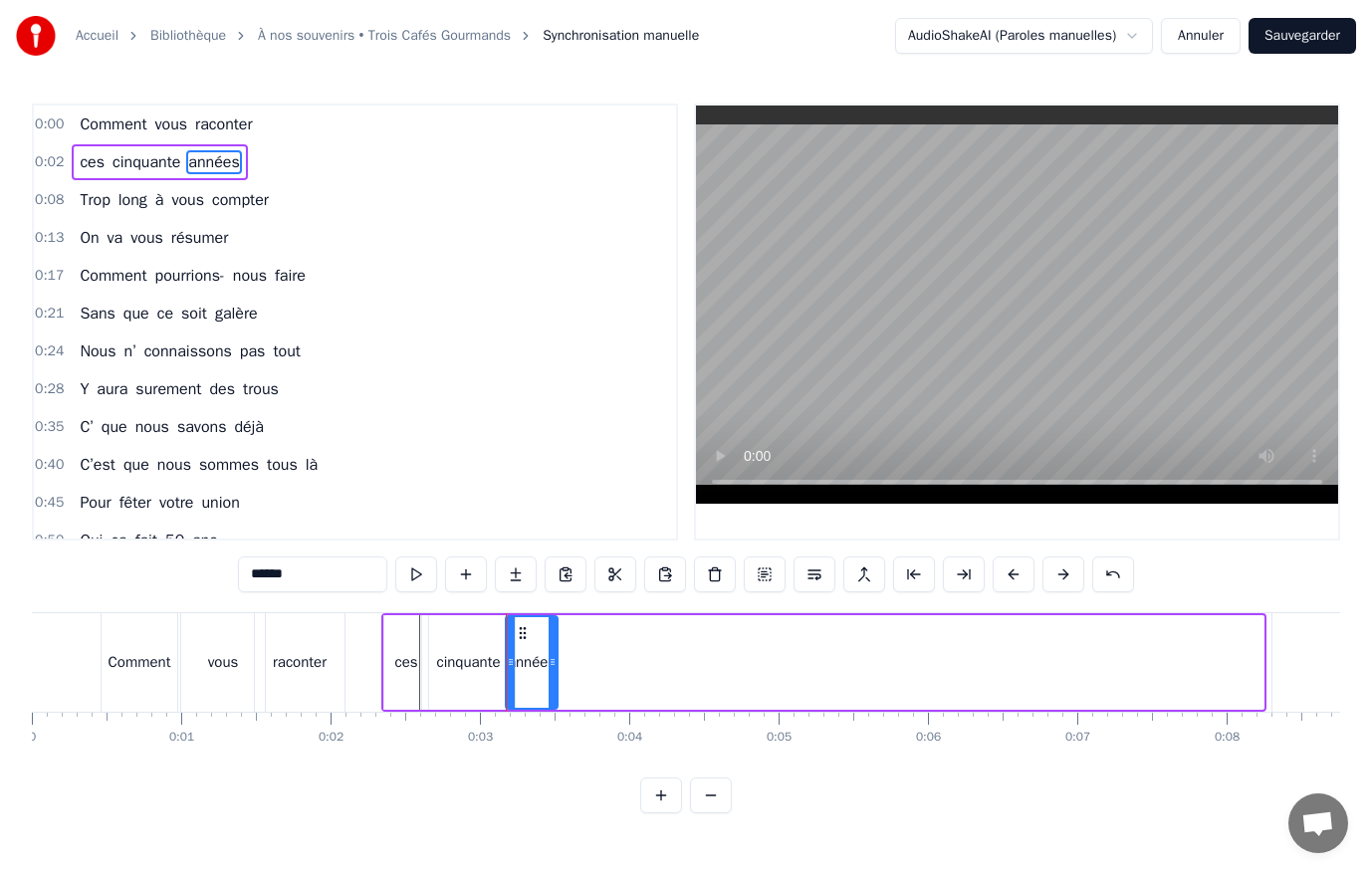 drag, startPoint x: 1259, startPoint y: 661, endPoint x: 554, endPoint y: 656, distance: 705.01773 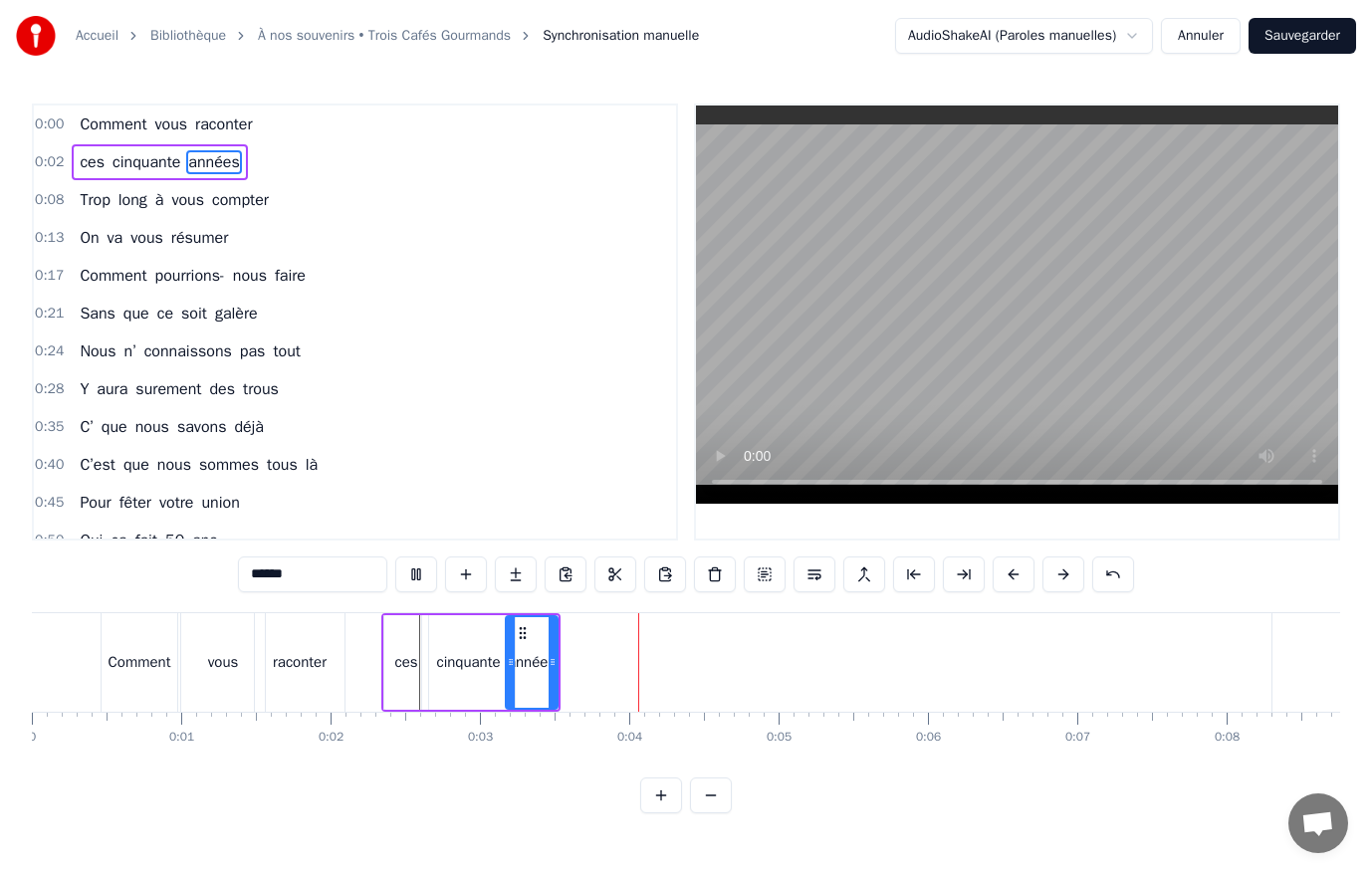 click at bounding box center [1017, 305] 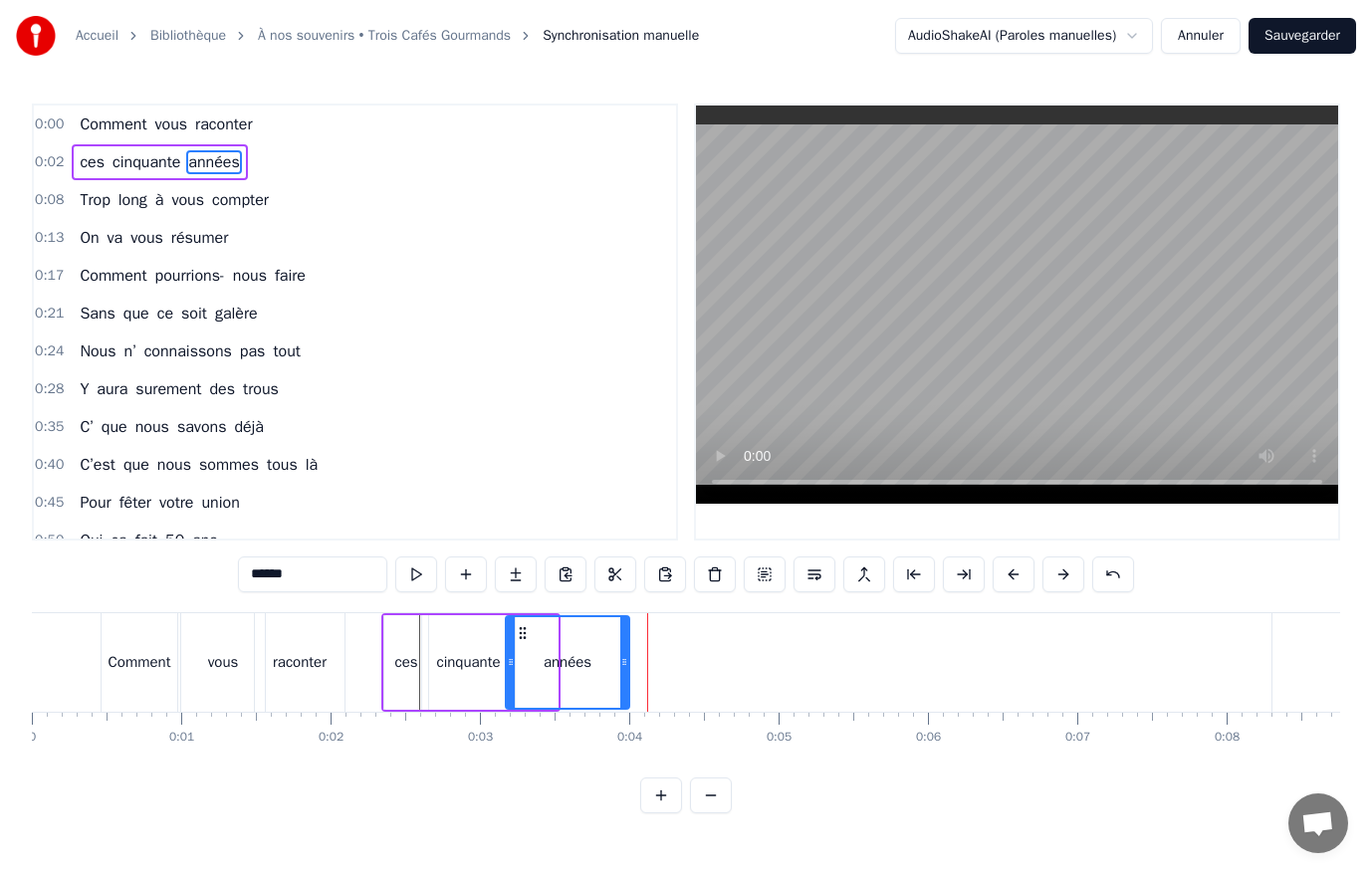 drag, startPoint x: 553, startPoint y: 662, endPoint x: 624, endPoint y: 662, distance: 71 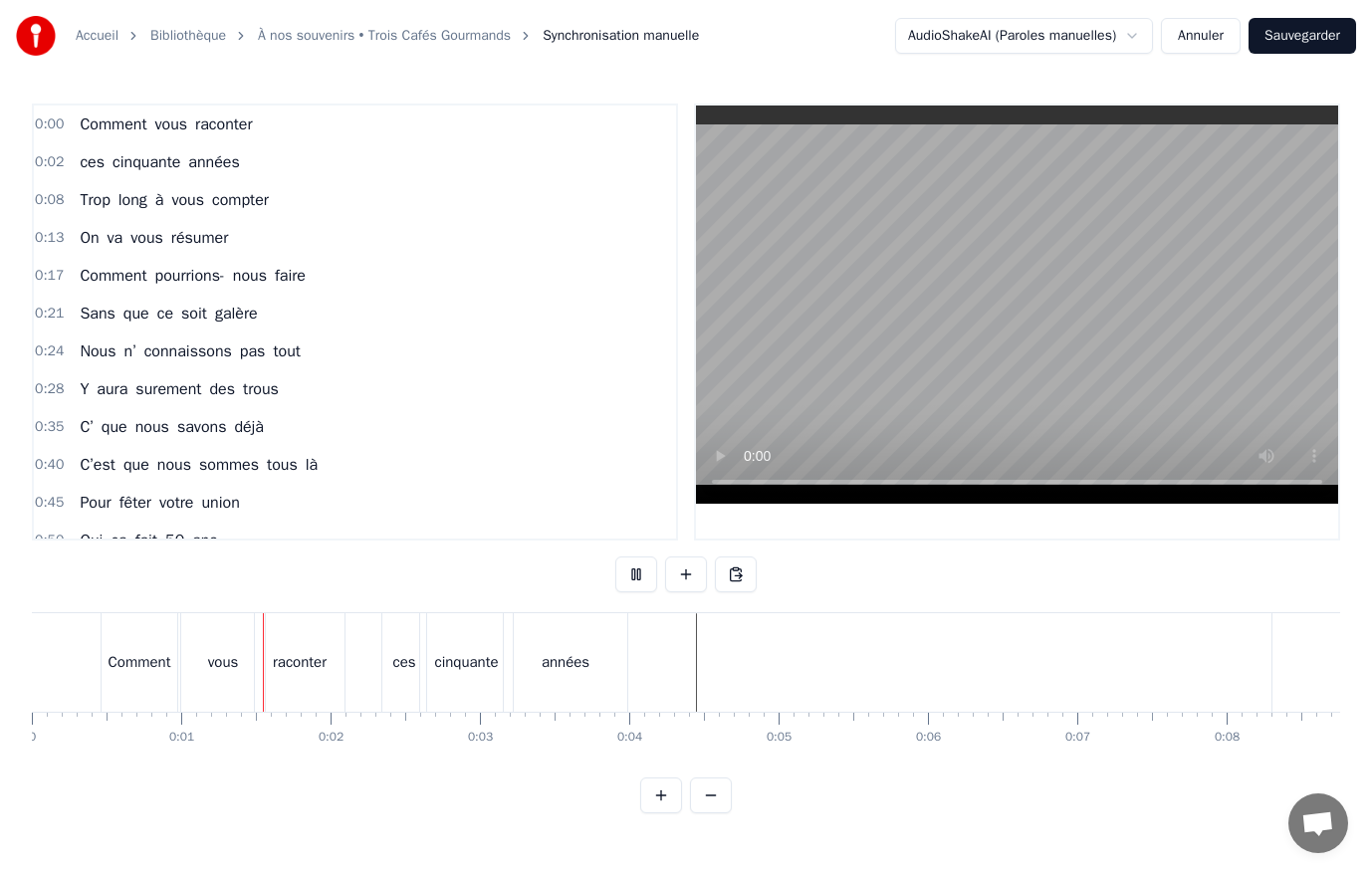 click at bounding box center [1017, 305] 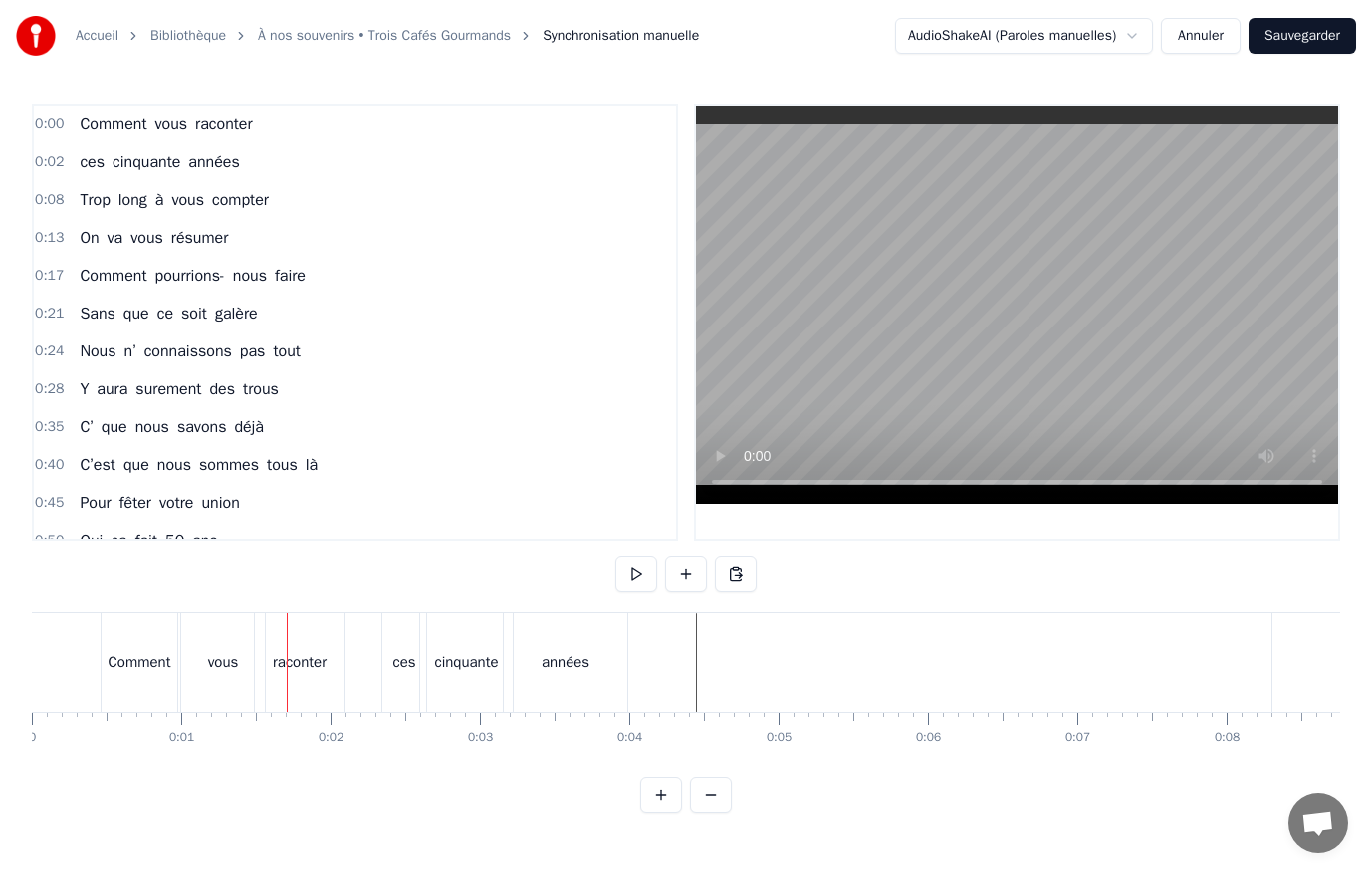 click on "Comment" at bounding box center [139, 662] 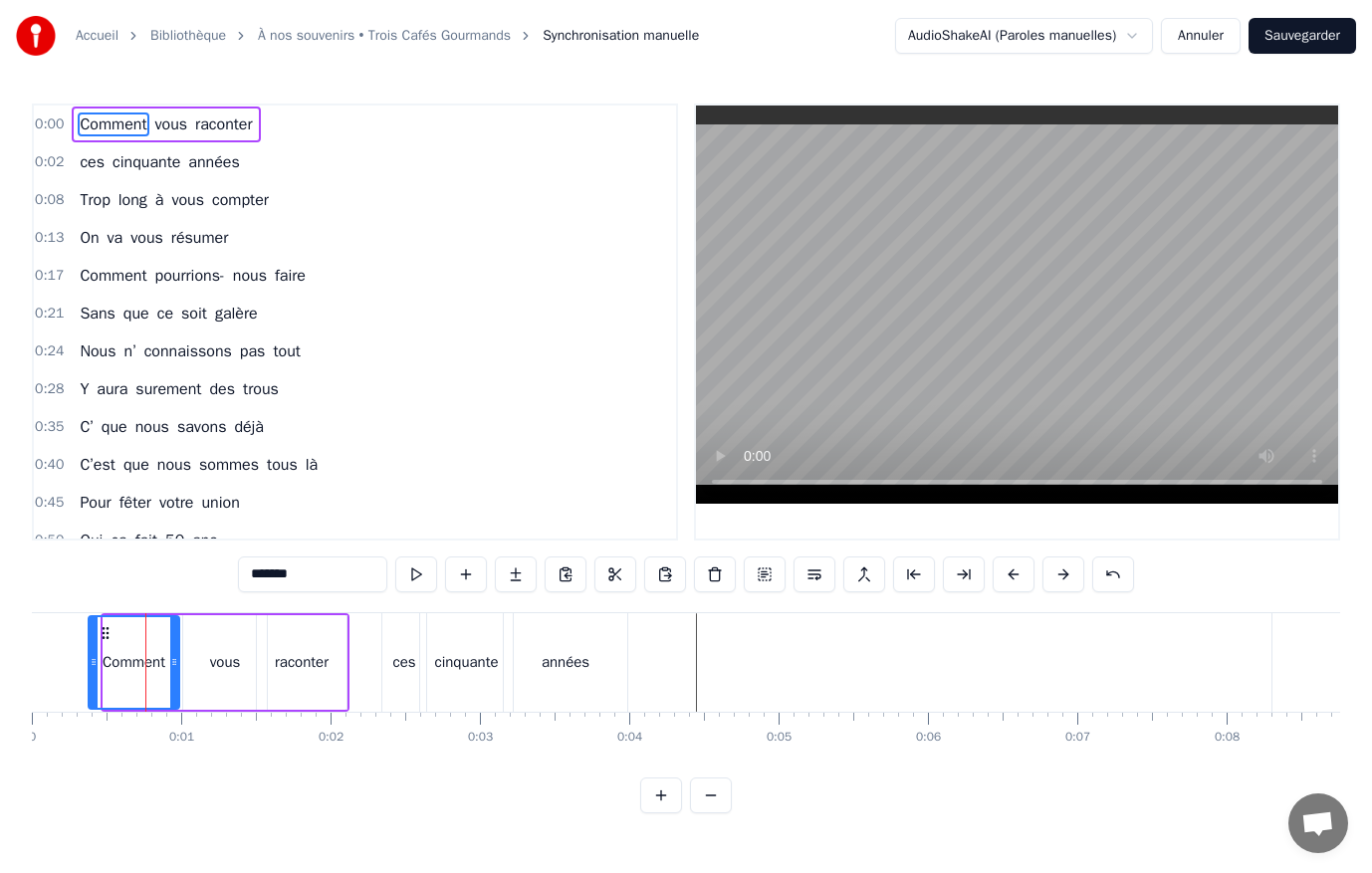 drag, startPoint x: 110, startPoint y: 660, endPoint x: 95, endPoint y: 664, distance: 15.524175 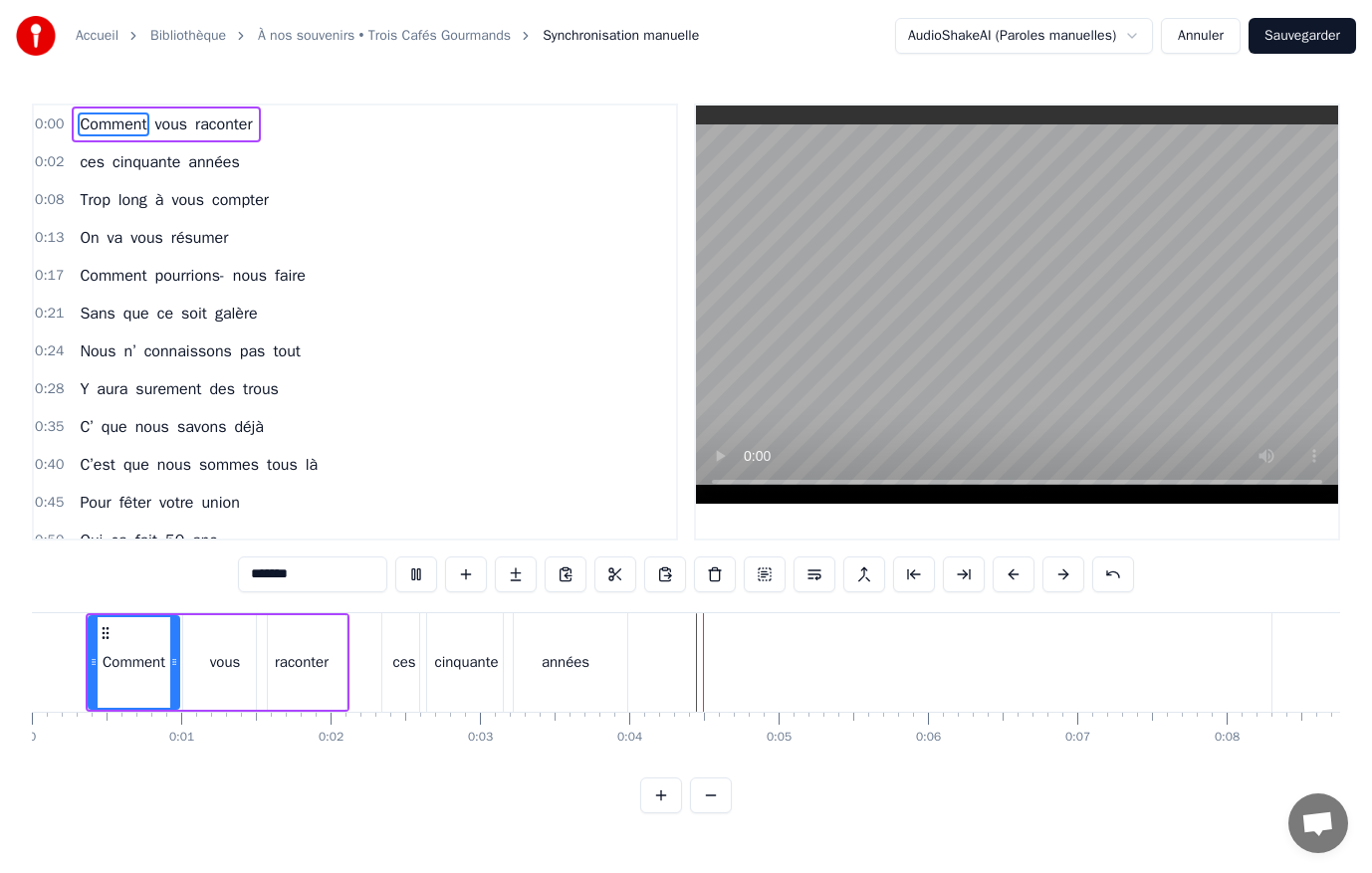 click at bounding box center (1017, 305) 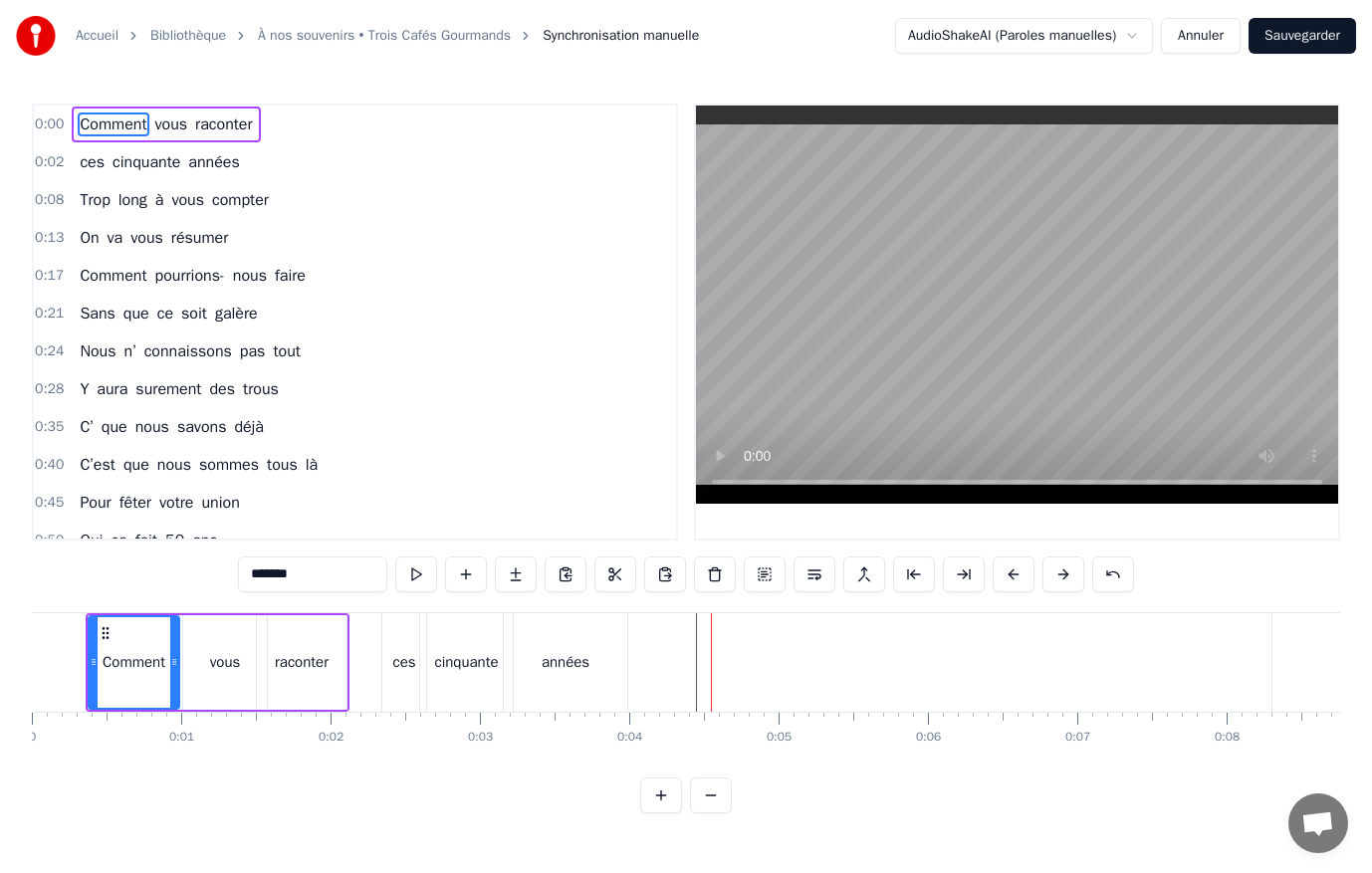 click on "0:00 Comment vous raconter 0:02 ces cinquante années 0:08 Trop long à vous compter 0:13 On va vous résumer 0:17 Comment pourrions- nous faire 0:21 Sans que ce soit galère 0:24 Nous n’ connaissons pas tout 0:28 Y aura surement des trous 0:35 C’ que nous savons déjà 0:40 C’est que nous sommes tous là 0:45 Pour fêter votre union 0:50 Oui ça fait 50 ans 0:56 Et tout a commencé 1:00 Dunkerque pour vous situer 1:06 Un regard échangé 1:09 Et tout a découlé 1:12 Le 3 aout 75 1:15 Il s’passe un truc de dingue 1:20 Vous vous êtes dit oui 1:24 Et ce pour toute la vie 1:28 Le premier nid douillé 1:32 Au 3 rue du marais 1:35 Vous êtes dev’nus parents 1:38 Et ce pour très longtemps 1:42 Et vint la construction 1:43 De vot’ première maison 1:50 Et un troisième enfant 1:52 Fait son apparition 1:55 Et là ça en fait trois 1:58 Plus que le choix du roi 2:02 On va s’arreter la 2:05 On a plus d’debarras ….. 2:08 Après des mutations 2:11 On a changé d’maison 2:15 Nous voilà parisiens On" at bounding box center (686, 322) 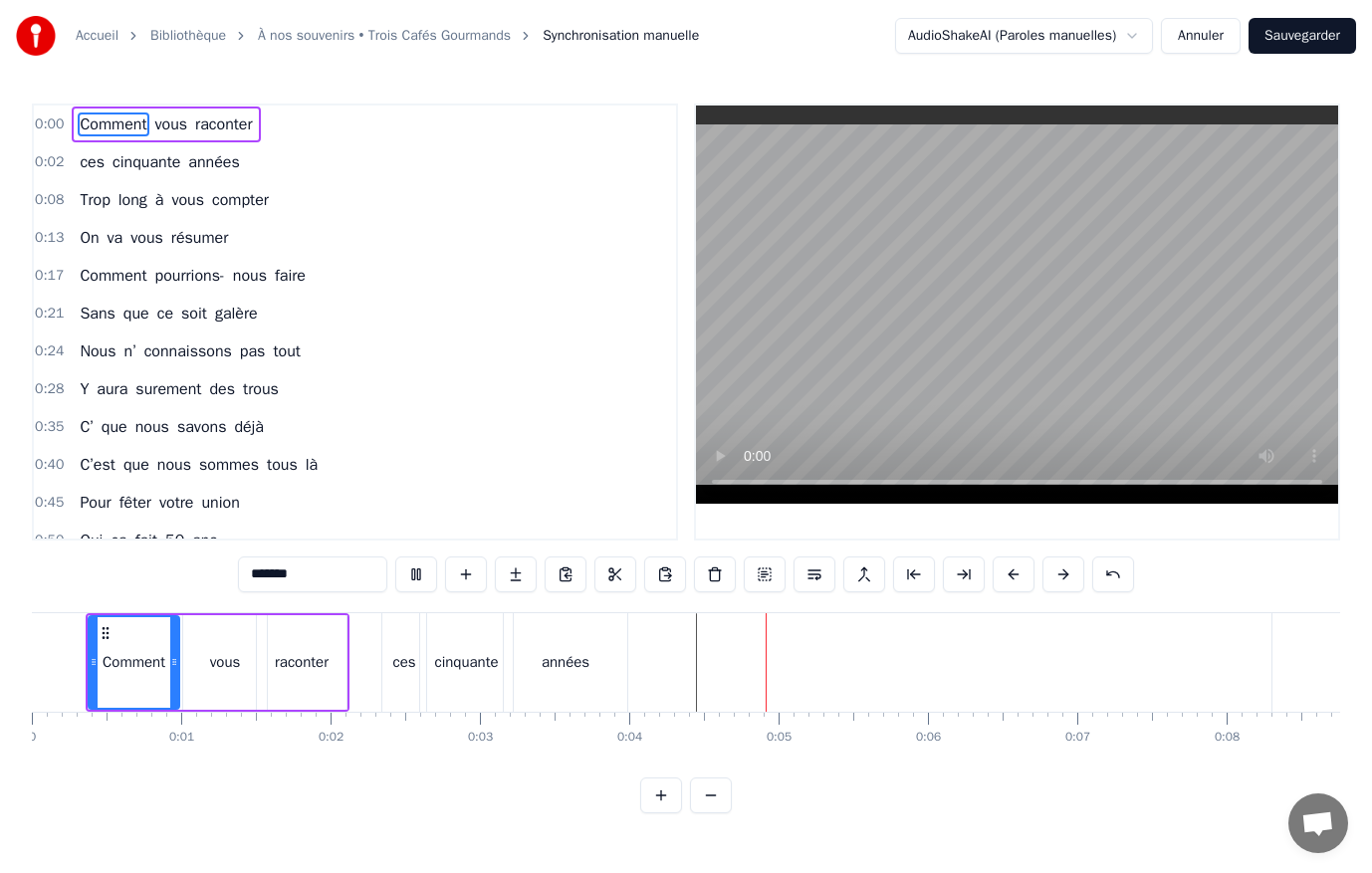 click at bounding box center (1017, 305) 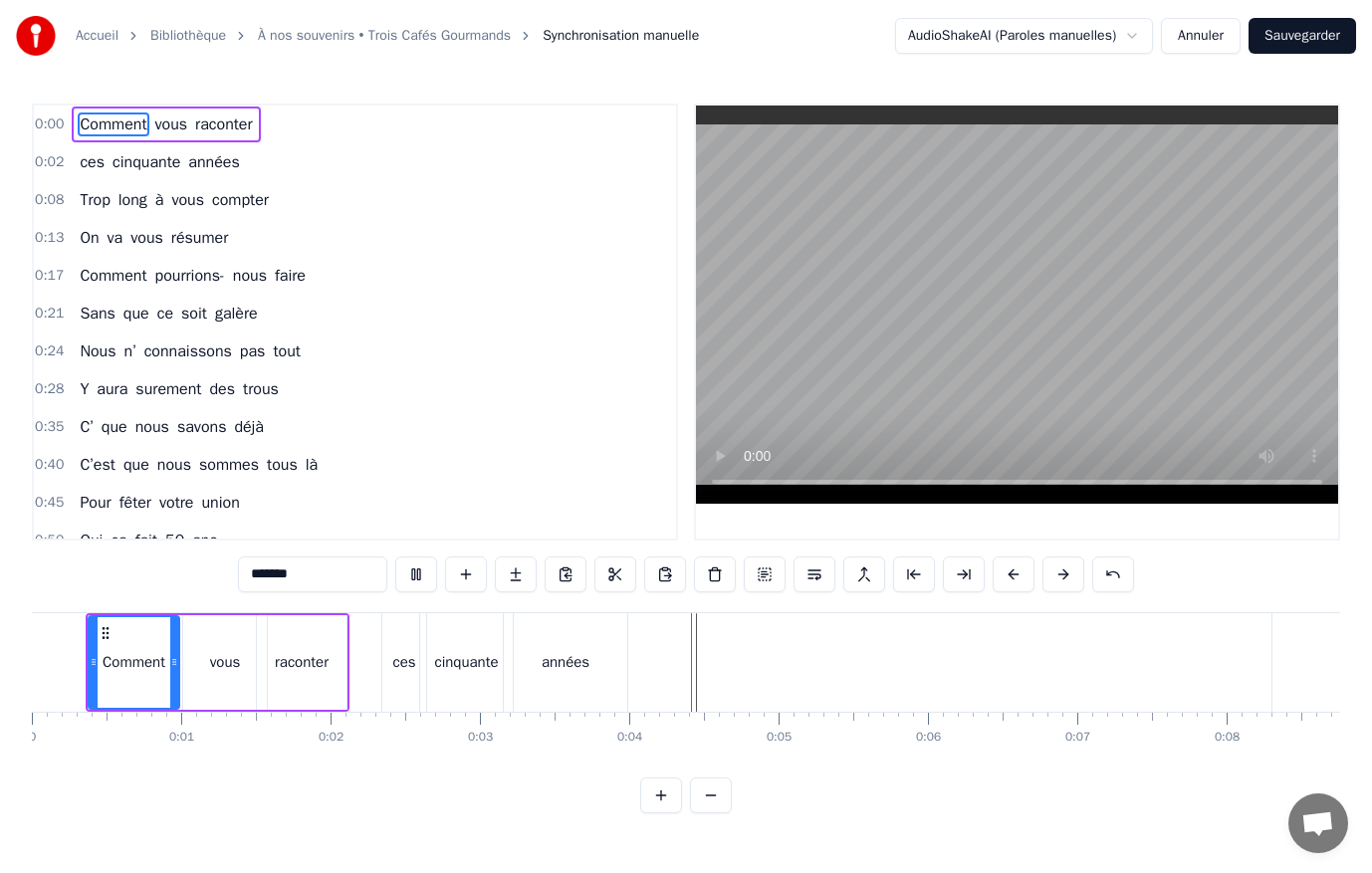 click at bounding box center (1017, 305) 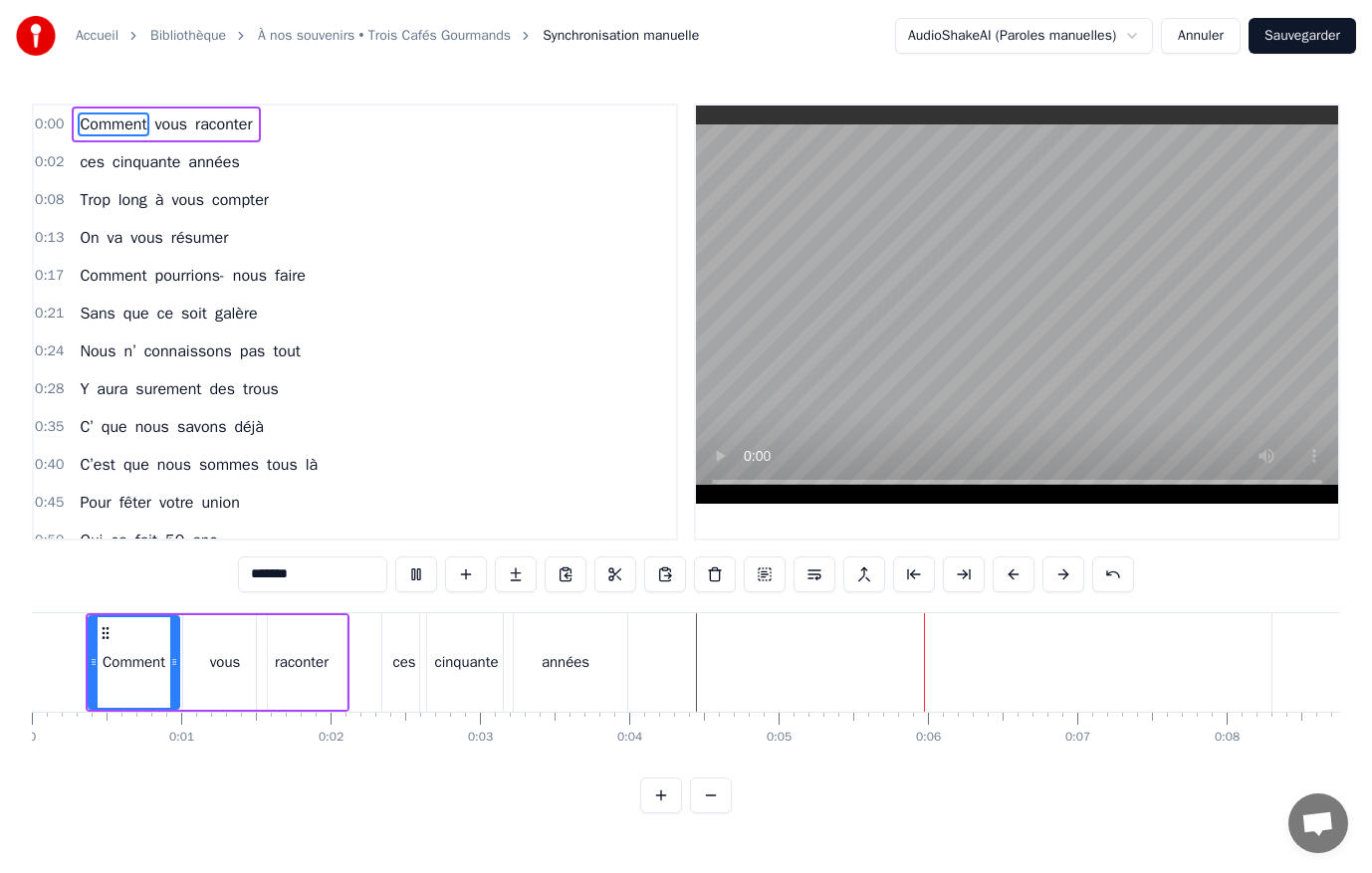 click at bounding box center [1017, 305] 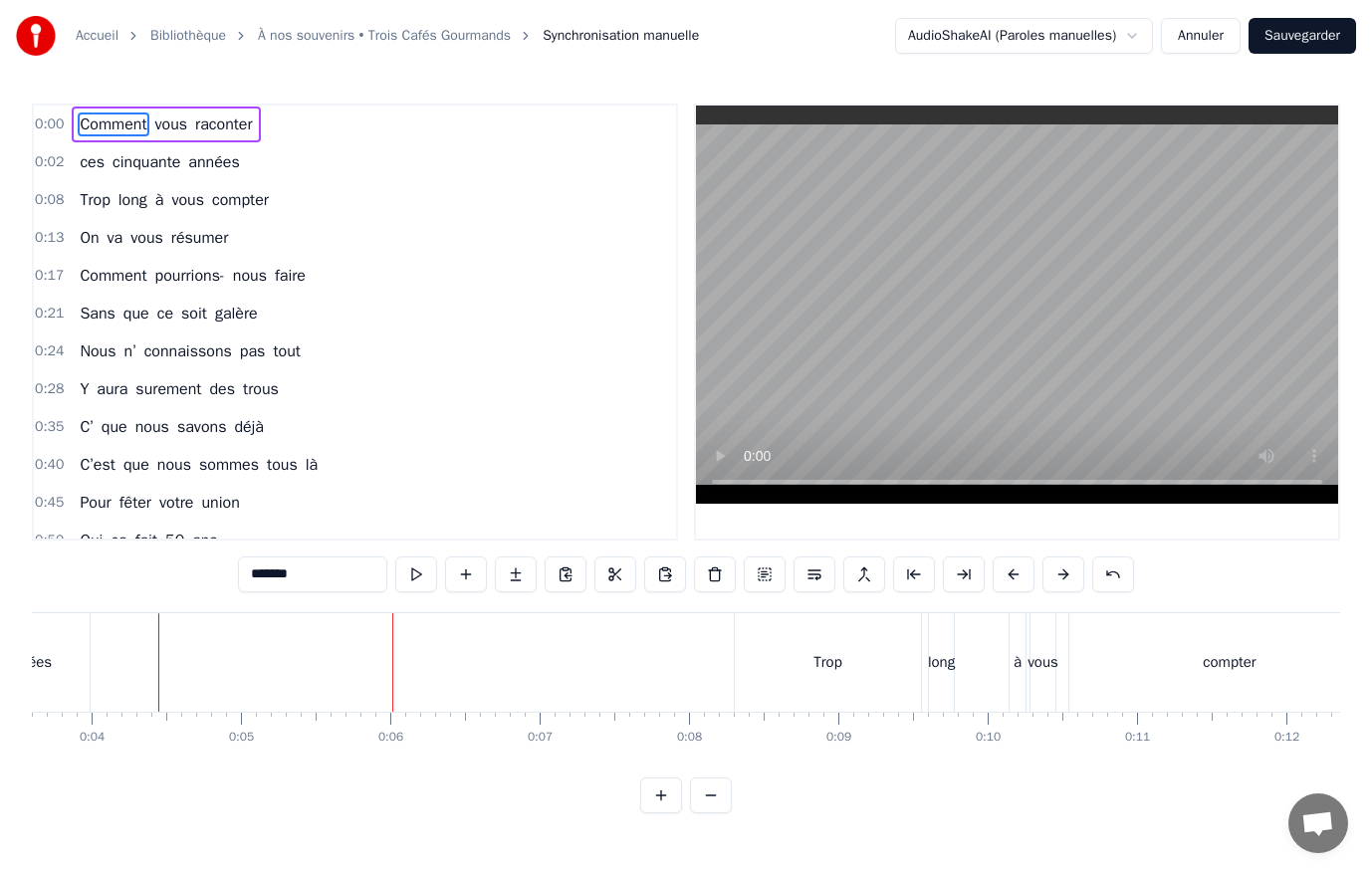 scroll, scrollTop: 0, scrollLeft: 426, axis: horizontal 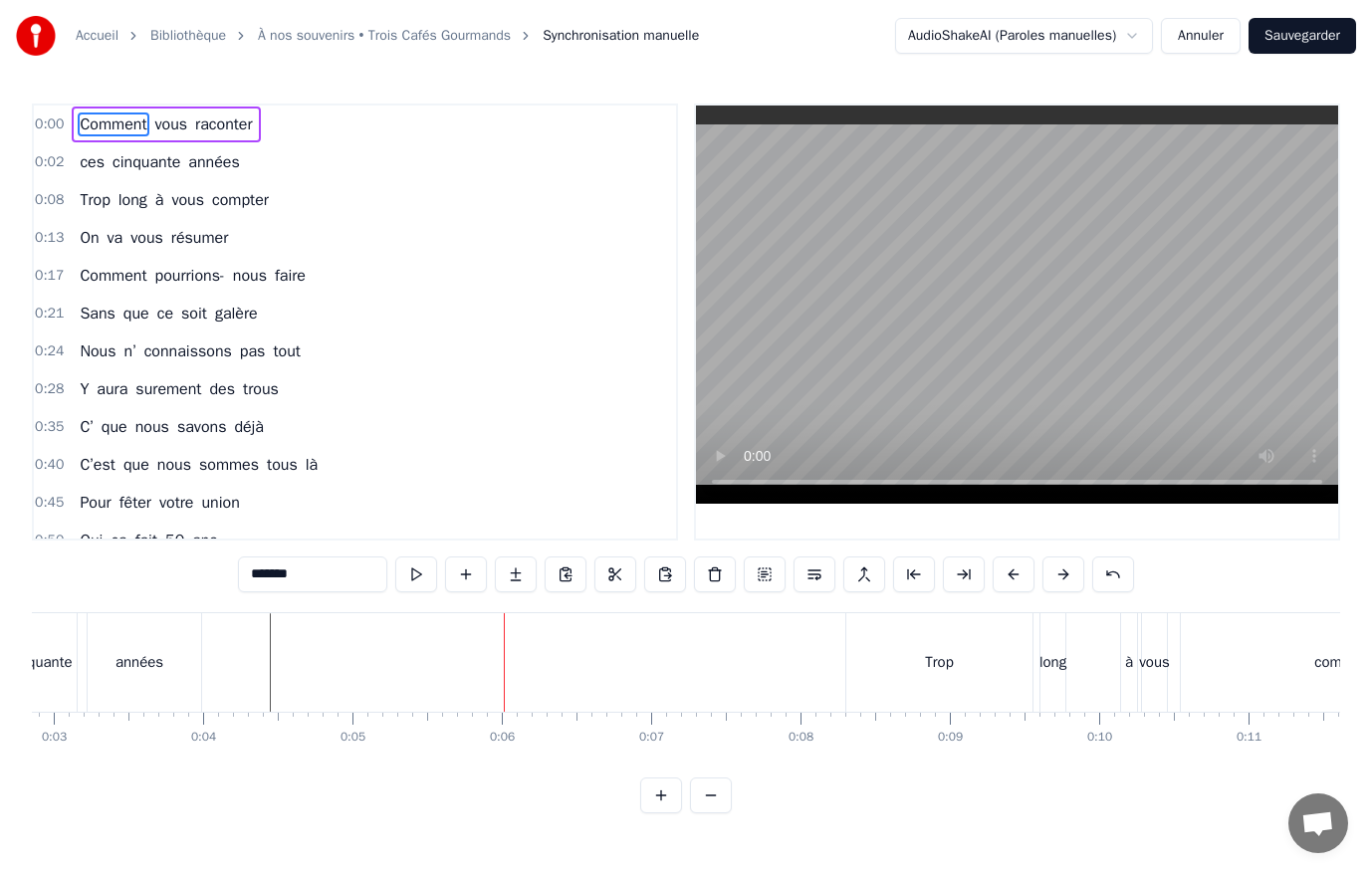 click on "Comment vous raconter ces cinquante années Trop long à vous compter On va vous résumer Comment pourrions- nous faire Sans que ce soit galère Nous n’ connaissons pas tout Y aura surement des trous C’ que nous savons déjà C’est que nous sommes tous là Pour fêter votre union Oui ça fait 50 ans Et tout a commencé Dunkerque pour vous situer Un regard échangé Et tout a découlé Le 3 aout 75 Il s’passe un truc de dingue Vous vous êtes dit oui Et ce pour toute la vie Le premier nid douillé Au 3 rue du marais Vous êtes dev’nus parents Et ce pour très longtemps Et vint la construction De vot’ première maison Et un troisième enfant Fait son apparition Et là ça en fait trois Plus que le choix du roi On va s’arreter la On a plus d’debarras ….. Après des mutations On a changé d’maison Nous voilà parisiens On continu l’chemin J’avoue tous chamboulé Mais" at bounding box center [13963, 662] 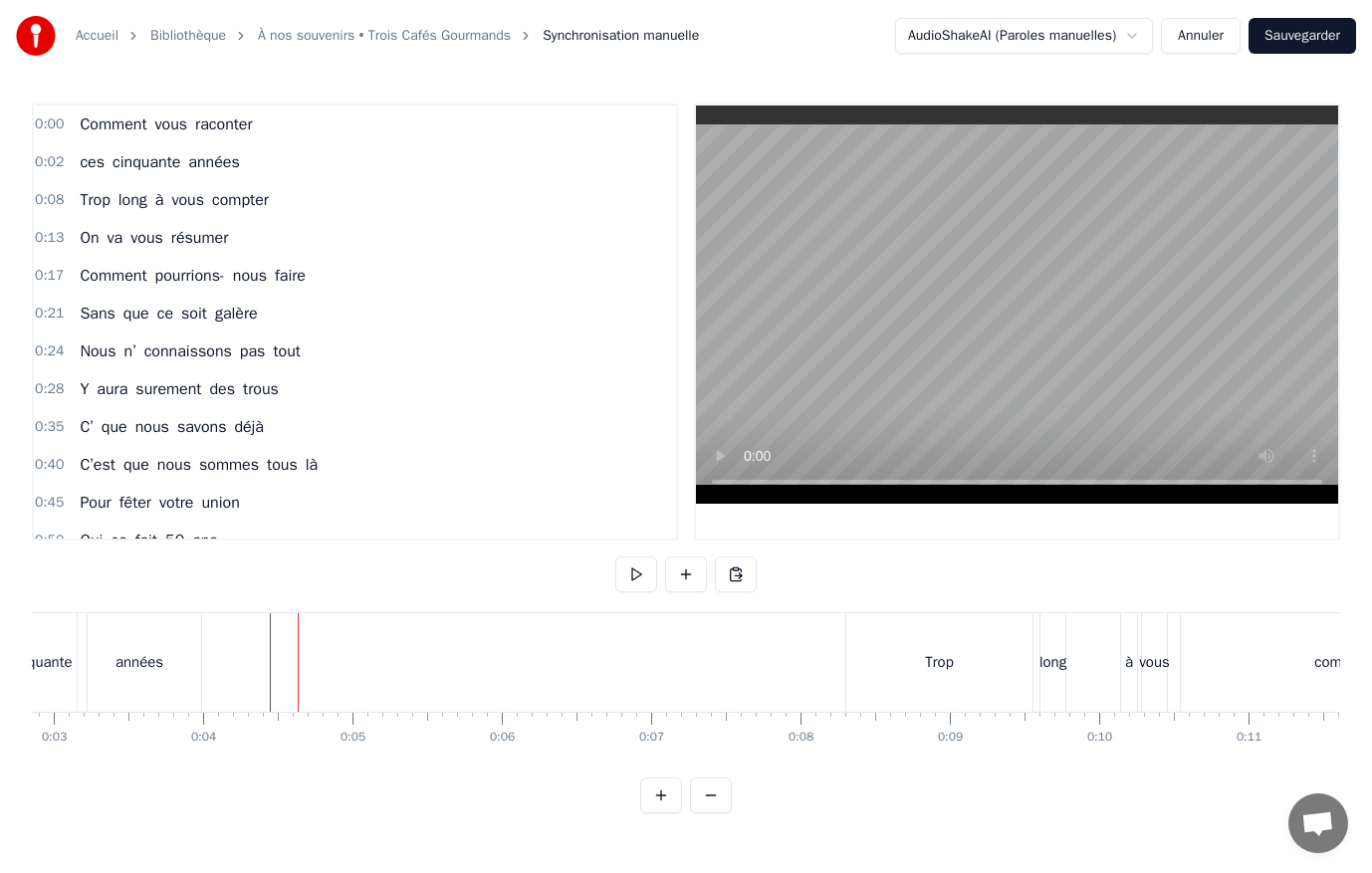 click on "Trop" at bounding box center [939, 662] 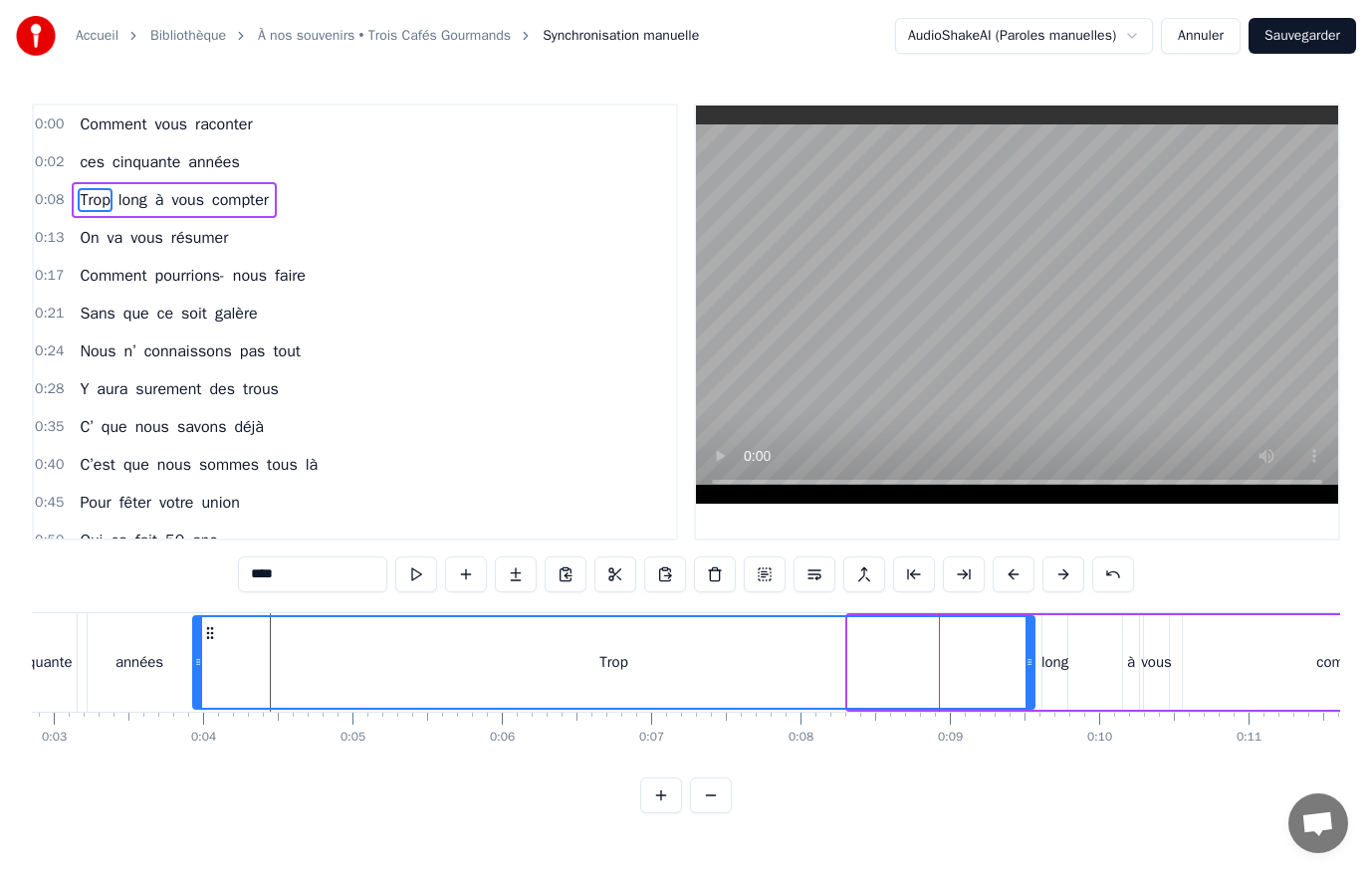 drag, startPoint x: 850, startPoint y: 664, endPoint x: 195, endPoint y: 670, distance: 655.02748 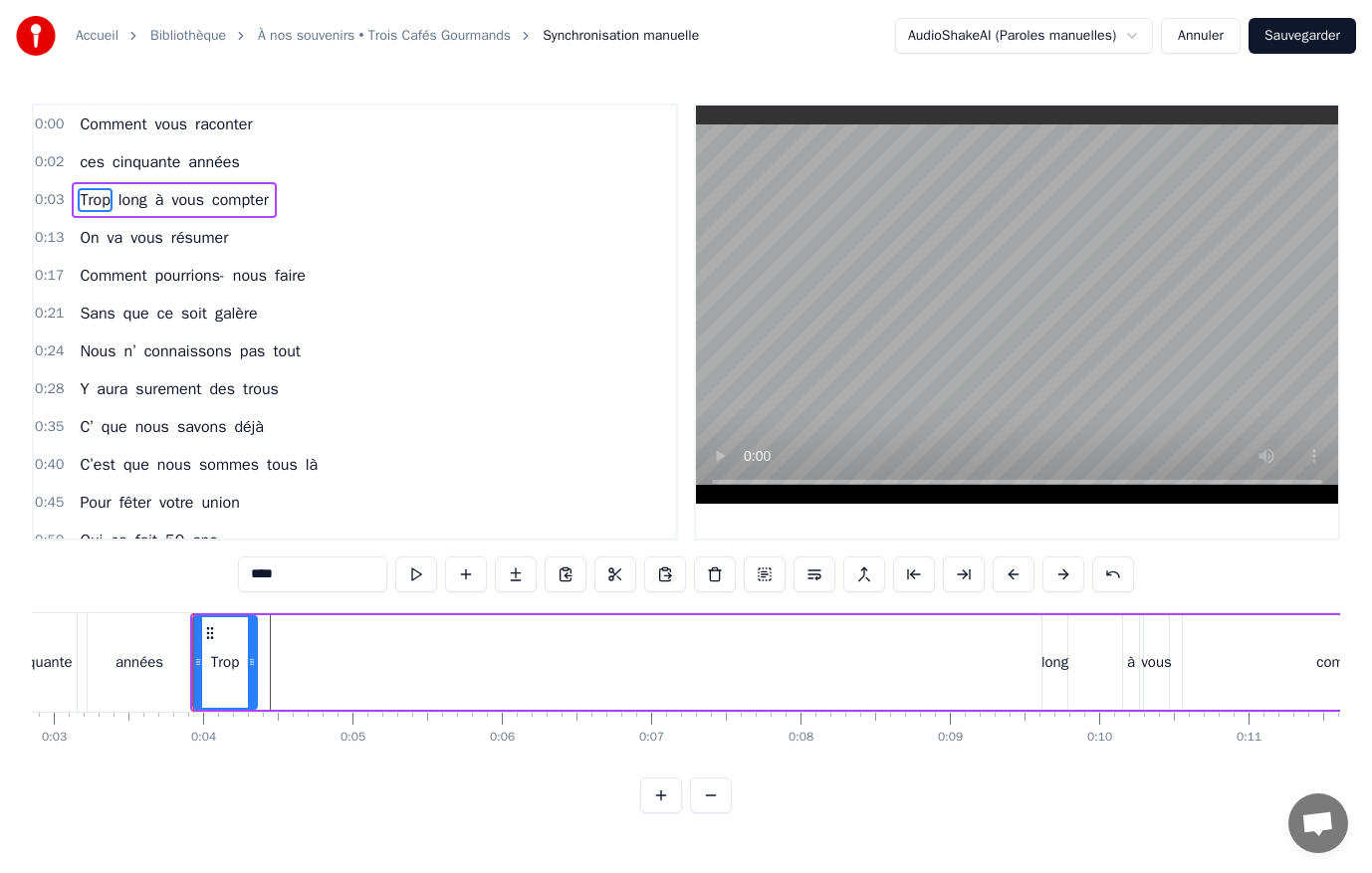 drag, startPoint x: 1031, startPoint y: 662, endPoint x: 255, endPoint y: 665, distance: 776.0058 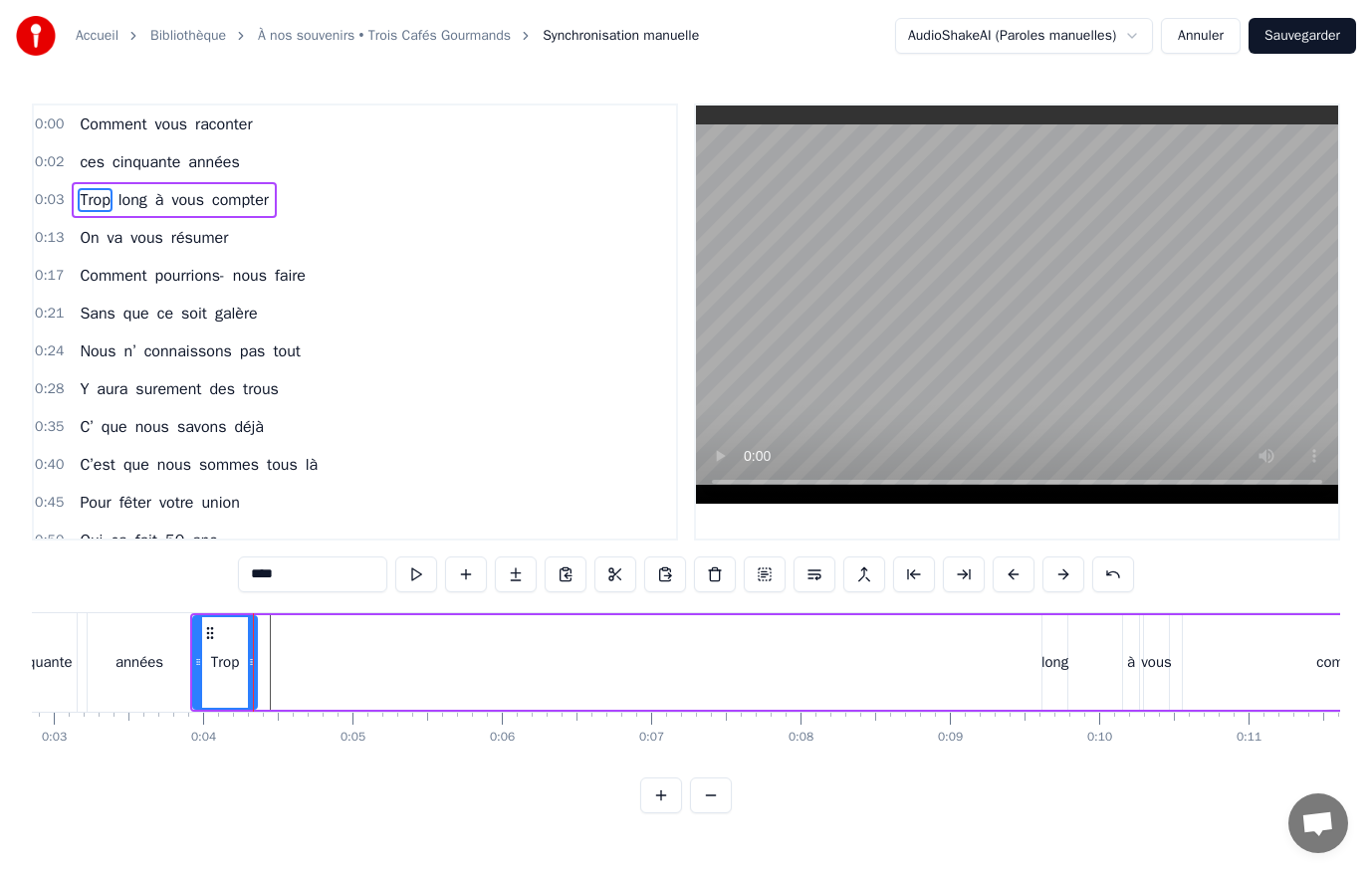 click on "long" at bounding box center (1054, 662) 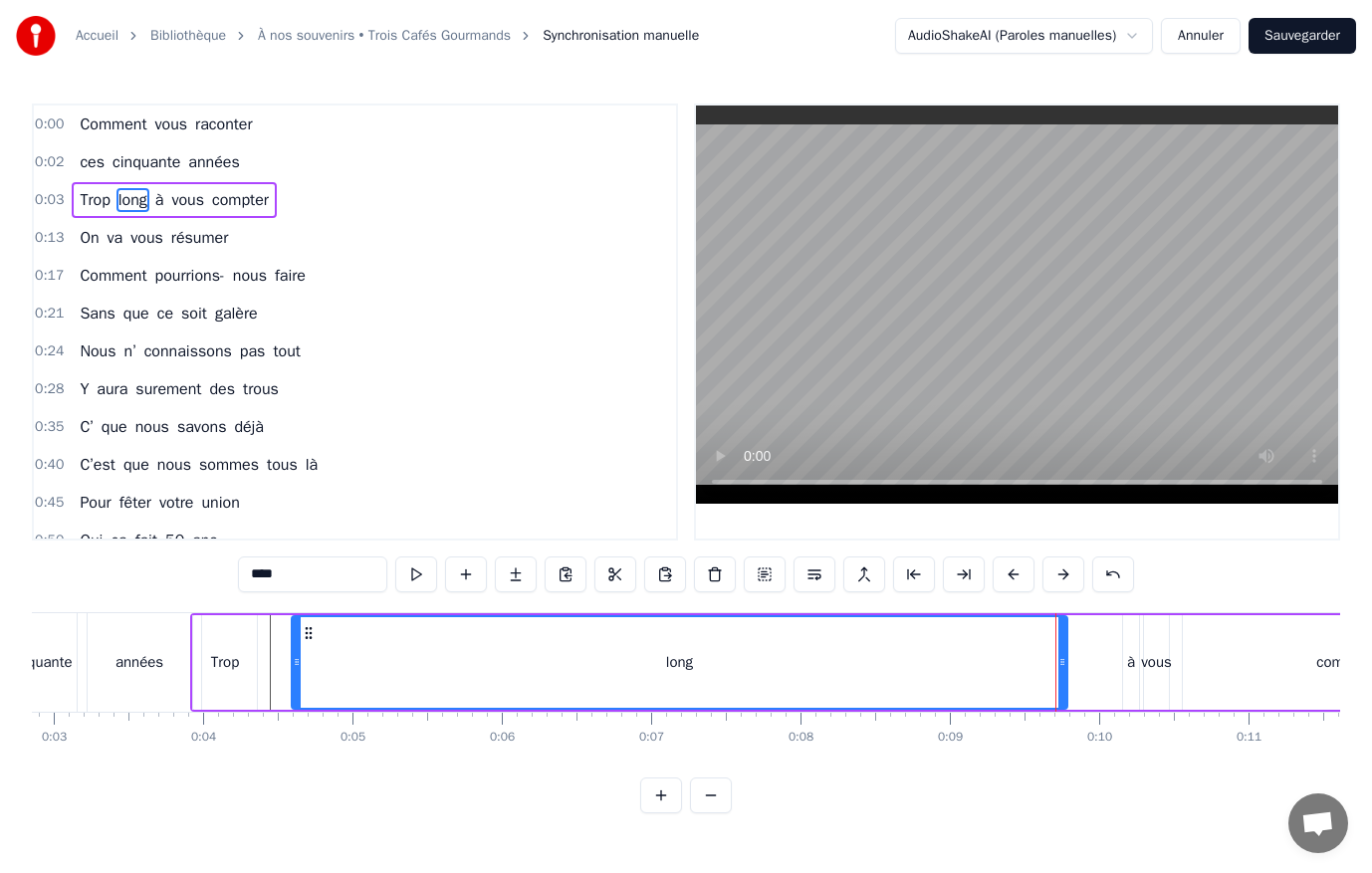 drag, startPoint x: 1045, startPoint y: 664, endPoint x: 295, endPoint y: 673, distance: 750.054 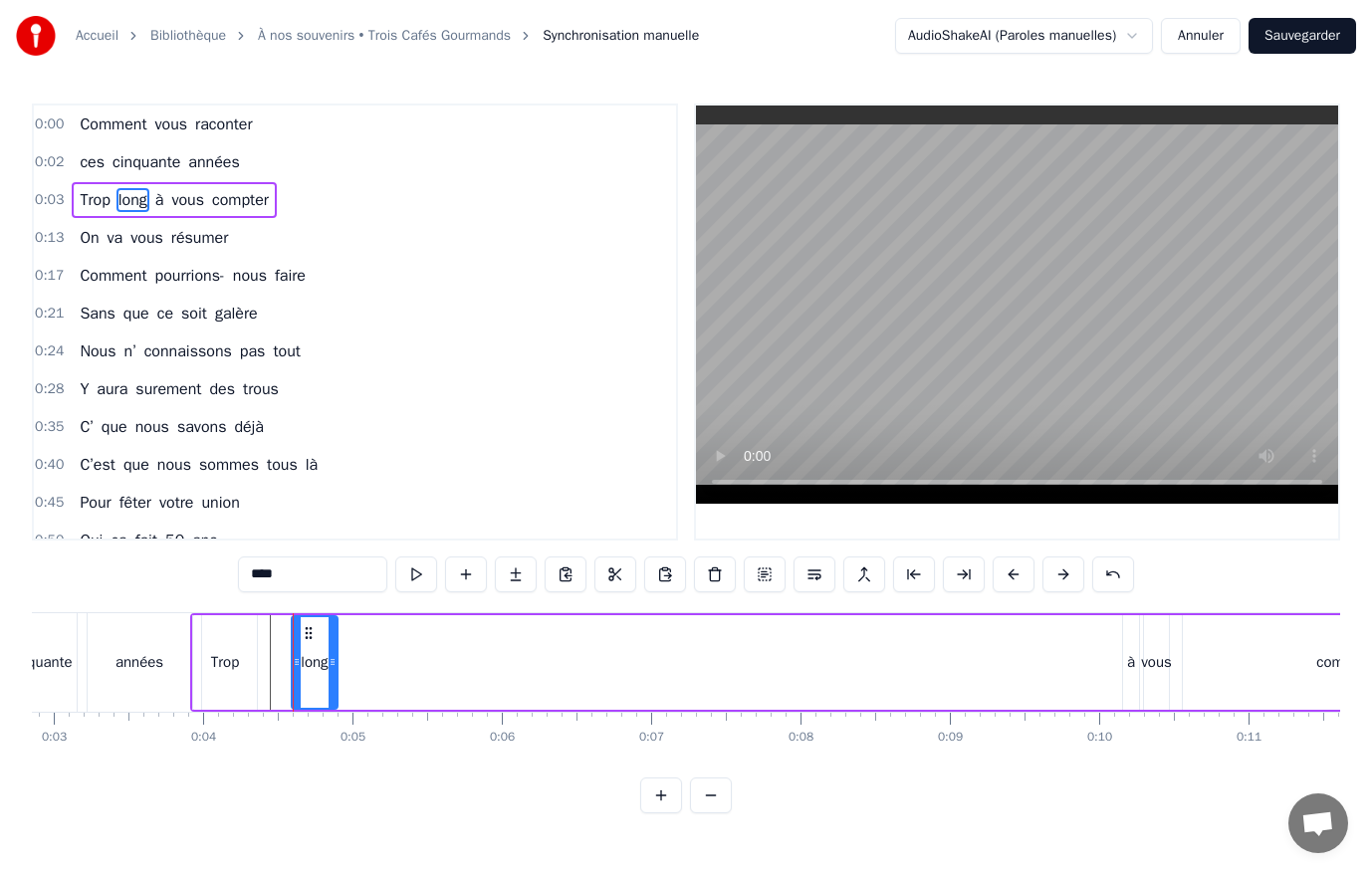 drag, startPoint x: 1064, startPoint y: 662, endPoint x: 335, endPoint y: 670, distance: 729.04389 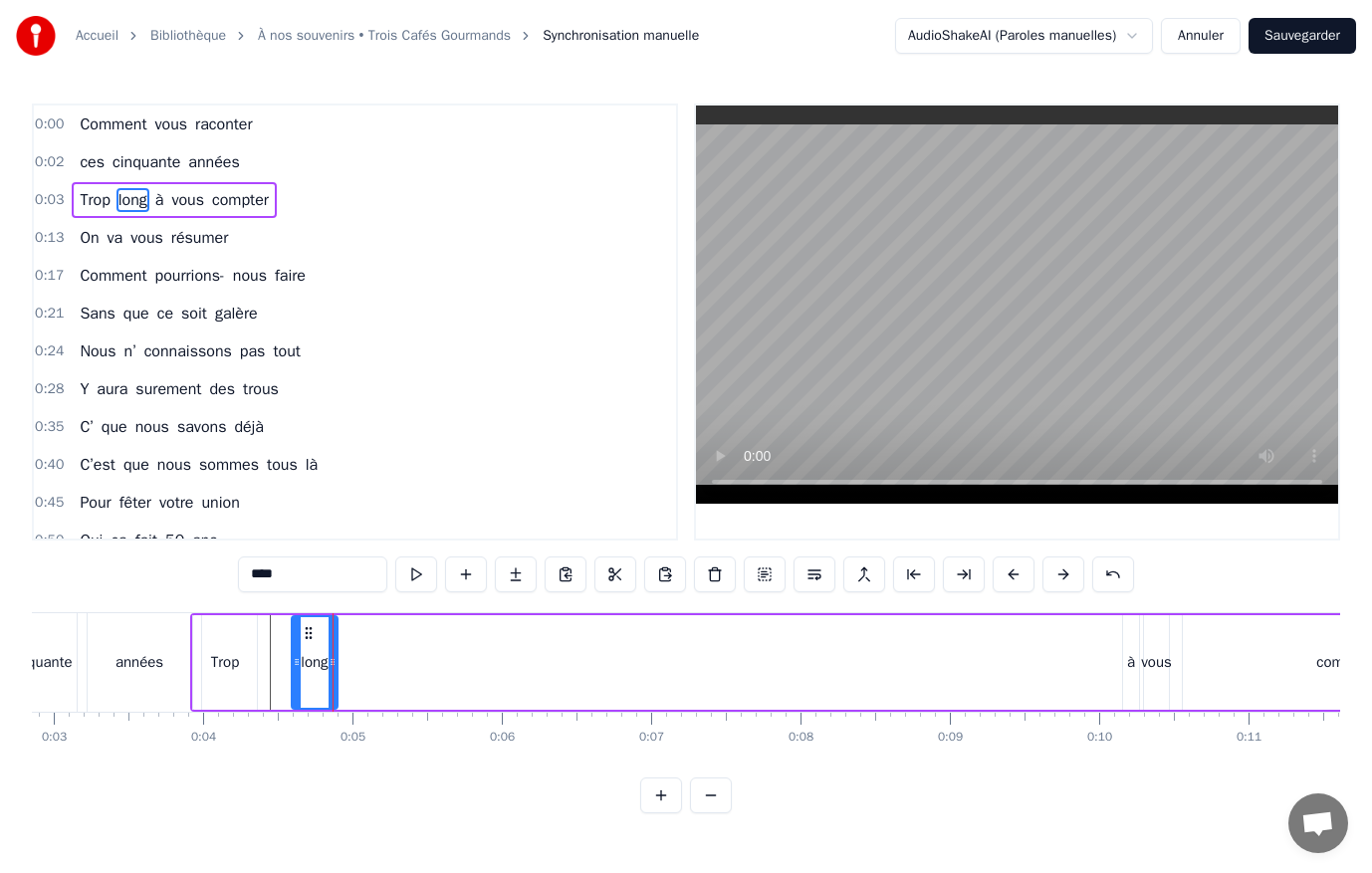 click on "0:35 C’ que nous savons déjà" at bounding box center (354, 427) 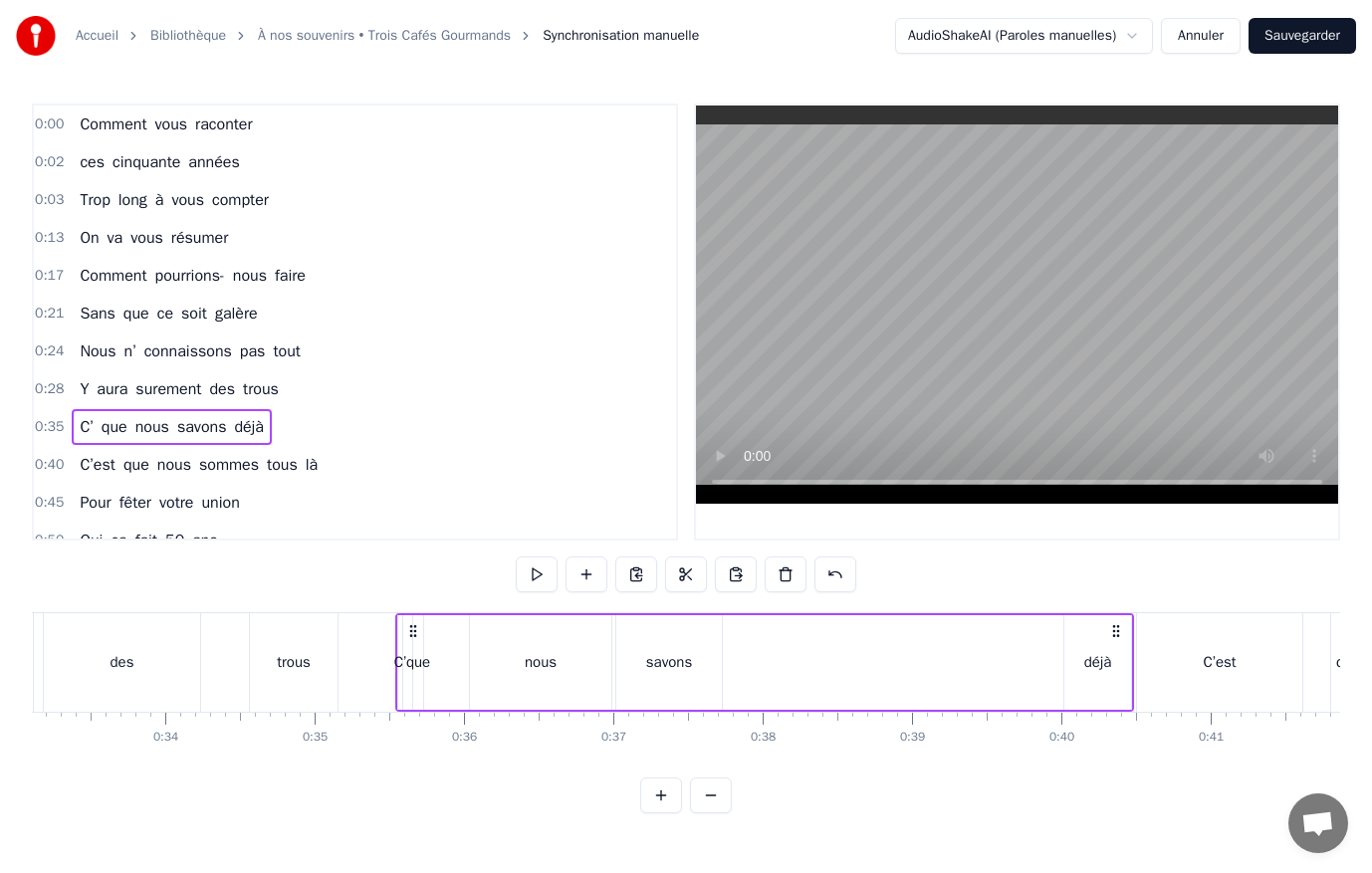 scroll, scrollTop: 0, scrollLeft: 5208, axis: horizontal 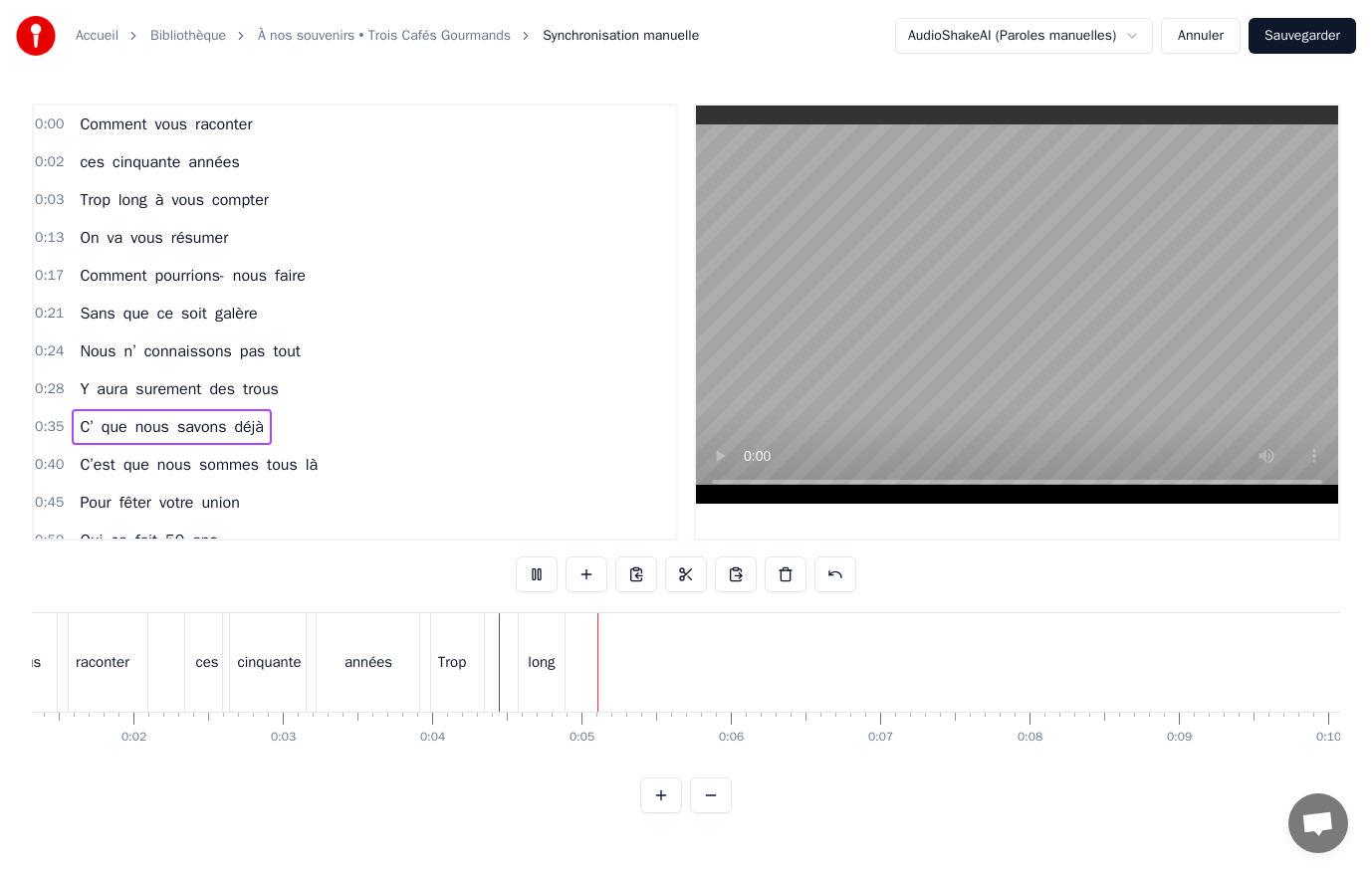 click on "Trop long à vous compter" at bounding box center [1077, 662] 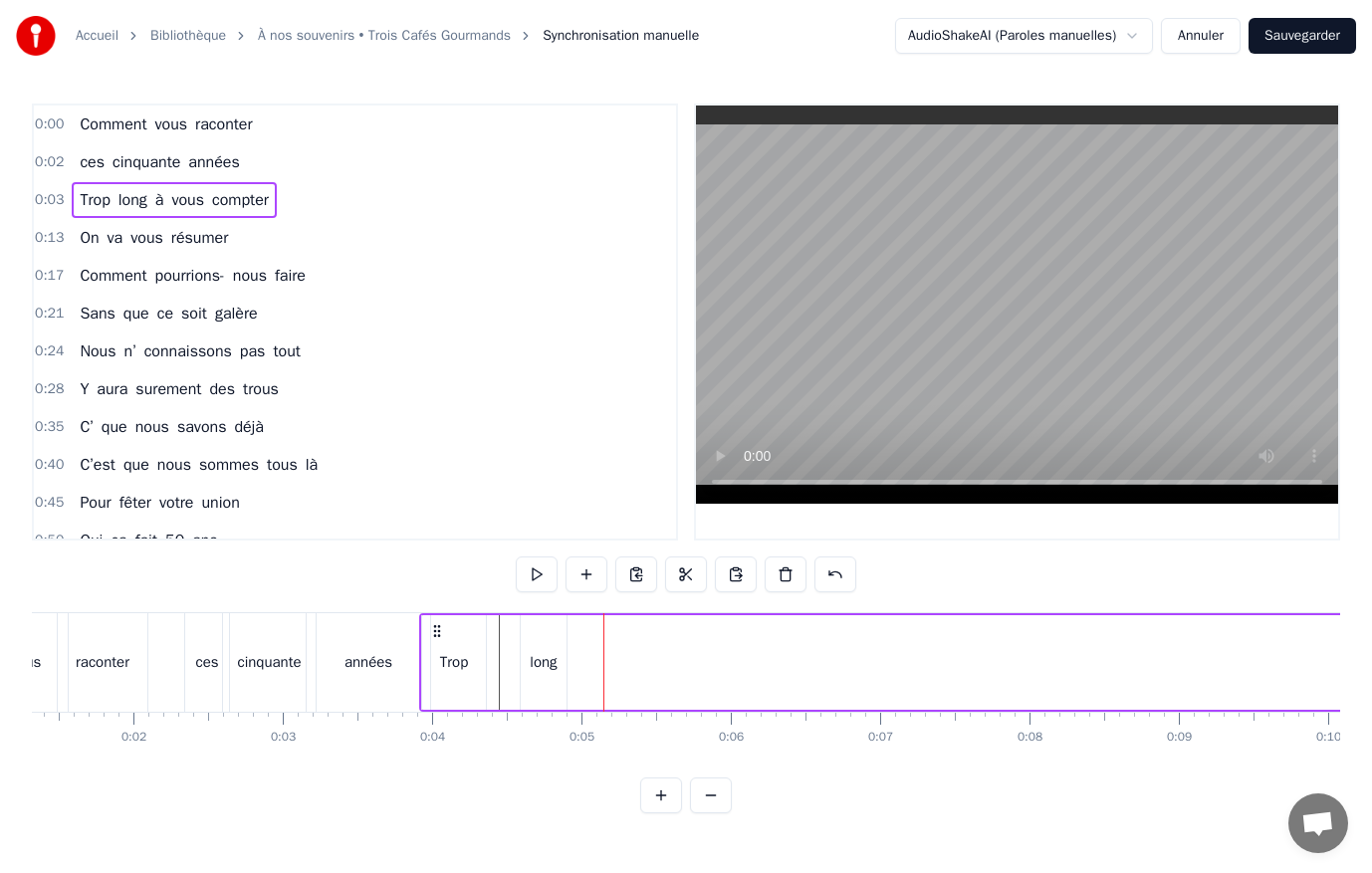 click on "Trop" at bounding box center [454, 662] 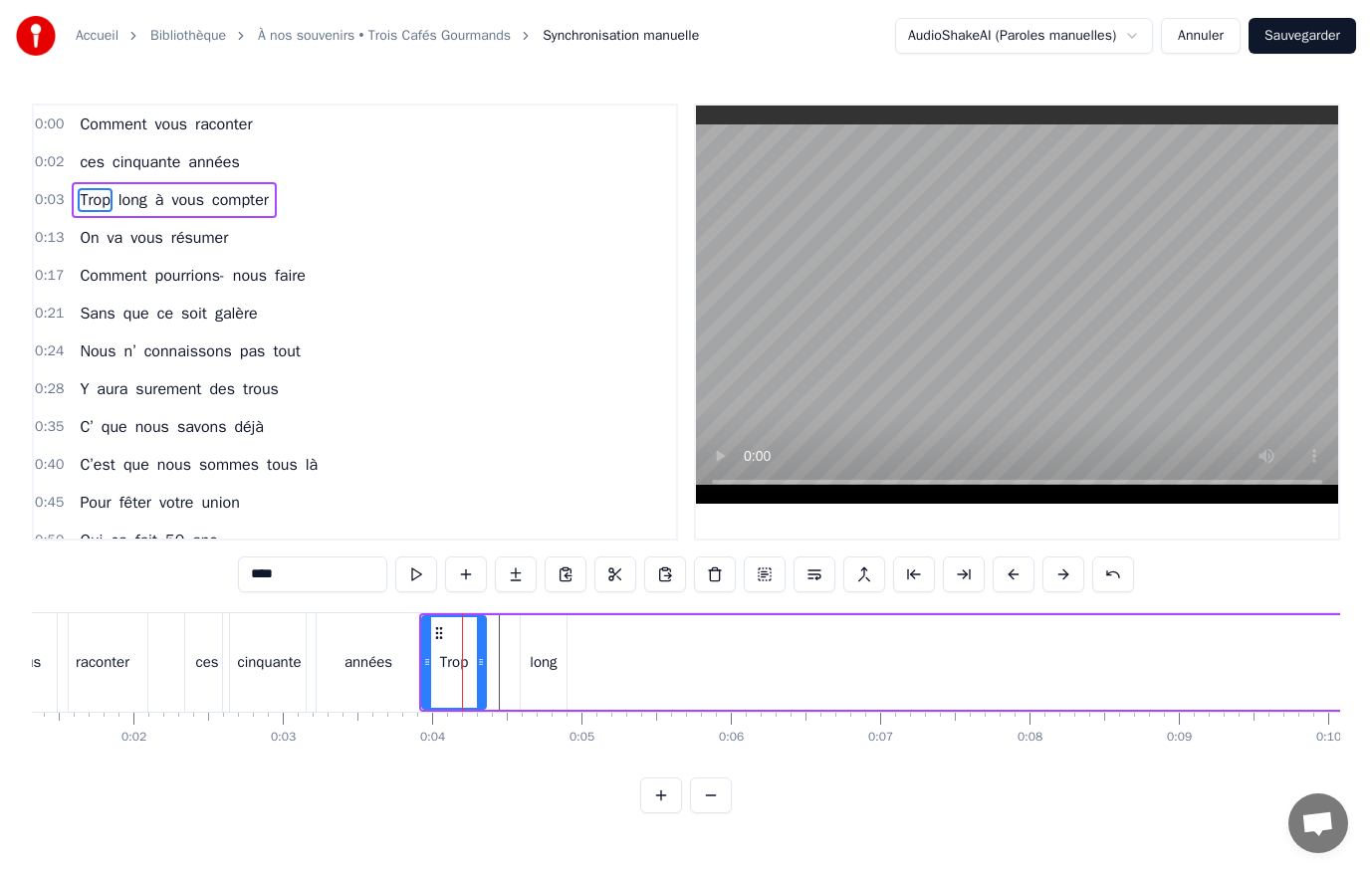 click on "long" at bounding box center (543, 662) 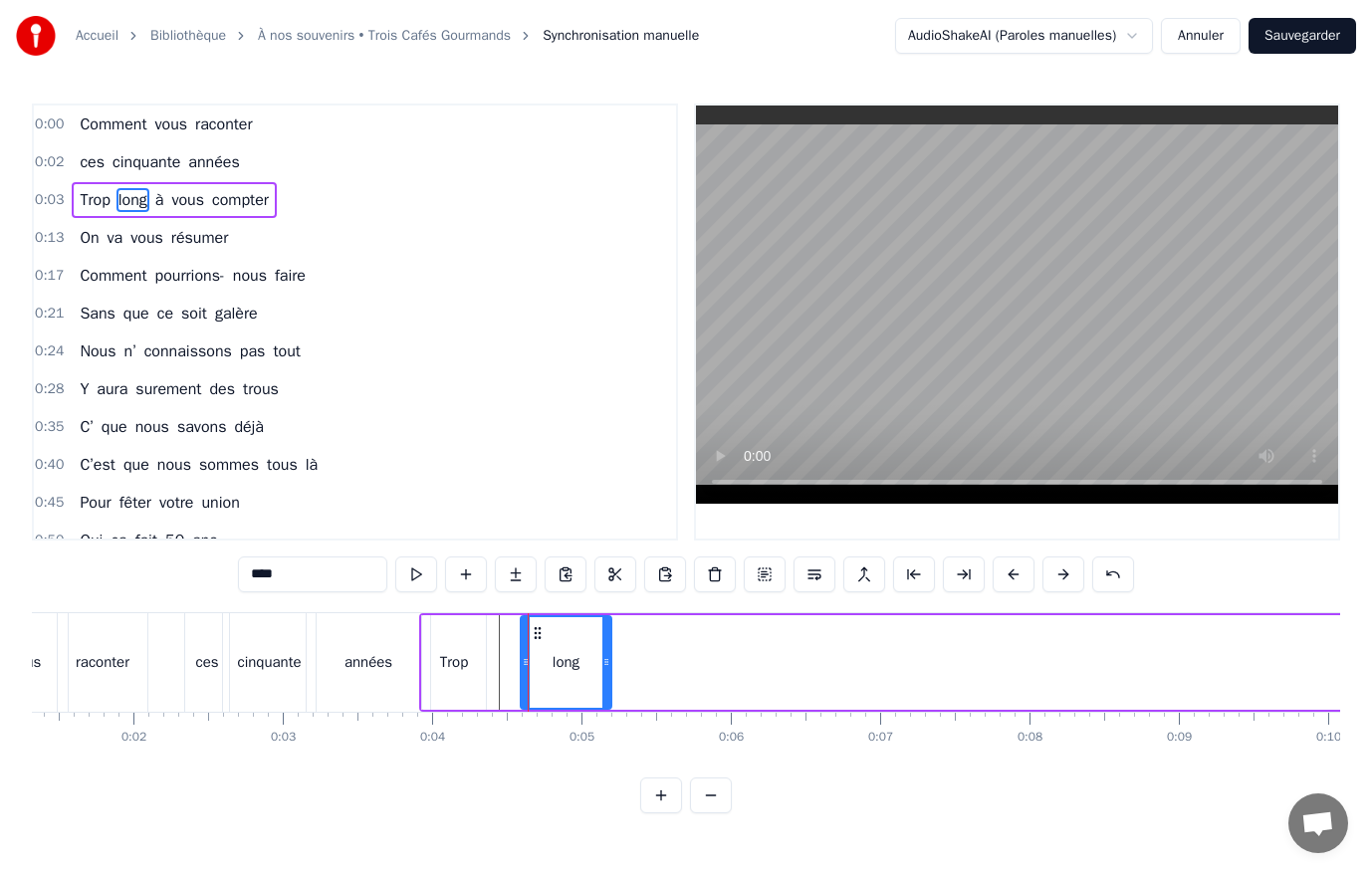 drag, startPoint x: 564, startPoint y: 664, endPoint x: 608, endPoint y: 661, distance: 44.102154 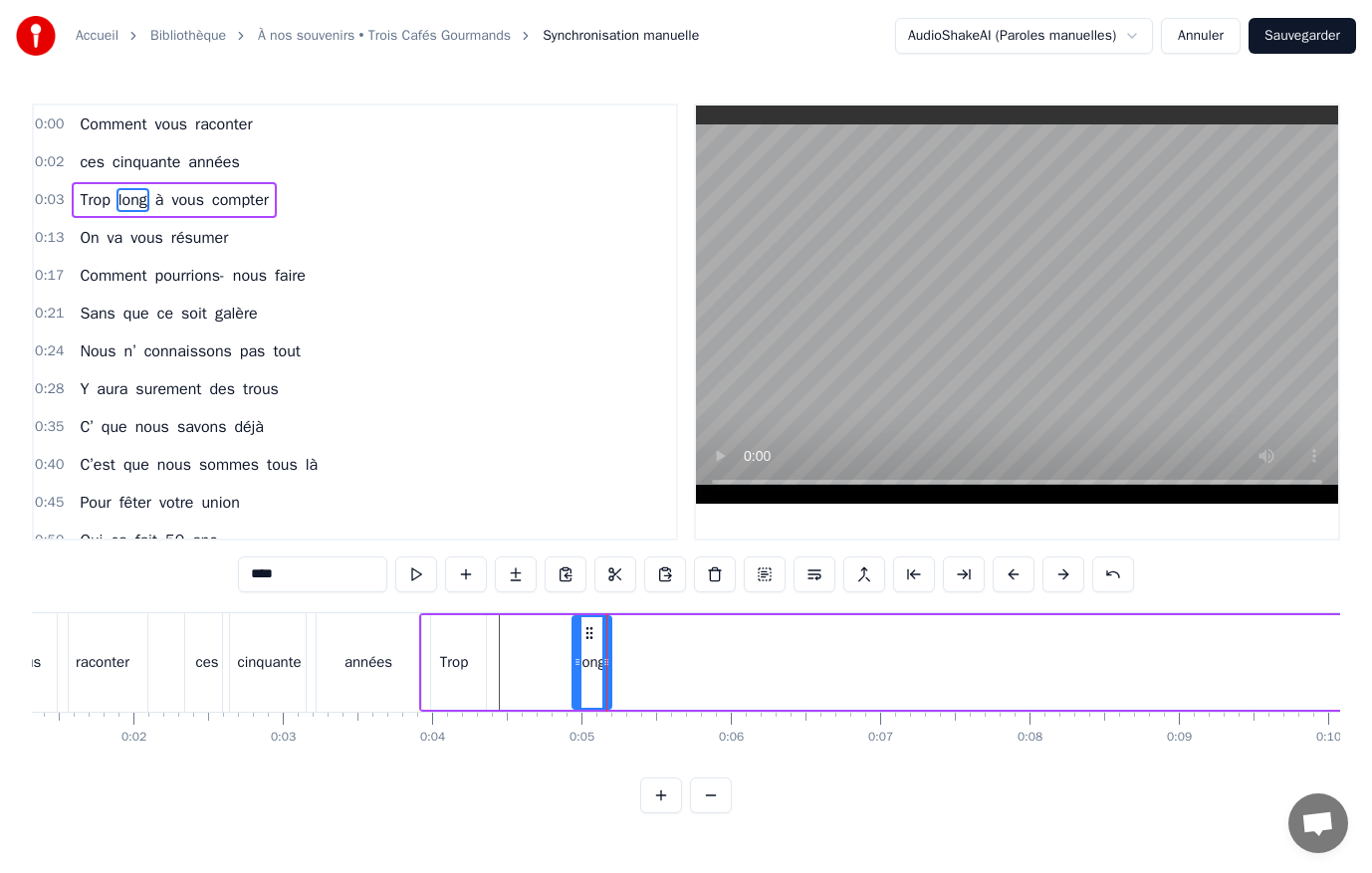 drag, startPoint x: 528, startPoint y: 662, endPoint x: 576, endPoint y: 661, distance: 48.010416 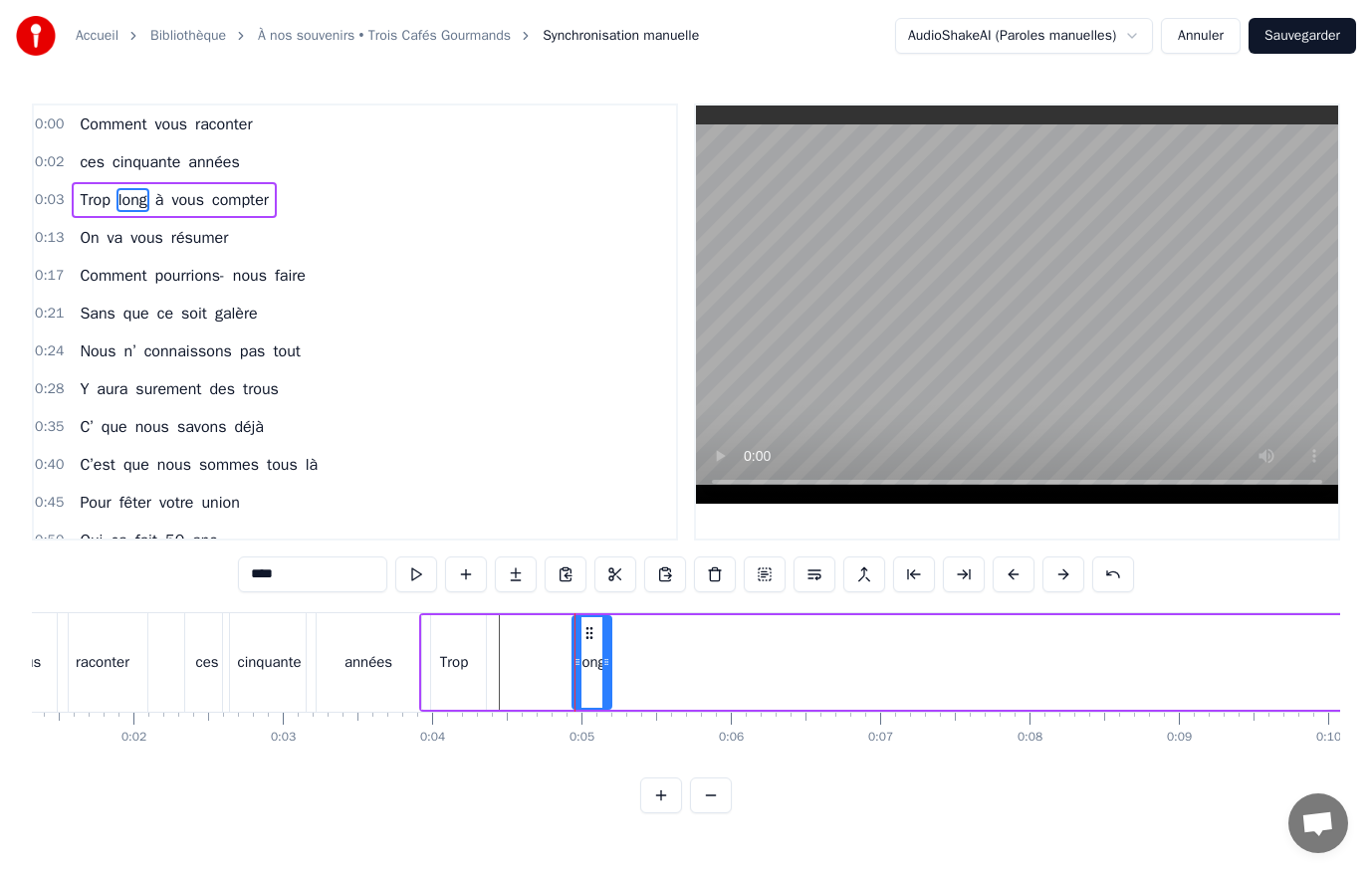 click on "Trop" at bounding box center (454, 662) 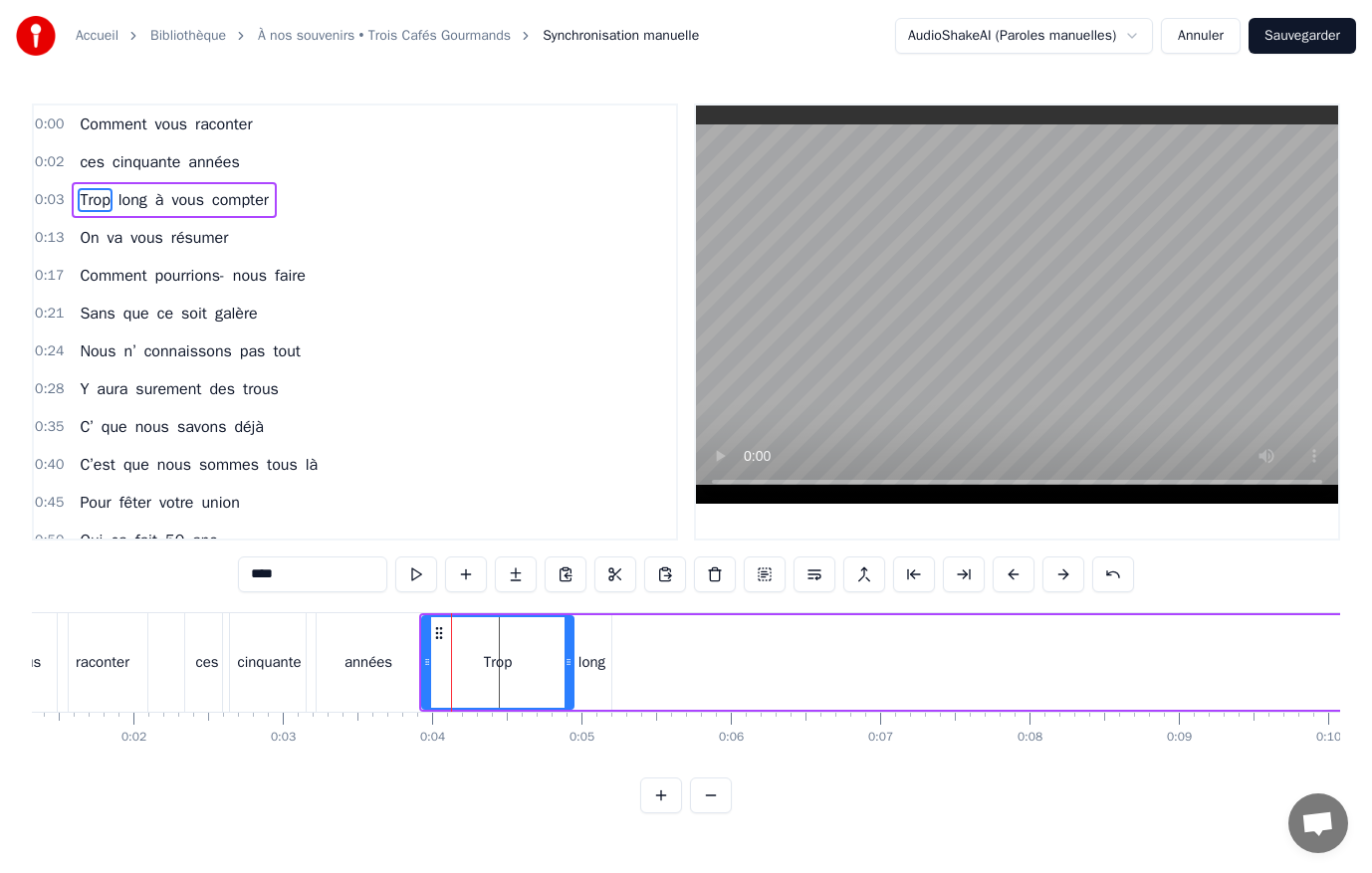 drag, startPoint x: 483, startPoint y: 664, endPoint x: 571, endPoint y: 664, distance: 88 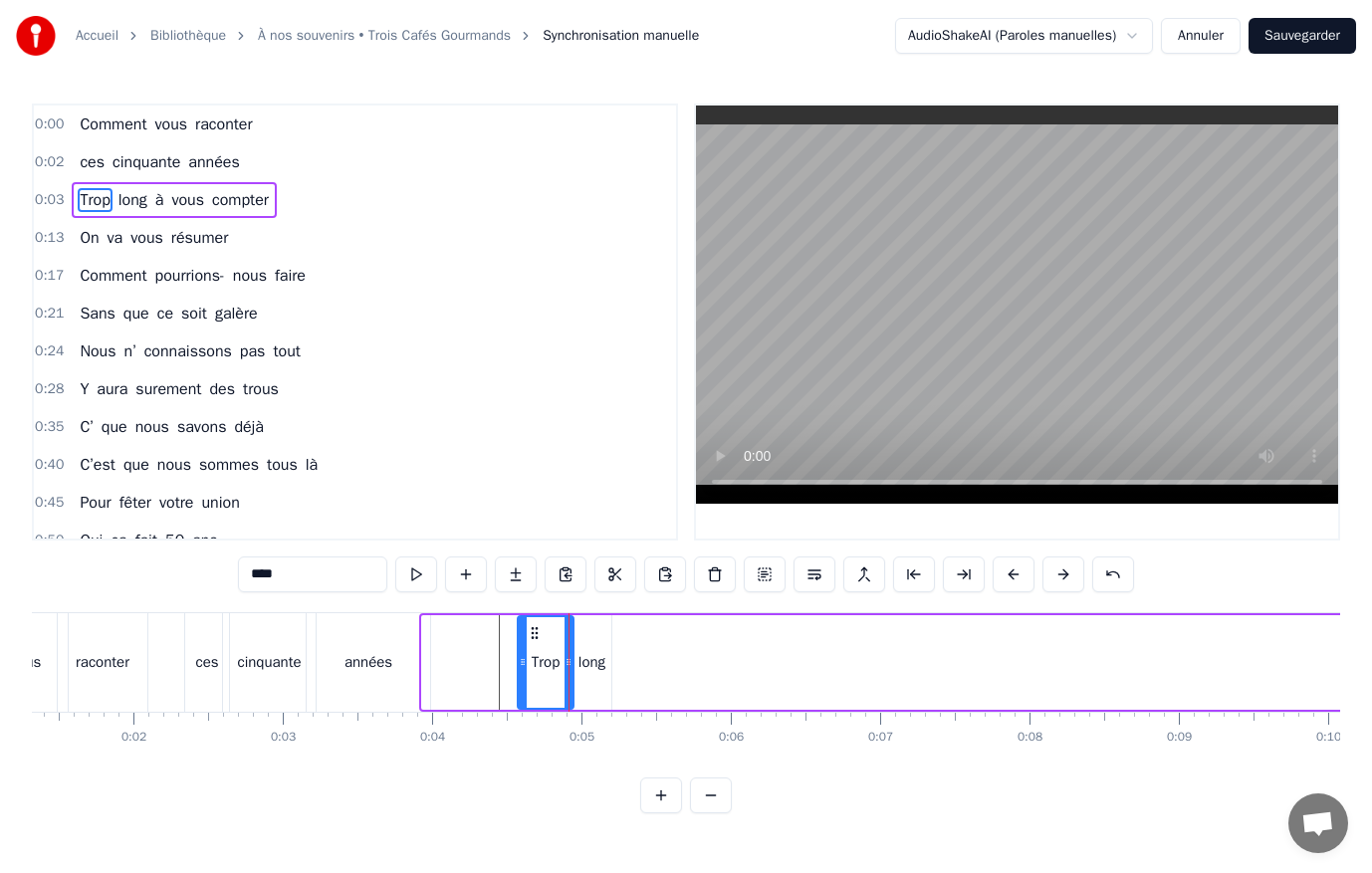 drag, startPoint x: 425, startPoint y: 660, endPoint x: 521, endPoint y: 660, distance: 96 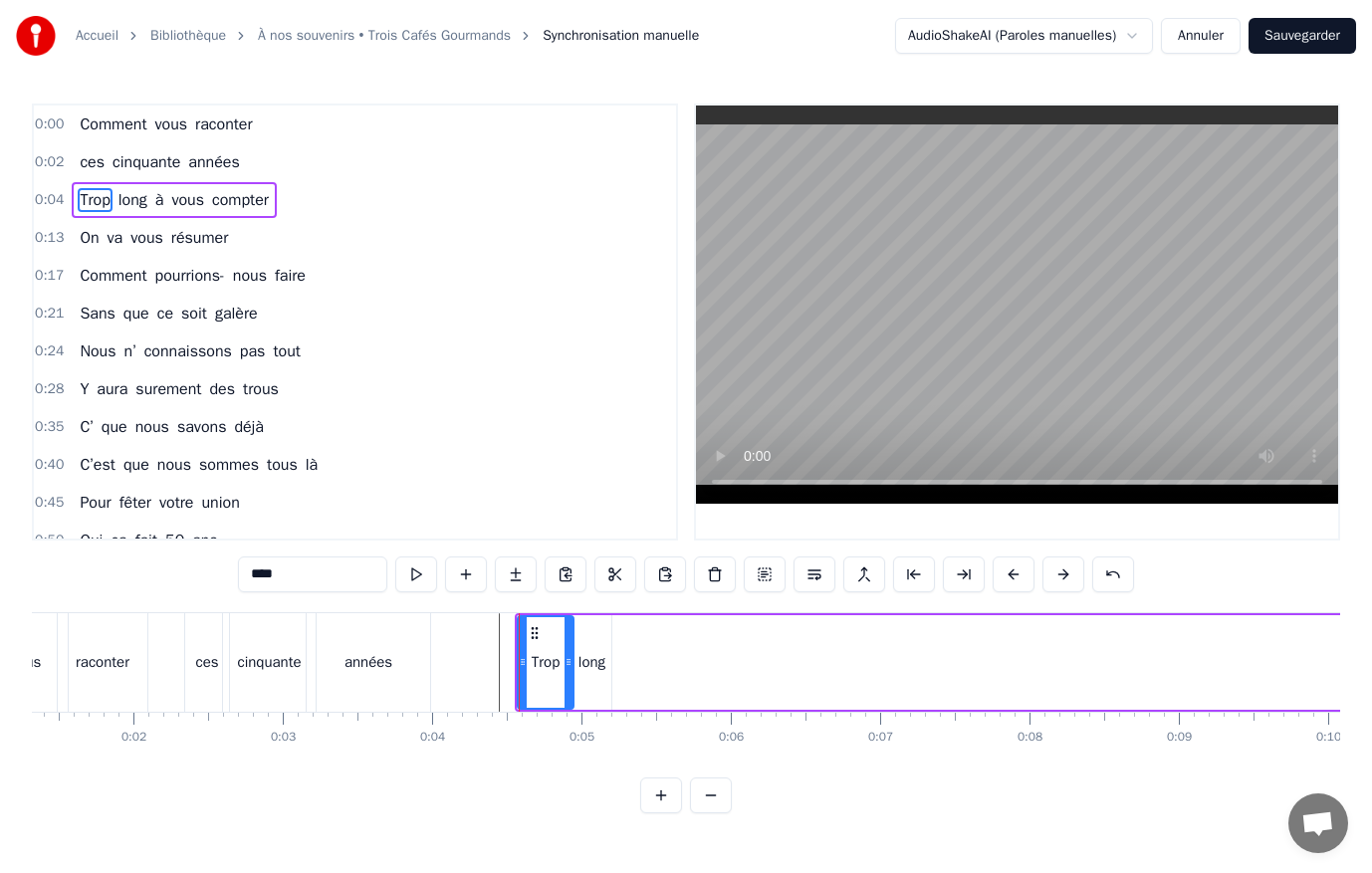 click on "années" at bounding box center [368, 662] 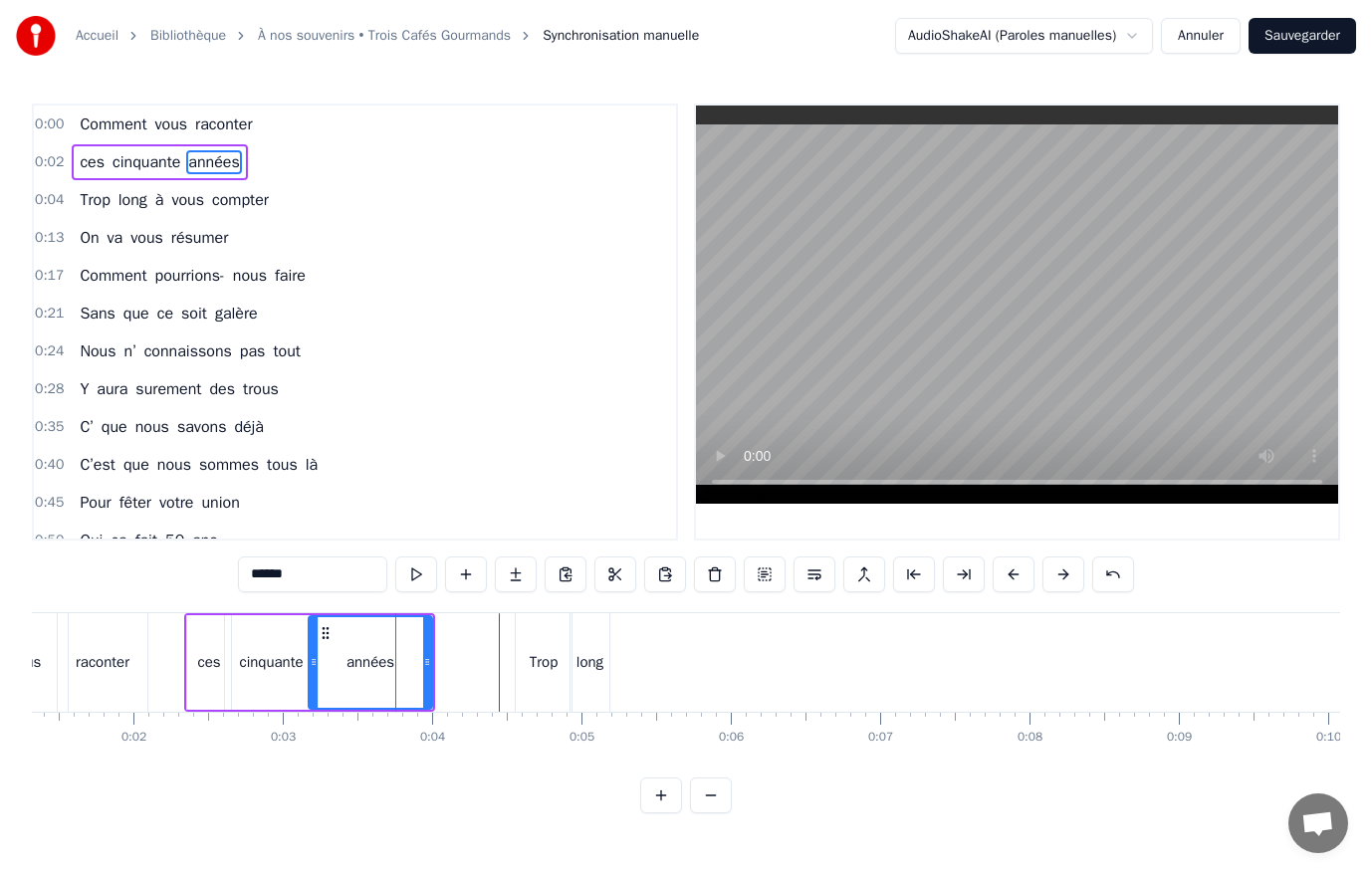 click on "ces cinquante années" at bounding box center (310, 662) 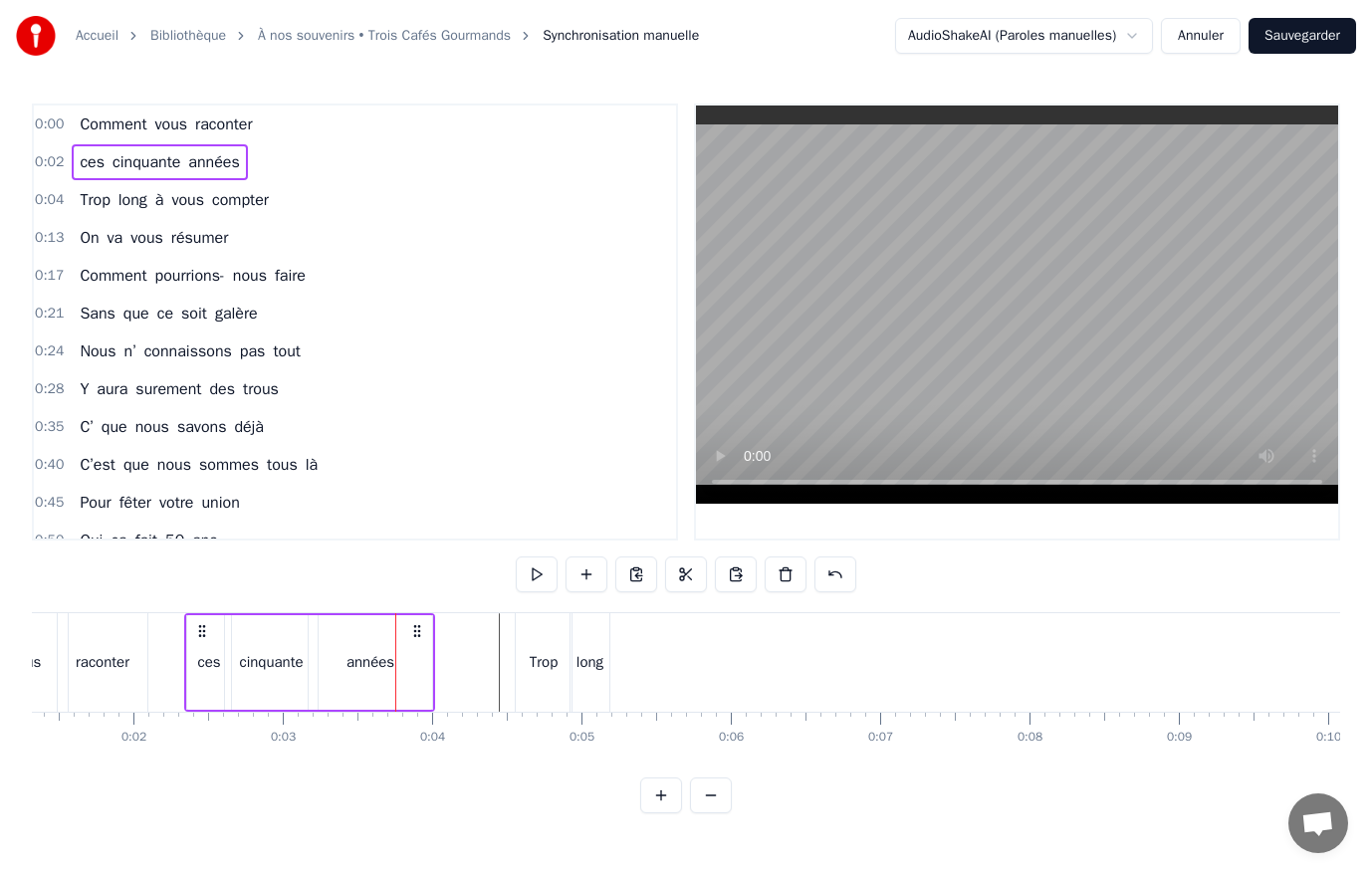 click on "années" at bounding box center [370, 662] 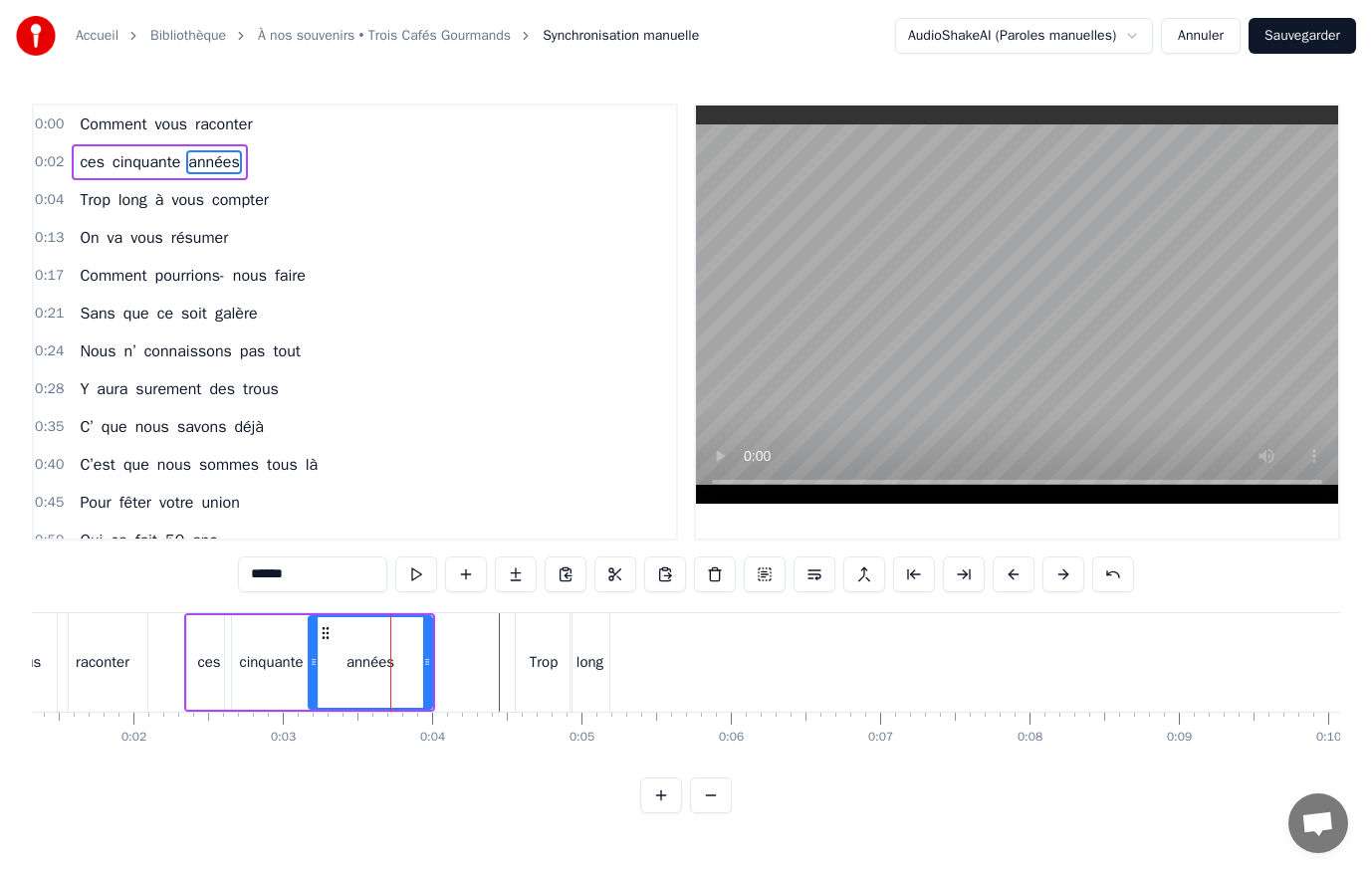 drag, startPoint x: 431, startPoint y: 661, endPoint x: 451, endPoint y: 660, distance: 20.024984 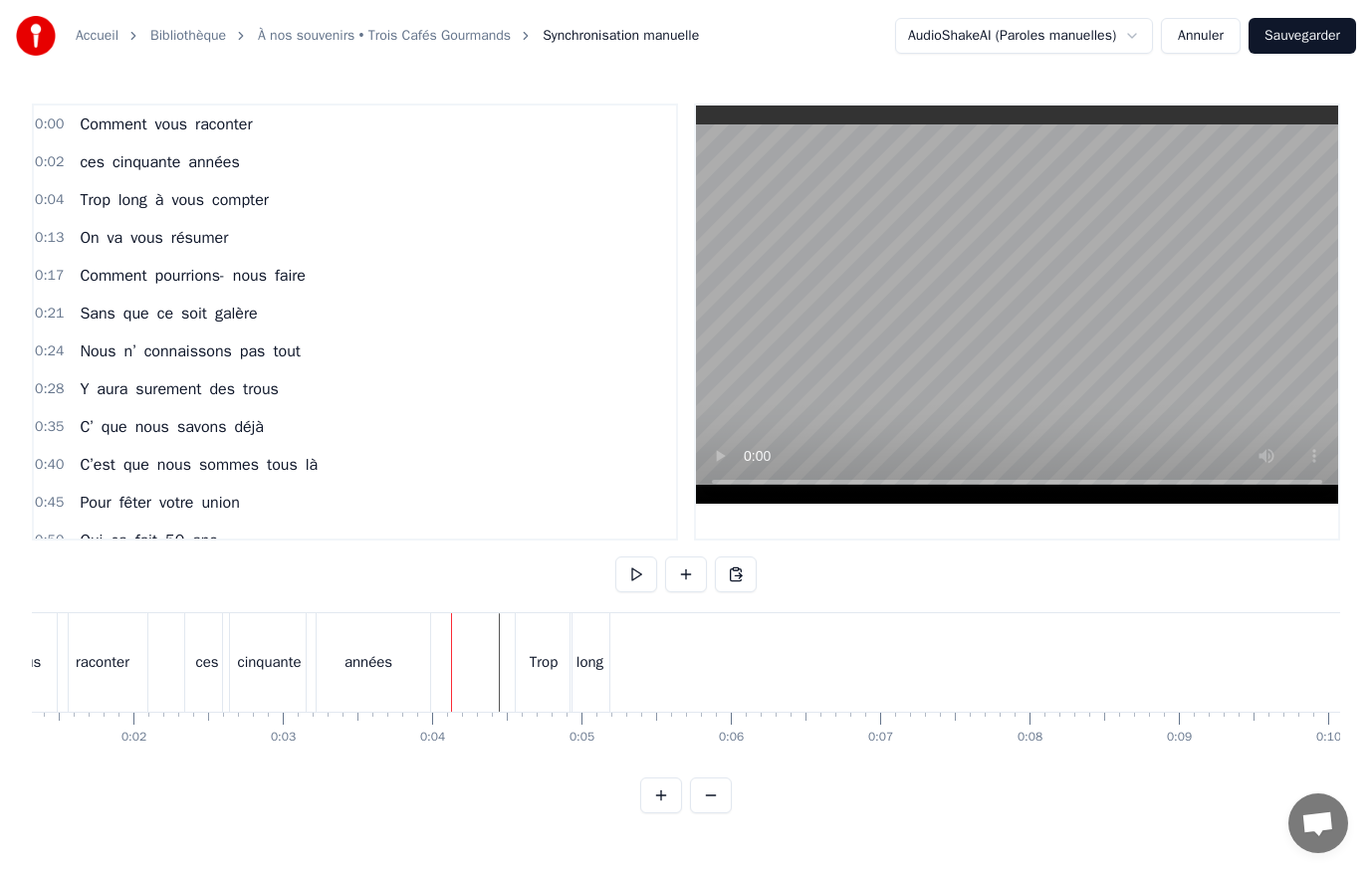 click on "années" at bounding box center (368, 662) 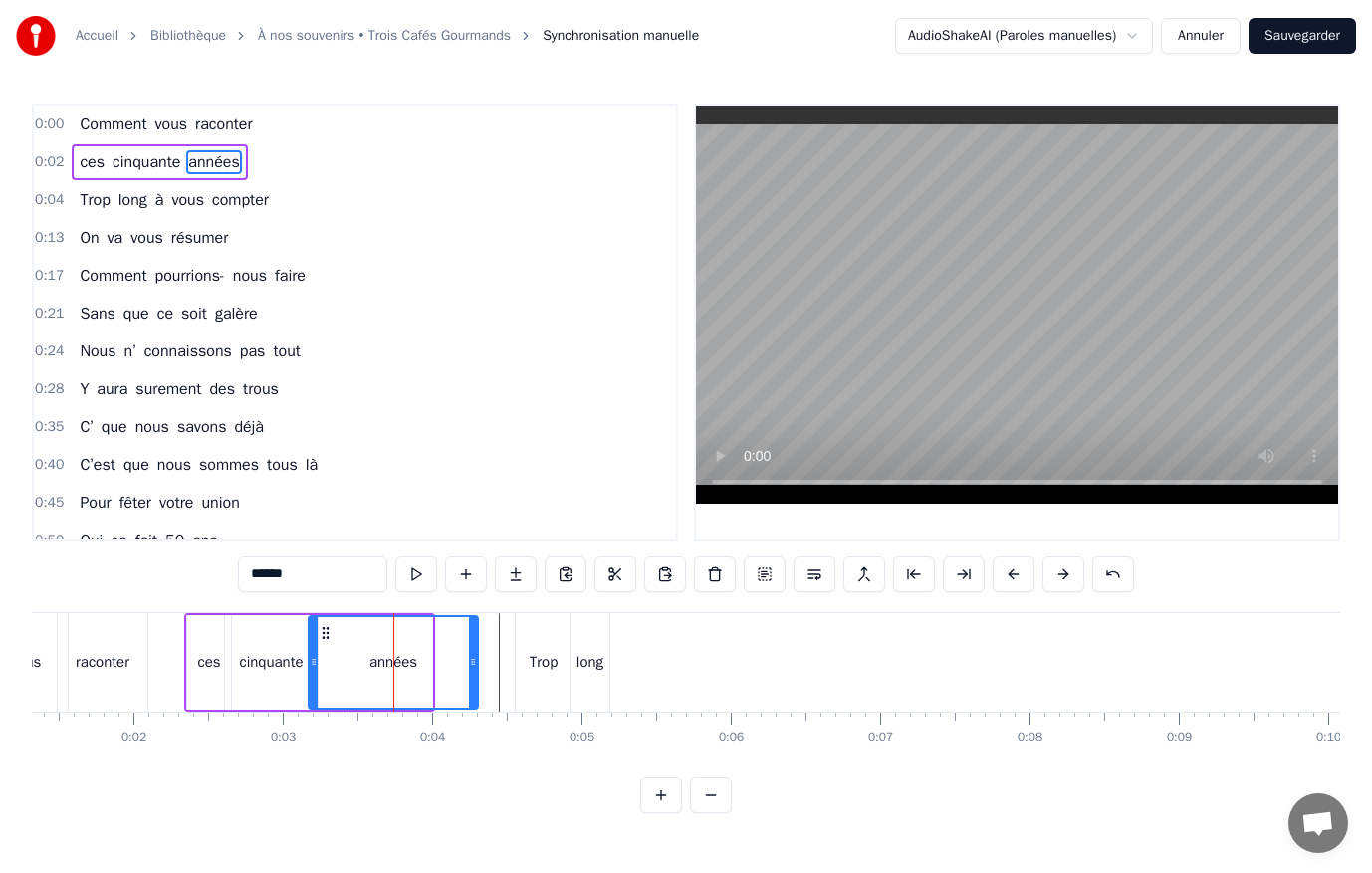 drag, startPoint x: 428, startPoint y: 661, endPoint x: 476, endPoint y: 662, distance: 48.010416 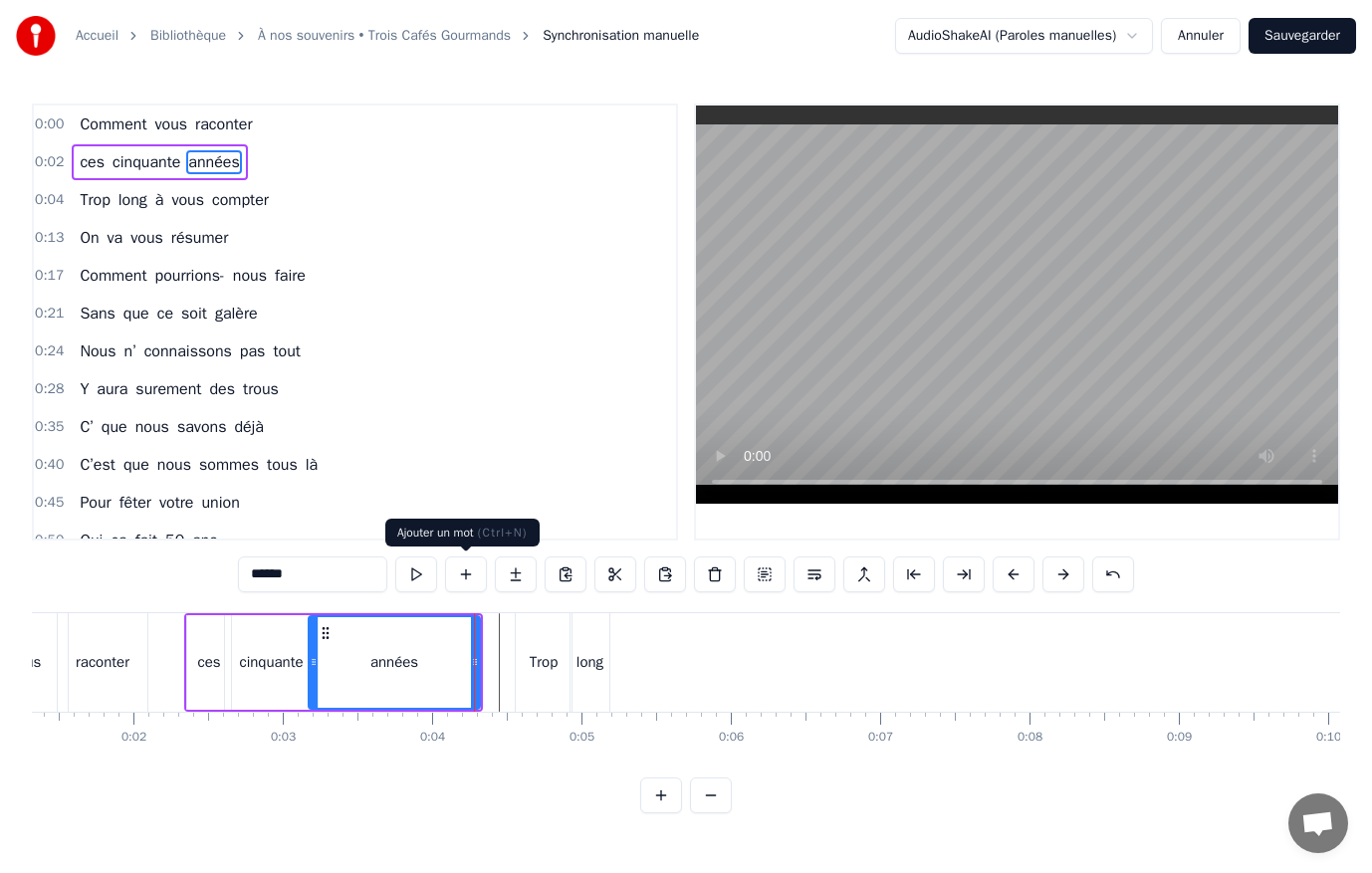 click on "0:35 C’ que nous savons déjà" at bounding box center (354, 427) 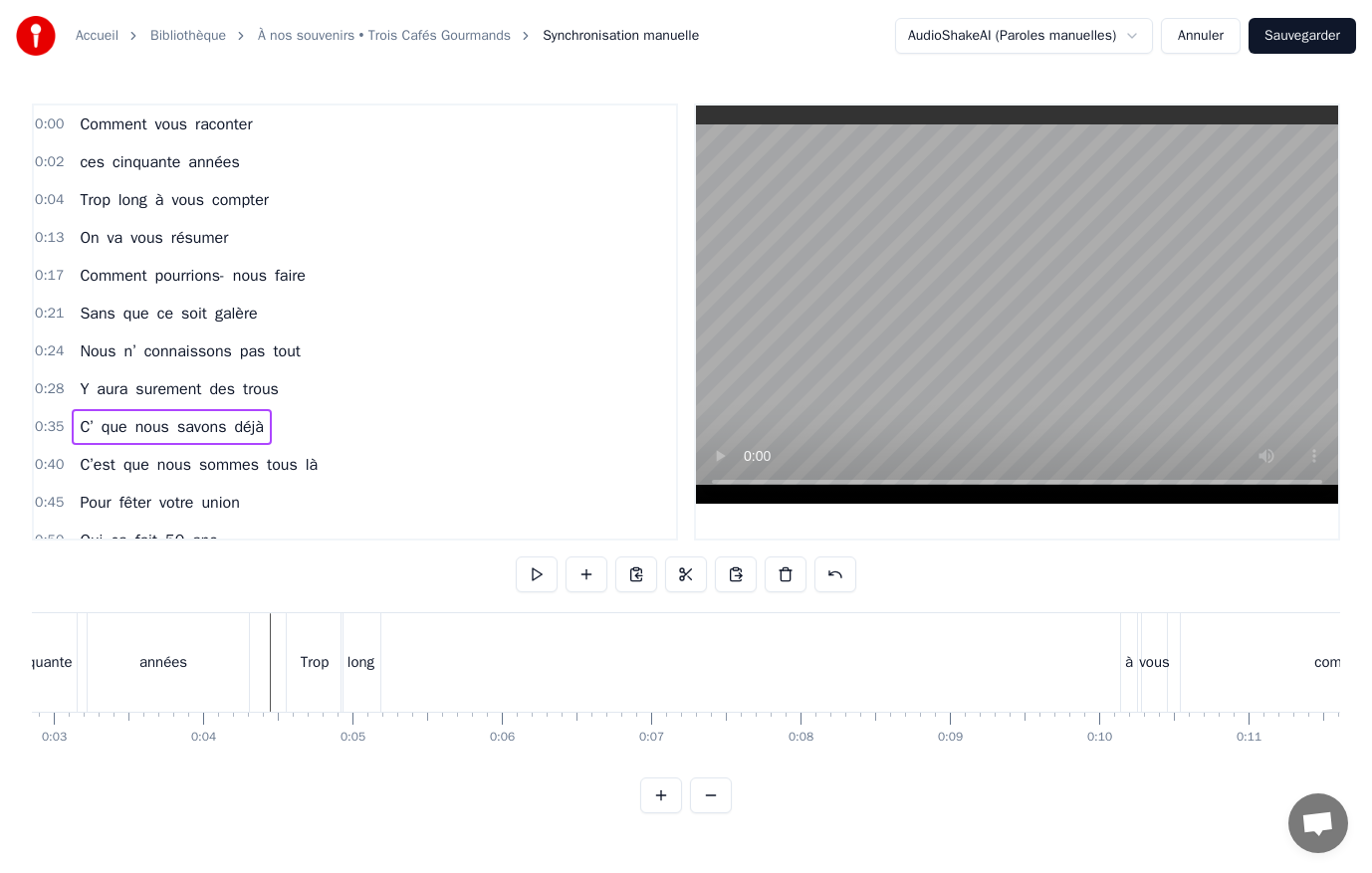 scroll, scrollTop: 0, scrollLeft: 0, axis: both 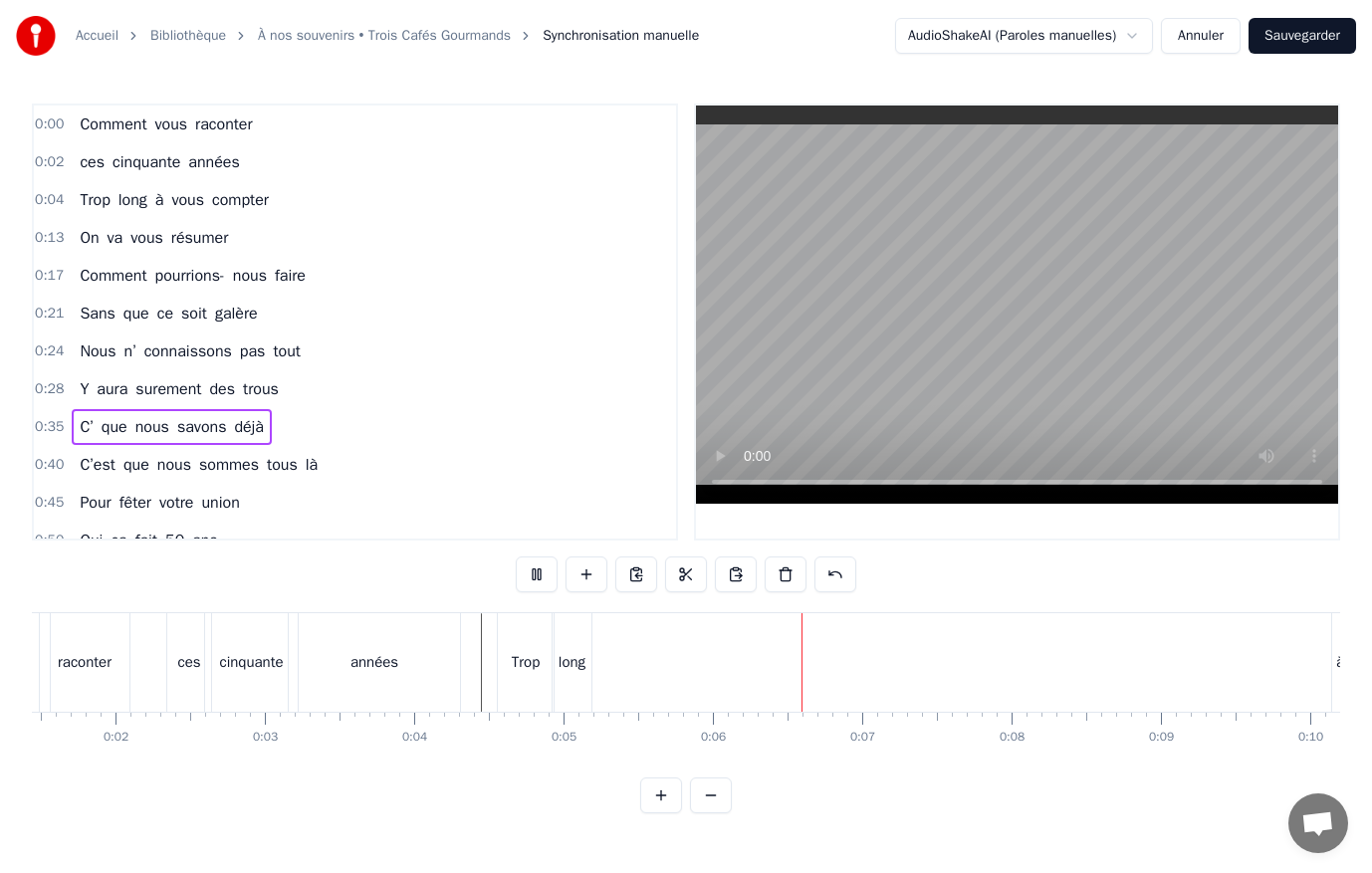 click on "0:45 Pour fêter votre union" at bounding box center (354, 503) 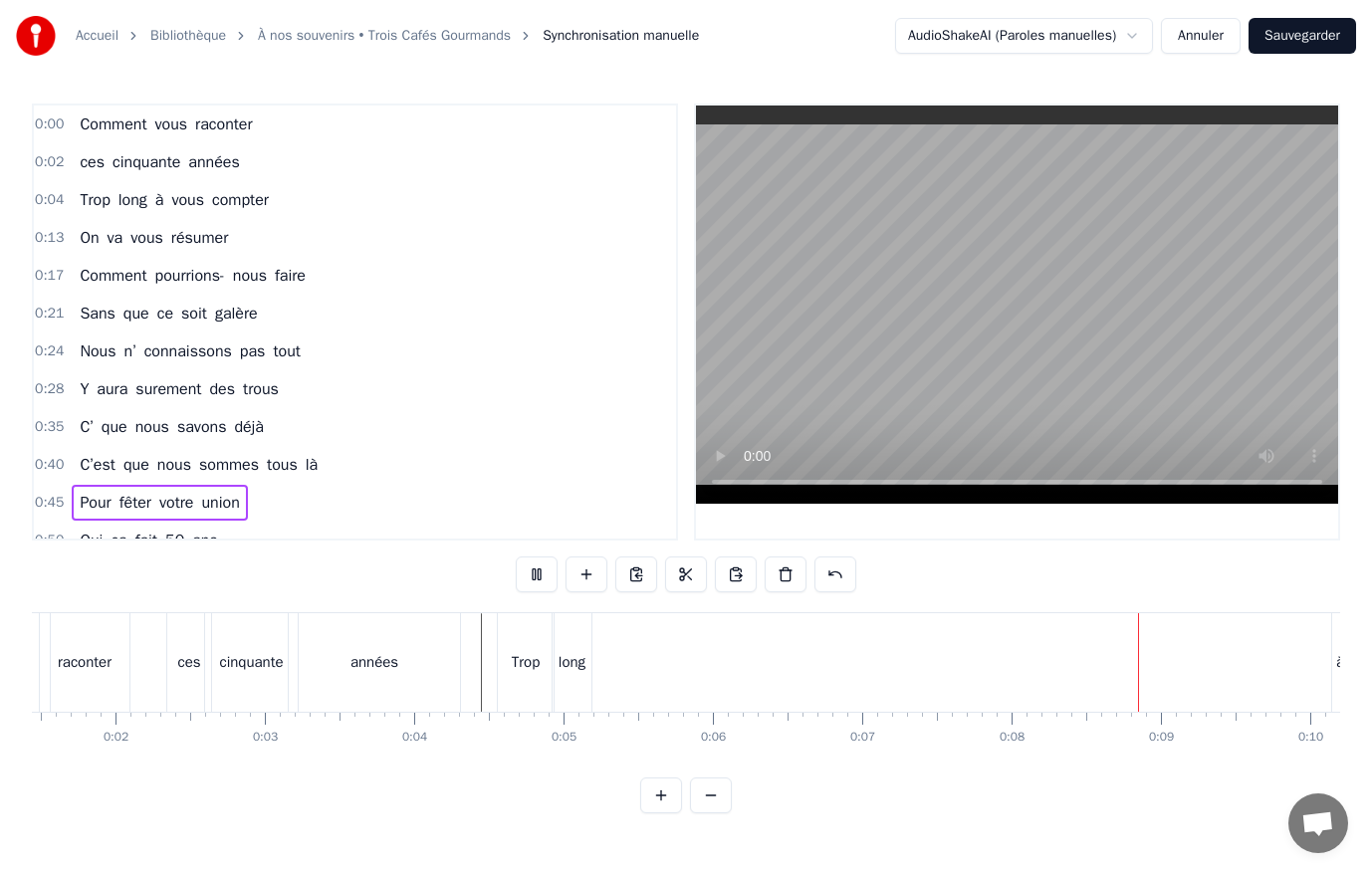 click on "0:00 Comment vous raconter 0:02 ces cinquante années 0:04 Trop long à vous compter 0:13 On va vous résumer 0:17 Comment pourrions- nous faire 0:21 Sans que ce soit galère 0:24 Nous n’ connaissons pas tout 0:28 Y aura surement des trous 0:35 C’ que nous savons déjà 0:40 C’est que nous sommes tous là 0:45 Pour fêter votre union 0:50 Oui ça fait 50 ans 0:56 Et tout a commencé 1:00 Dunkerque pour vous situer 1:06 Un regard échangé 1:09 Et tout a découlé 1:12 Le 3 aout 75 1:15 Il s’passe un truc de dingue 1:20 Vous vous êtes dit oui 1:24 Et ce pour toute la vie 1:28 Le premier nid douillé 1:32 Au 3 rue du marais 1:35 Vous êtes dev’nus parents 1:38 Et ce pour très longtemps 1:42 Et vint la construction 1:43 De vot’ première maison 1:50 Et un troisième enfant 1:52 Fait son apparition 1:55 Et là ça en fait trois 1:58 Plus que le choix du roi 2:02 On va s’arreter la 2:05 On a plus d’debarras ….. 2:08 Après des mutations 2:11 On a changé d’maison 2:15 Nous voilà parisiens On" at bounding box center [686, 322] 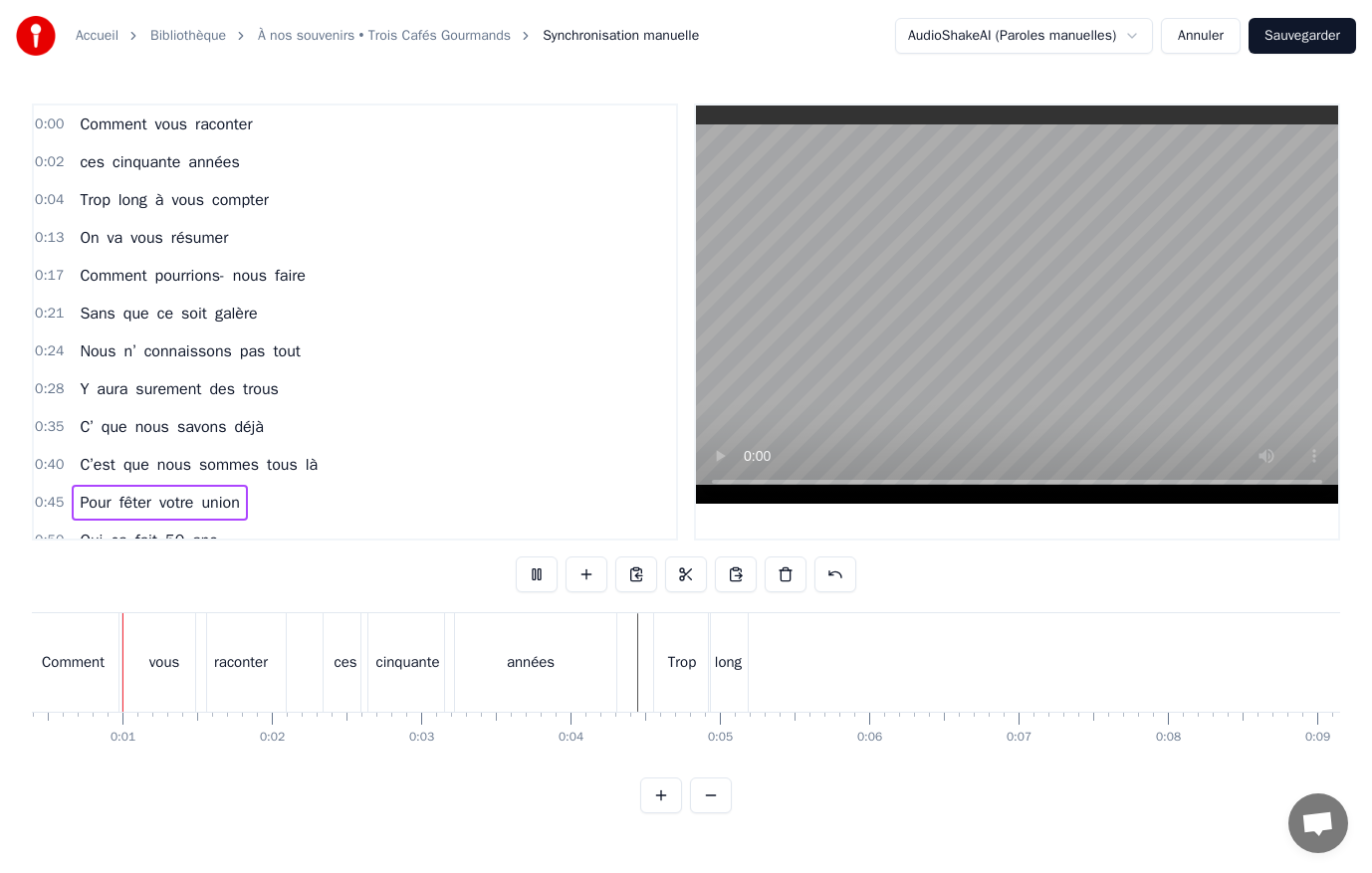 scroll, scrollTop: 0, scrollLeft: 51, axis: horizontal 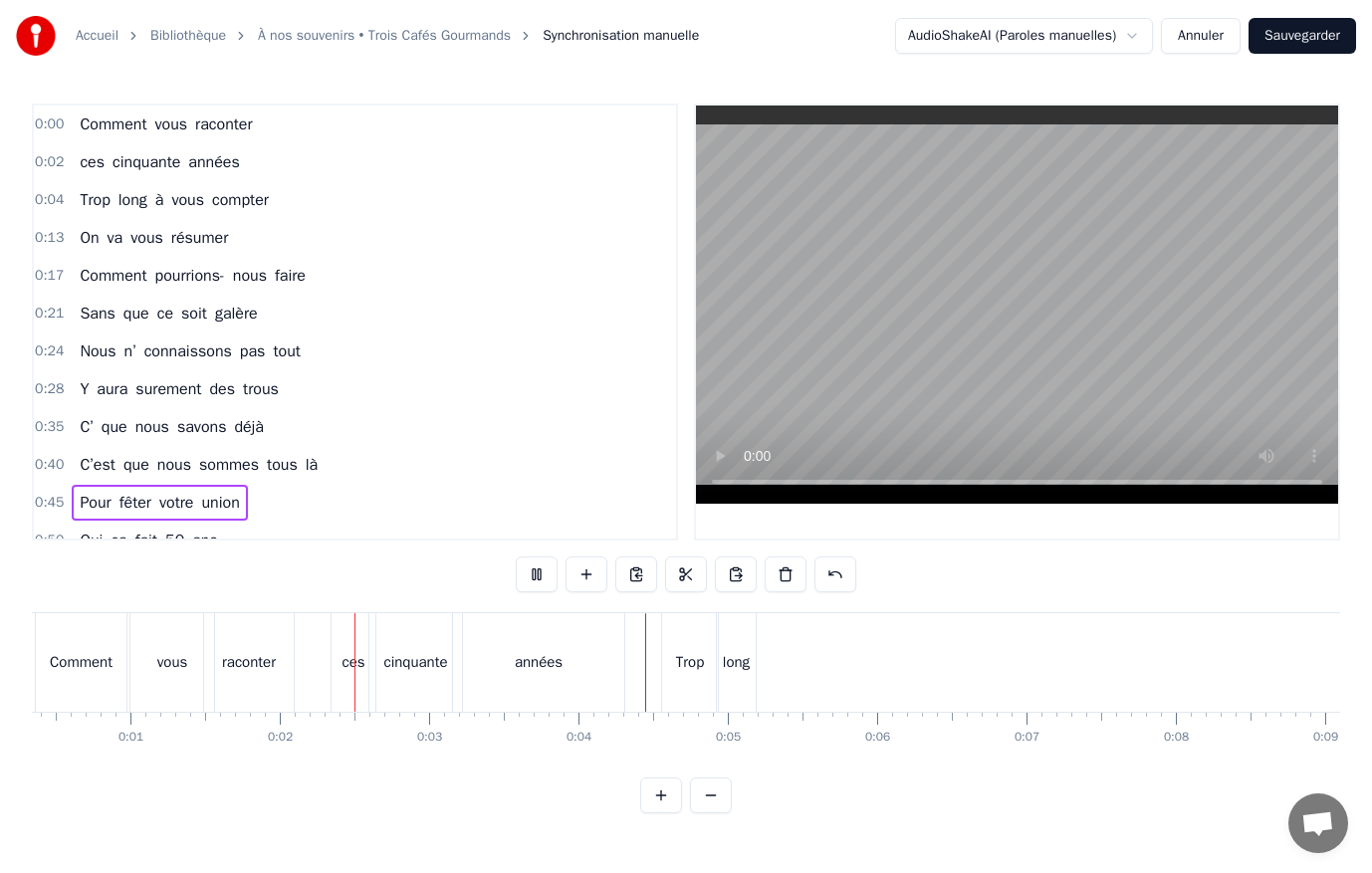 click on "0:00 Comment vous raconter 0:02 ces cinquante années 0:04 Trop long à vous compter 0:13 On va vous résumer 0:17 Comment pourrions- nous faire 0:21 Sans que ce soit galère 0:24 Nous n’ connaissons pas tout 0:28 Y aura surement des trous 0:35 C’ que nous savons déjà 0:40 C’est que nous sommes tous là 0:45 Pour fêter votre union 0:50 Oui ça fait 50 ans 0:56 Et tout a commencé 1:00 Dunkerque pour vous situer 1:06 Un regard échangé 1:09 Et tout a découlé 1:12 Le 3 aout 75 1:15 Il s’passe un truc de dingue 1:20 Vous vous êtes dit oui 1:24 Et ce pour toute la vie 1:28 Le premier nid douillé 1:32 Au 3 rue du marais 1:35 Vous êtes dev’nus parents 1:38 Et ce pour très longtemps 1:42 Et vint la construction 1:43 De vot’ première maison 1:50 Et un troisième enfant 1:52 Fait son apparition 1:55 Et là ça en fait trois 1:58 Plus que le choix du roi 2:02 On va s’arreter la 2:05 On a plus d’debarras ….. 2:08 Après des mutations 2:11 On a changé d’maison 2:15 Nous voilà parisiens On" at bounding box center [686, 458] 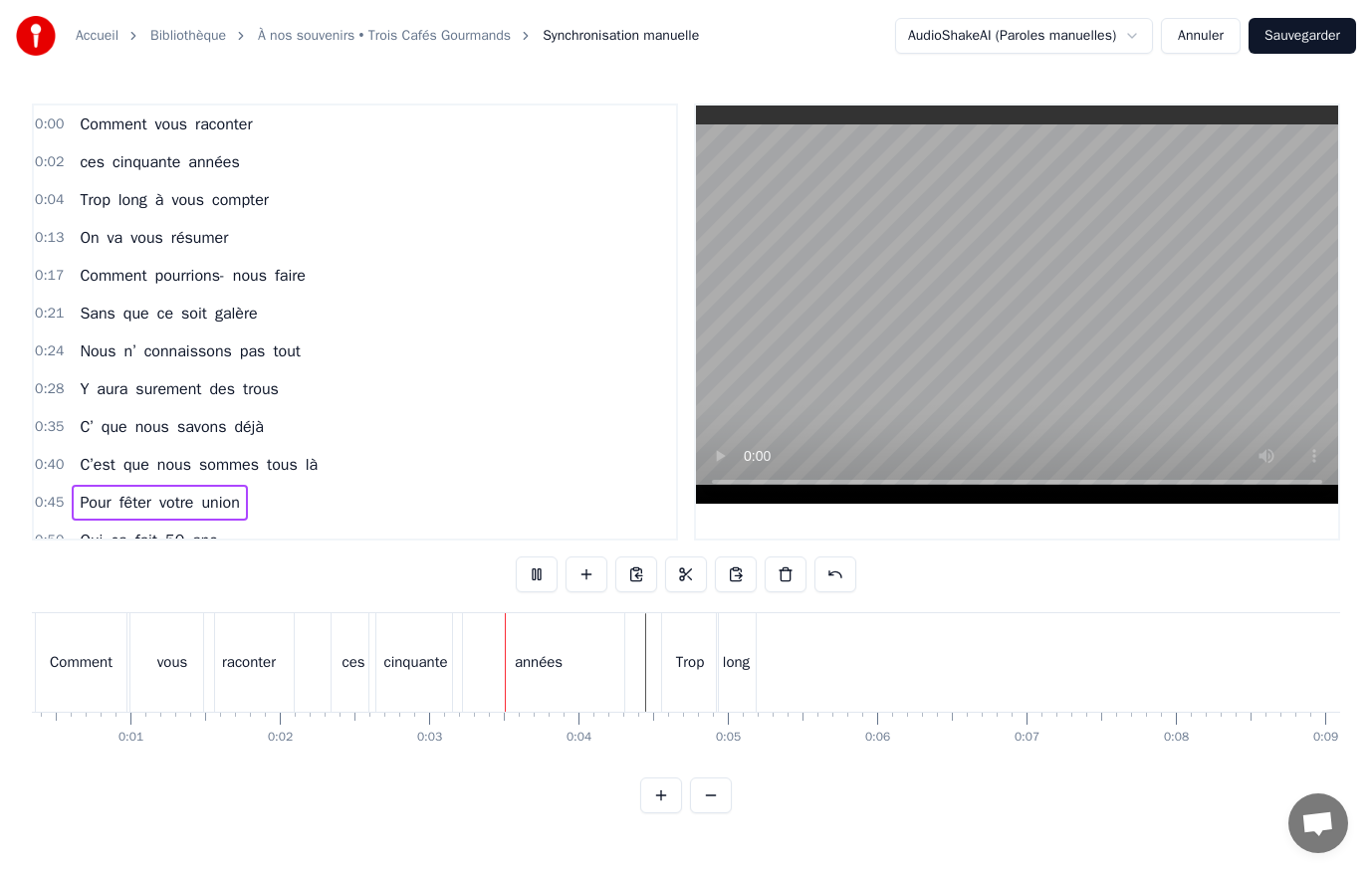click on "raconter" at bounding box center (224, 124) 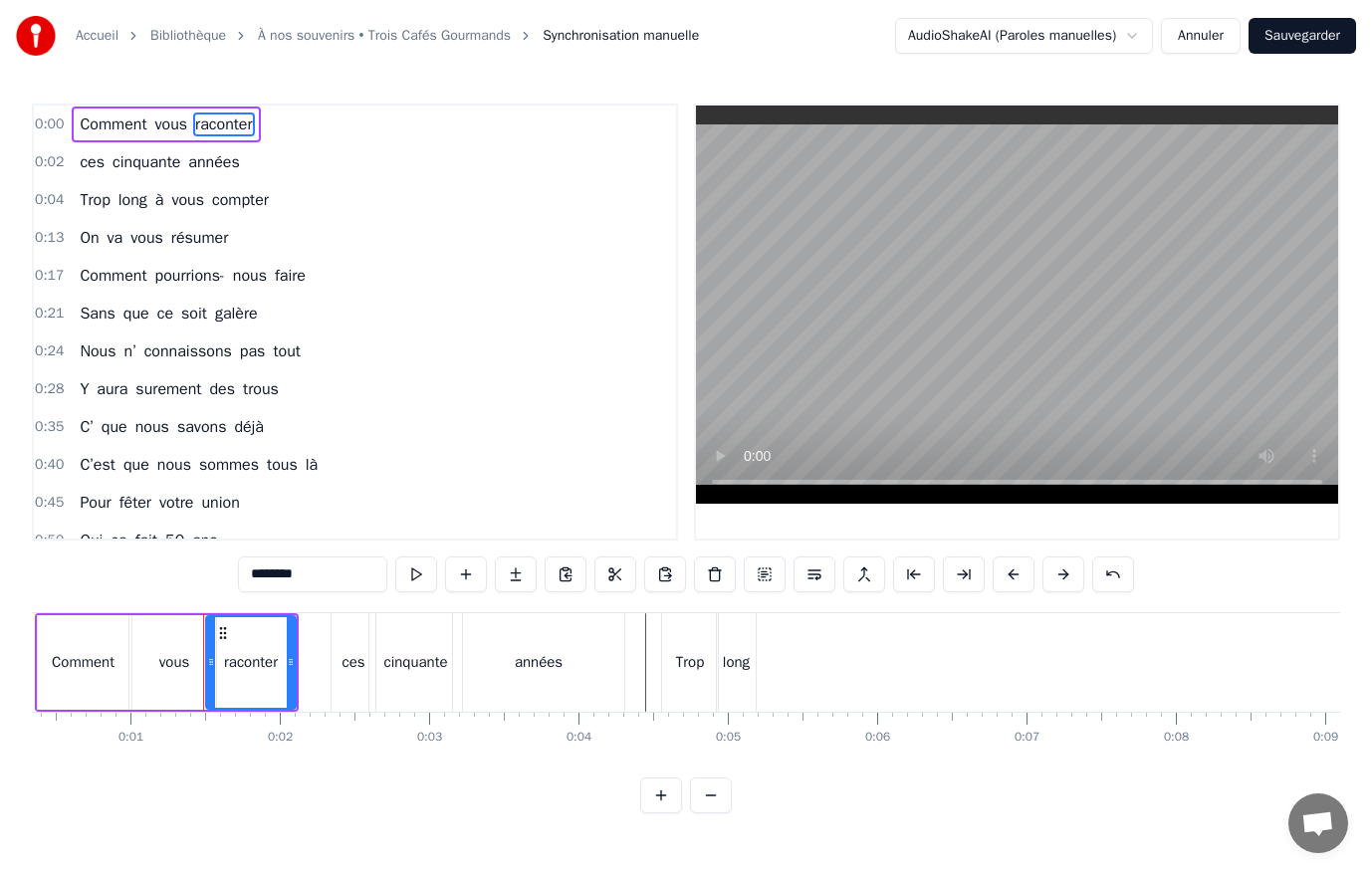 click on "Comment" at bounding box center (113, 124) 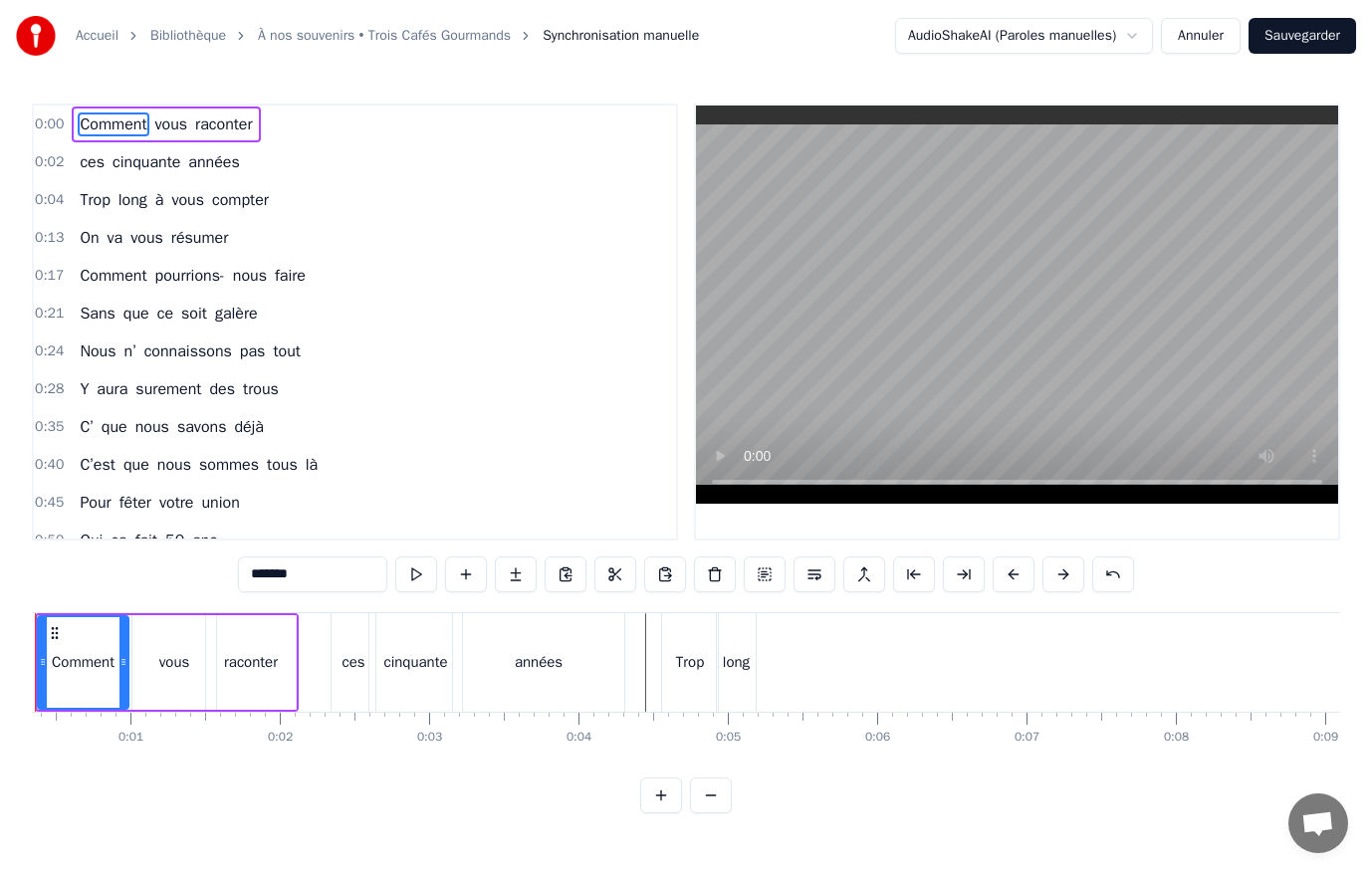 scroll, scrollTop: 0, scrollLeft: 0, axis: both 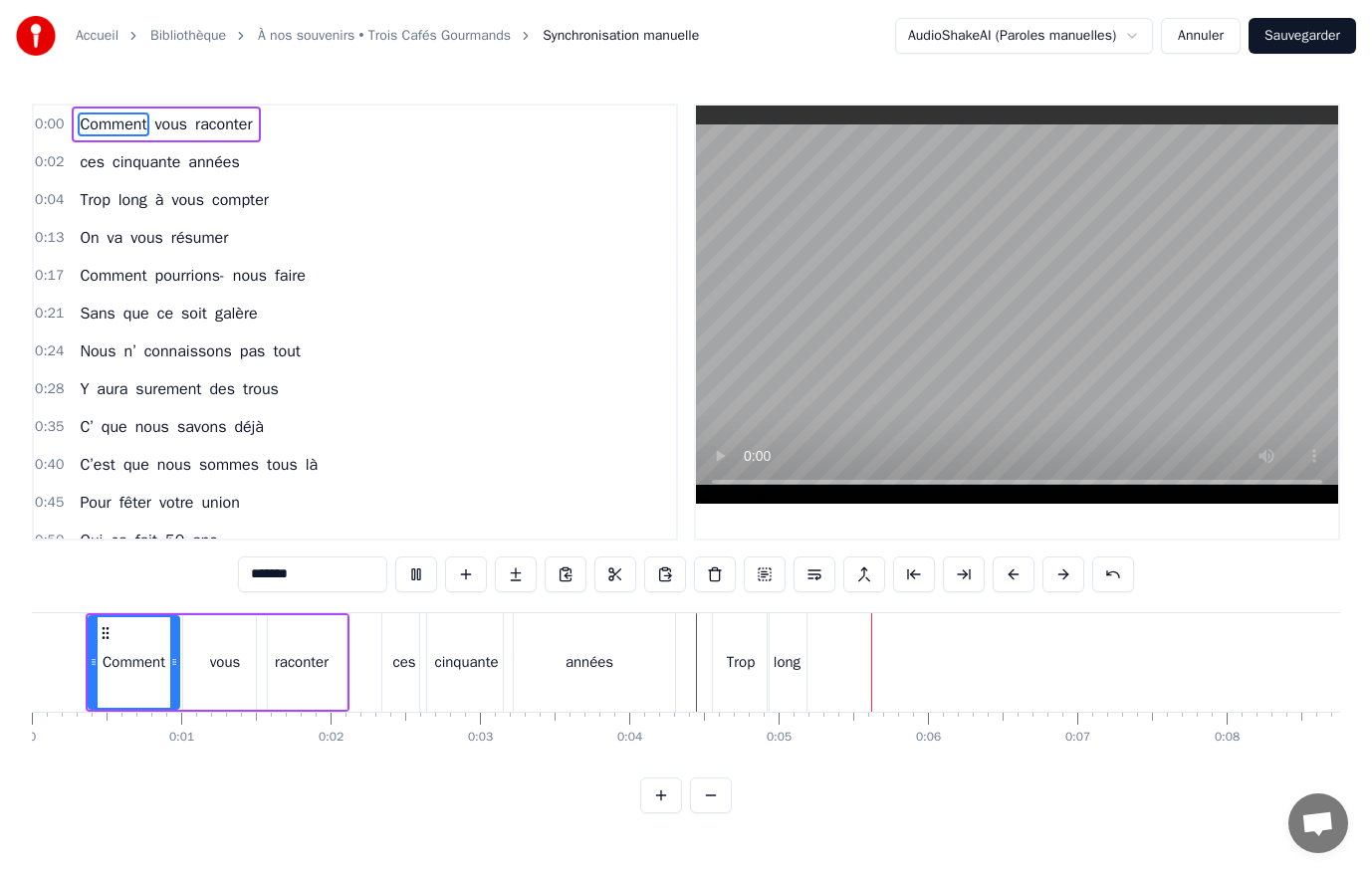 click at bounding box center [1017, 305] 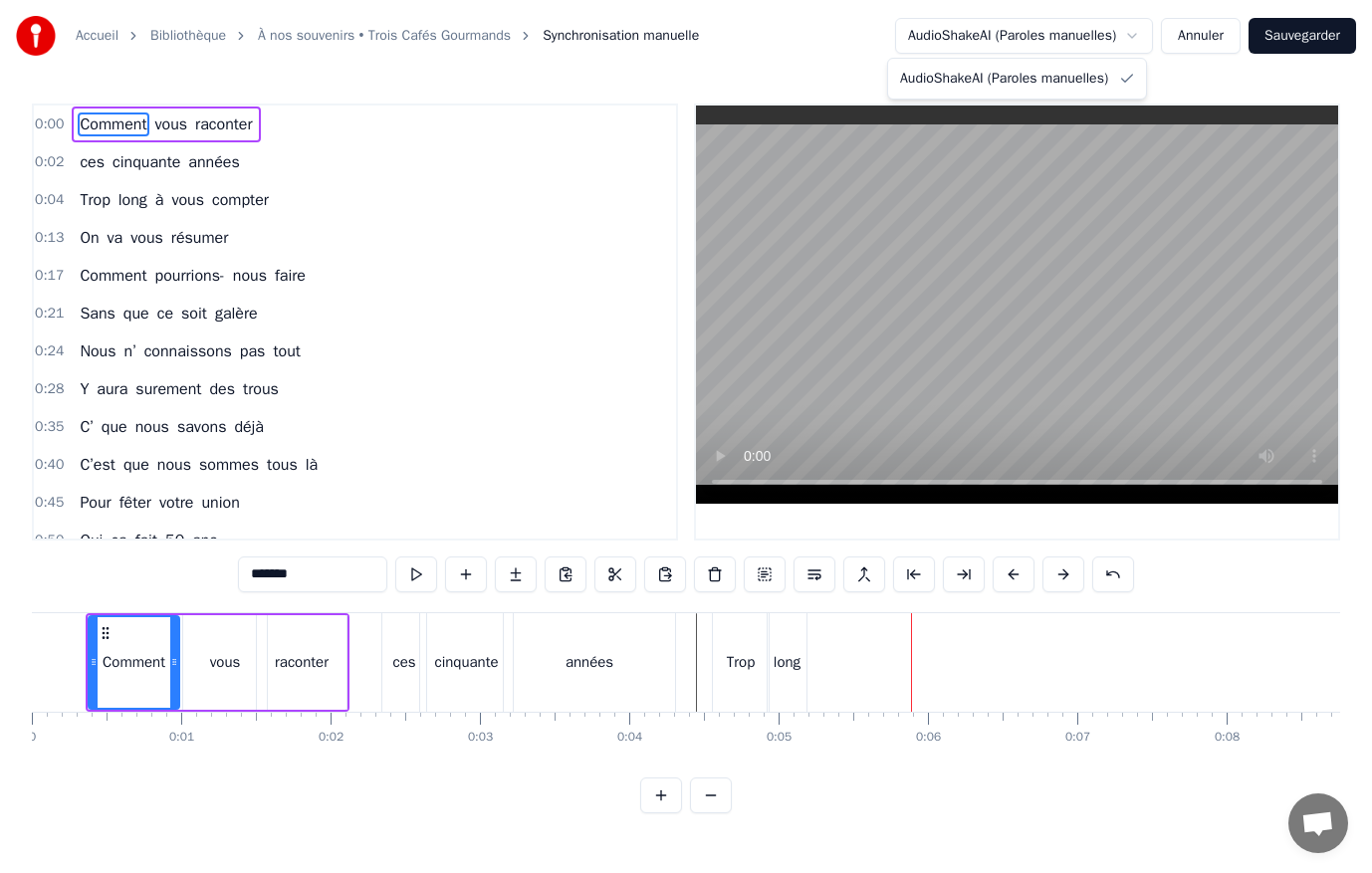 click on "Accueil Bibliothèque À nos souvenirs • Trois Cafés Gourmands Synchronisation manuelle AudioShakeAI (Paroles manuelles) Annuler Sauvegarder 0:00 Comment vous raconter 0:02 ces cinquante années 0:04 Trop long à vous compter 0:13 On va vous résumer 0:17 Comment pourrions- nous faire 0:21 Sans que ce soit galère 0:24 Nous n’ connaissons pas tout 0:28 Y aura surement des trous 0:35 C’ que nous savons déjà 0:40 C’est que nous sommes tous là 0:45 Pour fêter votre union 0:50 Oui ça fait 50 ans 0:56 Et tout a commencé 1:00 Dunkerque pour vous situer 1:06 Un regard échangé 1:09 Et tout a découlé 1:12 Le 3 aout 75 1:15 Il s’passe un truc de dingue 1:20 Vous vous êtes dit oui 1:24 Et ce pour toute la vie 1:28 Le premier nid douillé 1:32 Au 3 rue du marais 1:35 Vous êtes dev’nus parents 1:38 Et ce pour très longtemps 1:42 Et vint la construction 1:43 De vot’ première maison 1:50 Et un troisième enfant 1:52 Fait son apparition 1:55 Et là ça en fait trois 1:58 Plus que le choix du roi" at bounding box center (686, 422) 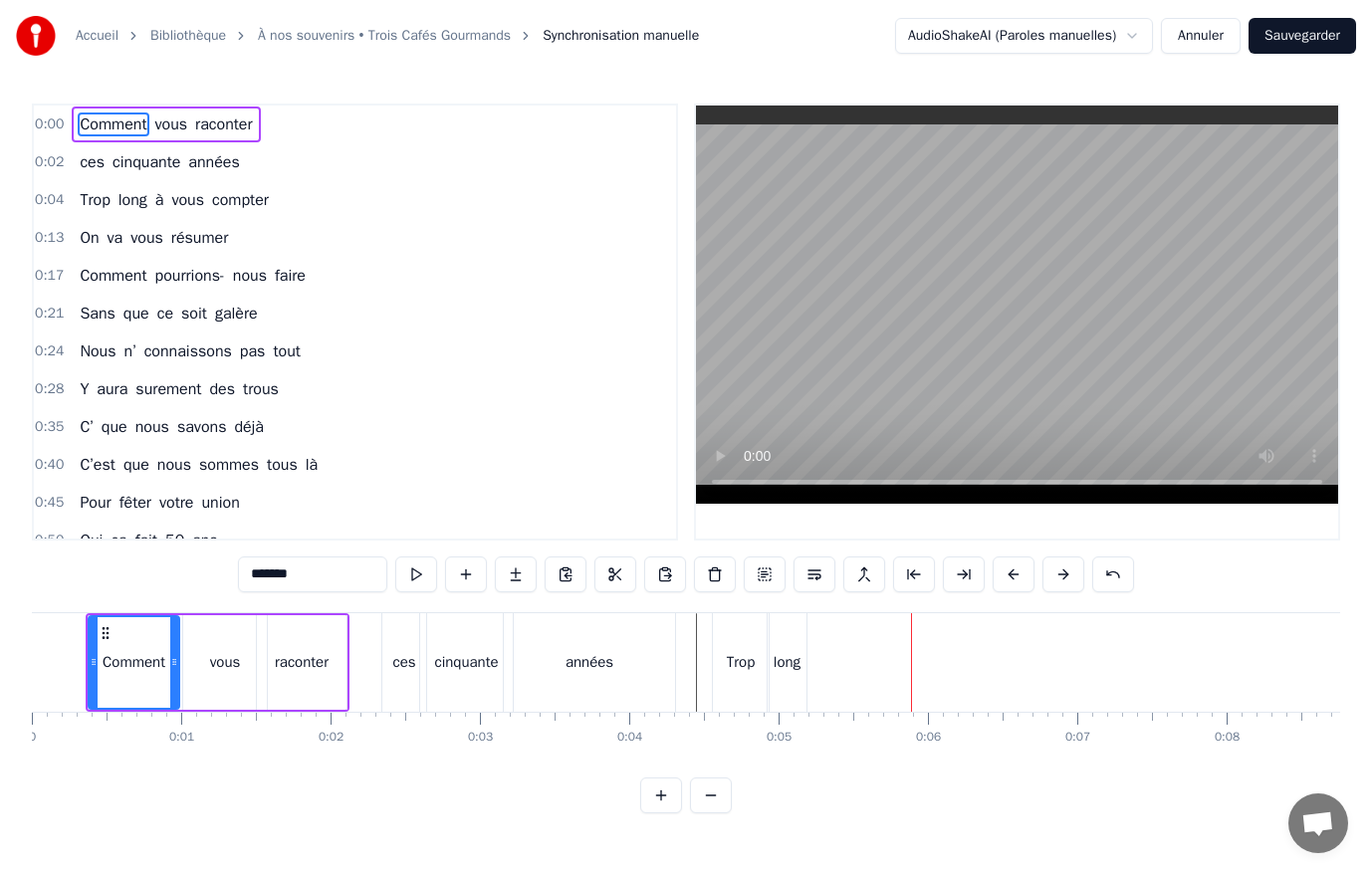 click on "Trop" at bounding box center (95, 200) 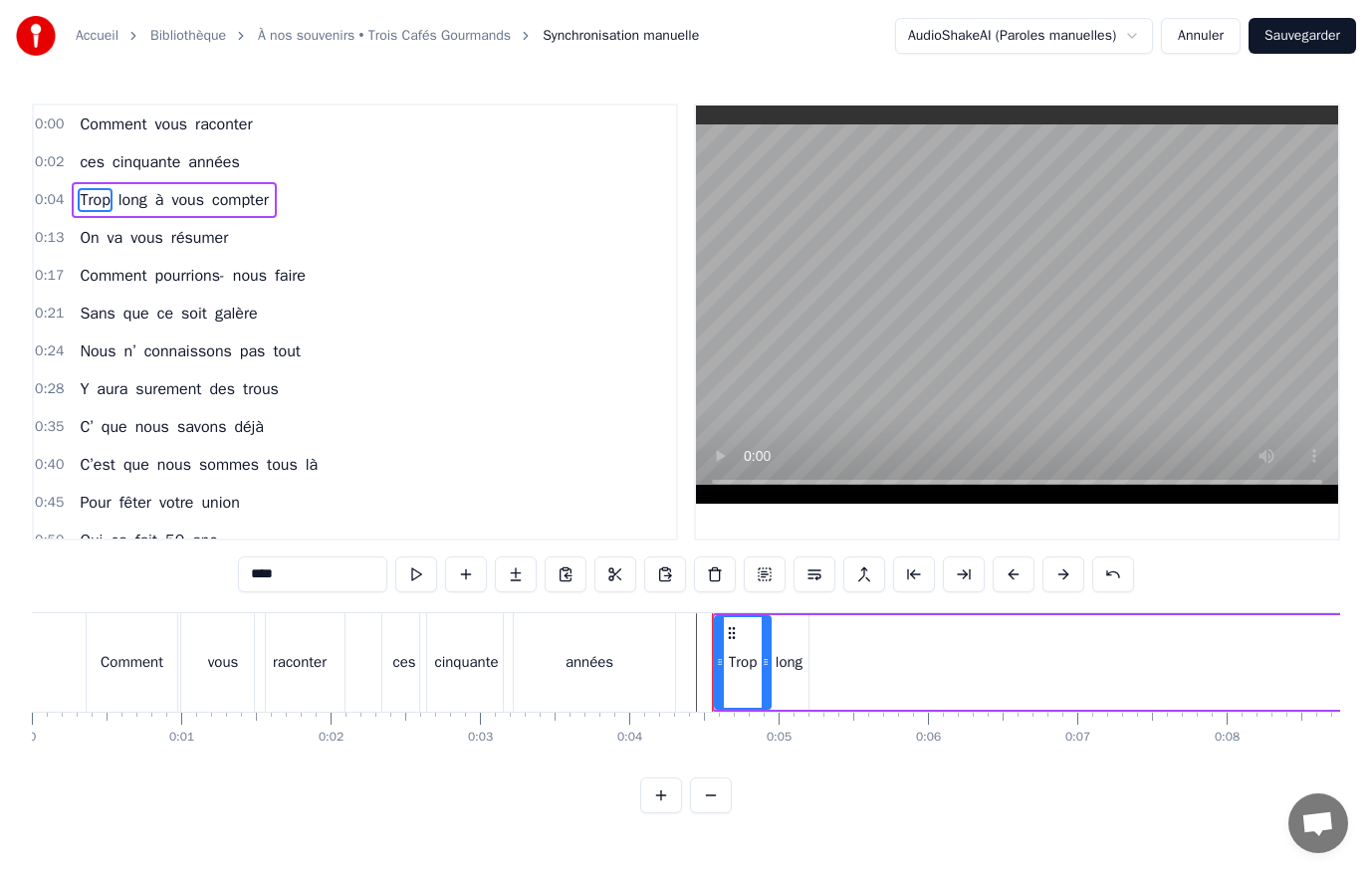 click at bounding box center (914, 574) 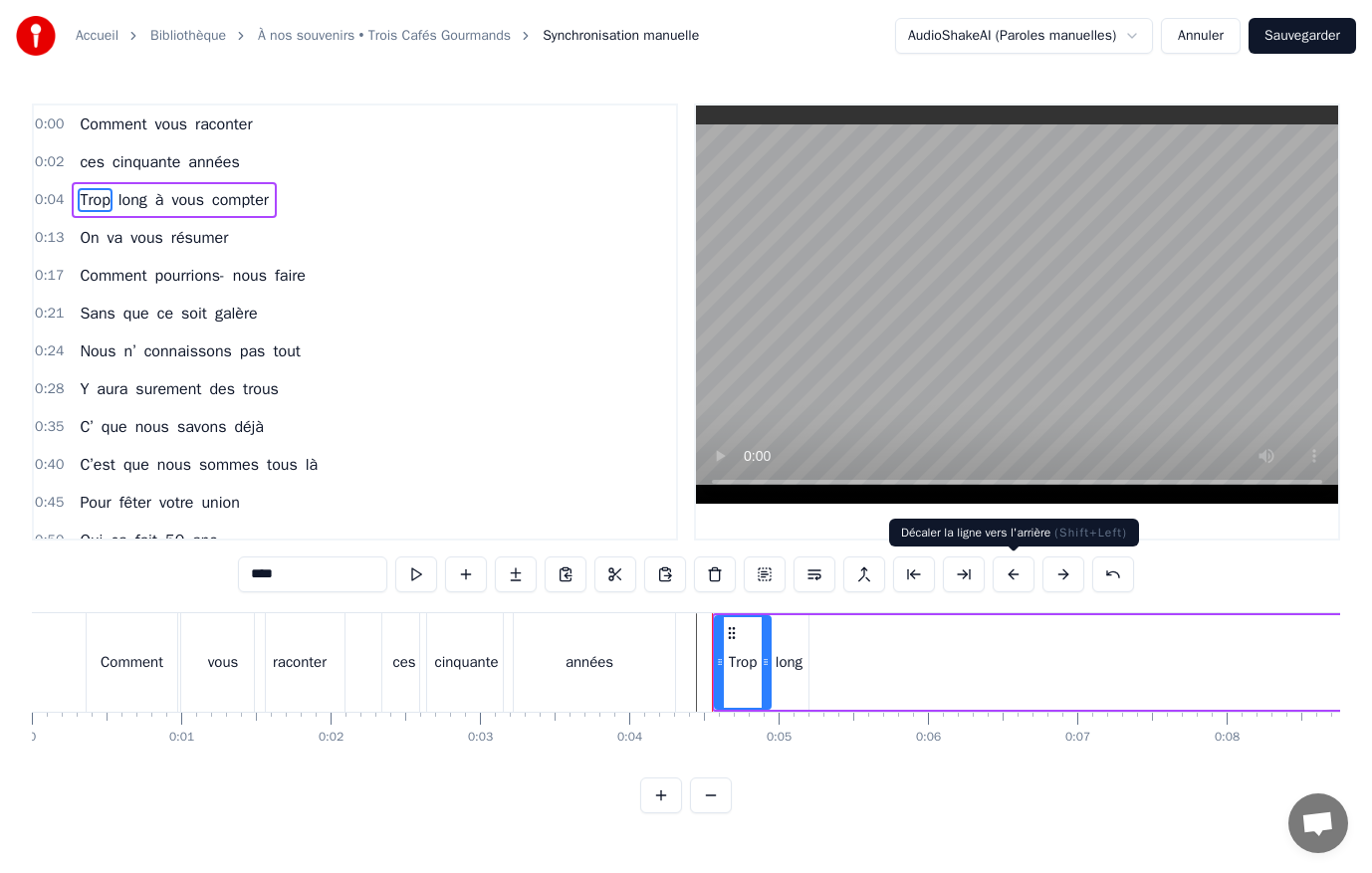 click at bounding box center [1014, 574] 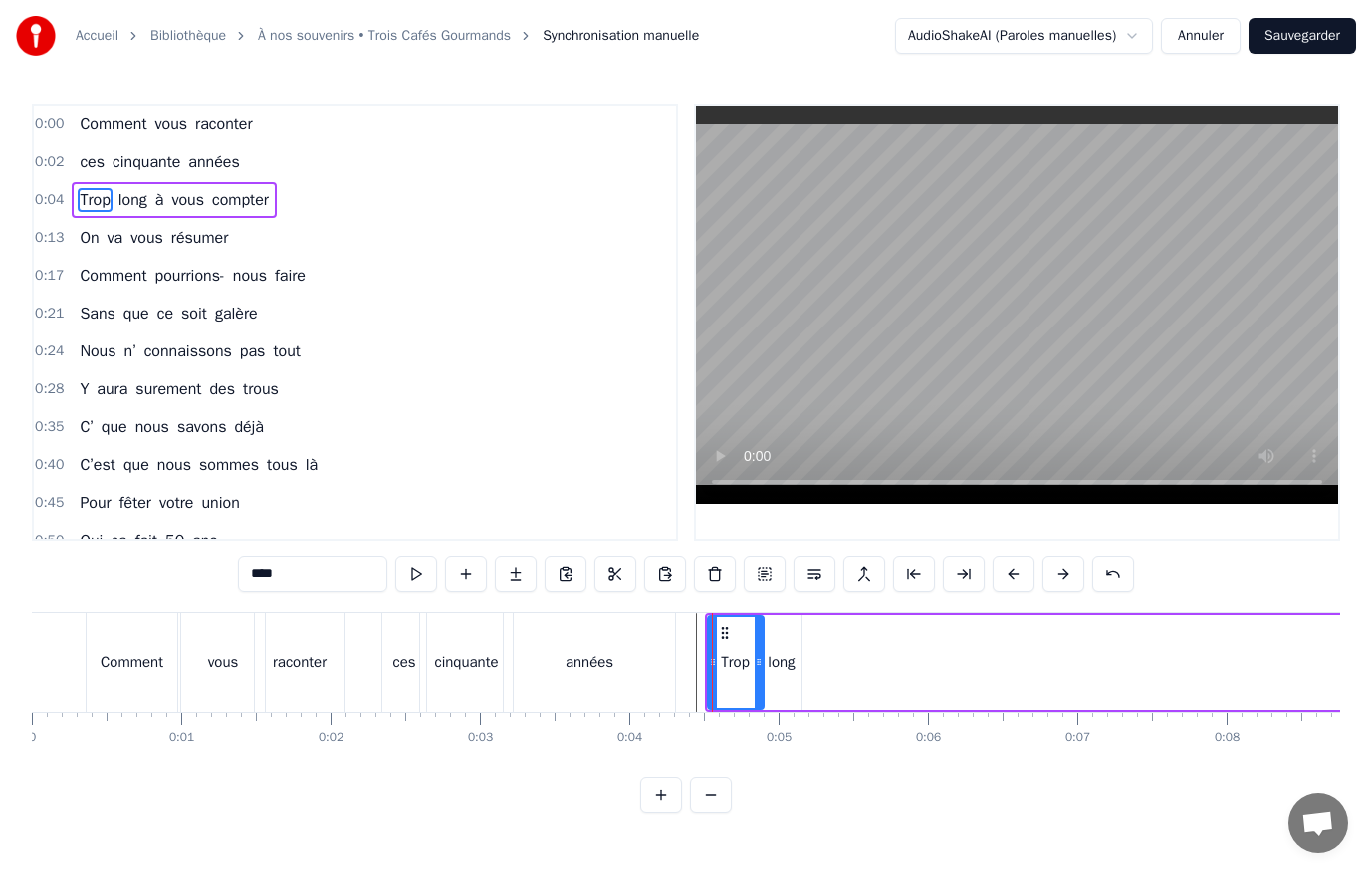 click at bounding box center (1014, 574) 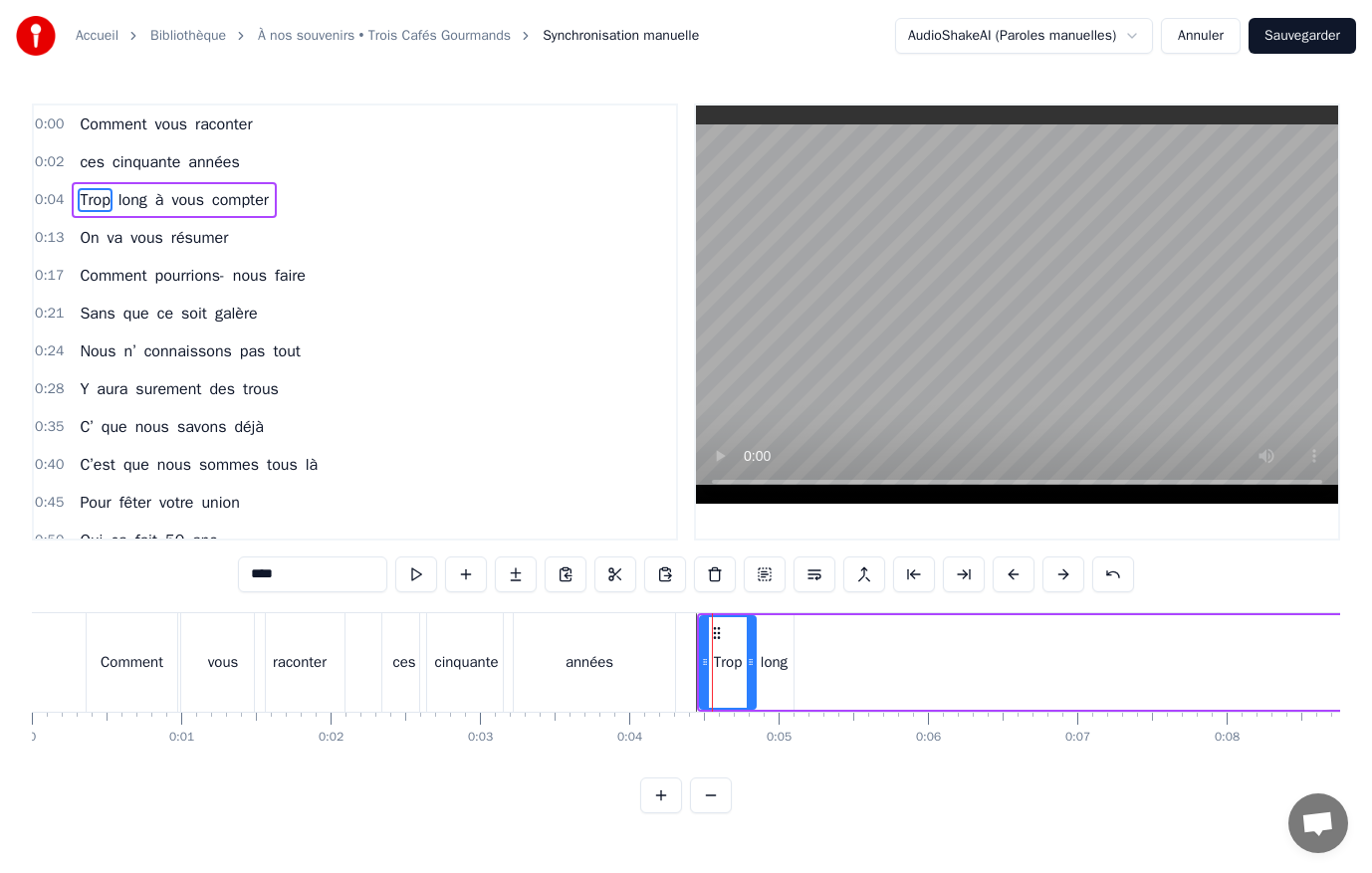 click on "0:00 Comment vous raconter 0:02 ces cinquante années 0:04 Trop long à vous compter 0:13 On va vous résumer 0:17 Comment pourrions- nous faire 0:21 Sans que ce soit galère 0:24 Nous n’ connaissons pas tout 0:28 Y aura surement des trous 0:35 C’ que nous savons déjà 0:40 C’est que nous sommes tous là 0:45 Pour fêter votre union 0:50 Oui ça fait 50 ans 0:56 Et tout a commencé 1:00 Dunkerque pour vous situer 1:06 Un regard échangé 1:09 Et tout a découlé 1:12 Le 3 aout 75 1:15 Il s’passe un truc de dingue 1:20 Vous vous êtes dit oui 1:24 Et ce pour toute la vie 1:28 Le premier nid douillé 1:32 Au 3 rue du marais 1:35 Vous êtes dev’nus parents 1:38 Et ce pour très longtemps 1:42 Et vint la construction 1:43 De vot’ première maison 1:50 Et un troisième enfant 1:52 Fait son apparition 1:55 Et là ça en fait trois 1:58 Plus que le choix du roi 2:02 On va s’arreter la 2:05 On a plus d’debarras ….. 2:08 Après des mutations 2:11 On a changé d’maison 2:15 Nous voilà parisiens On" at bounding box center (686, 322) 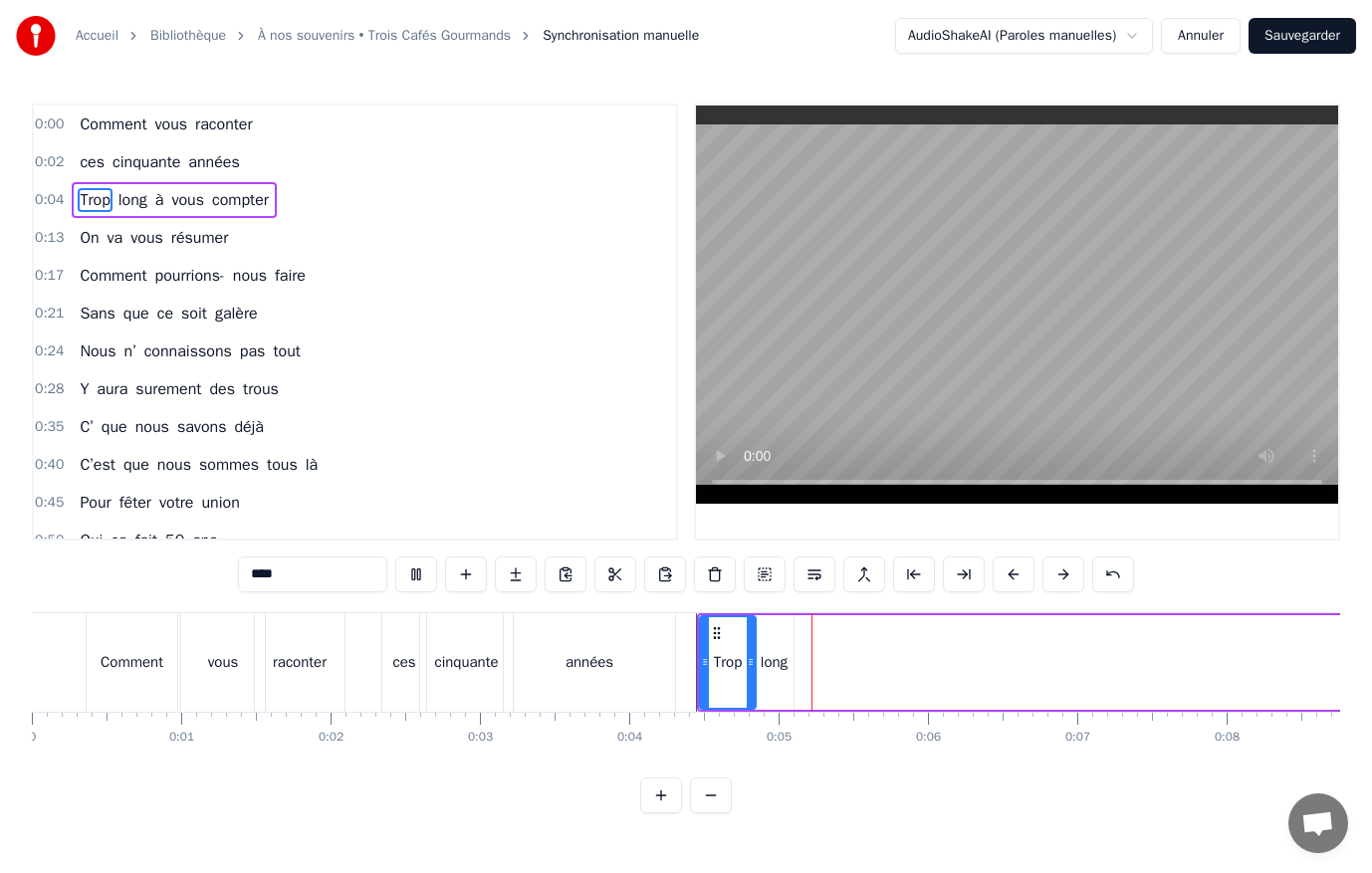 click at bounding box center (1017, 305) 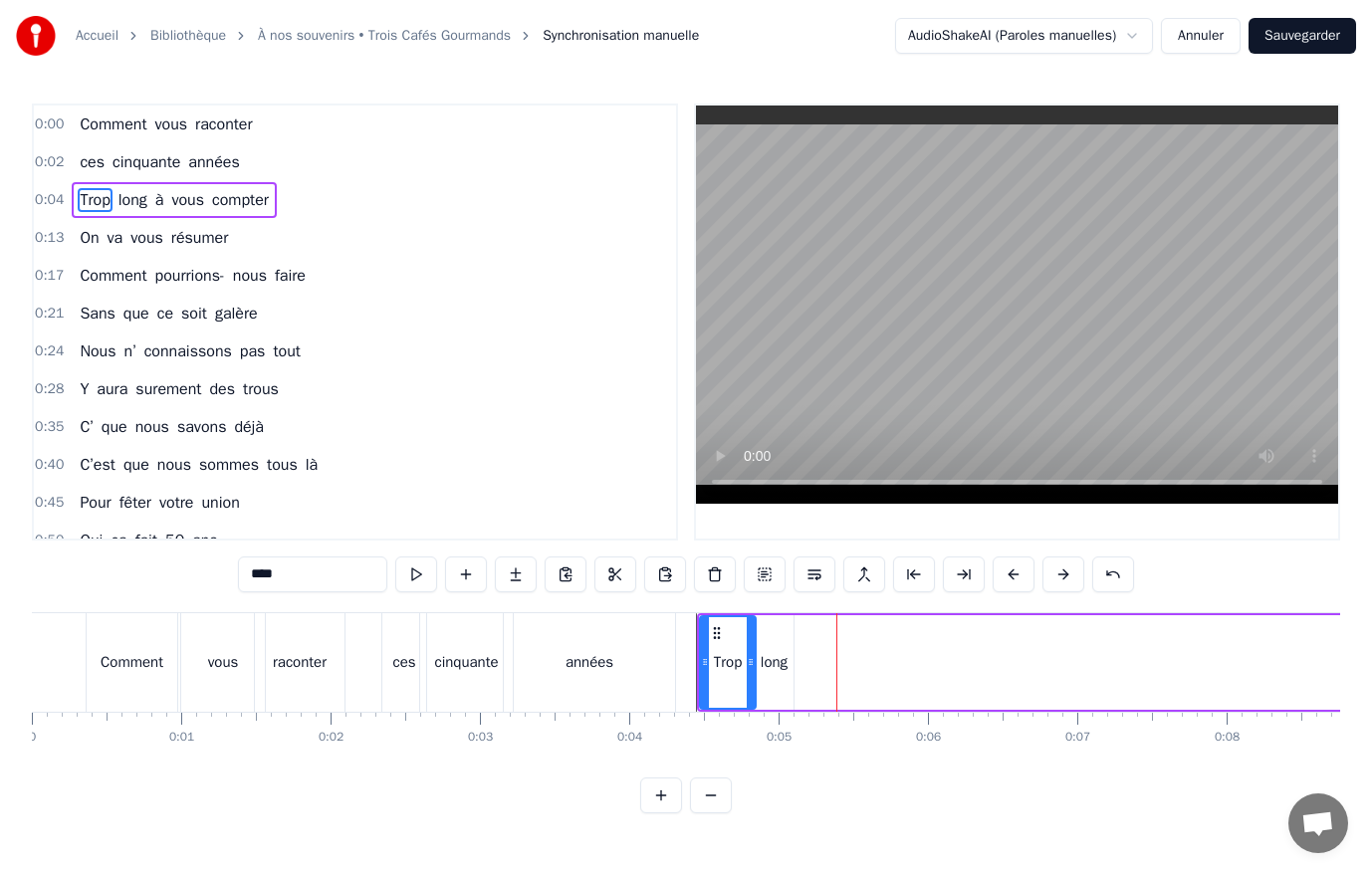 click on "cinquante" at bounding box center (466, 662) 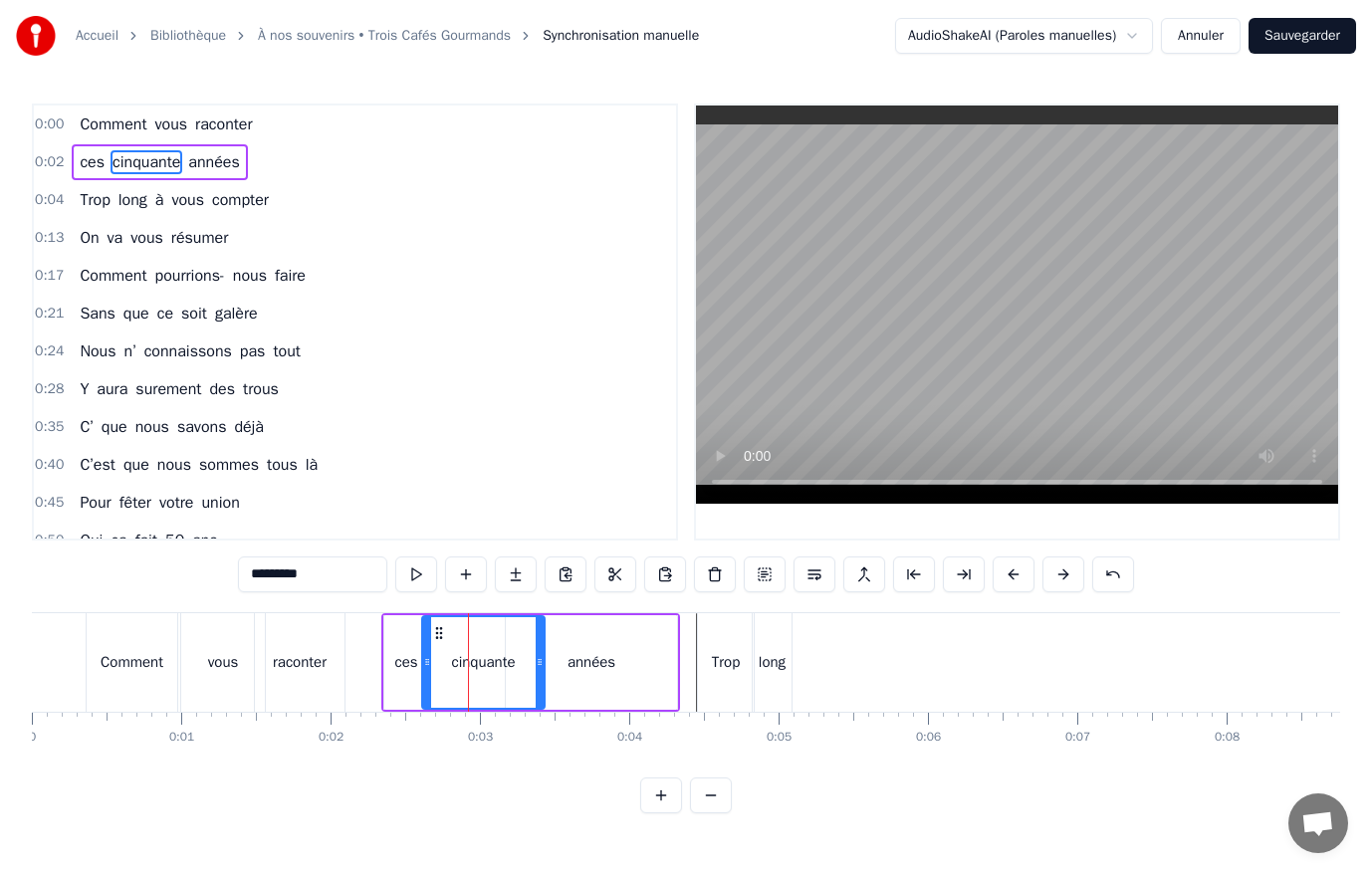 drag, startPoint x: 509, startPoint y: 661, endPoint x: 539, endPoint y: 662, distance: 30.016662 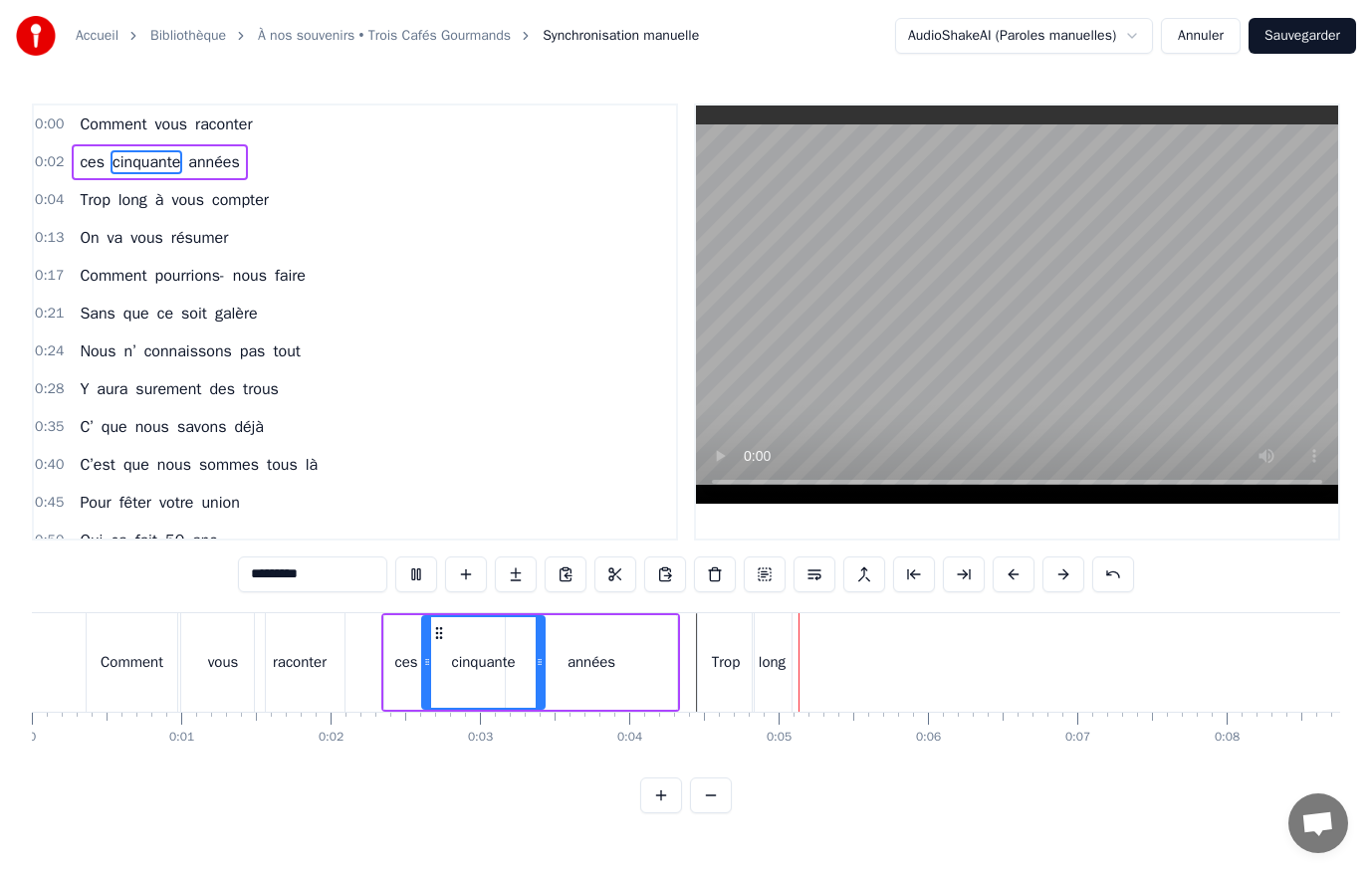 click at bounding box center [1017, 305] 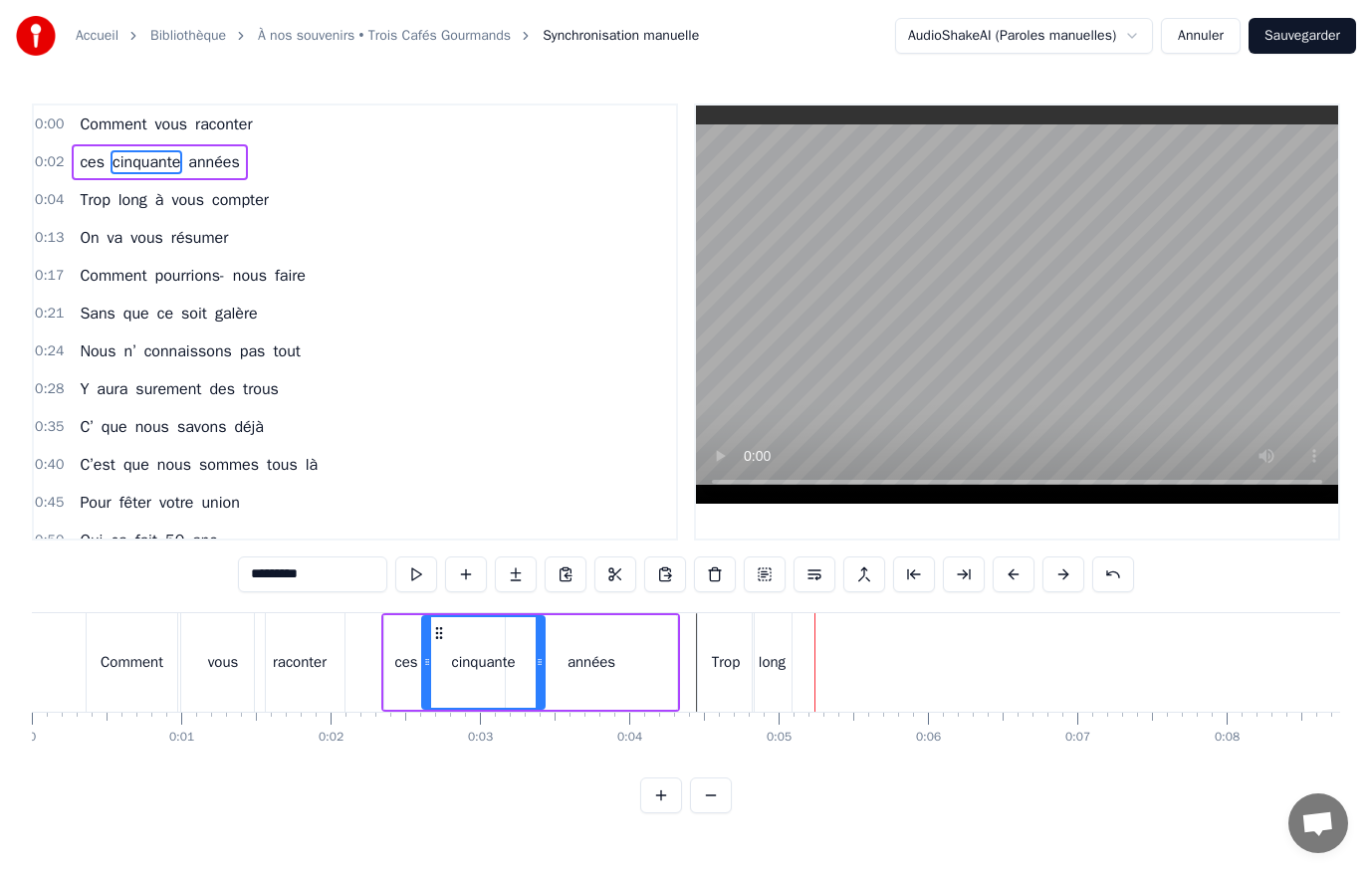 click on "Trop long à vous compter" at bounding box center (174, 200) 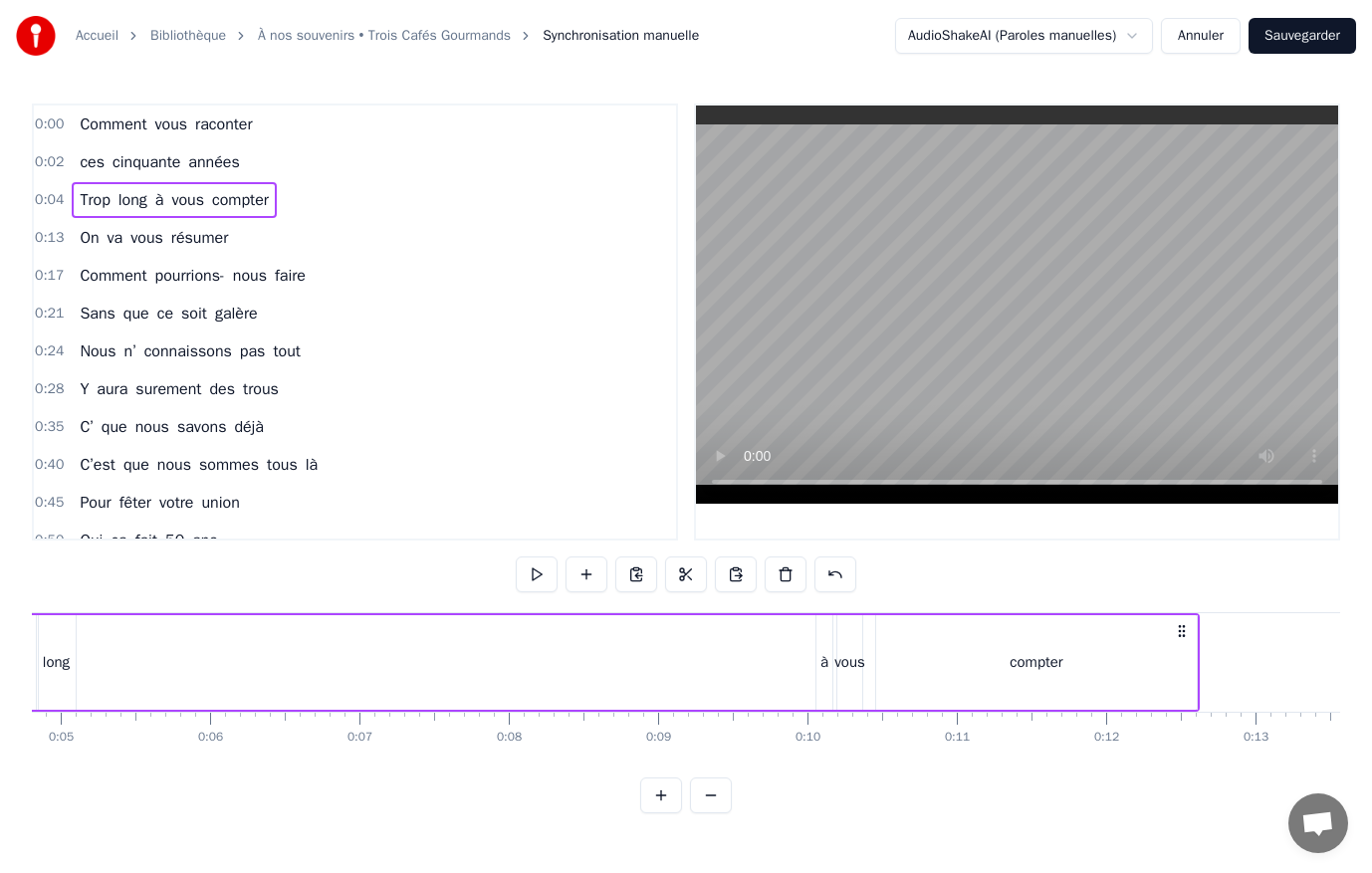 scroll, scrollTop: 0, scrollLeft: 493, axis: horizontal 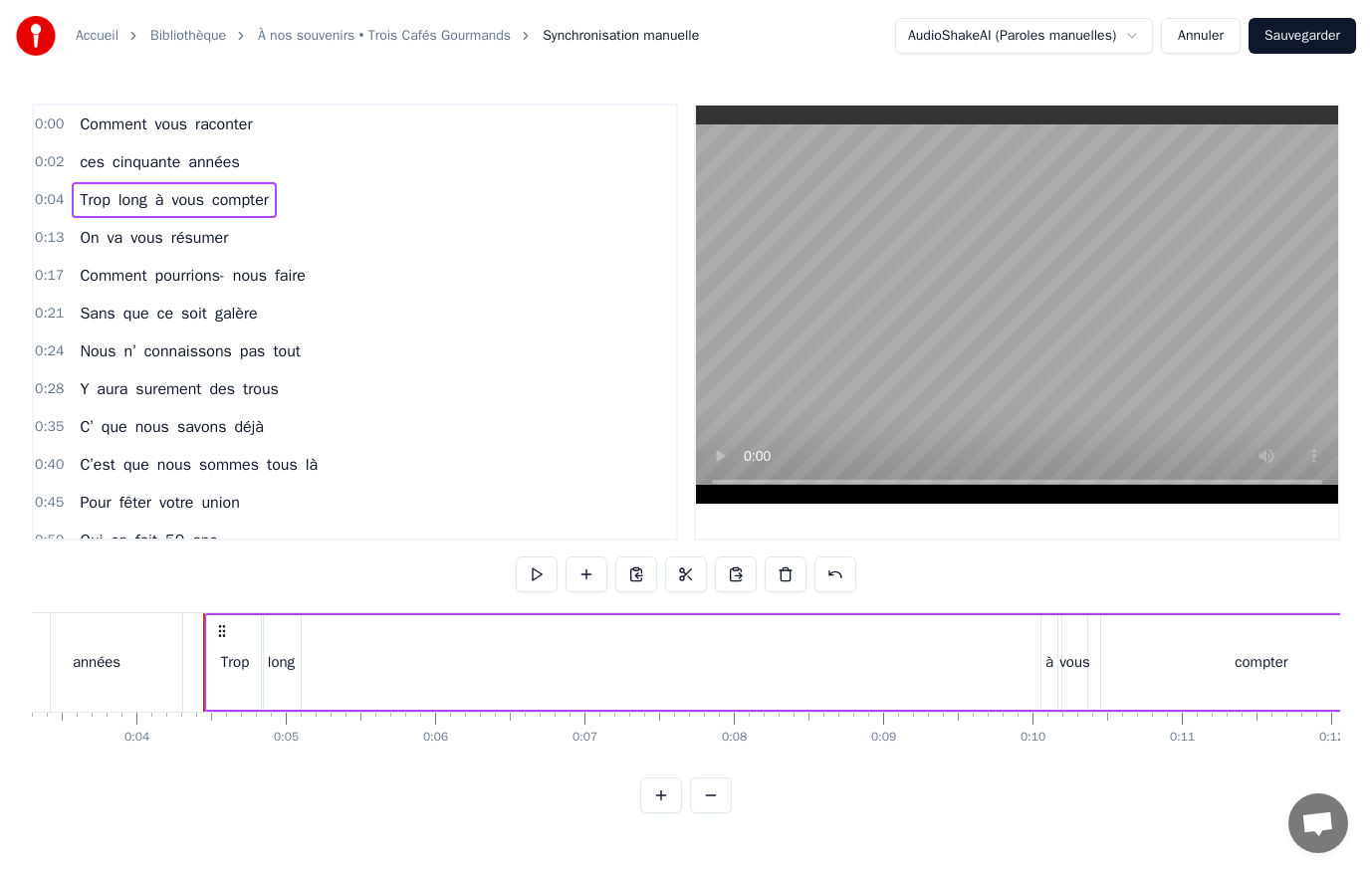 click on "à" at bounding box center [1049, 662] 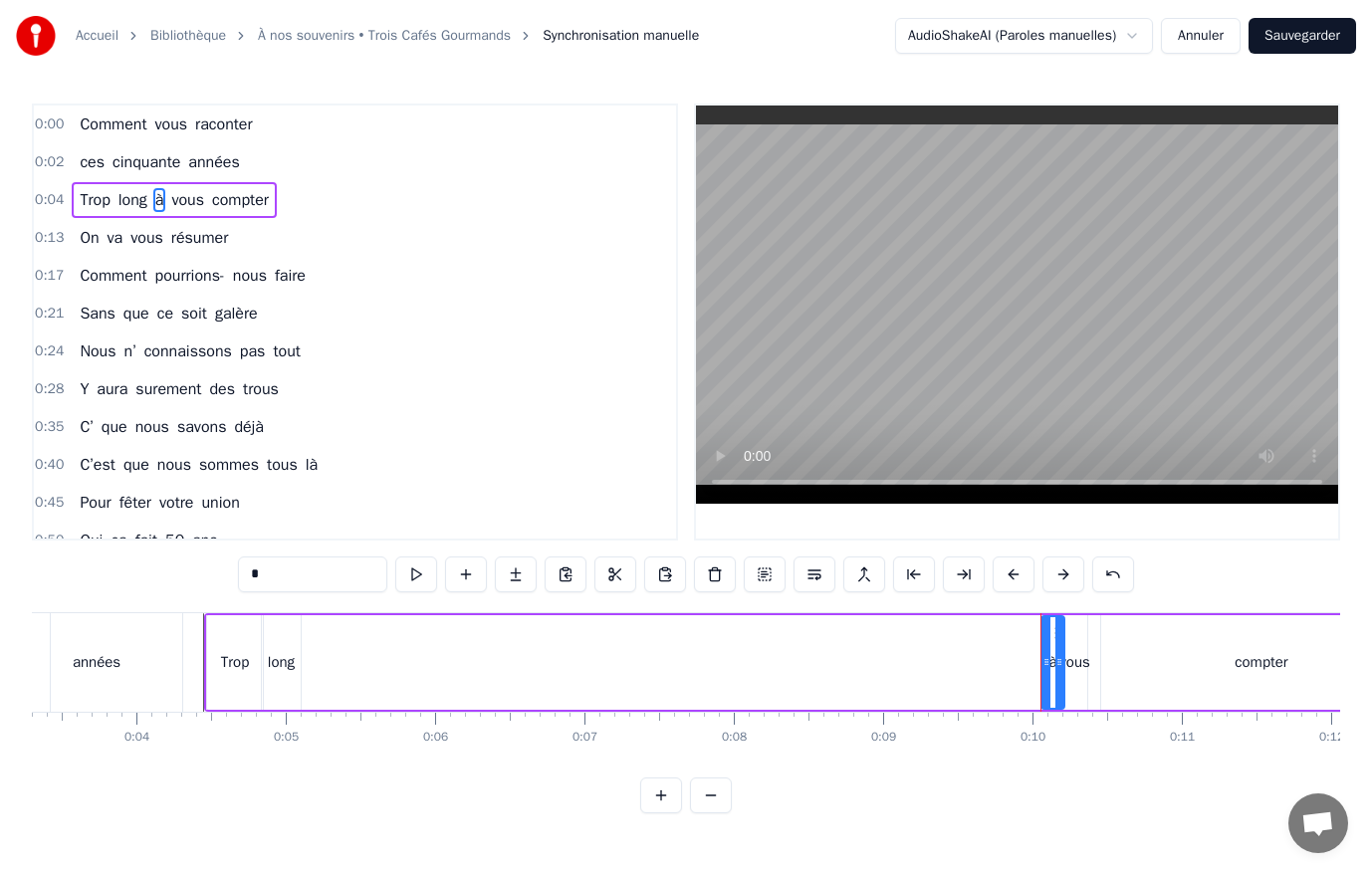 click 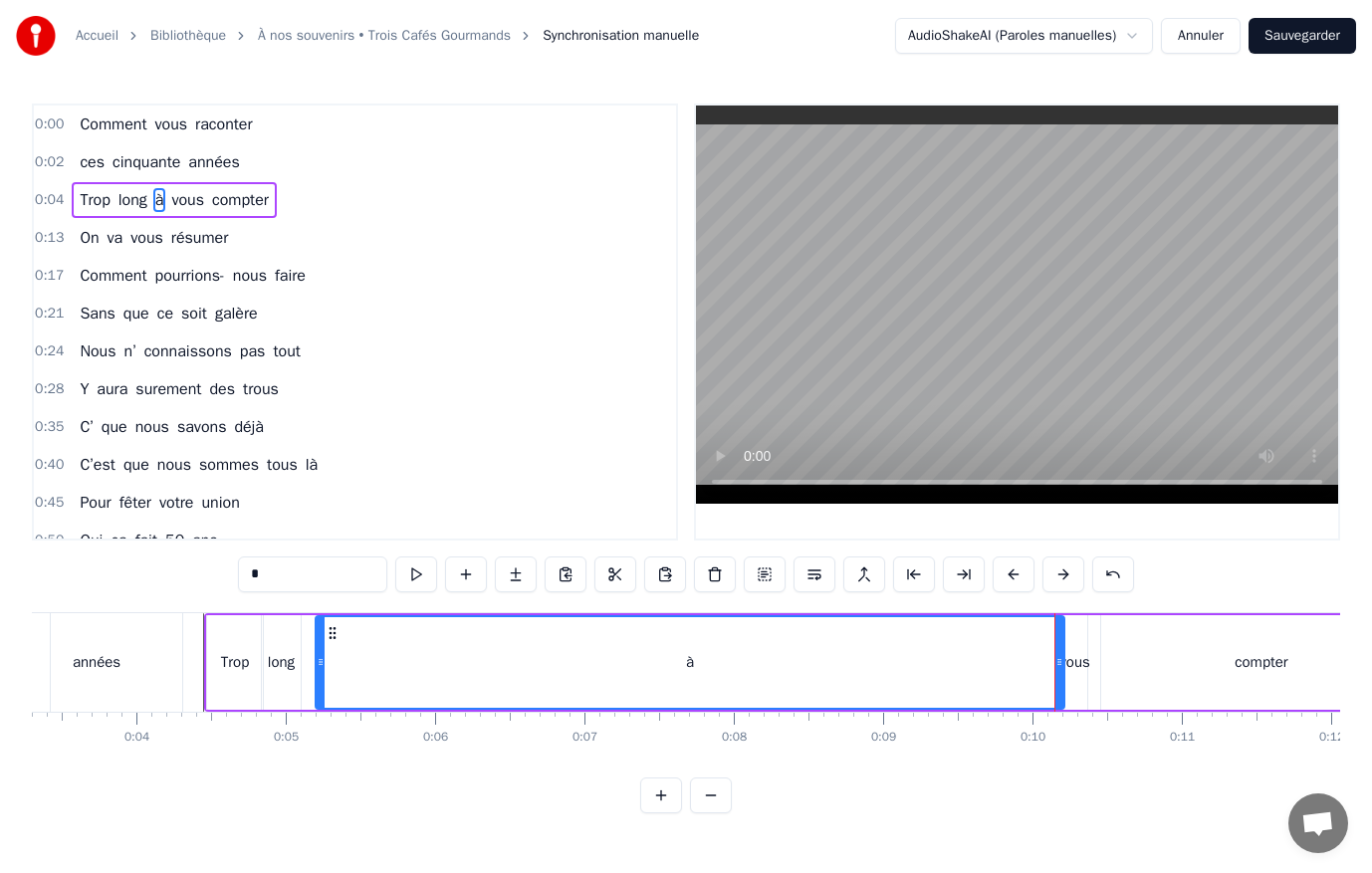 drag, startPoint x: 1046, startPoint y: 662, endPoint x: 321, endPoint y: 666, distance: 725.011 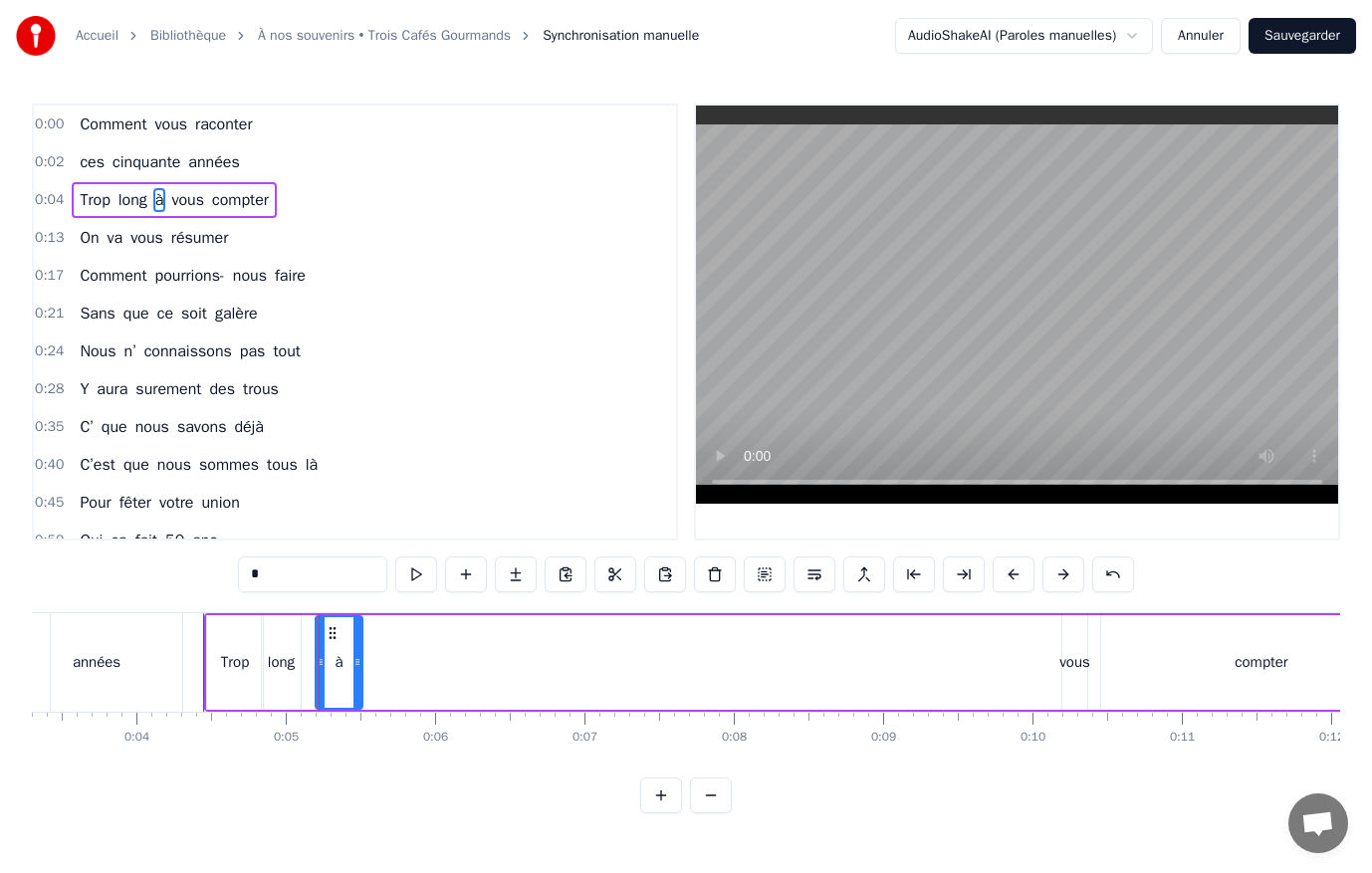 drag, startPoint x: 1060, startPoint y: 660, endPoint x: 358, endPoint y: 663, distance: 702.0064 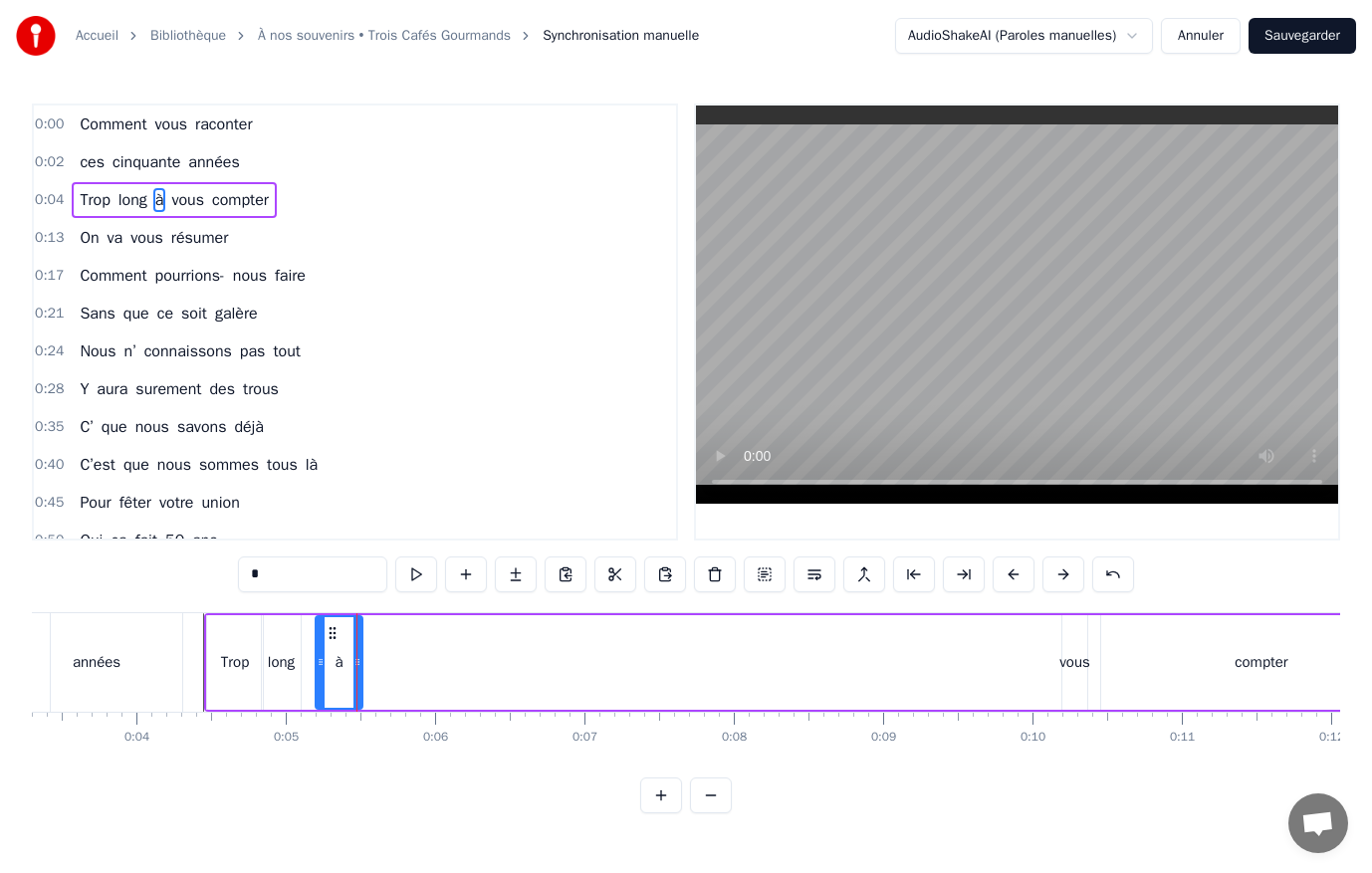 click on "vous" at bounding box center (1074, 662) 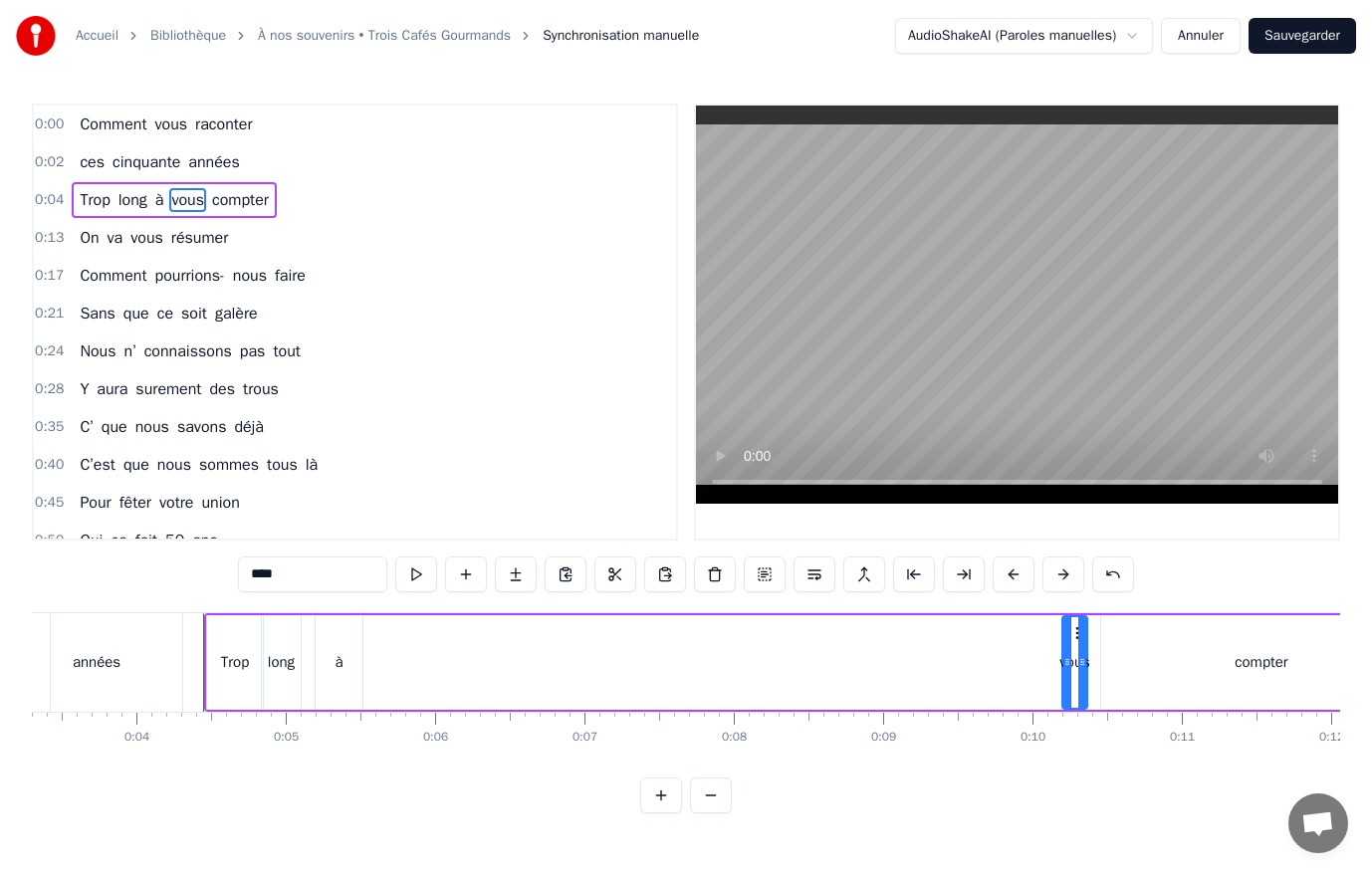 drag, startPoint x: 1072, startPoint y: 662, endPoint x: 637, endPoint y: 660, distance: 435.0046 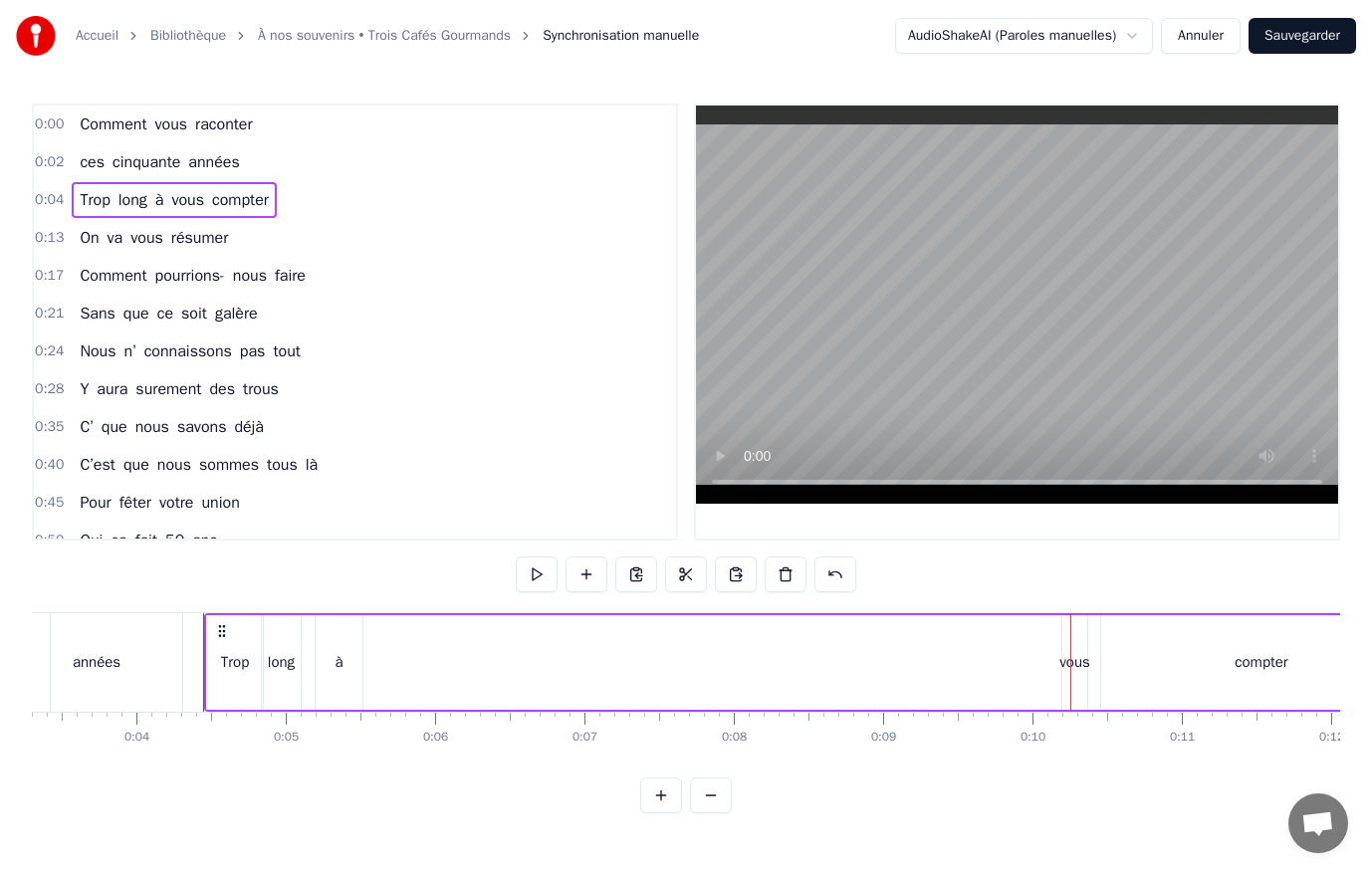 click on "vous" at bounding box center [1074, 662] 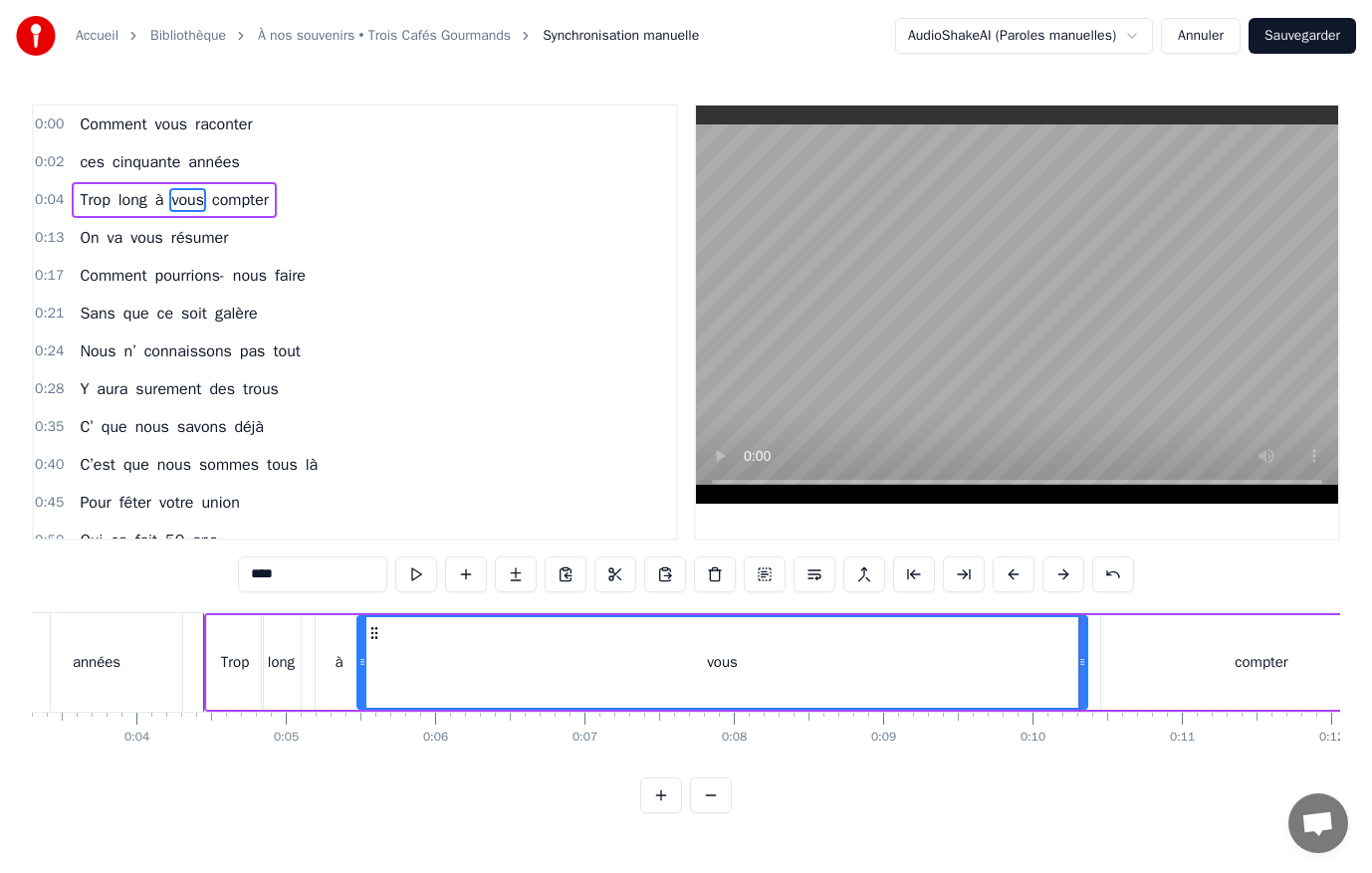 drag, startPoint x: 1063, startPoint y: 663, endPoint x: 358, endPoint y: 660, distance: 705.00638 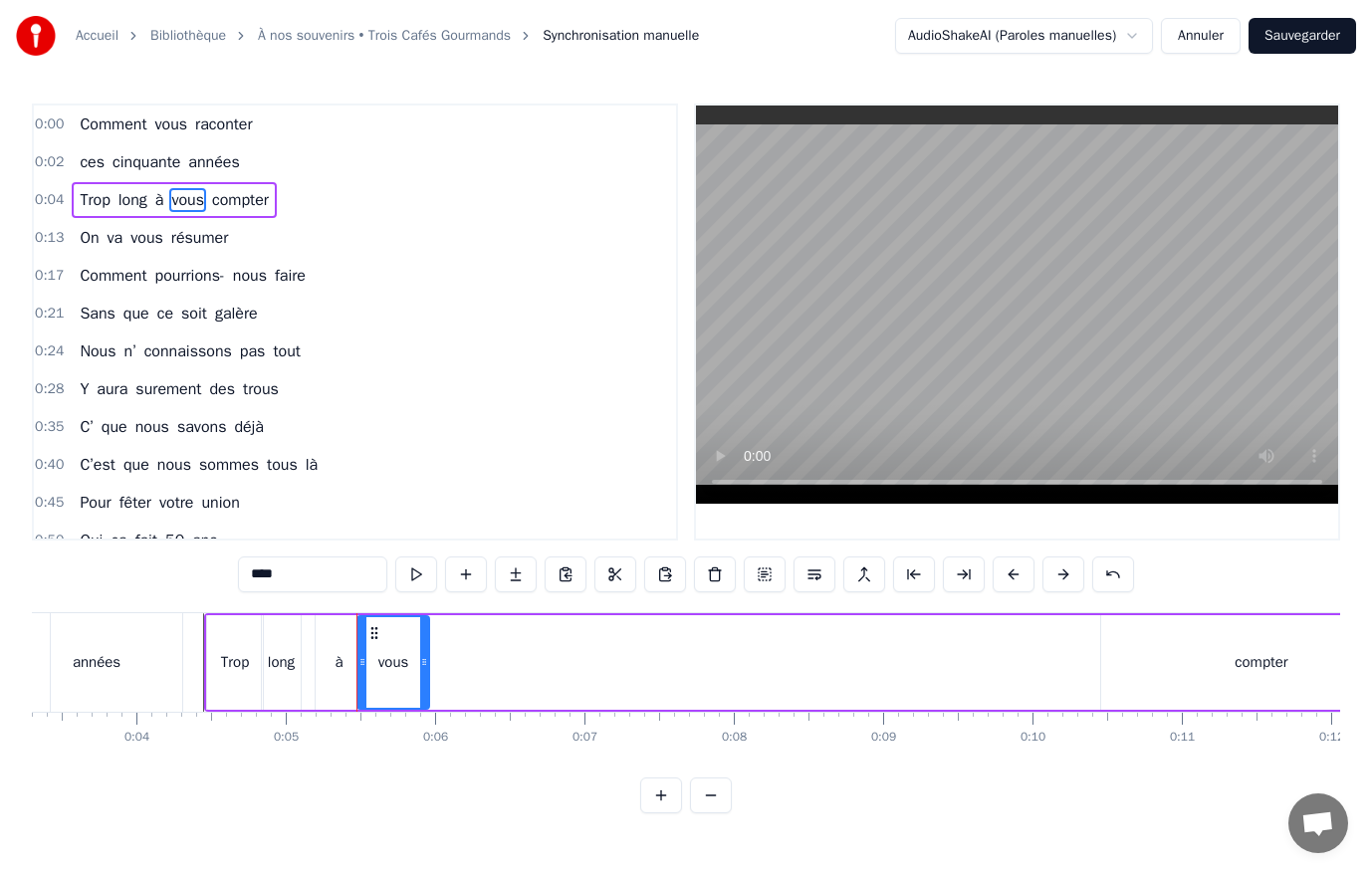 drag, startPoint x: 1085, startPoint y: 663, endPoint x: 427, endPoint y: 661, distance: 658.00304 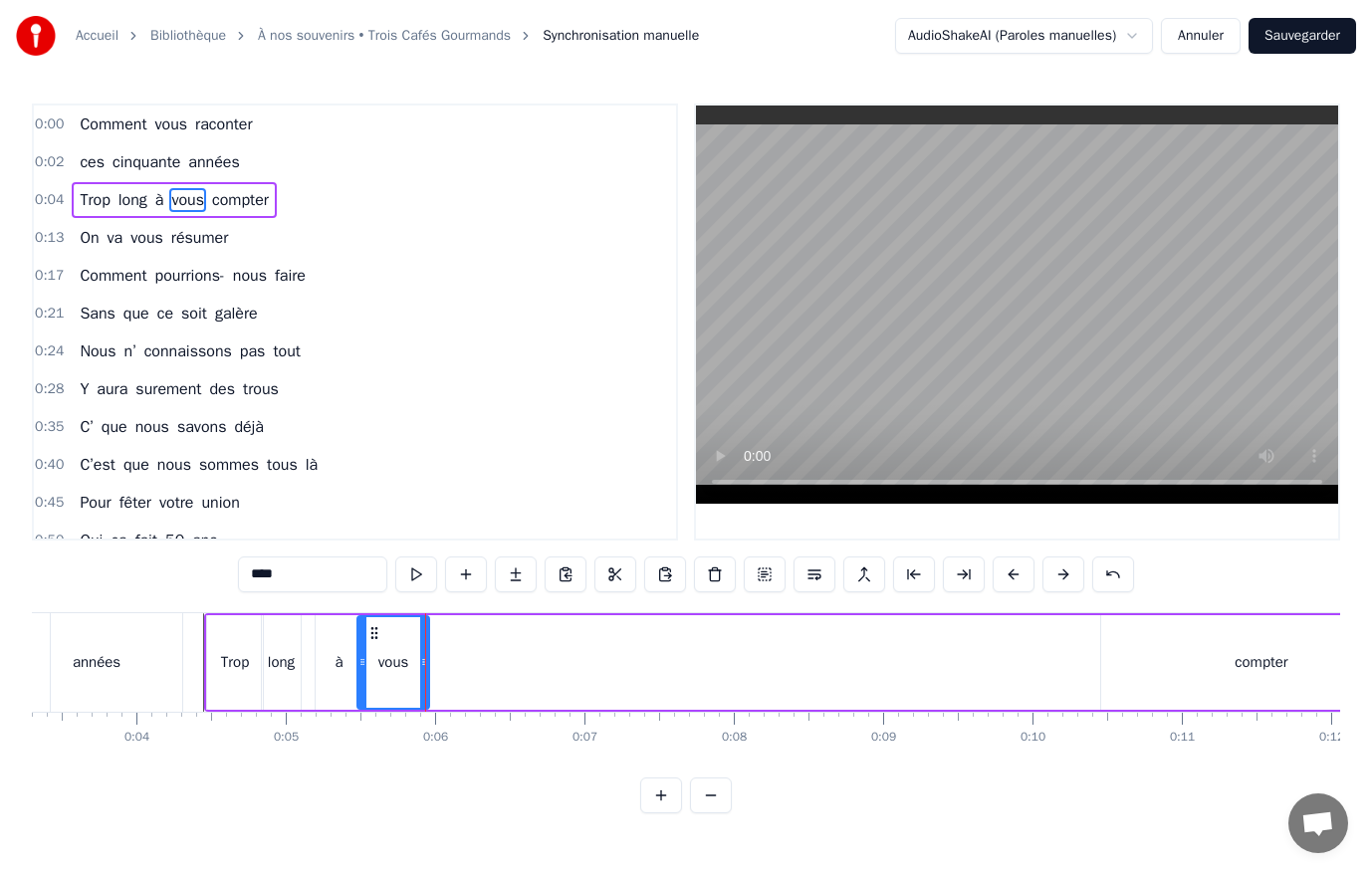 click on "compter" at bounding box center (1260, 662) 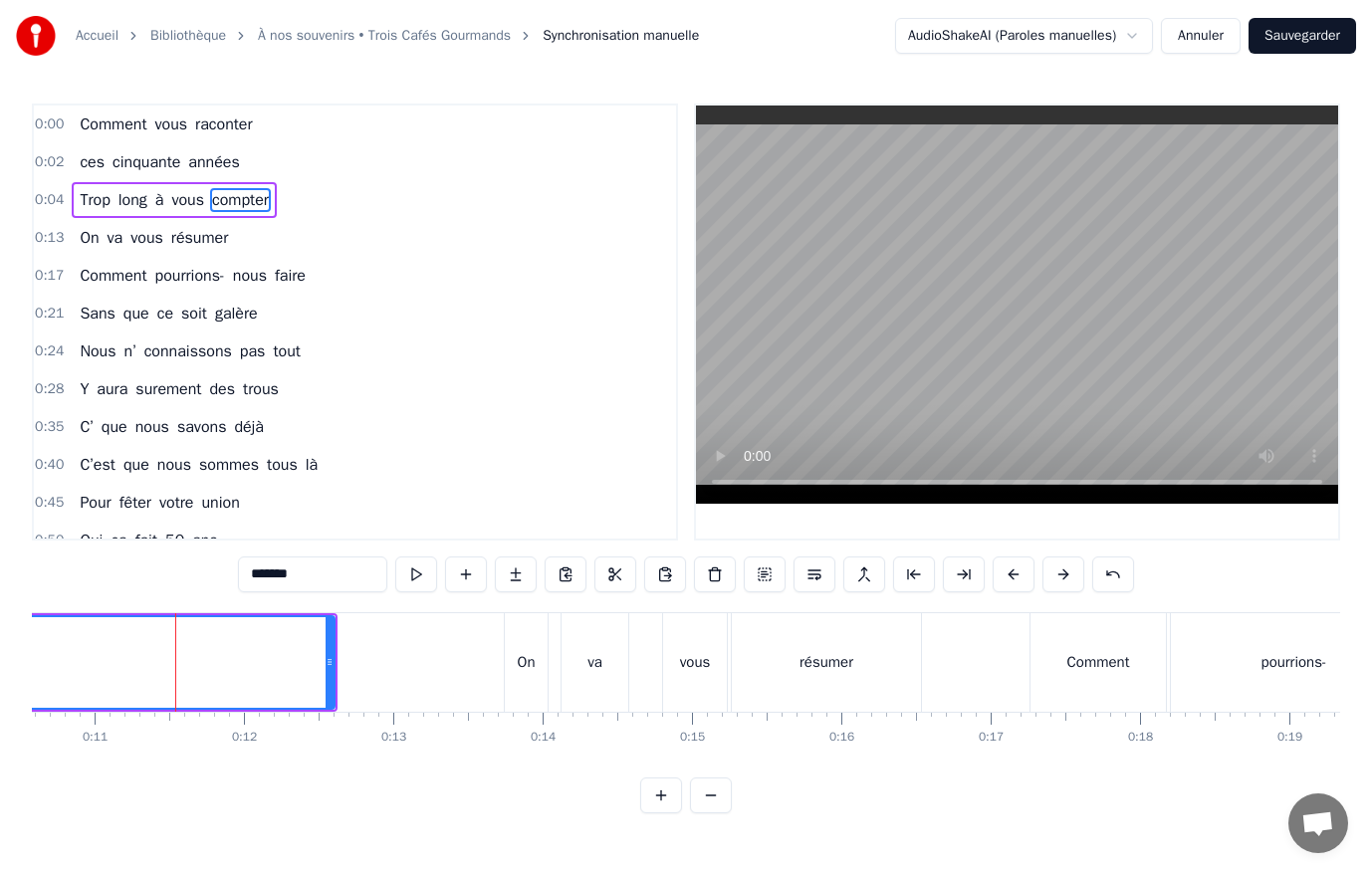 scroll, scrollTop: 0, scrollLeft: 1624, axis: horizontal 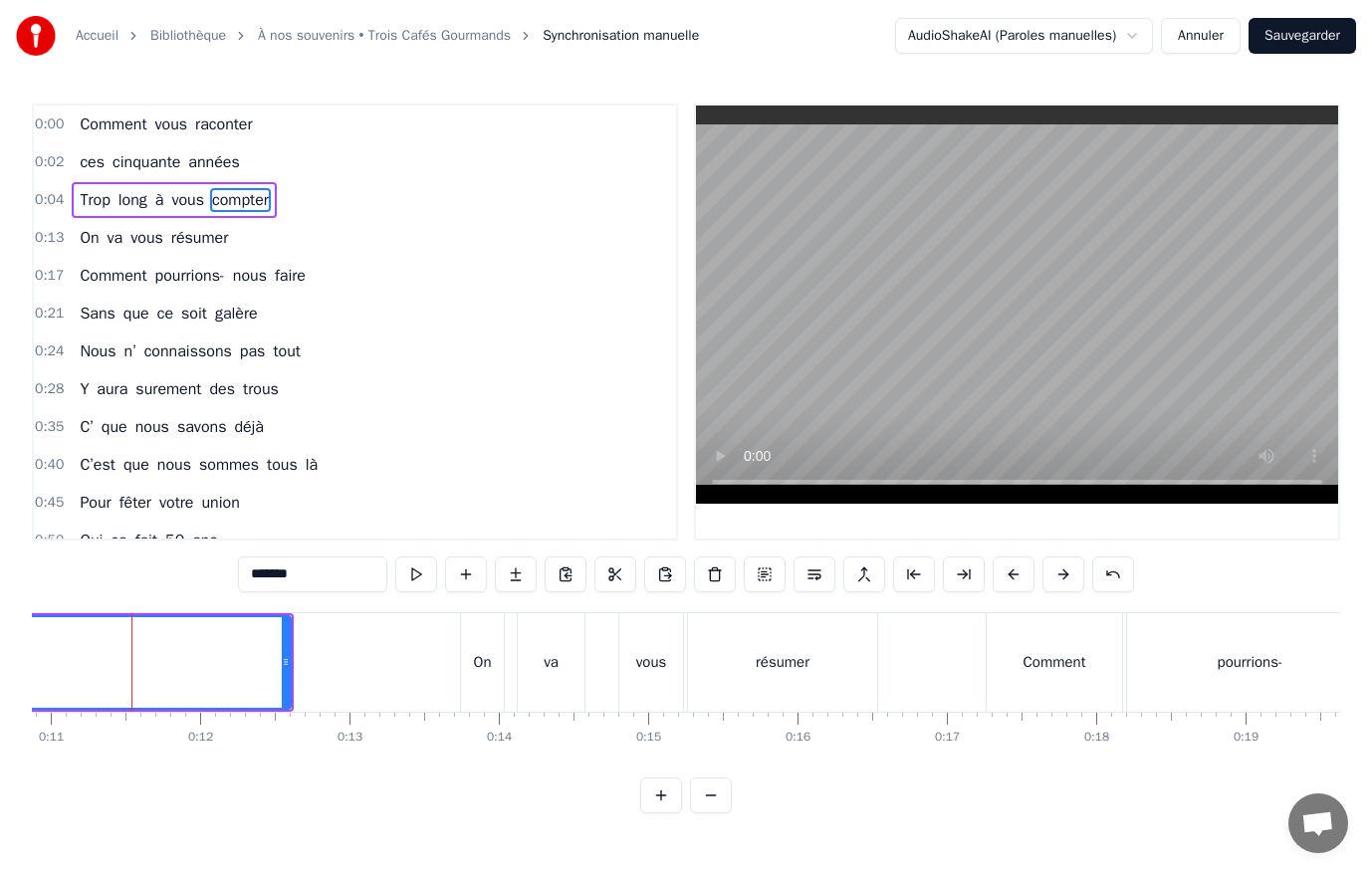 drag, startPoint x: 1105, startPoint y: 664, endPoint x: 188, endPoint y: 633, distance: 917.52384 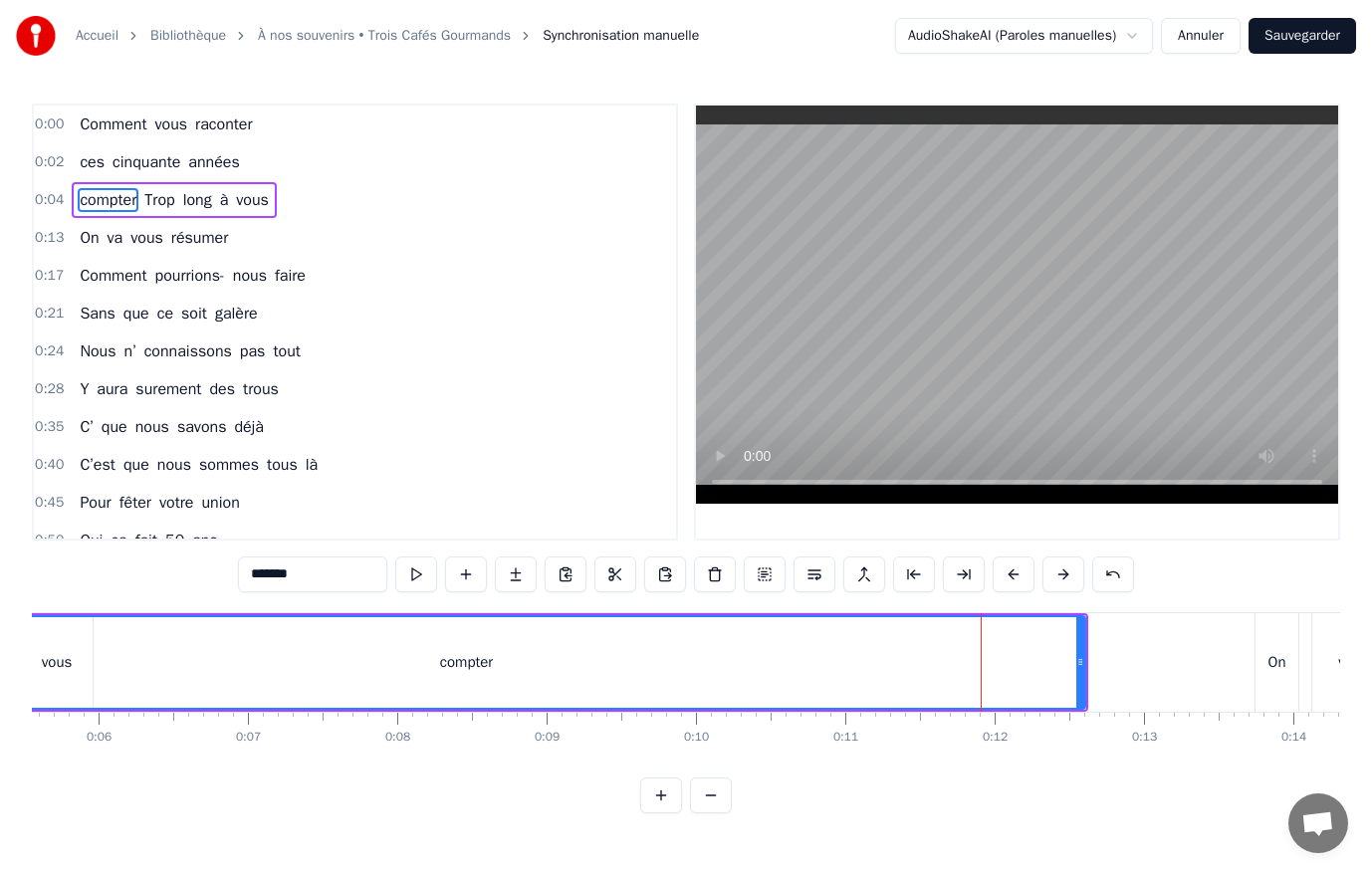 scroll, scrollTop: 0, scrollLeft: 582, axis: horizontal 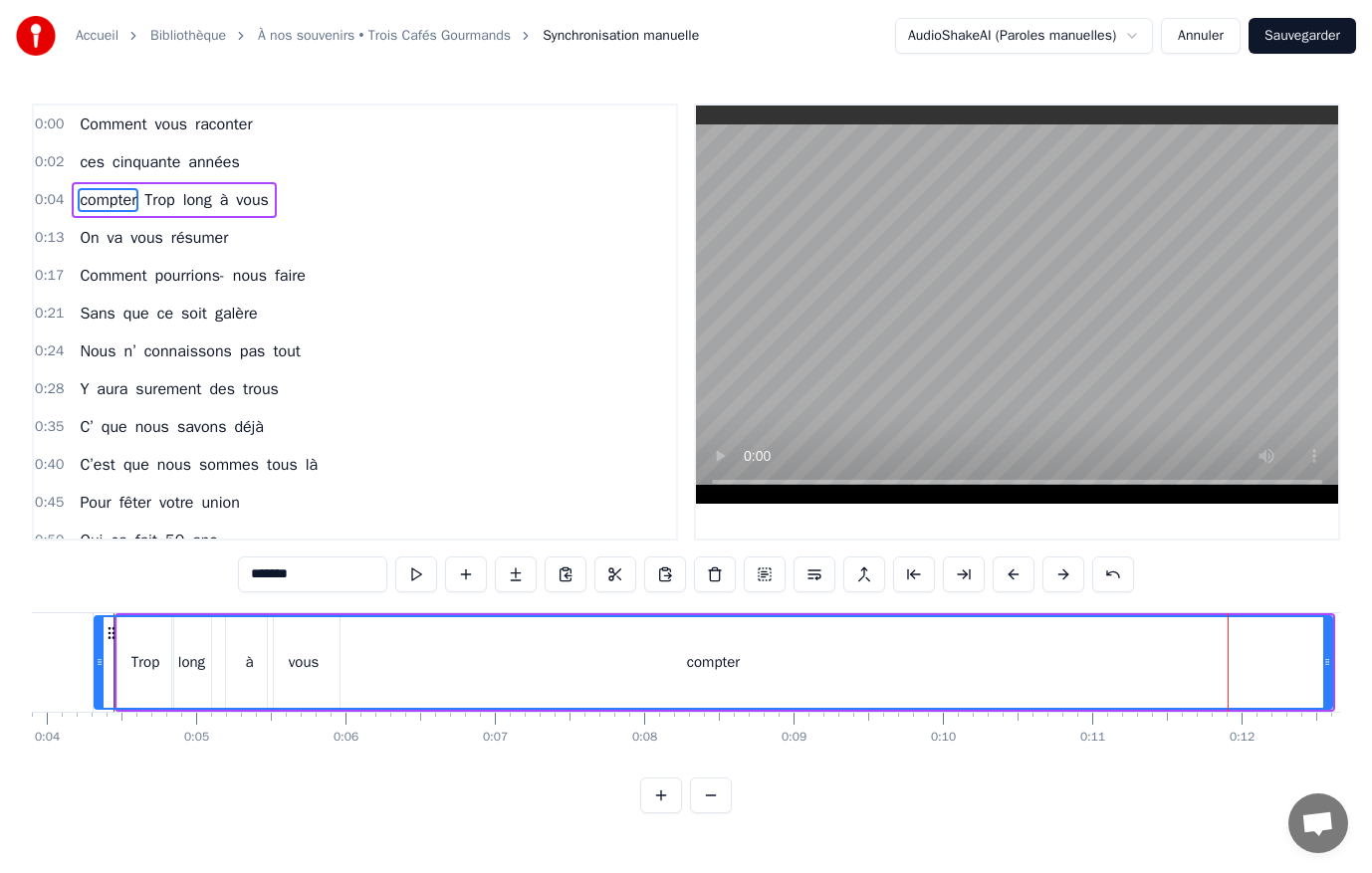 click on "compter" at bounding box center [713, 662] 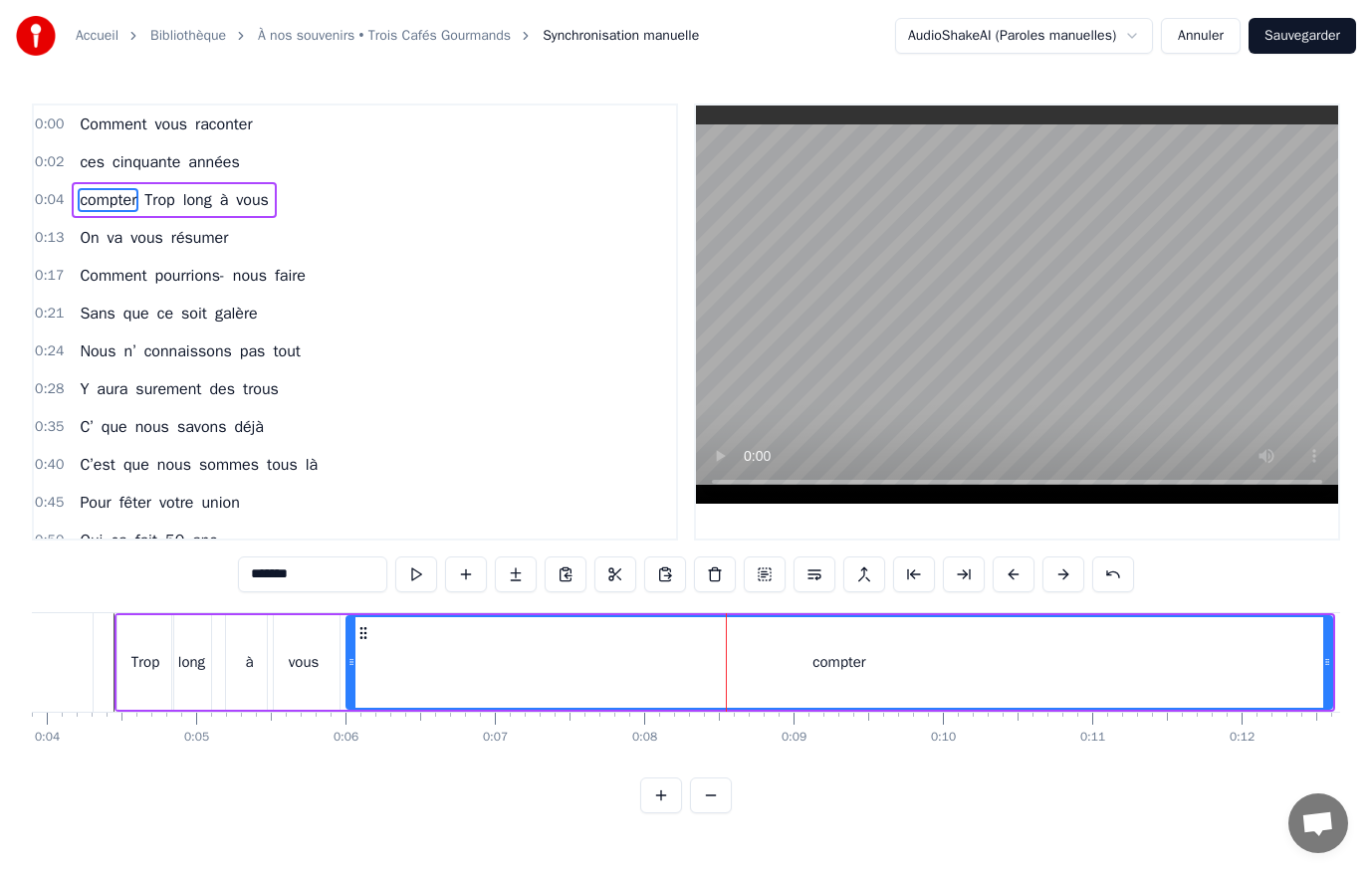 drag, startPoint x: 99, startPoint y: 665, endPoint x: 350, endPoint y: 667, distance: 251.008 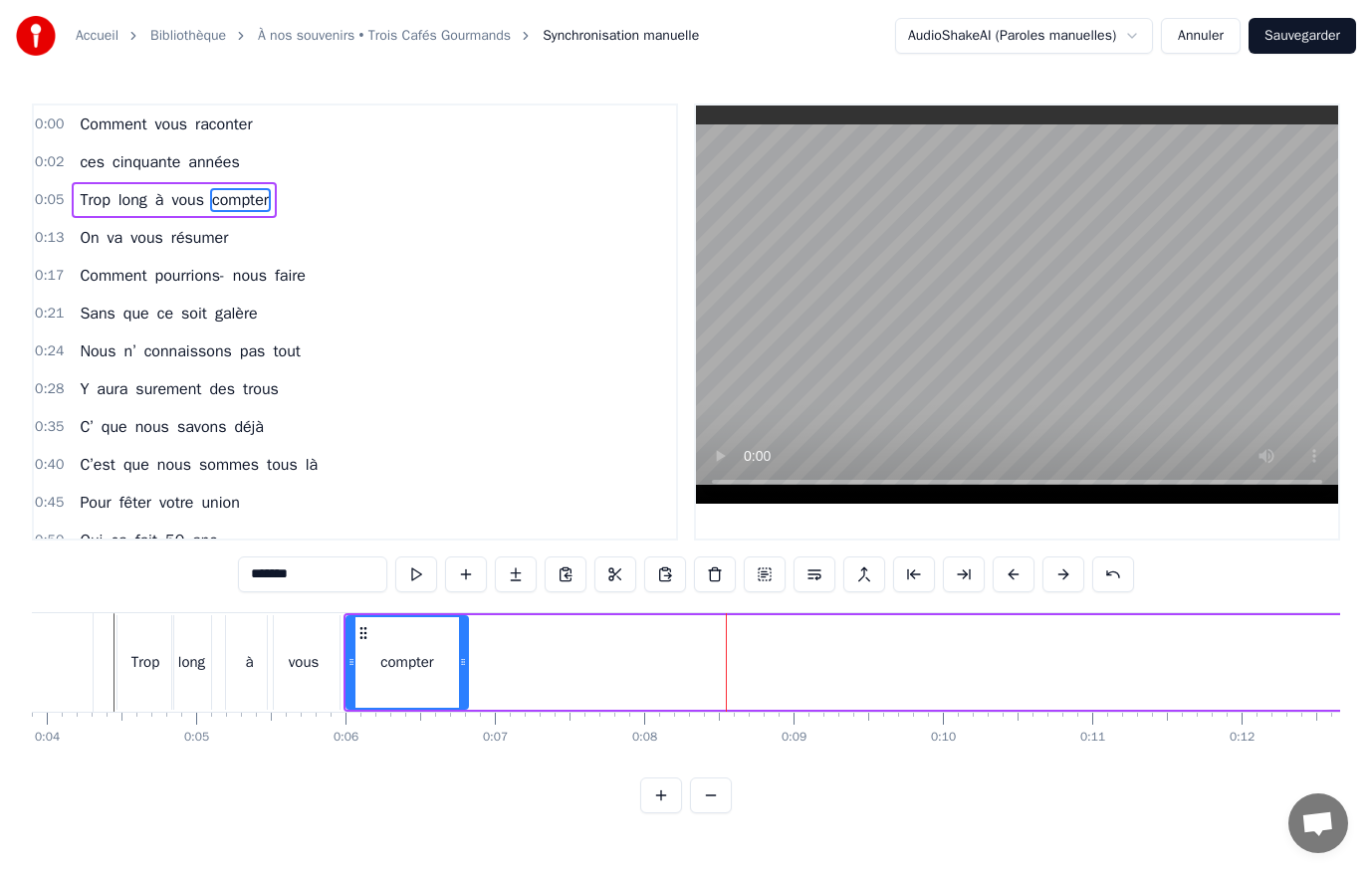 drag, startPoint x: 1327, startPoint y: 662, endPoint x: 463, endPoint y: 646, distance: 864.14814 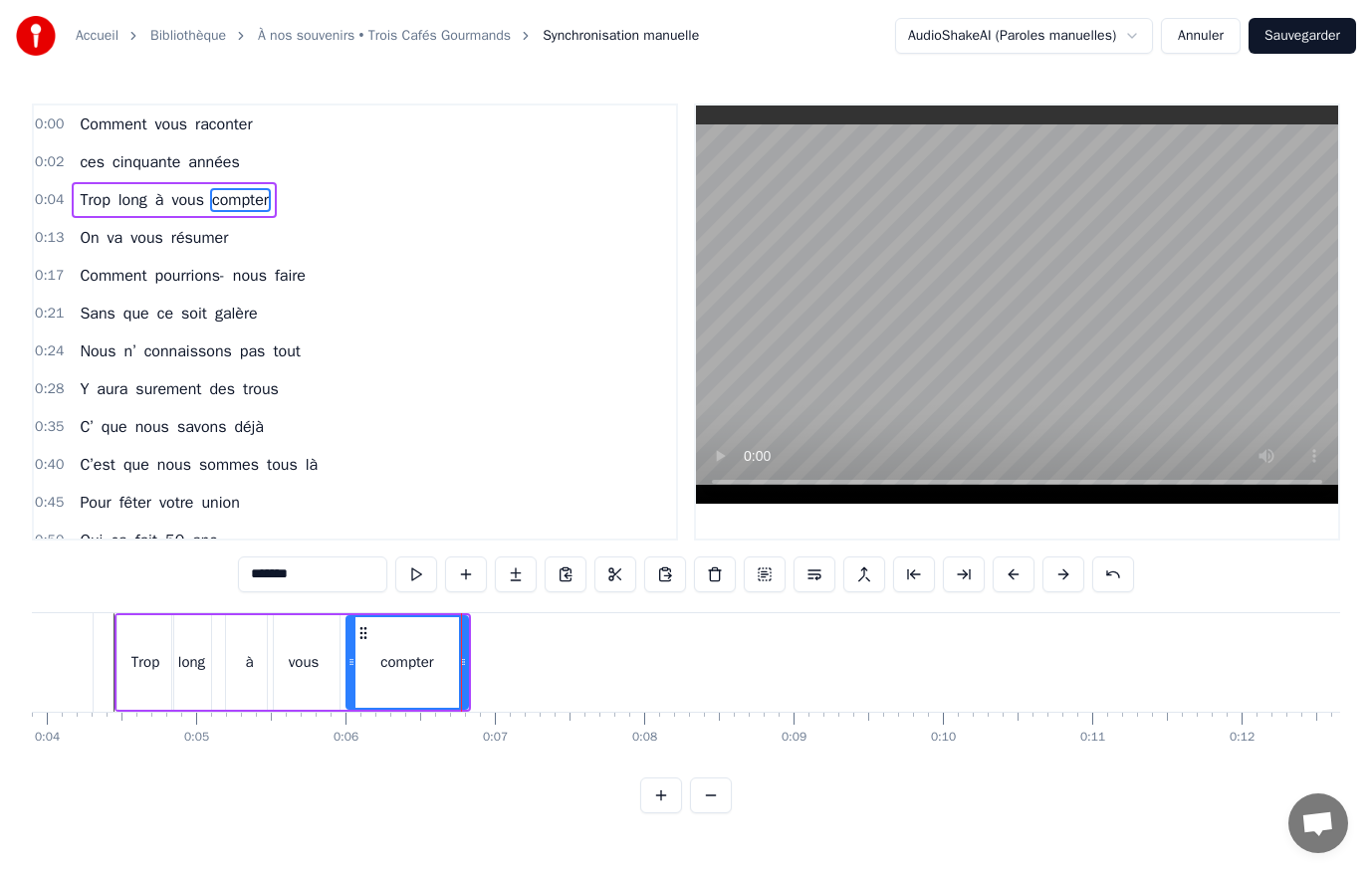 click on "0:28 Y aura surement des trous" at bounding box center [354, 389] 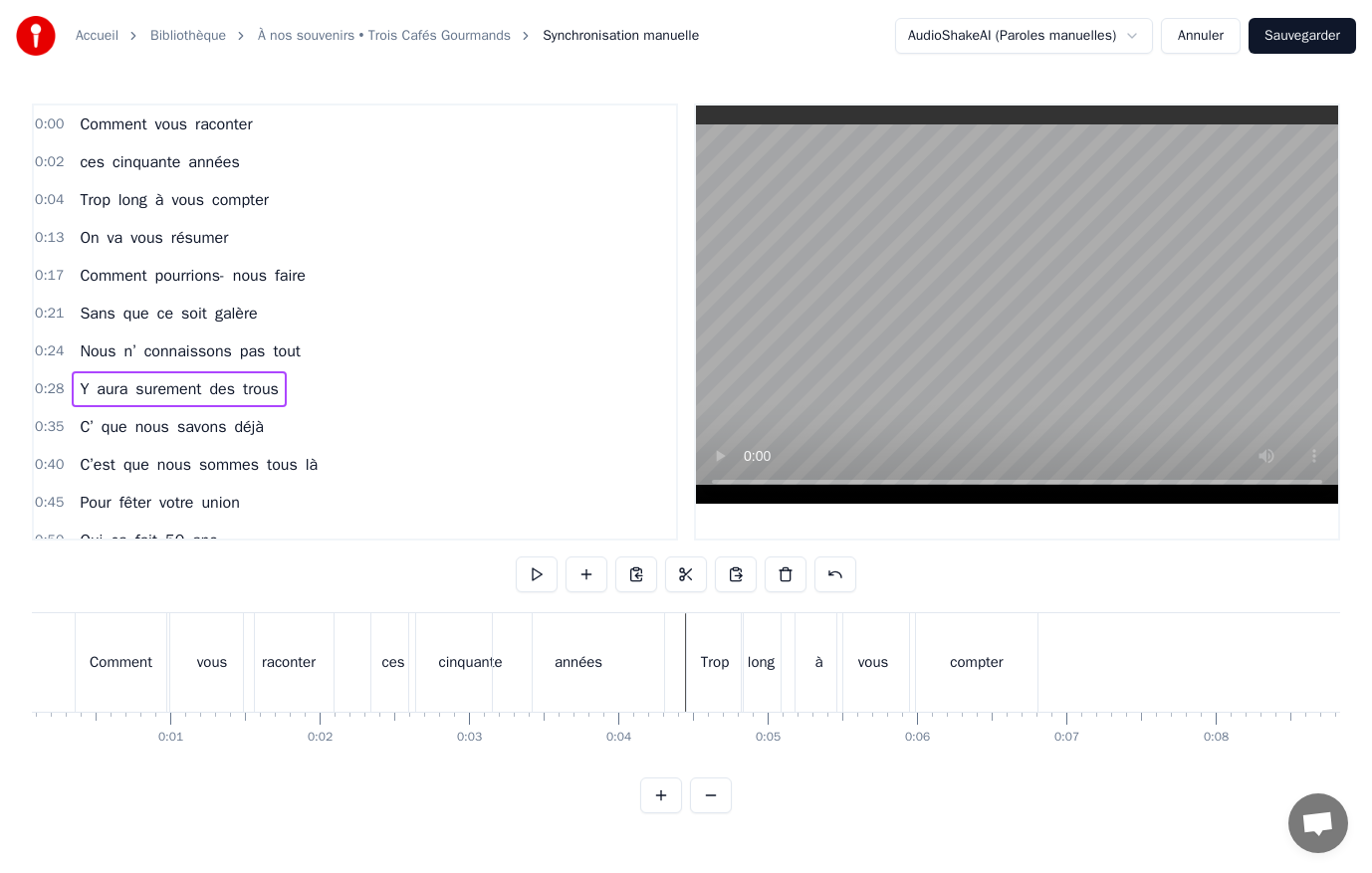 scroll, scrollTop: 0, scrollLeft: 0, axis: both 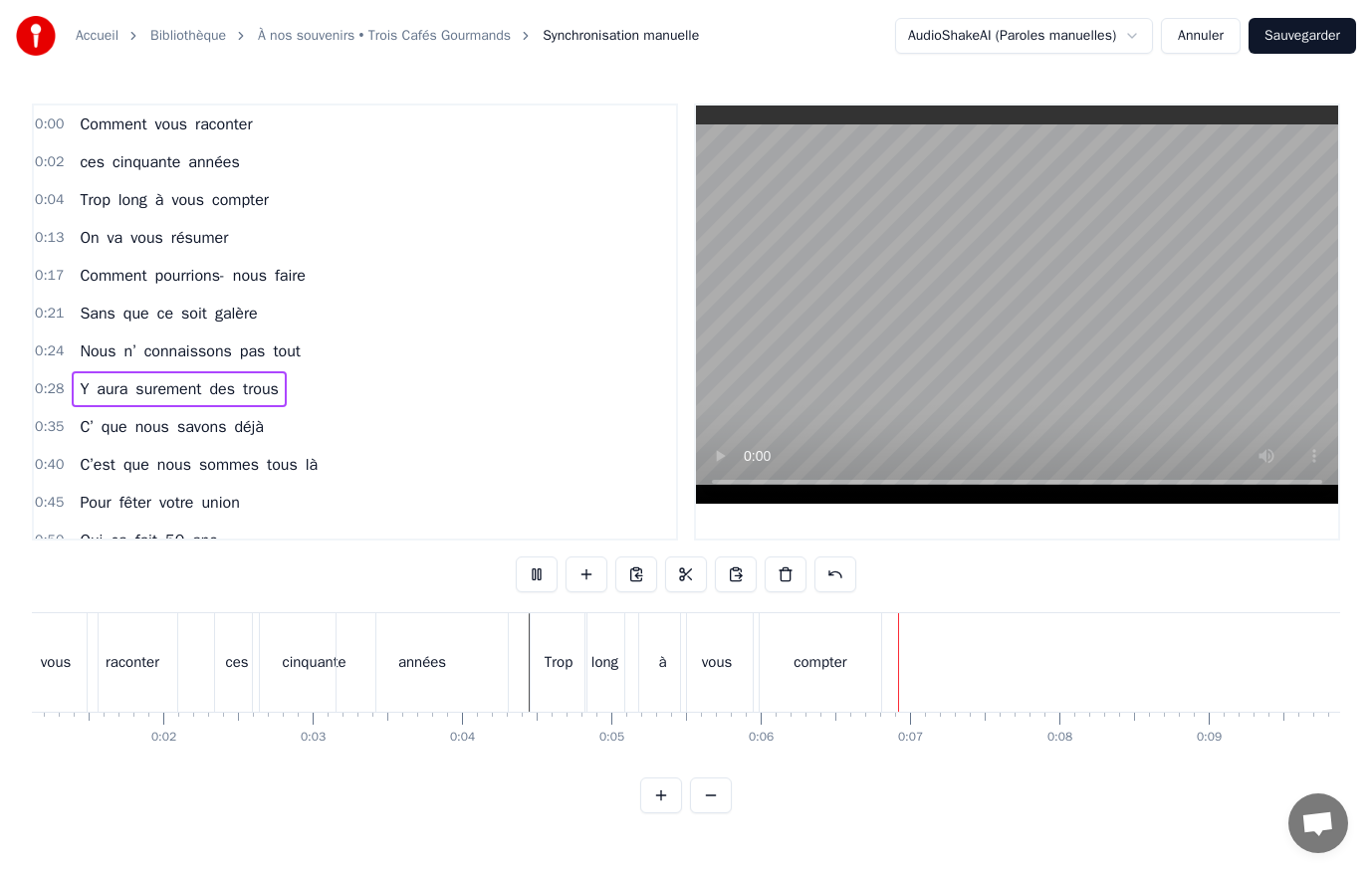 click at bounding box center [1017, 305] 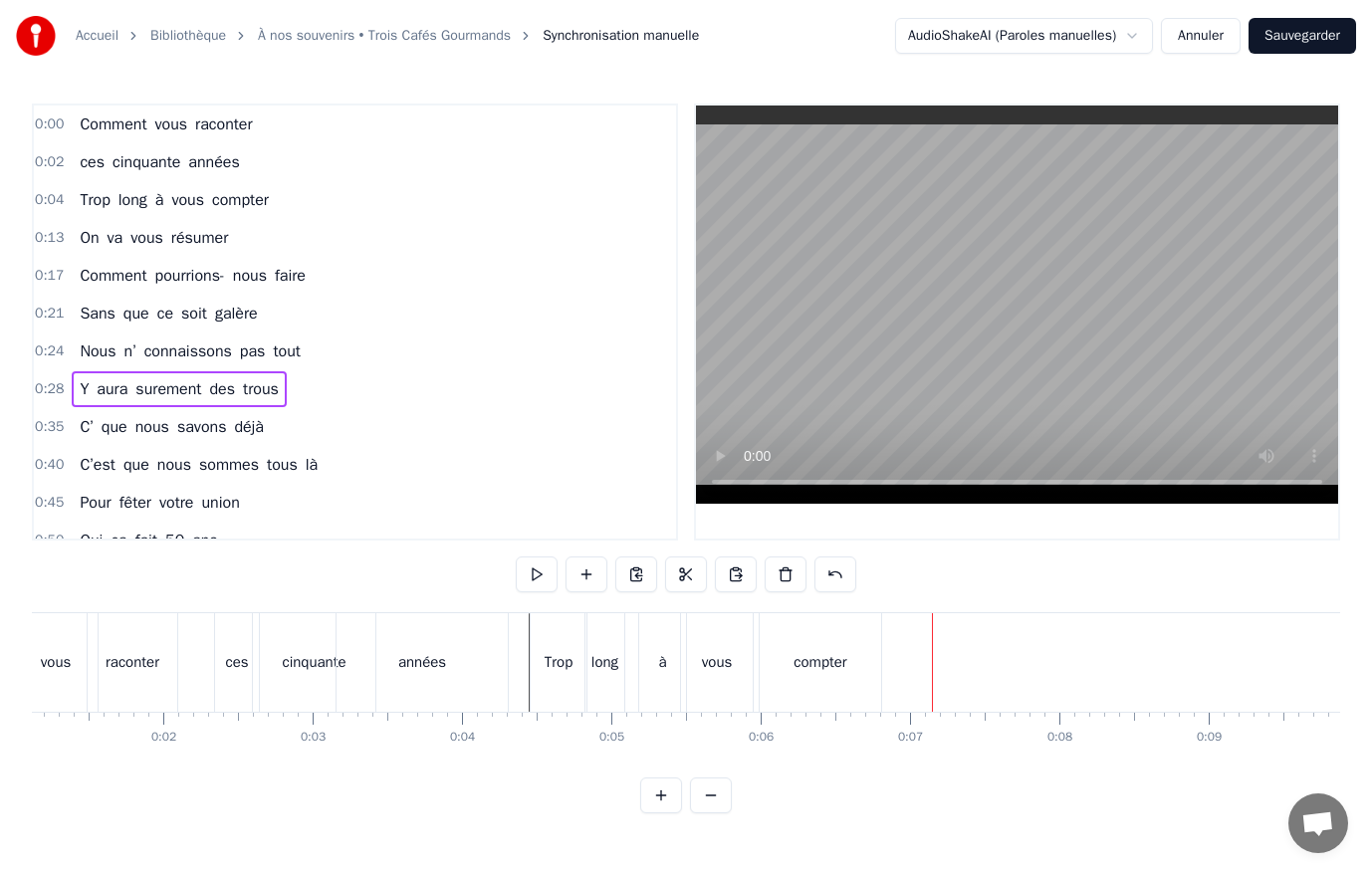 click on "à" at bounding box center [662, 662] 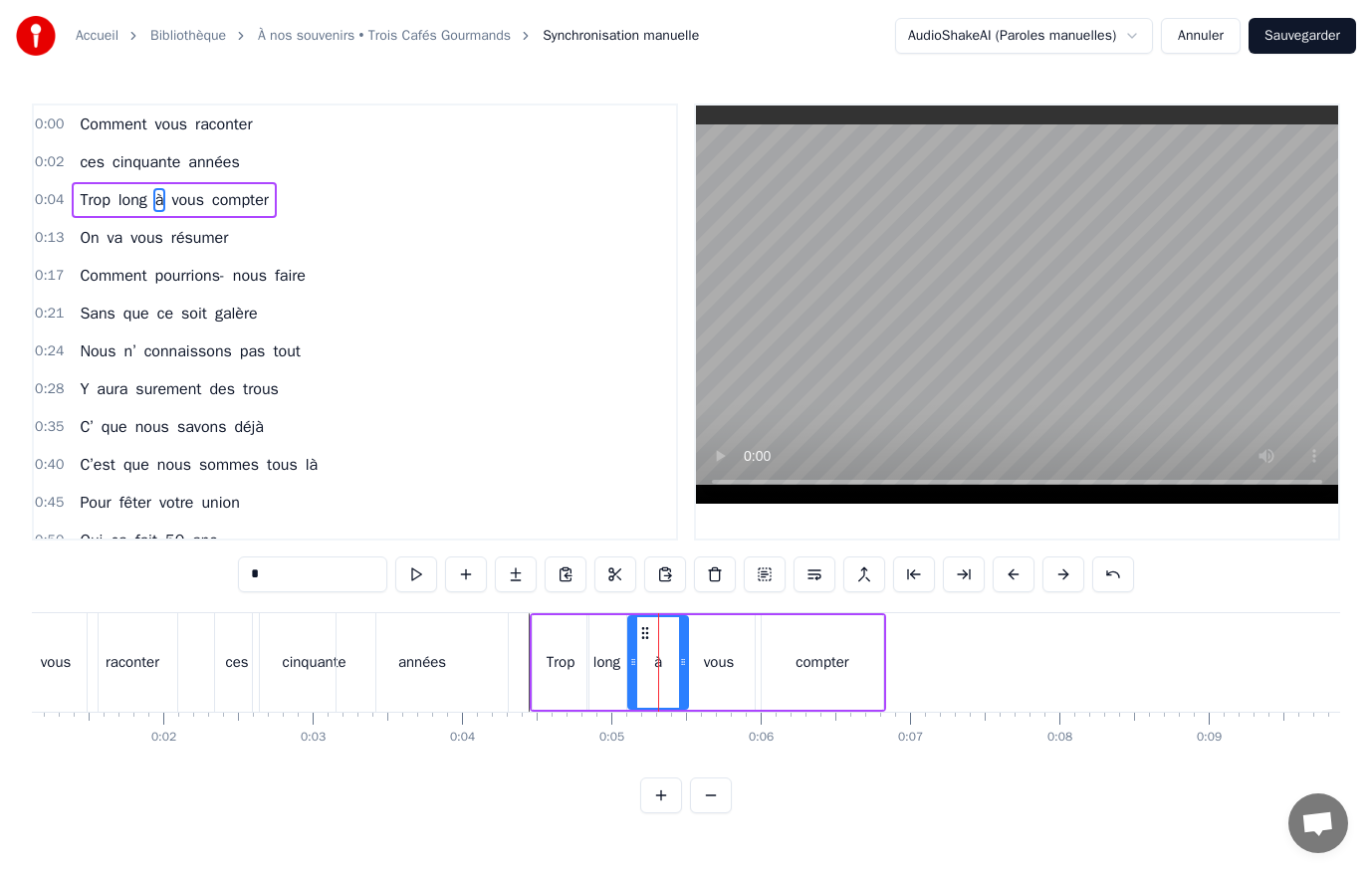 drag, startPoint x: 644, startPoint y: 663, endPoint x: 631, endPoint y: 665, distance: 13.152946 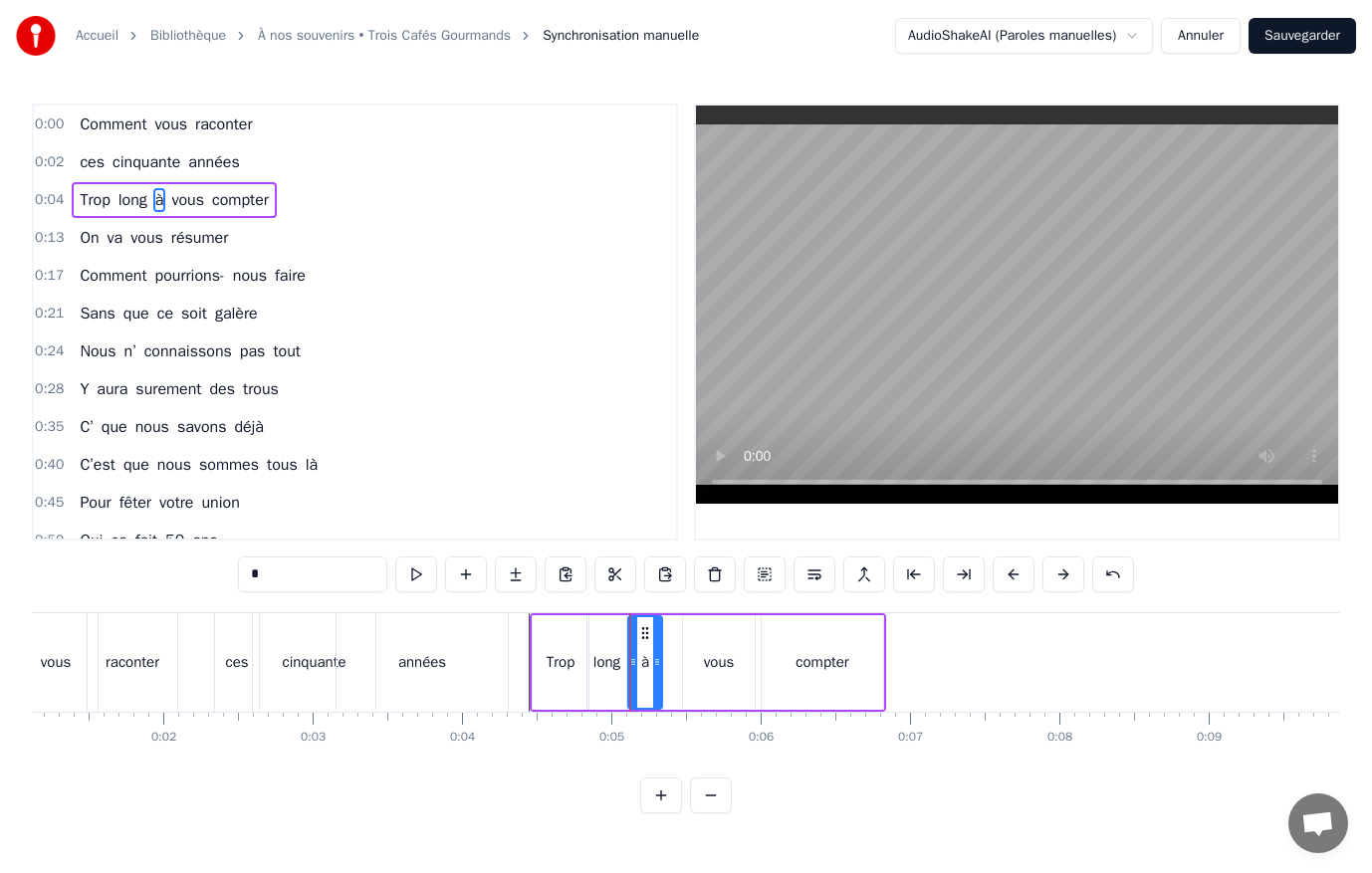drag, startPoint x: 681, startPoint y: 662, endPoint x: 655, endPoint y: 668, distance: 26.683328 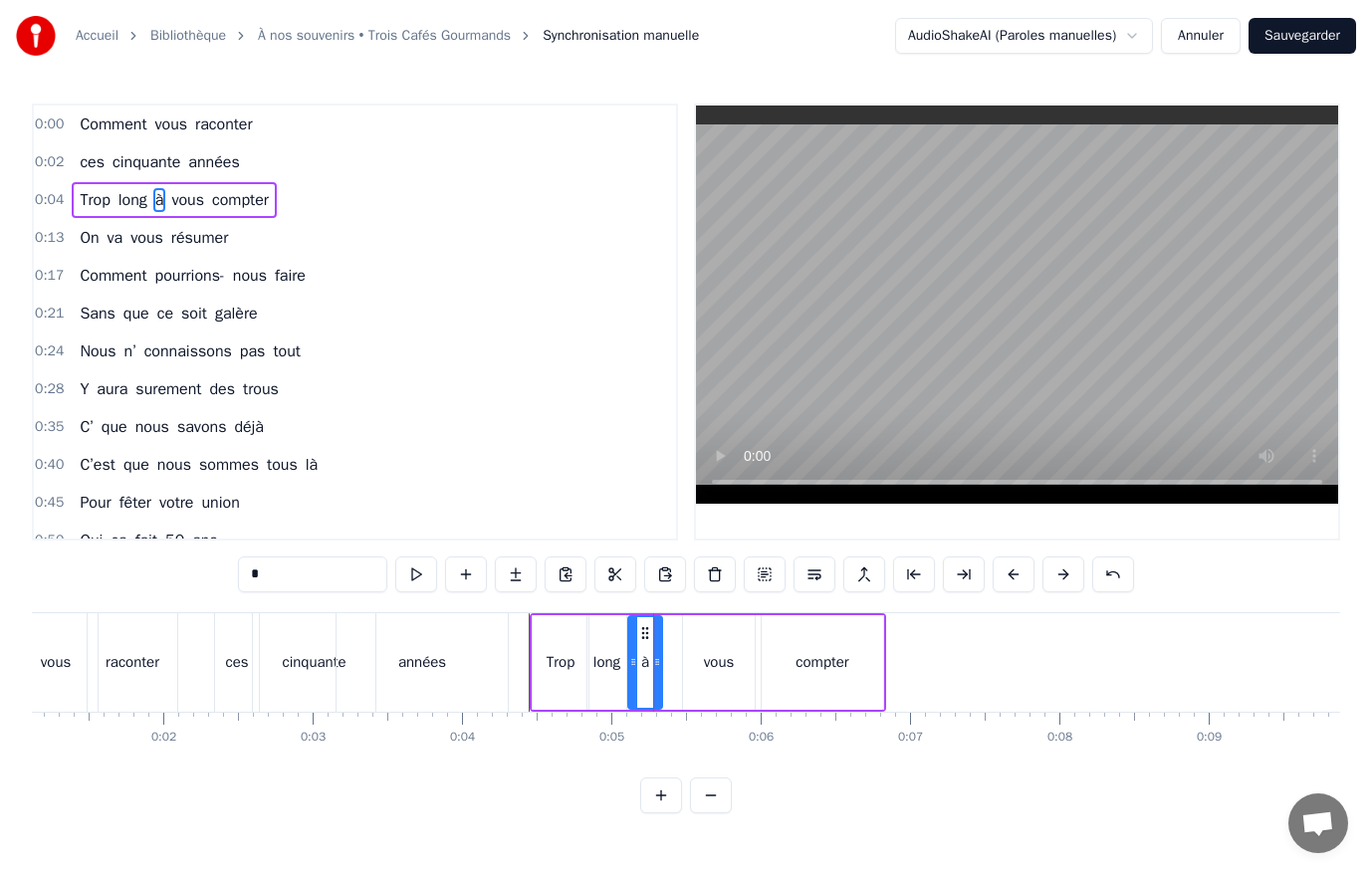 click on "vous" at bounding box center (719, 662) 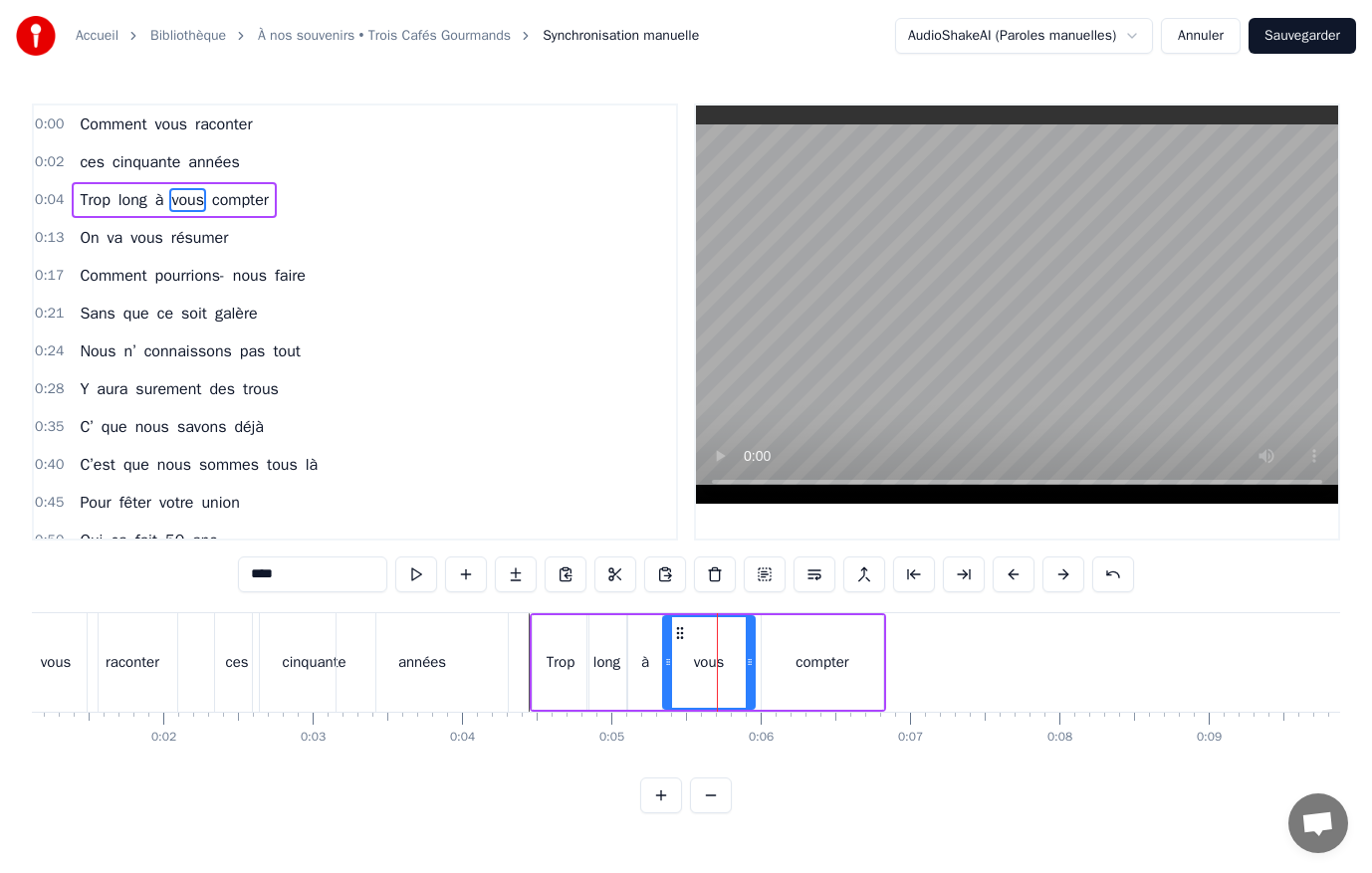 drag, startPoint x: 687, startPoint y: 663, endPoint x: 667, endPoint y: 665, distance: 20.09975 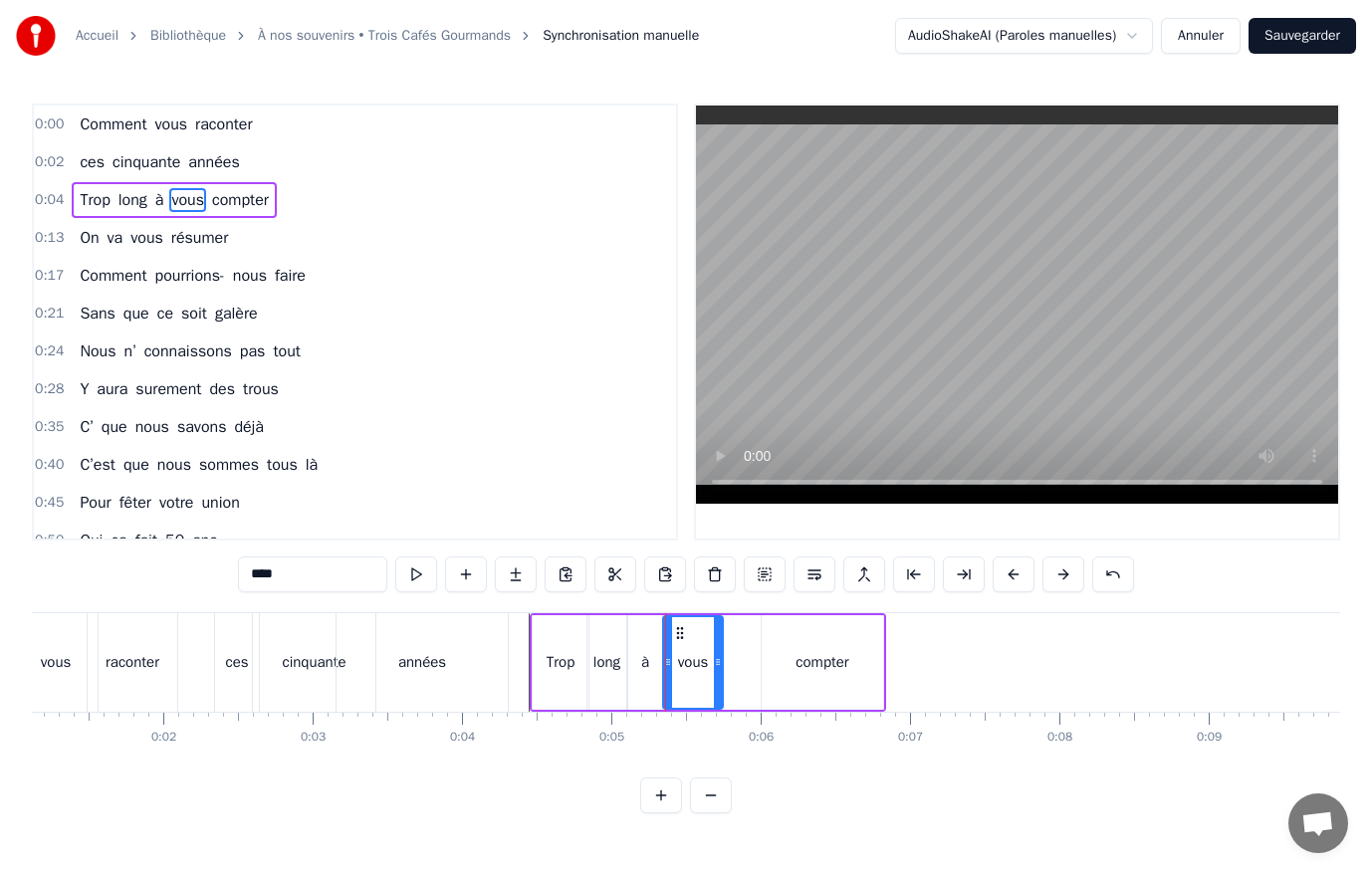 drag, startPoint x: 747, startPoint y: 661, endPoint x: 715, endPoint y: 665, distance: 32.24903 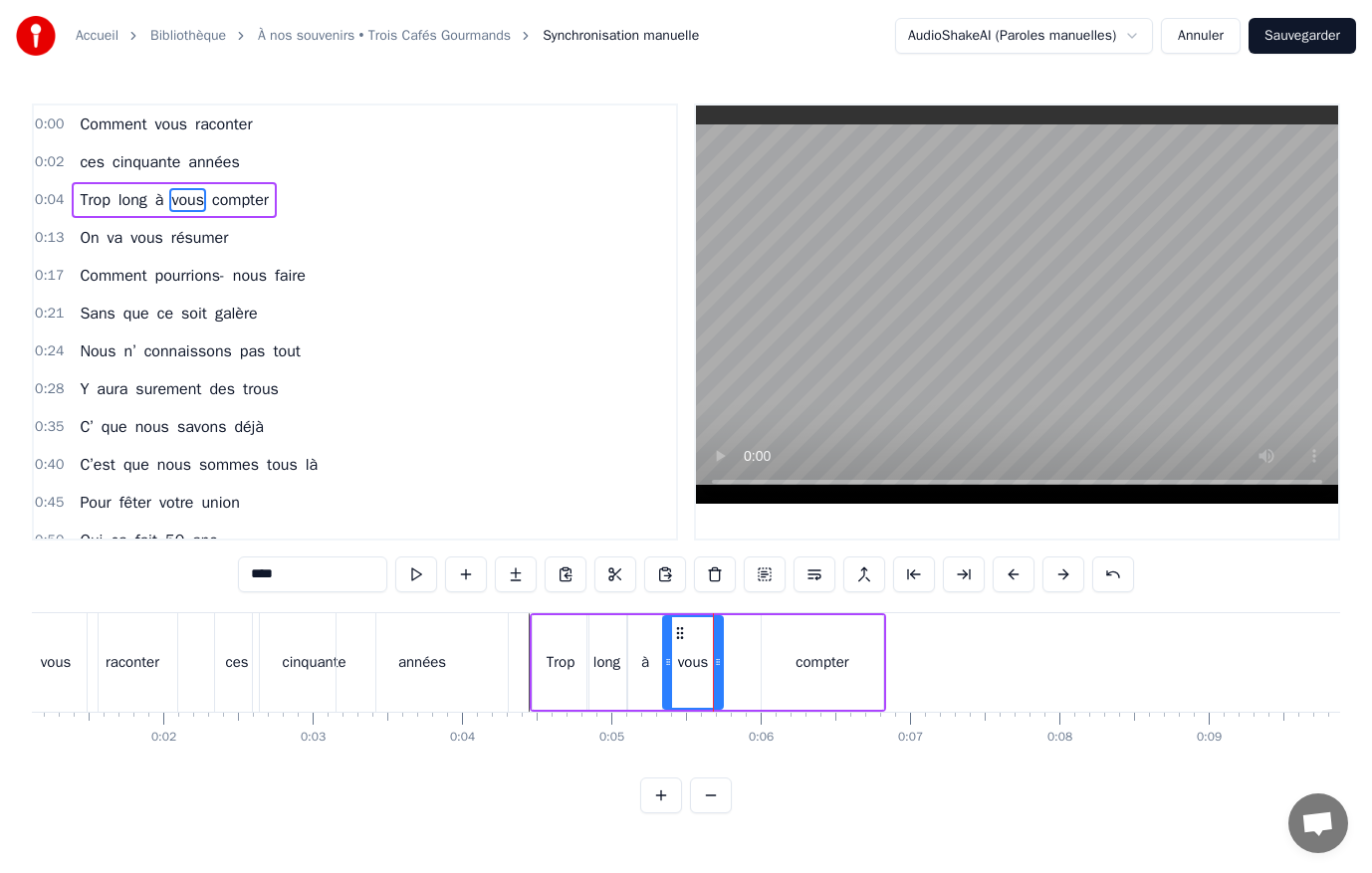 click on "compter" at bounding box center (821, 662) 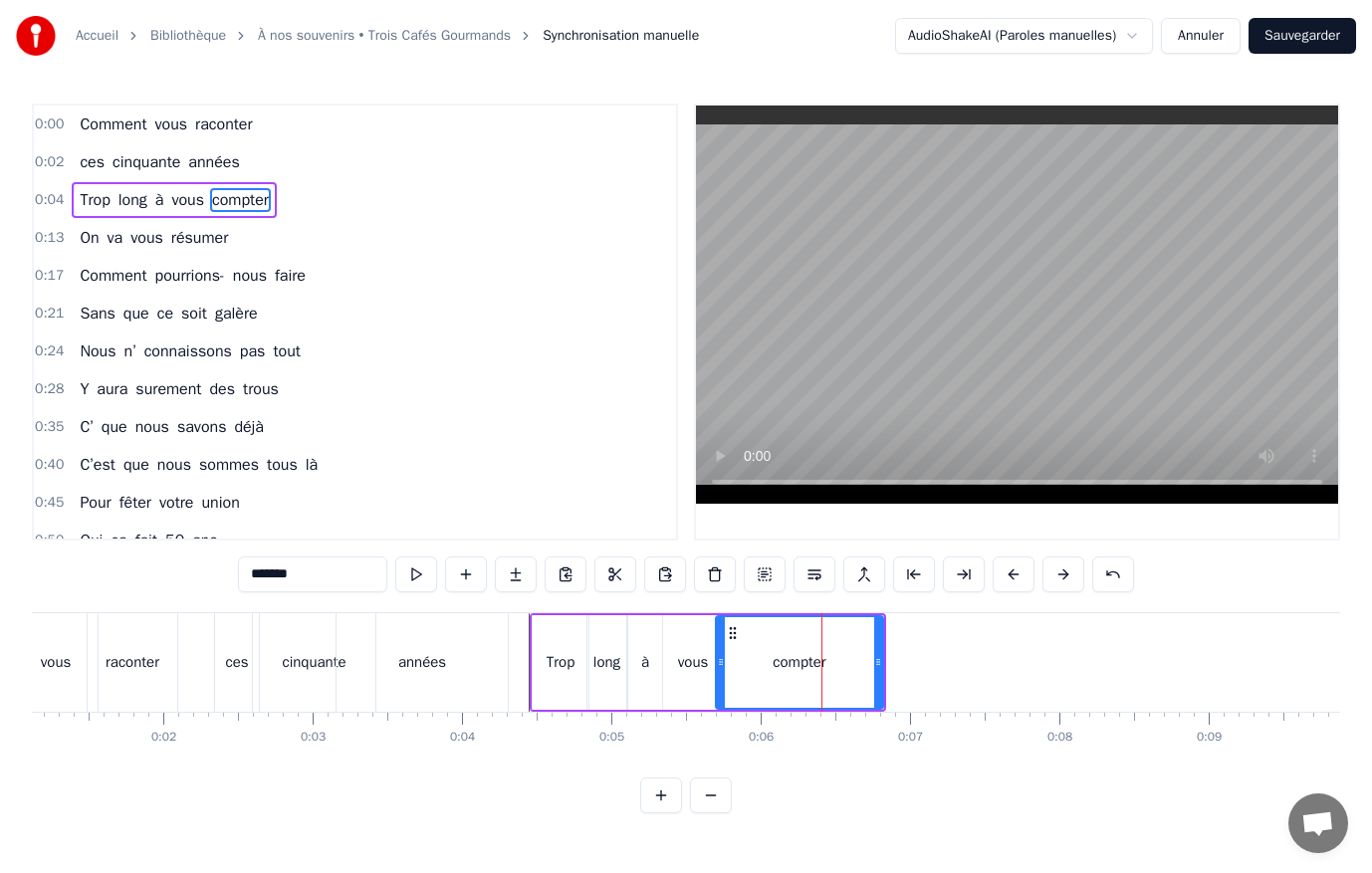 drag, startPoint x: 766, startPoint y: 663, endPoint x: 720, endPoint y: 666, distance: 46.09772 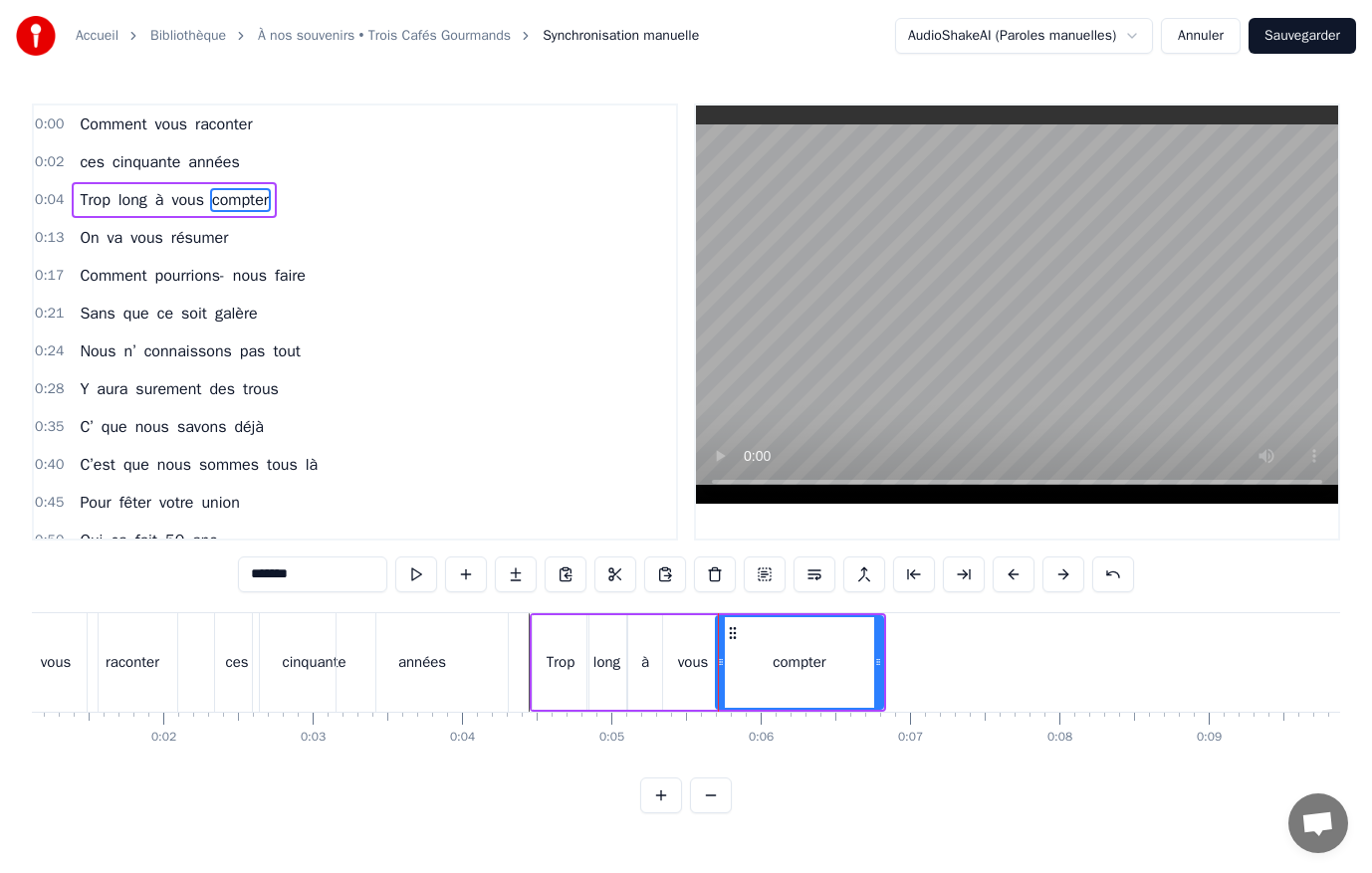 drag, startPoint x: 873, startPoint y: 663, endPoint x: 840, endPoint y: 665, distance: 33.06055 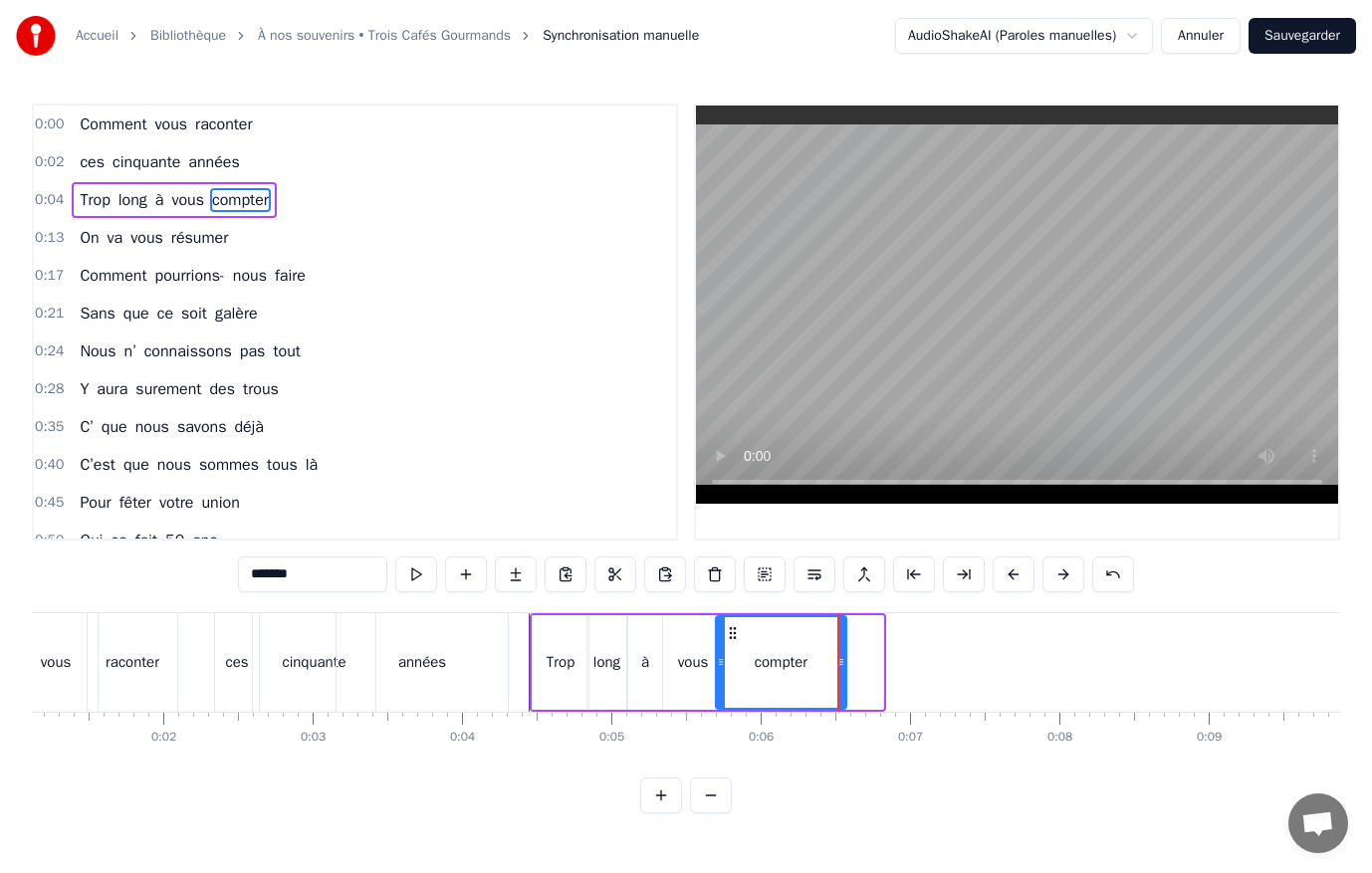 drag, startPoint x: 878, startPoint y: 661, endPoint x: 839, endPoint y: 665, distance: 39.20459 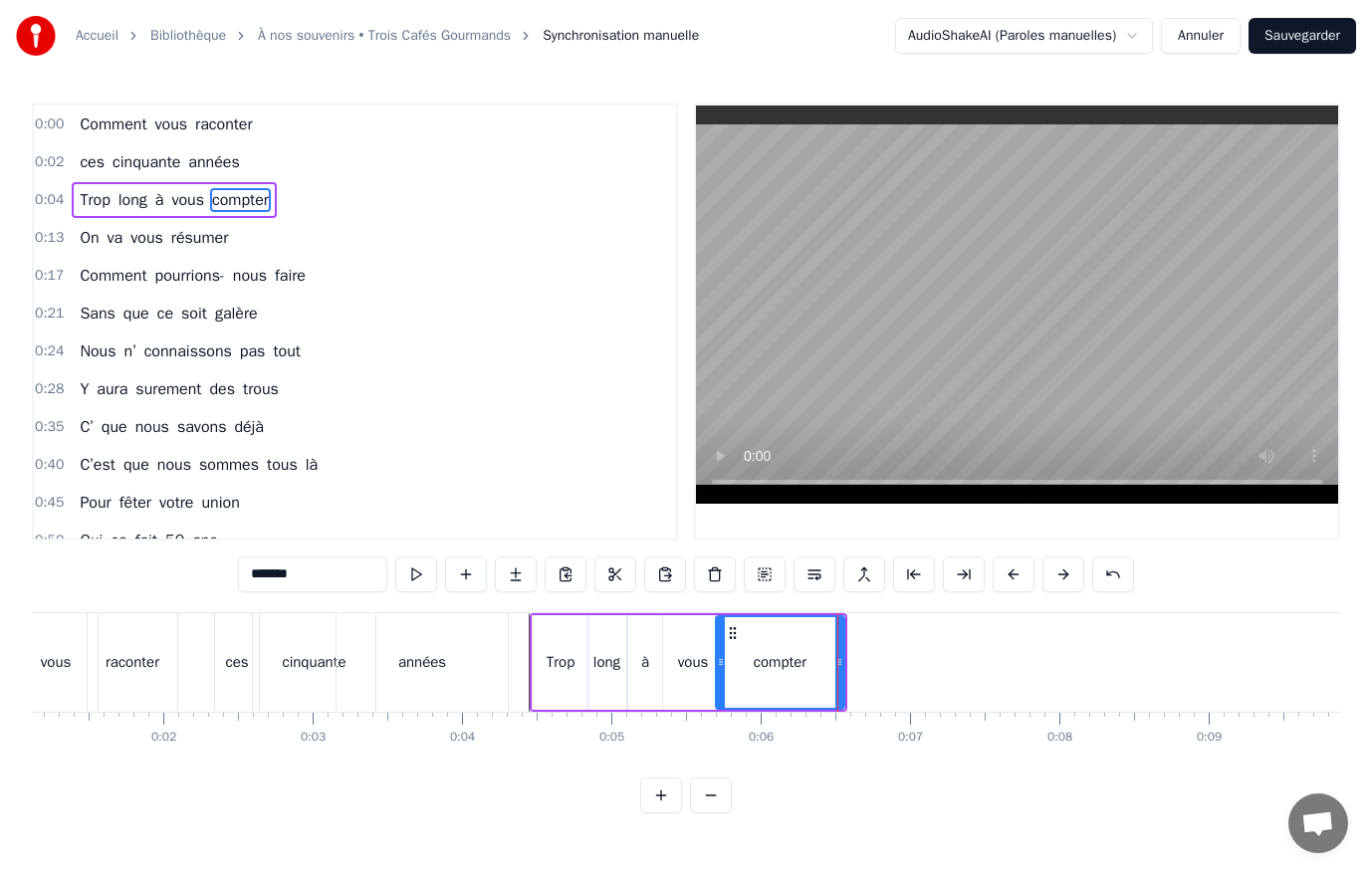 click on "0:35 C’ que nous savons déjà" at bounding box center [354, 427] 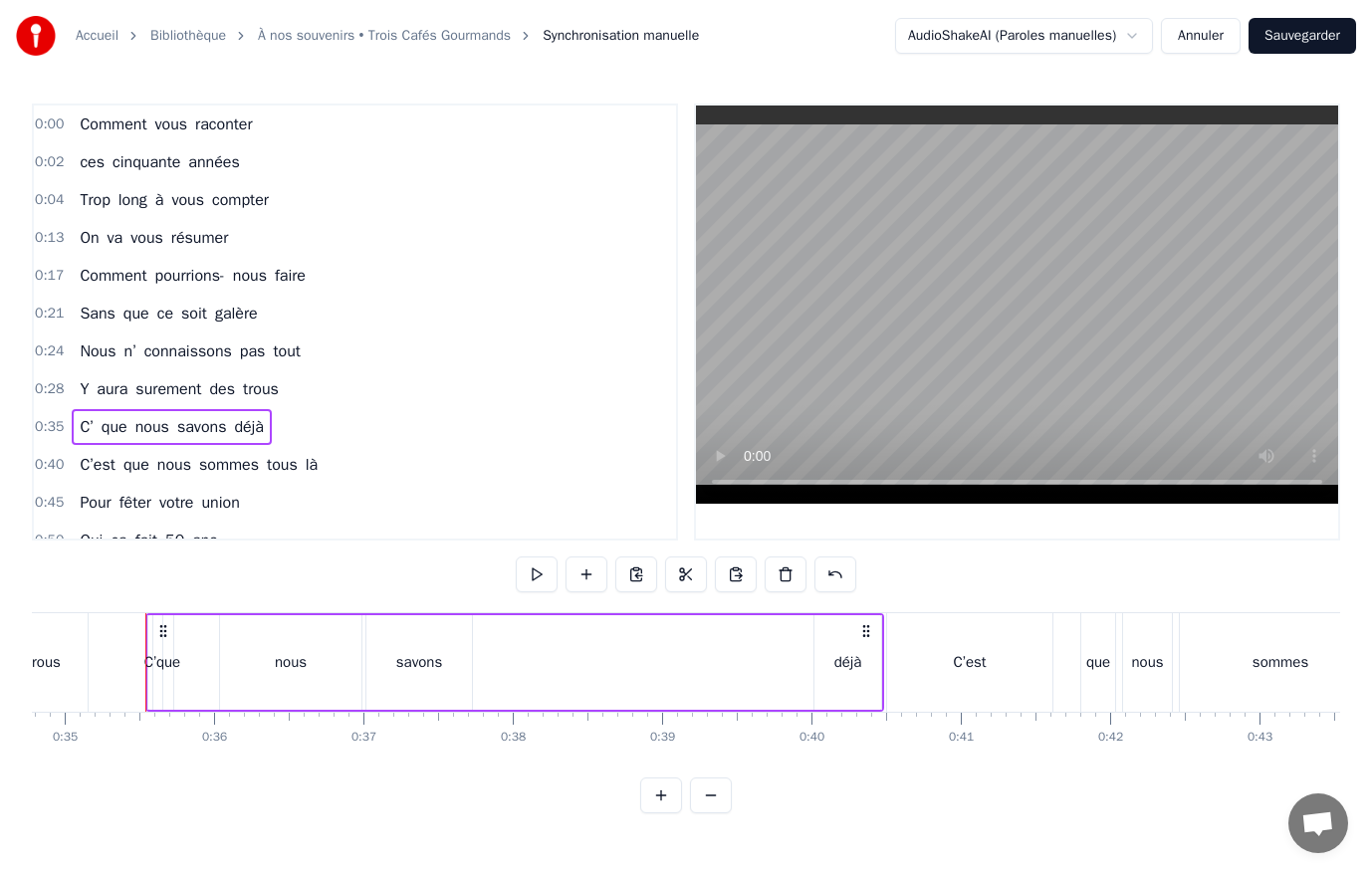 scroll, scrollTop: 0, scrollLeft: 0, axis: both 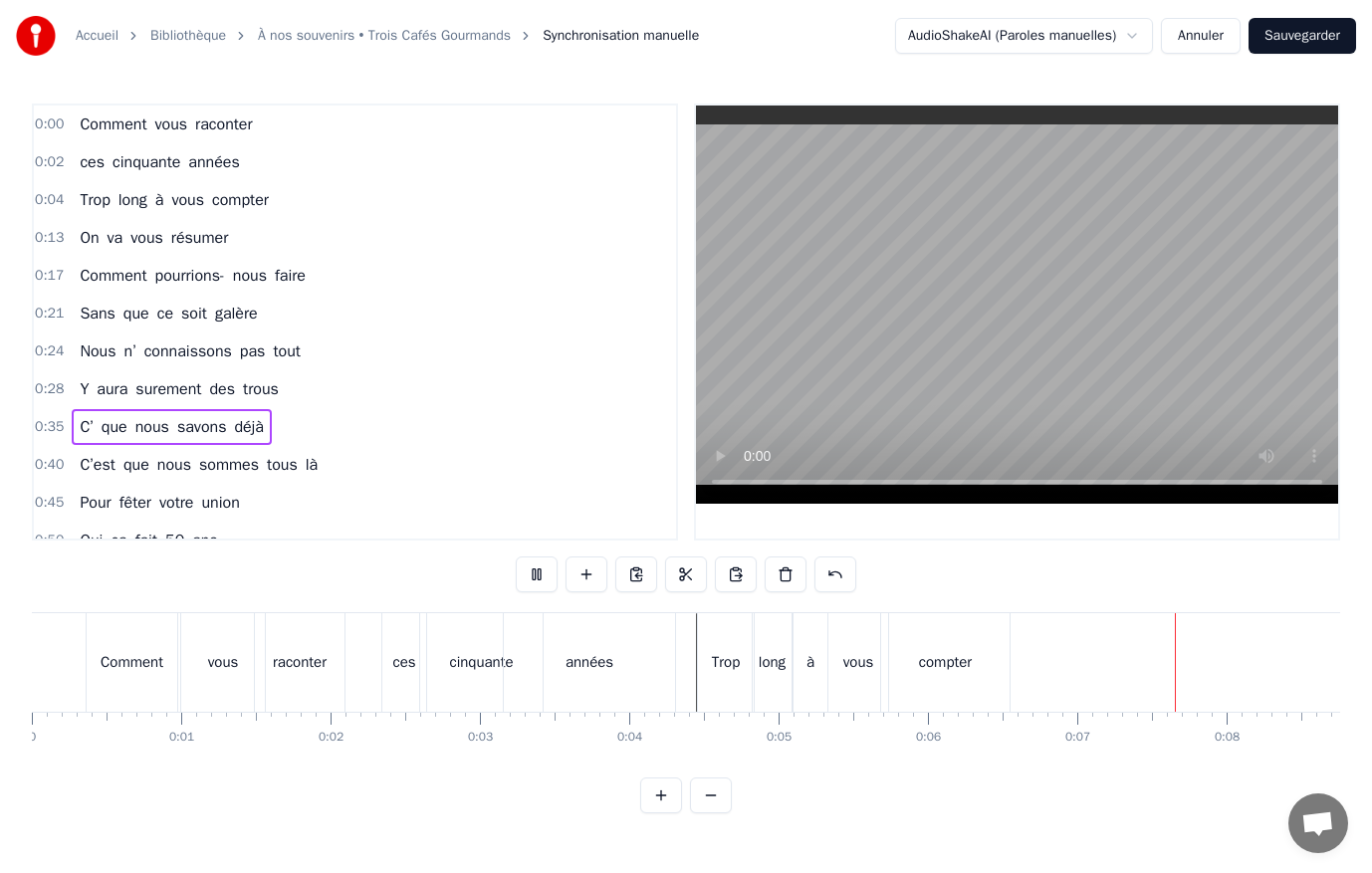 click on "0:17 Comment pourrions- nous faire" at bounding box center [354, 276] 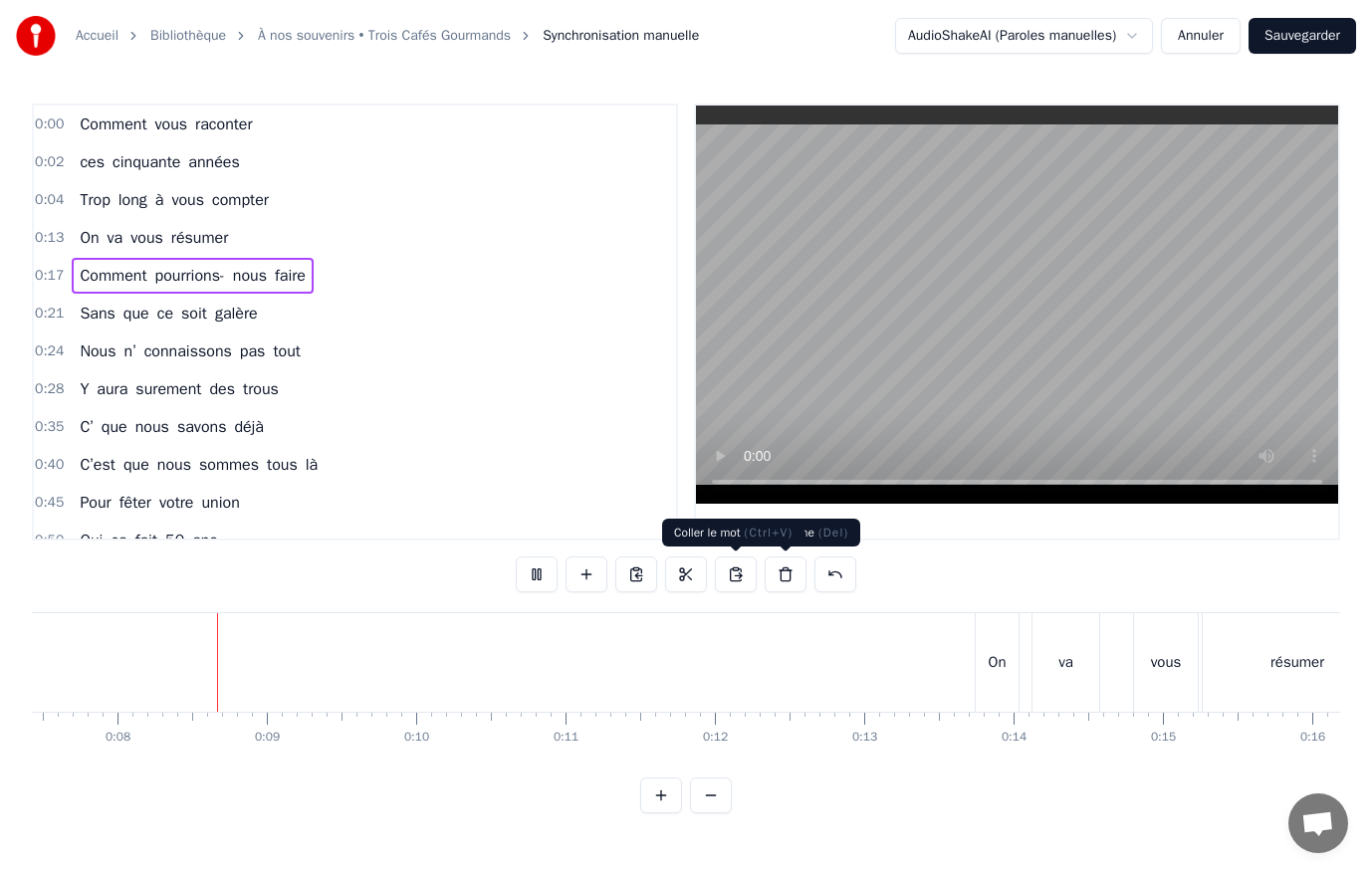 scroll, scrollTop: 0, scrollLeft: 1110, axis: horizontal 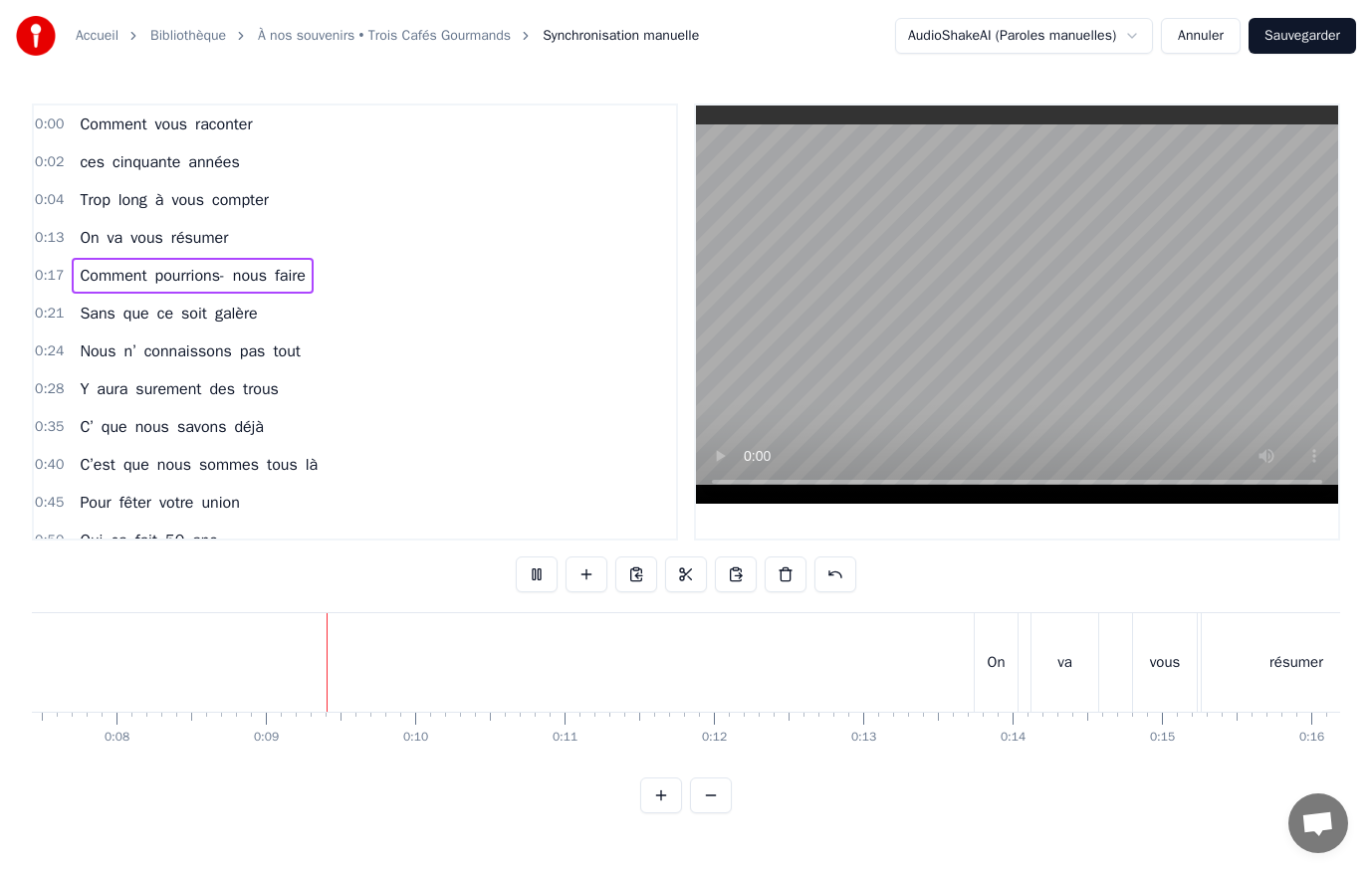 click on "0:35 C’ que nous savons déjà" at bounding box center (354, 427) 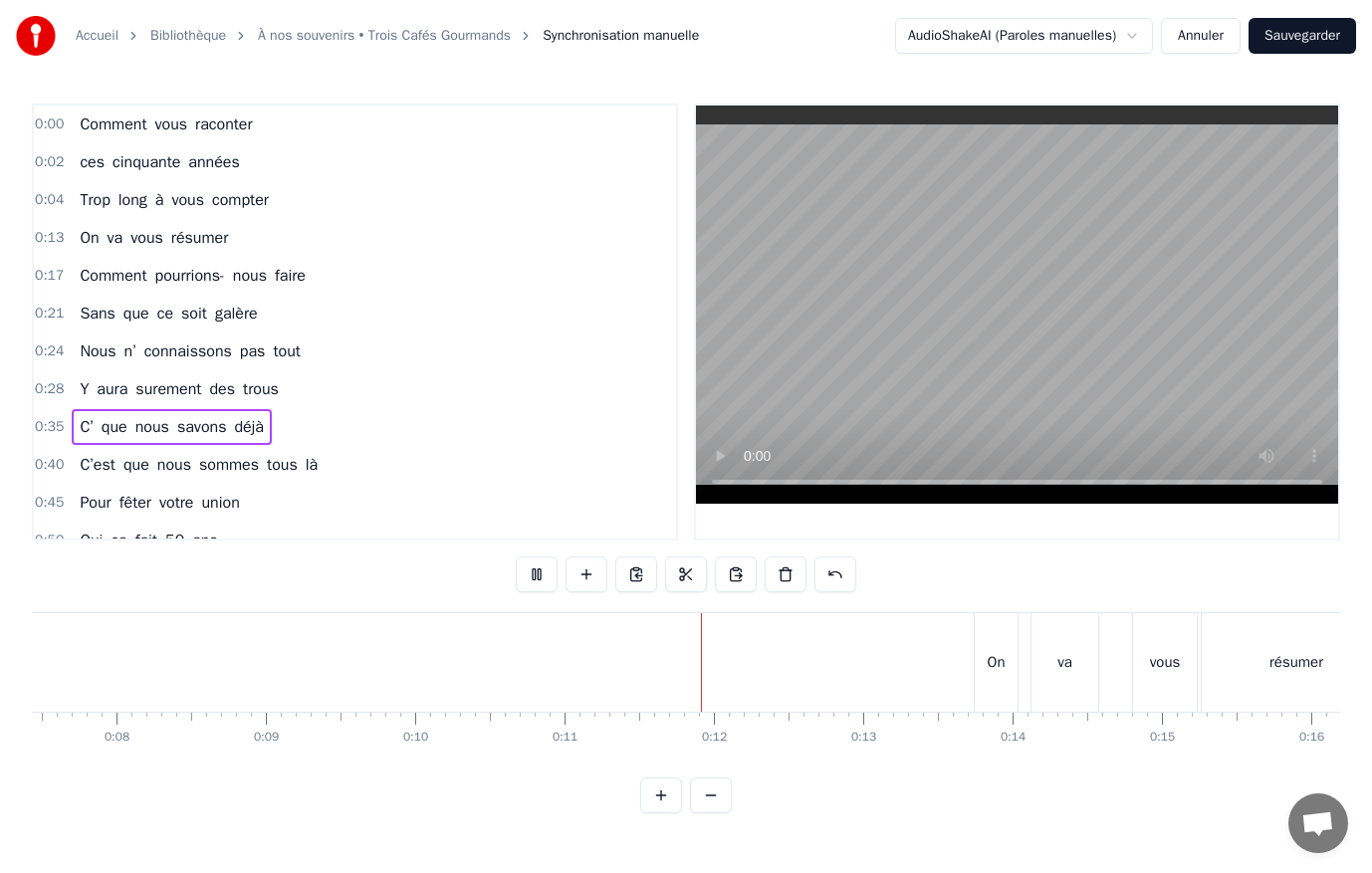 click on "0:21 Sans que ce soit galère" at bounding box center [354, 314] 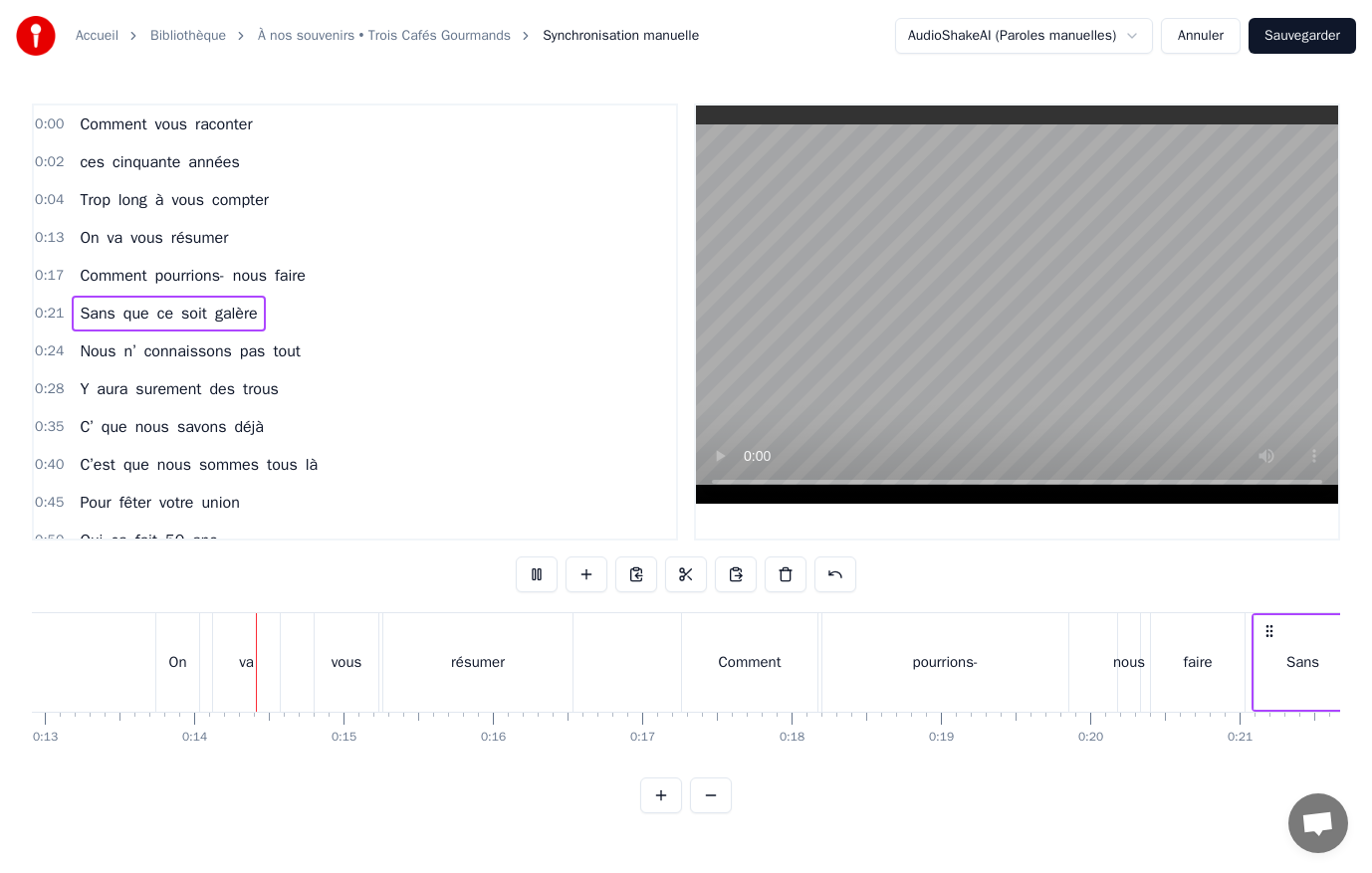 scroll, scrollTop: 0, scrollLeft: 1985, axis: horizontal 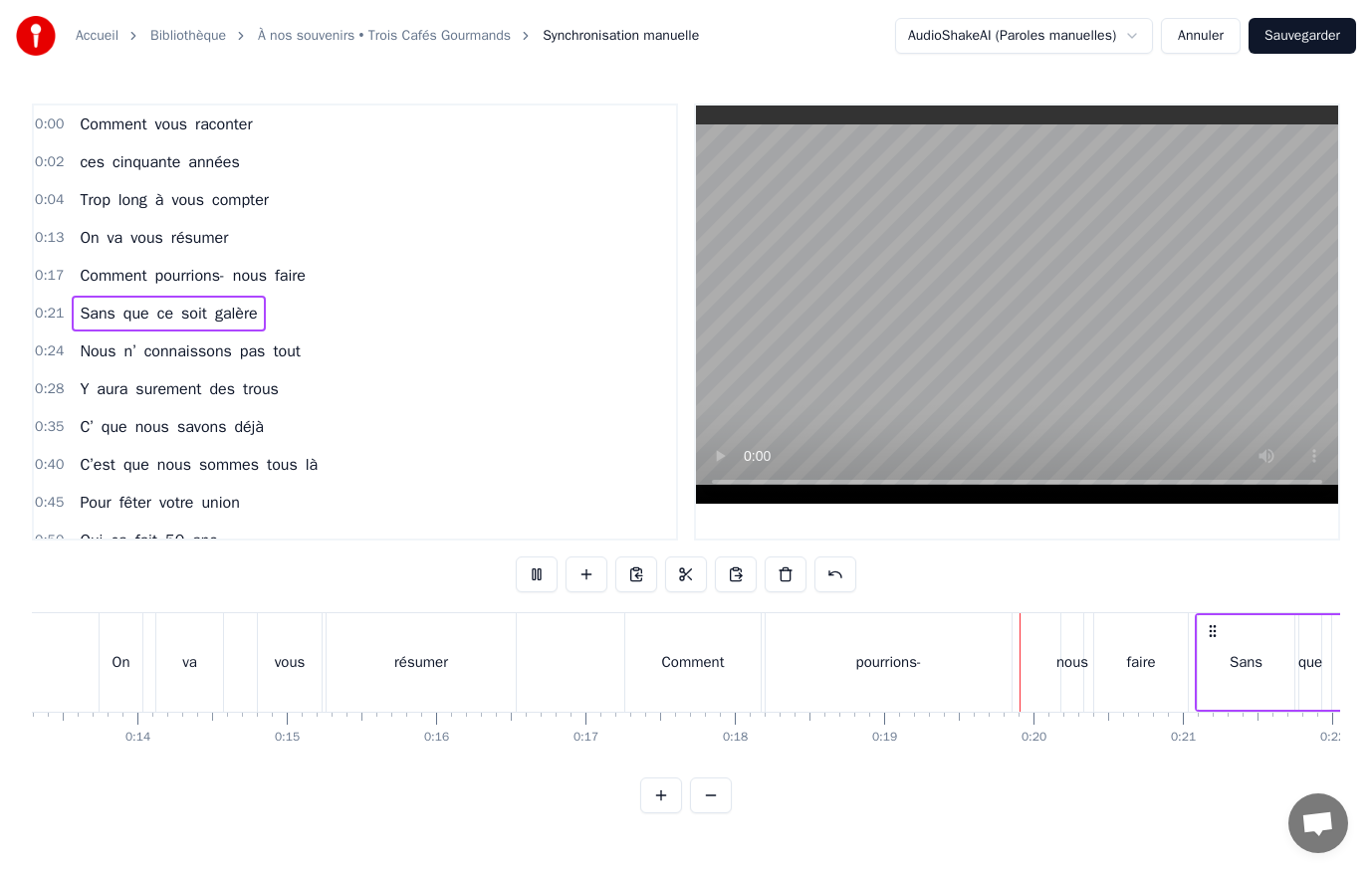 click on "On va vous résumer" at bounding box center [153, 238] 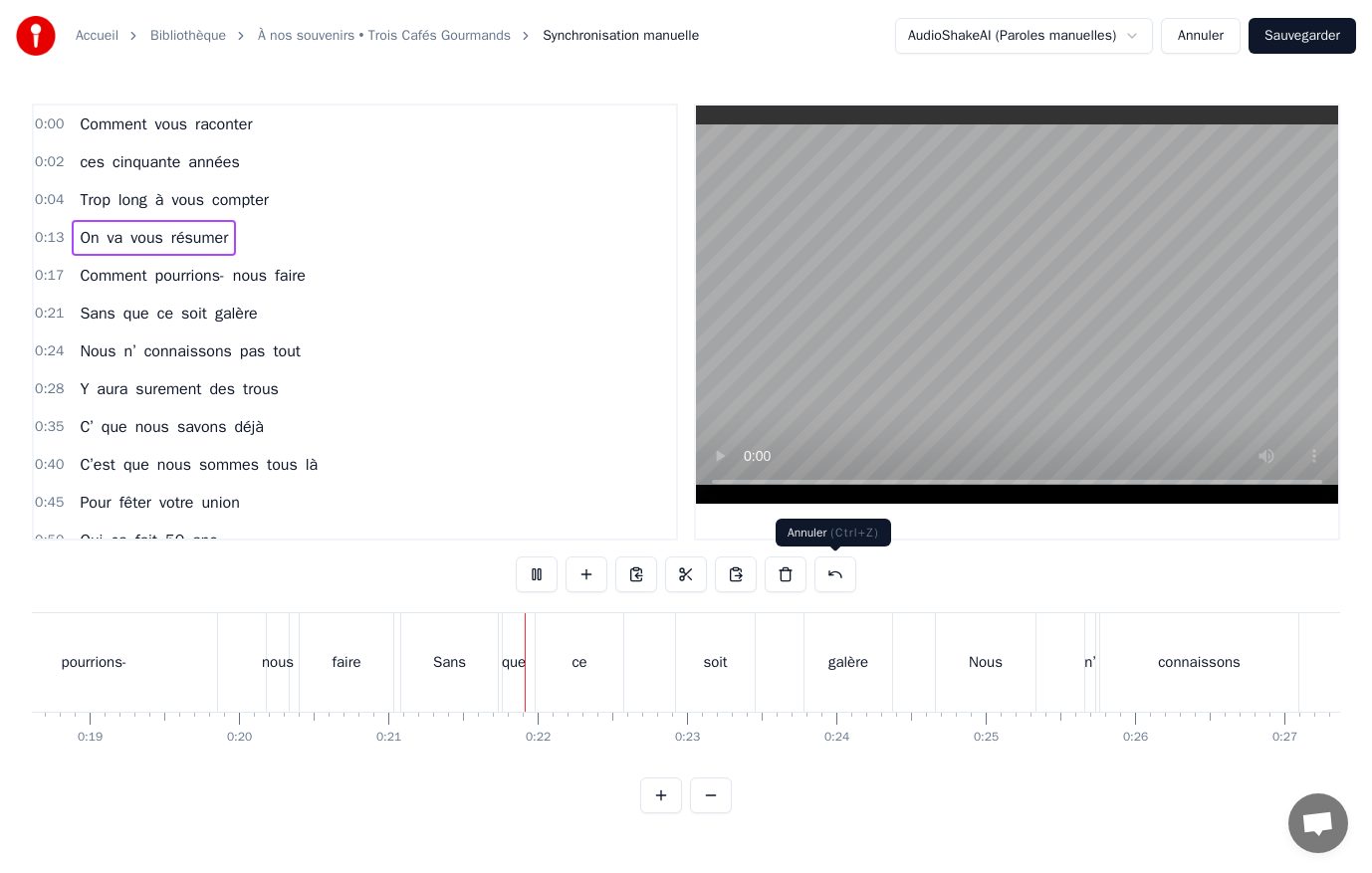 scroll, scrollTop: 0, scrollLeft: 3102, axis: horizontal 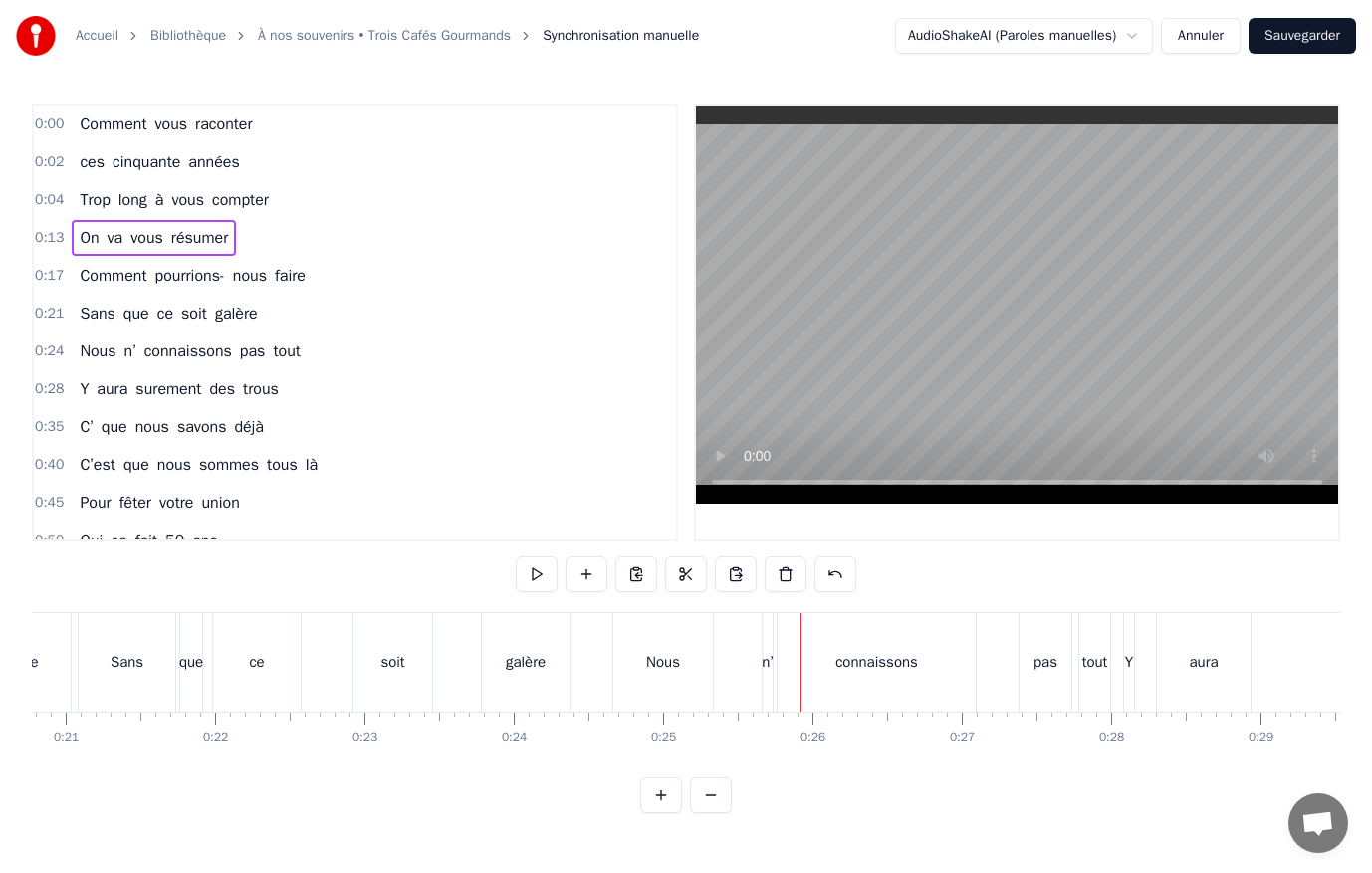 click on "On va vous résumer" at bounding box center [153, 238] 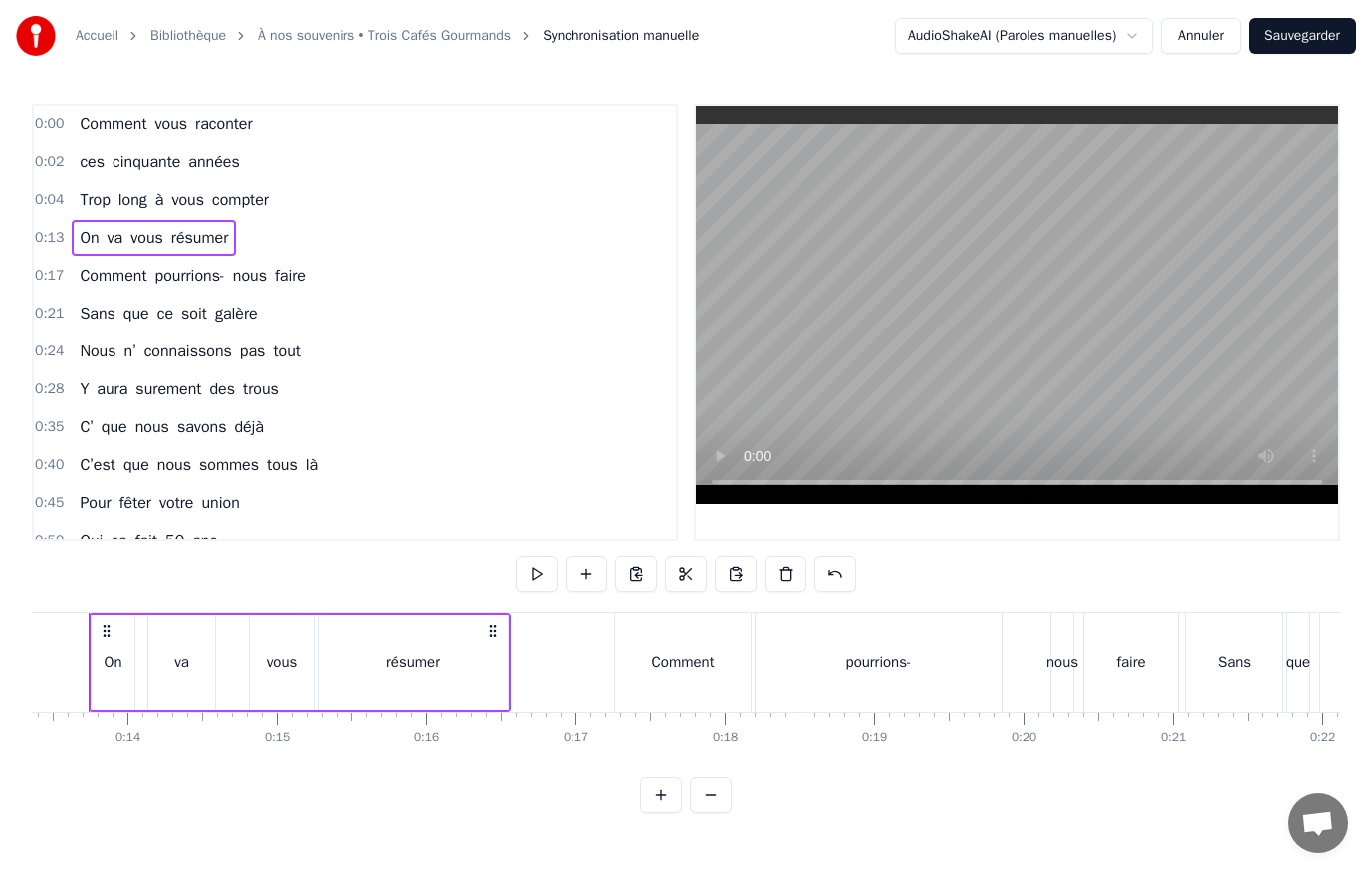 scroll, scrollTop: 0, scrollLeft: 1839, axis: horizontal 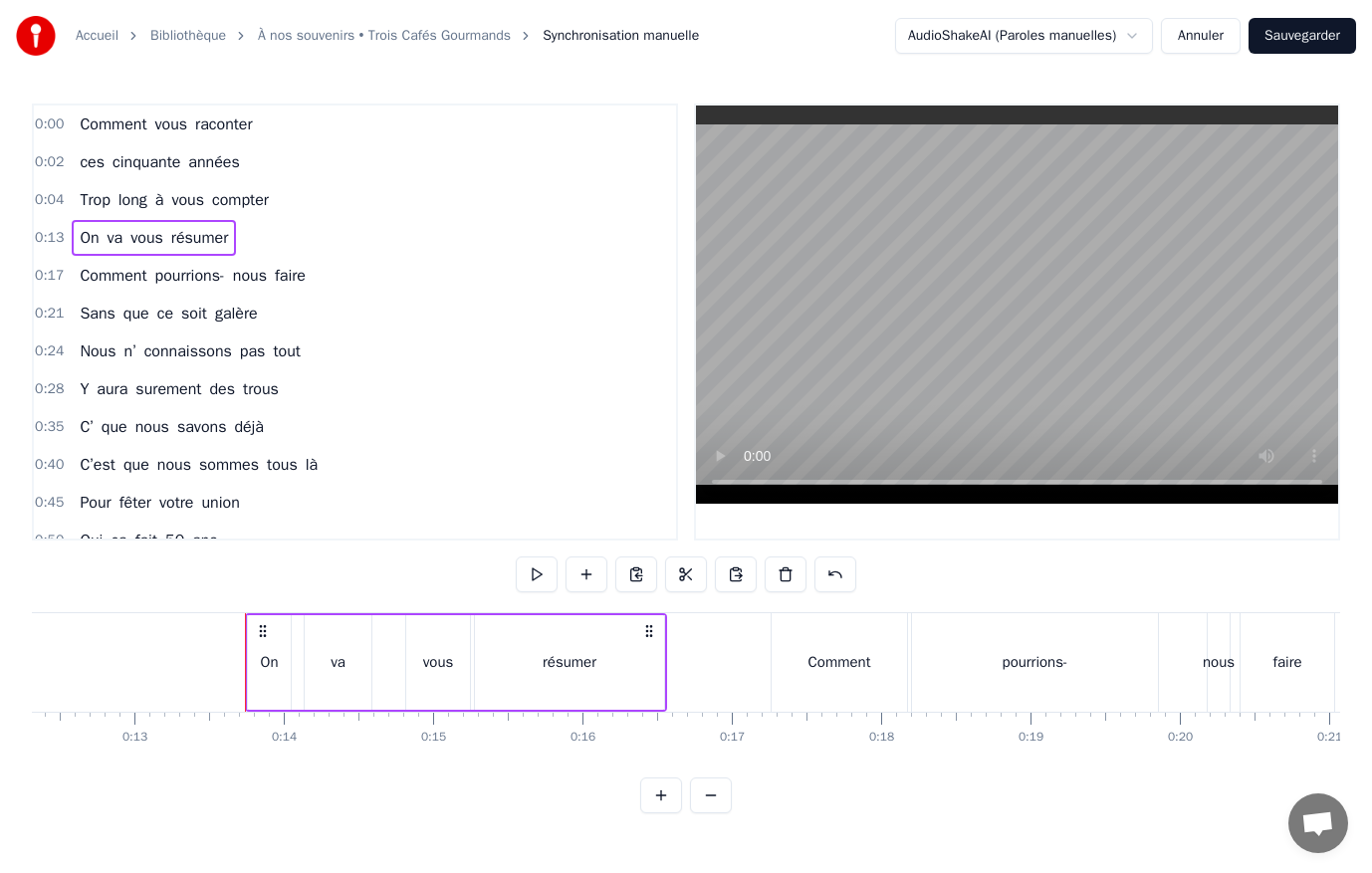 click 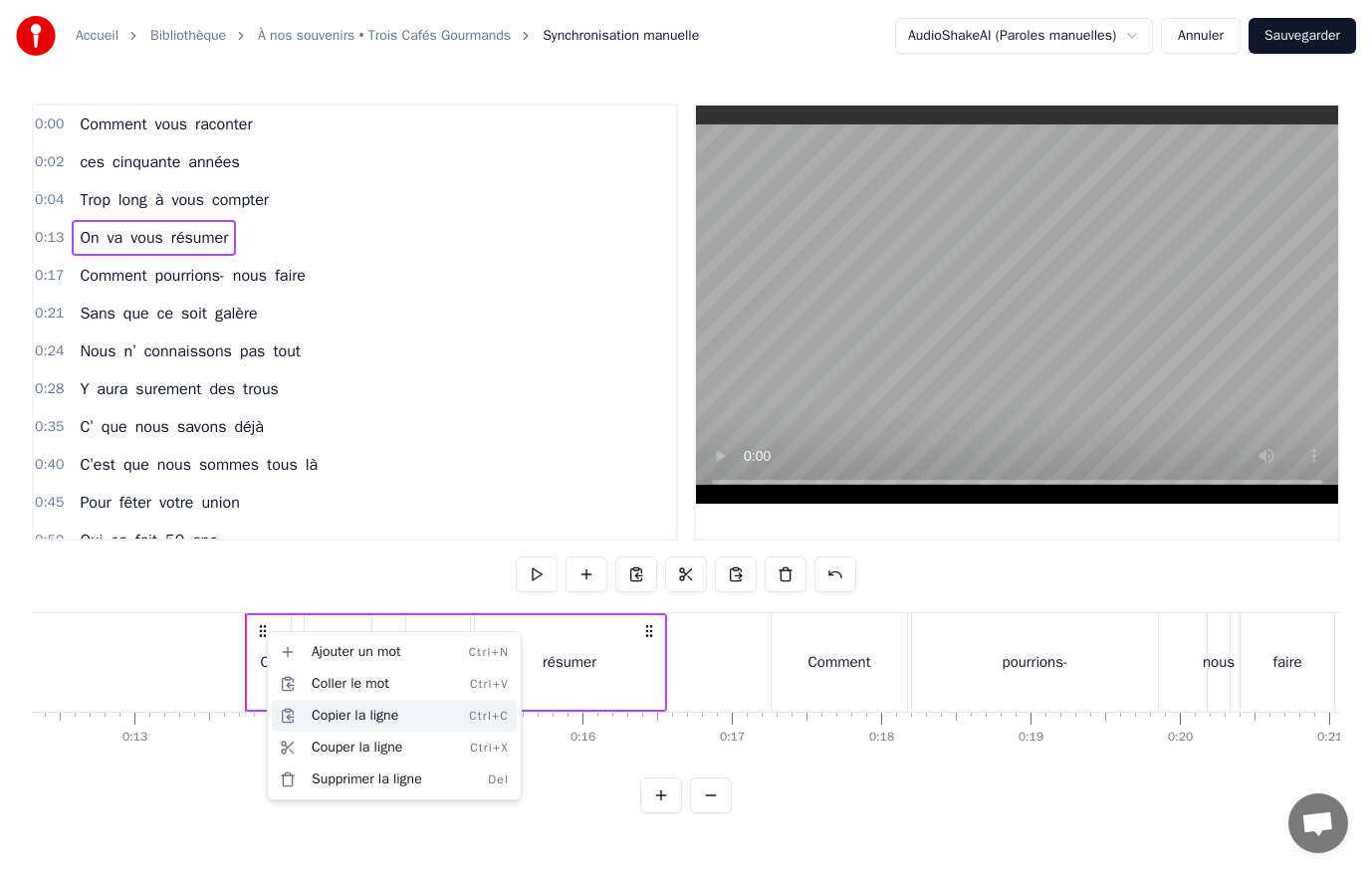 click on "Copier la ligne Ctrl+C" at bounding box center (394, 716) 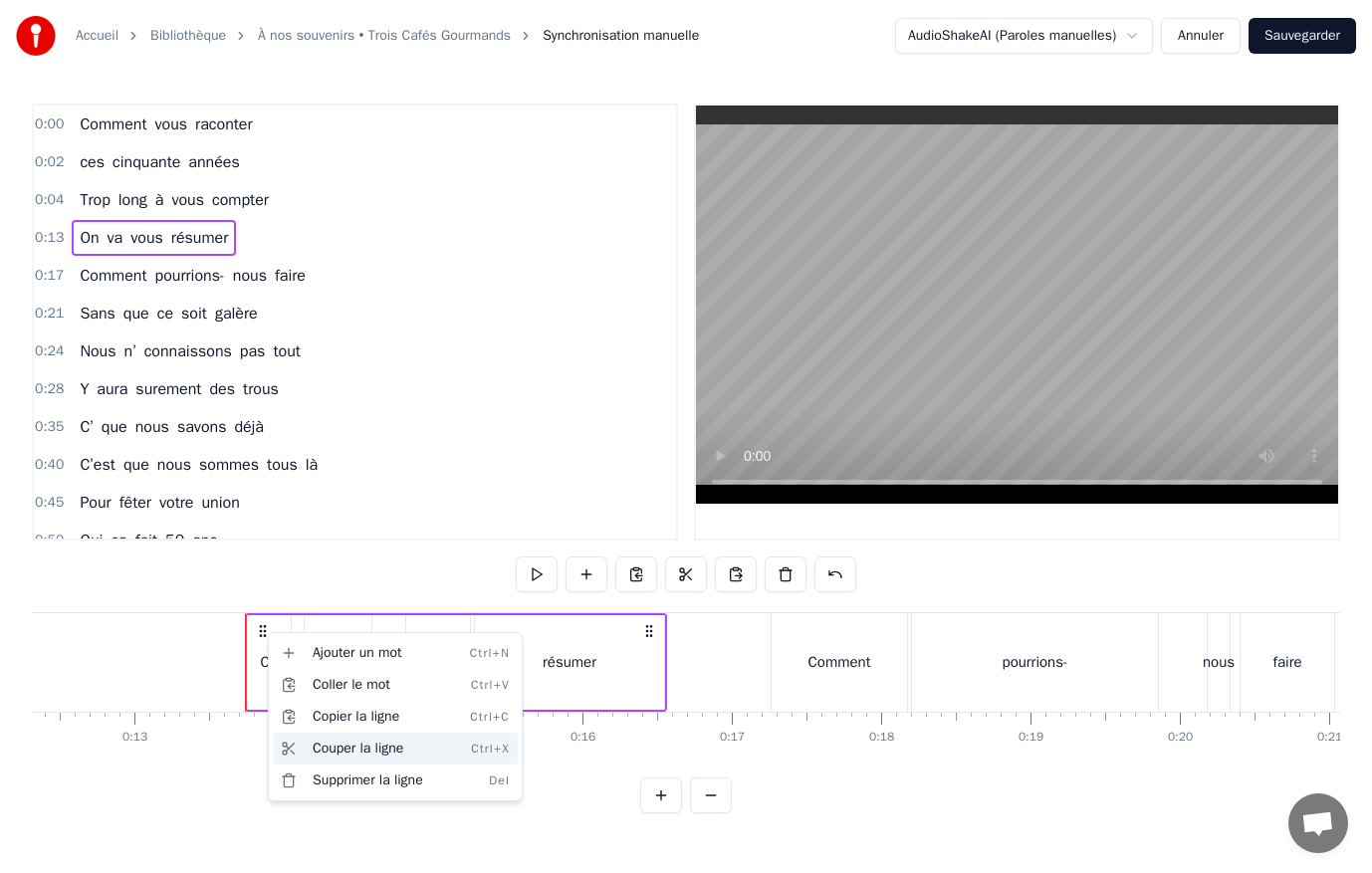 click on "Couper la ligne Ctrl+X" at bounding box center (395, 749) 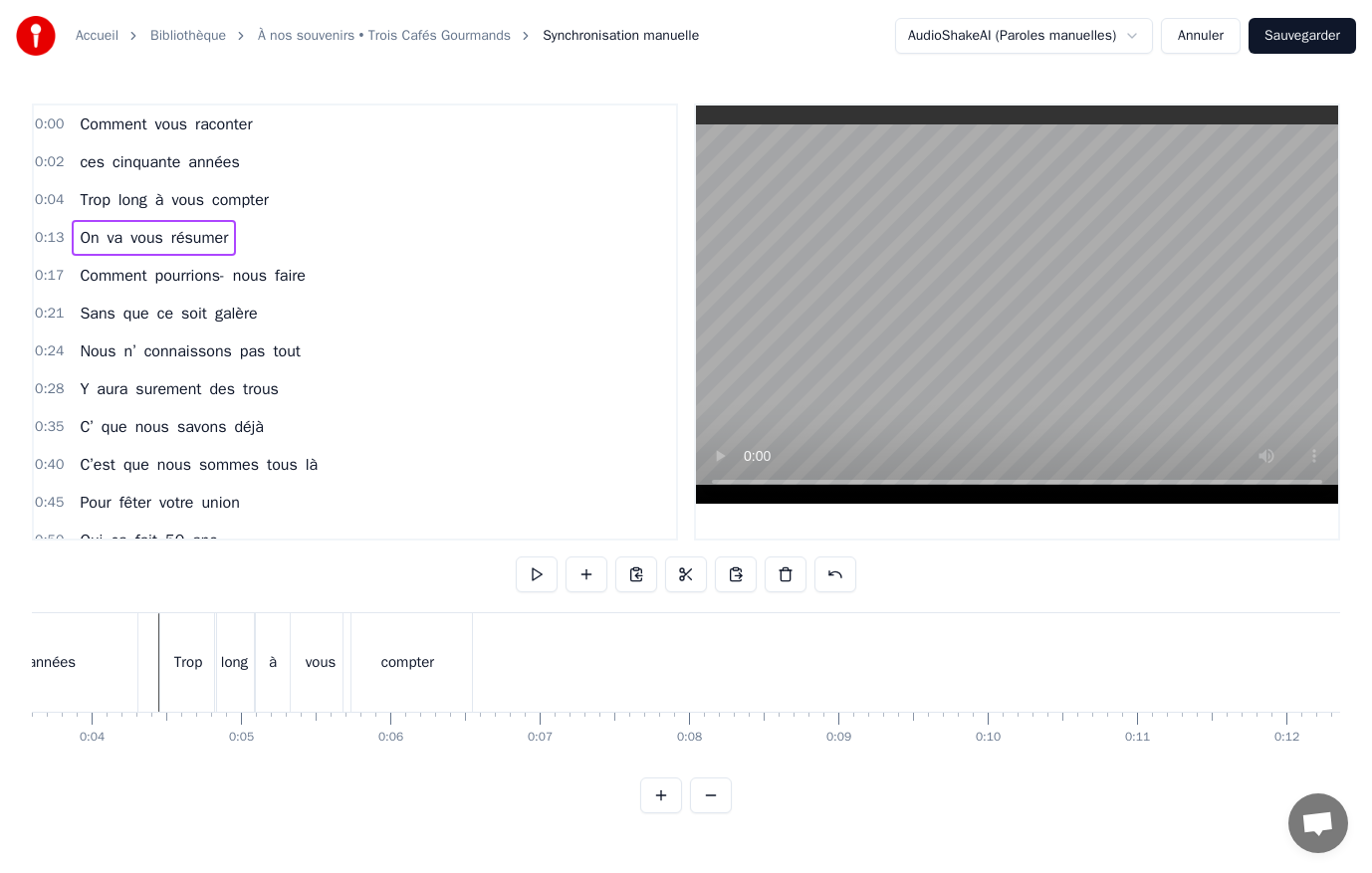 scroll, scrollTop: 0, scrollLeft: 830, axis: horizontal 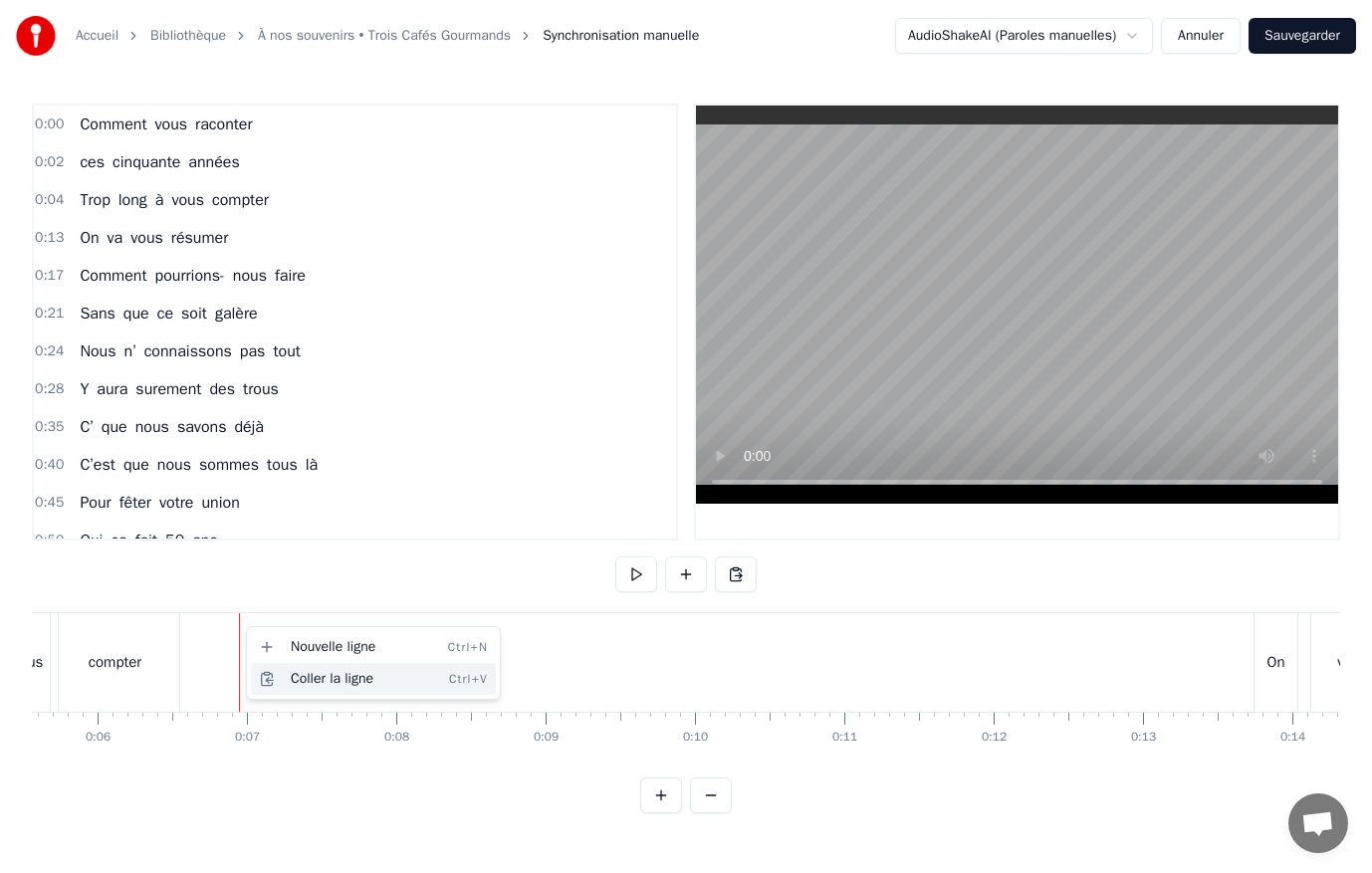click on "Coller la ligne Ctrl+V" at bounding box center (373, 679) 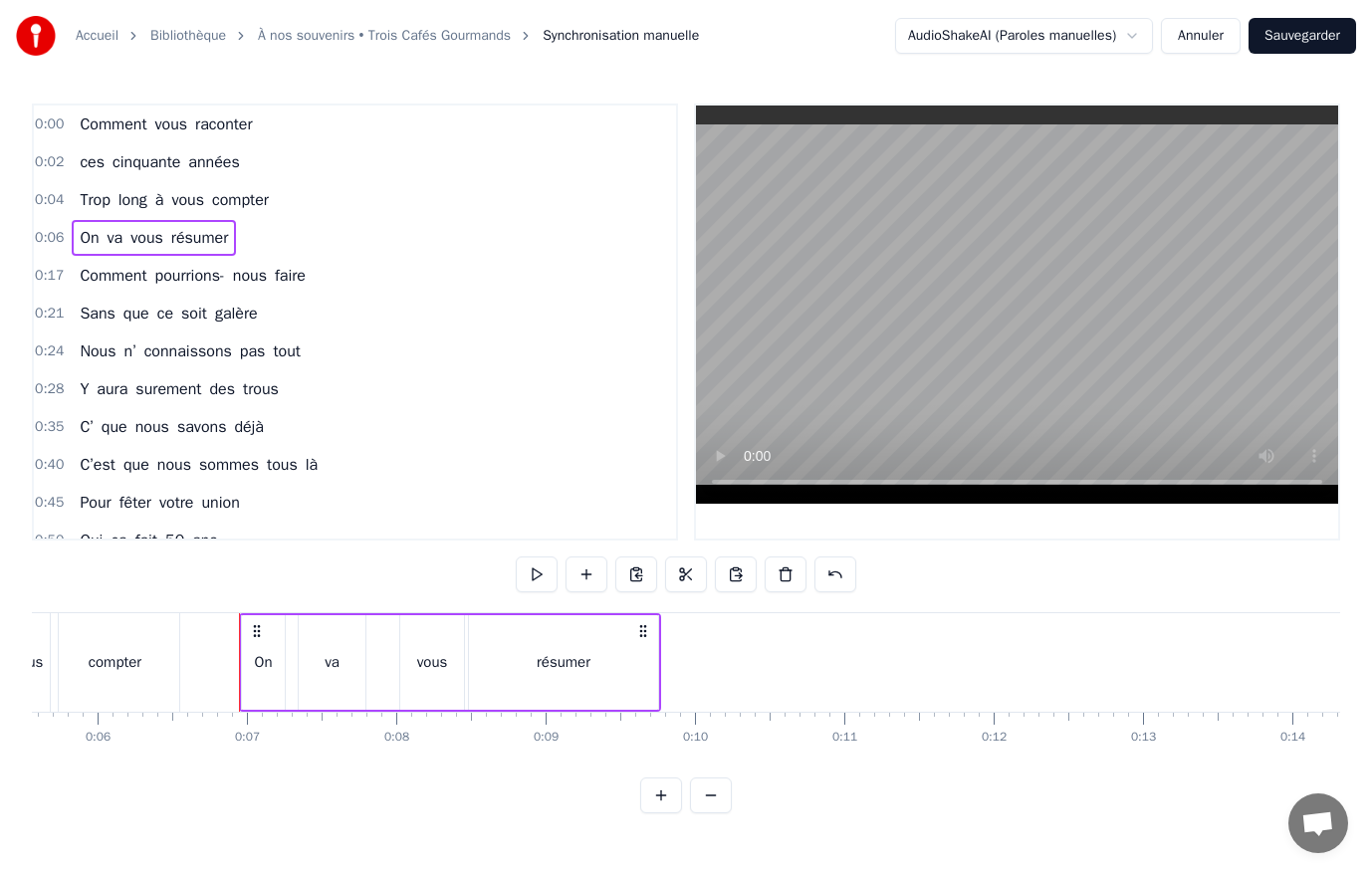 click on "0:00 Comment vous raconter 0:02 ces cinquante années 0:04 Trop long à vous compter 0:06 On va vous résumer 0:17 Comment pourrions- nous faire 0:21 Sans que ce soit galère 0:24 Nous n’ connaissons pas tout 0:28 Y aura surement des trous 0:35 C’ que nous savons déjà 0:40 C’est que nous sommes tous là 0:45 Pour fêter votre union 0:50 Oui ça fait 50 ans 0:56 Et tout a commencé 1:00 Dunkerque pour vous situer 1:06 Un regard échangé 1:09 Et tout a découlé 1:12 Le 3 aout 75 1:15 Il s’passe un truc de dingue 1:20 Vous vous êtes dit oui 1:24 Et ce pour toute la vie 1:28 Le premier nid douillé 1:32 Au 3 rue du marais 1:35 Vous êtes dev’nus parents 1:38 Et ce pour très longtemps 1:42 Et vint la construction 1:43 De vot’ première maison 1:50 Et un troisième enfant 1:52 Fait son apparition 1:55 Et là ça en fait trois 1:58 Plus que le choix du roi 2:02 On va s’arreter la 2:05 On a plus d’debarras ….. 2:08 Après des mutations 2:11 On a changé d’maison 2:15 Nous voilà parisiens On" at bounding box center (686, 458) 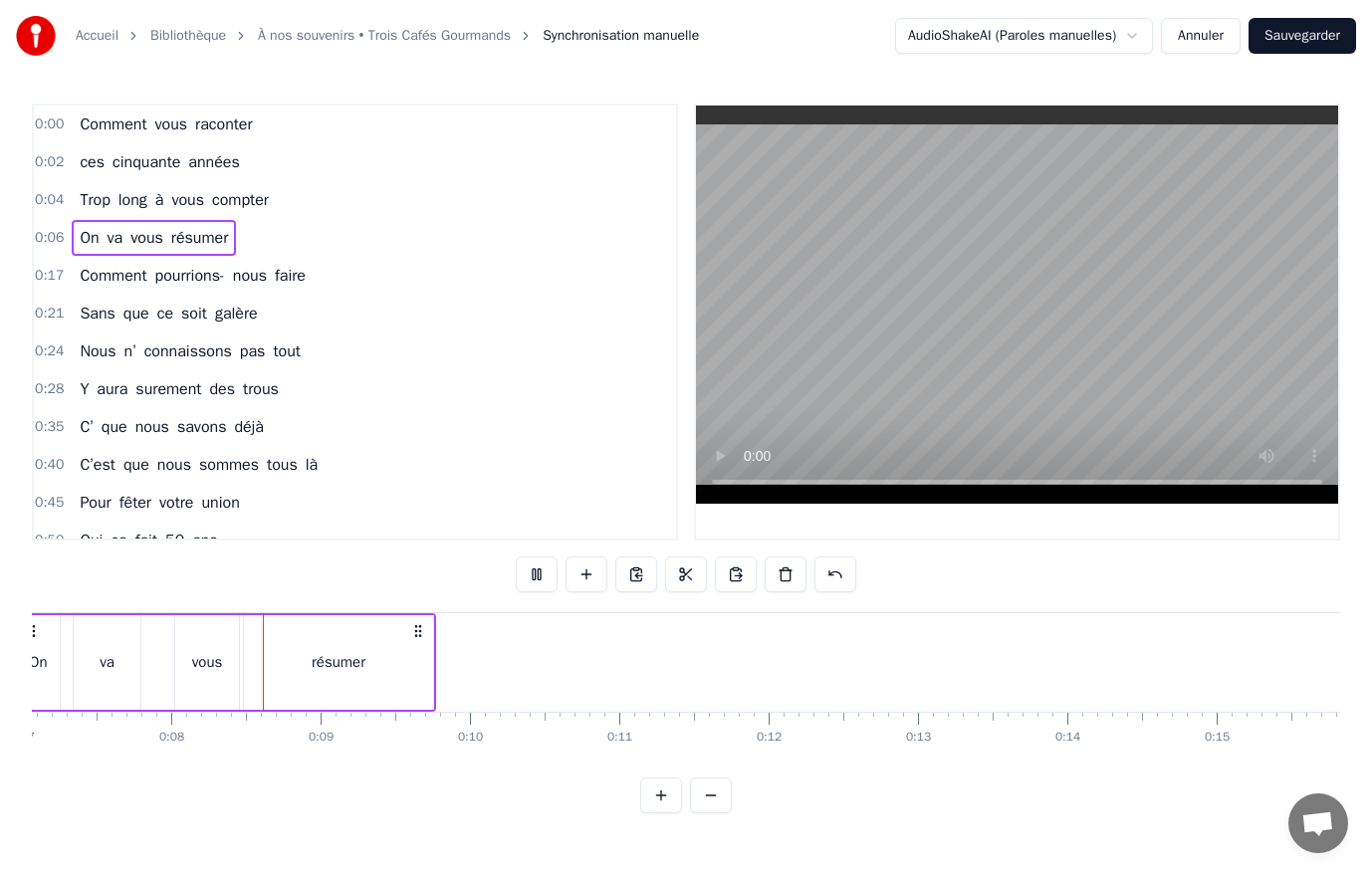 scroll, scrollTop: 0, scrollLeft: 1115, axis: horizontal 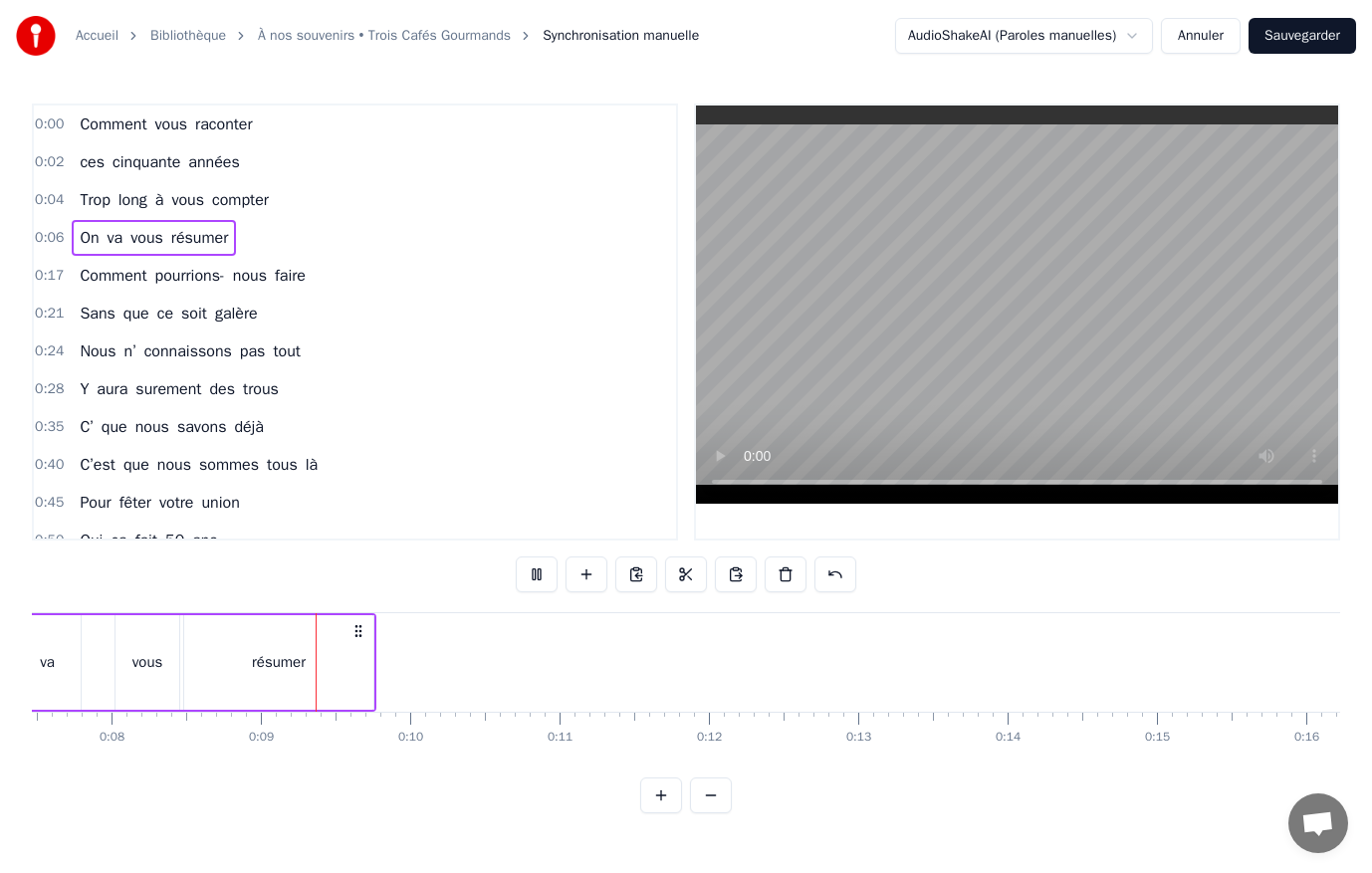 click on "0:21 Sans que ce soit galère" at bounding box center [354, 314] 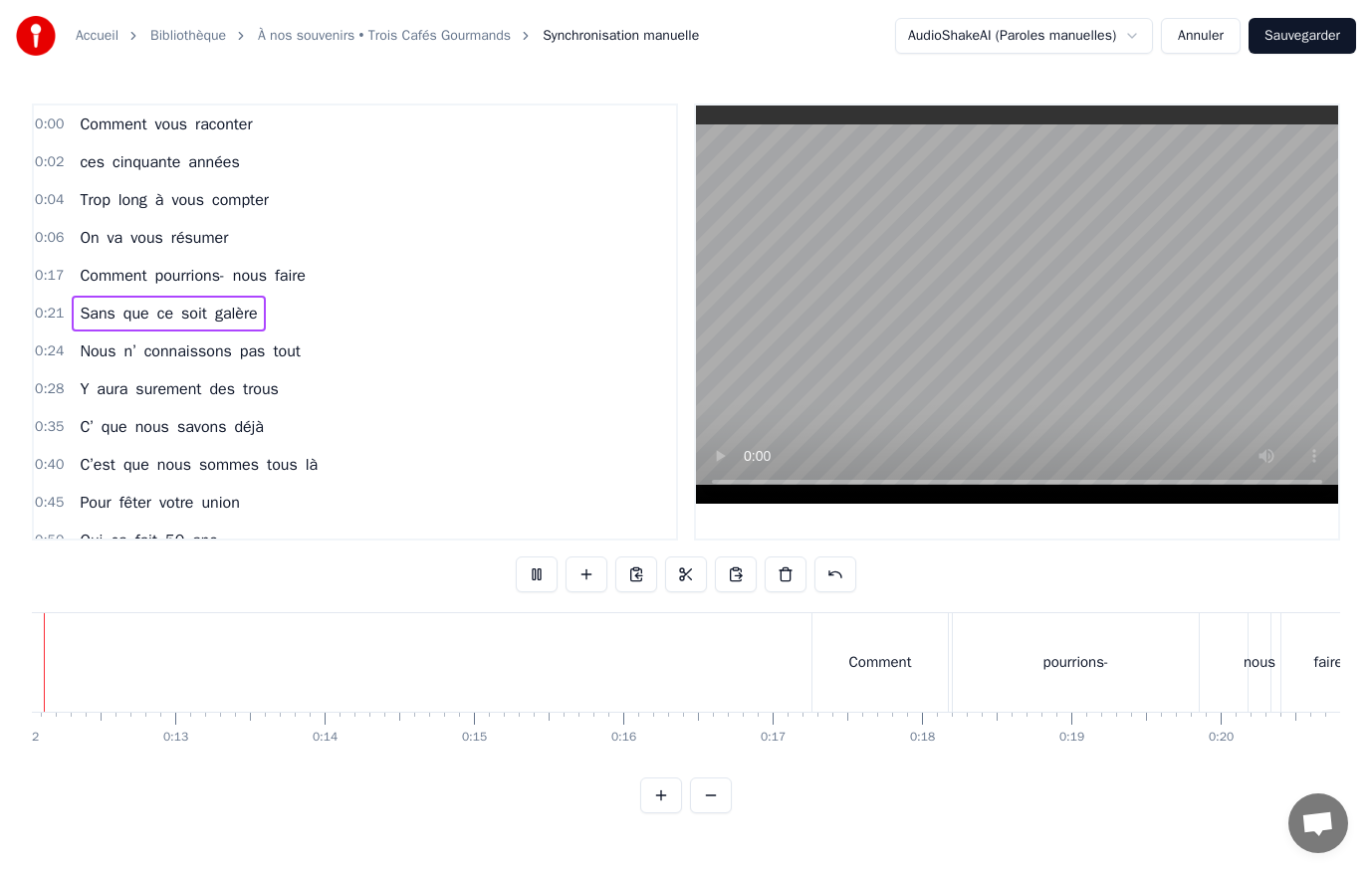 scroll, scrollTop: 0, scrollLeft: 1712, axis: horizontal 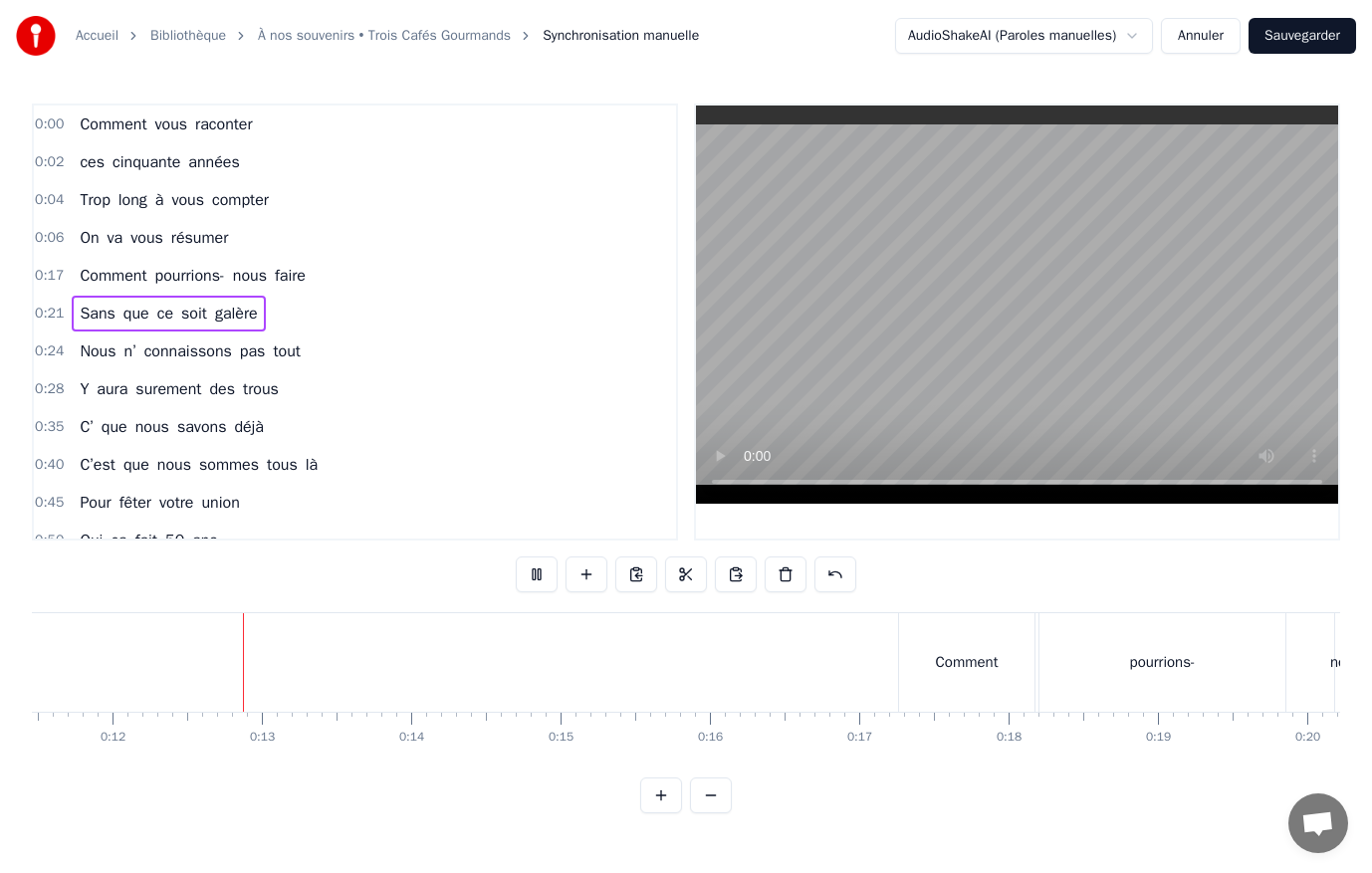 click at bounding box center (1017, 305) 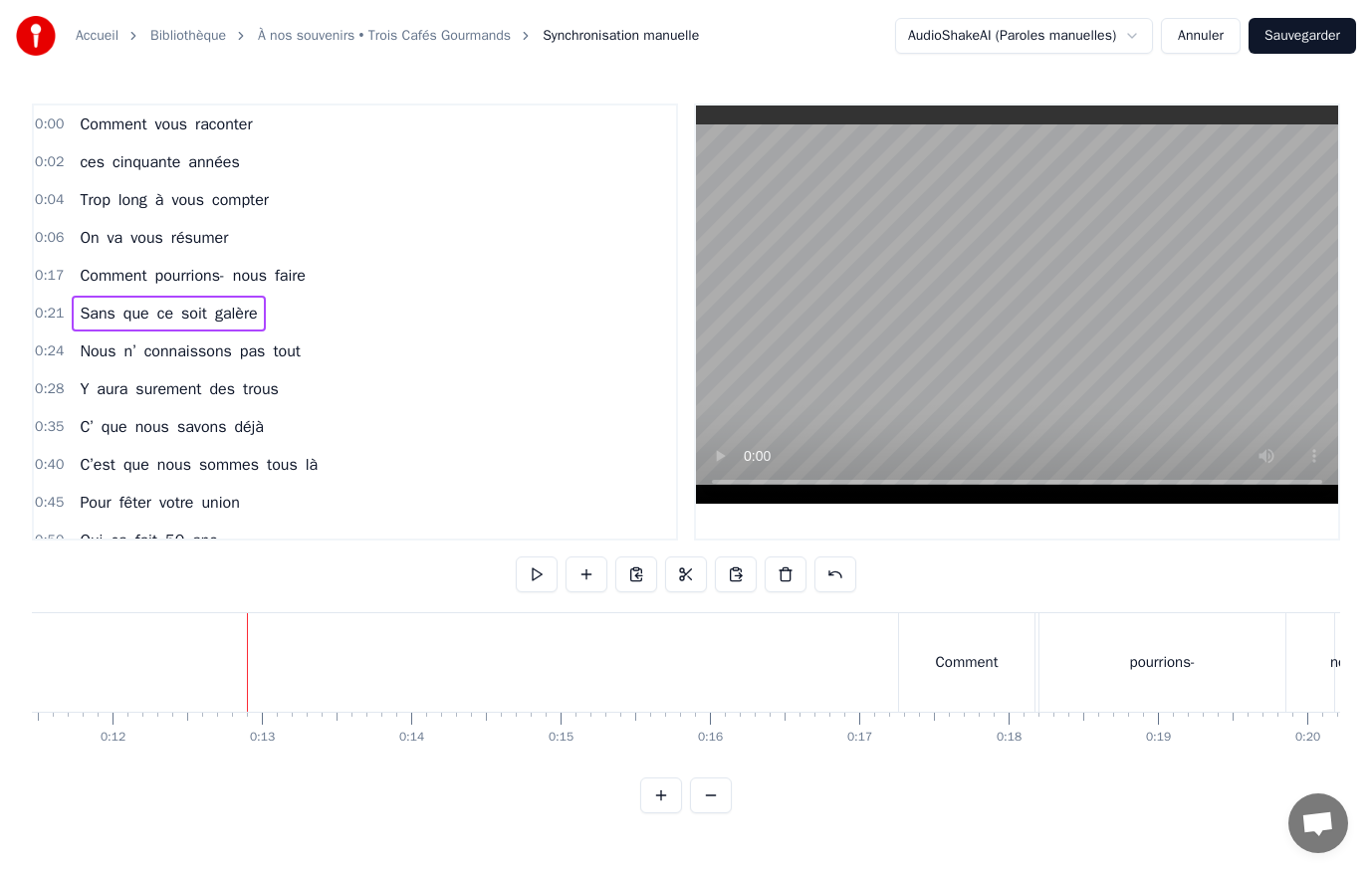 scroll, scrollTop: 0, scrollLeft: 0, axis: both 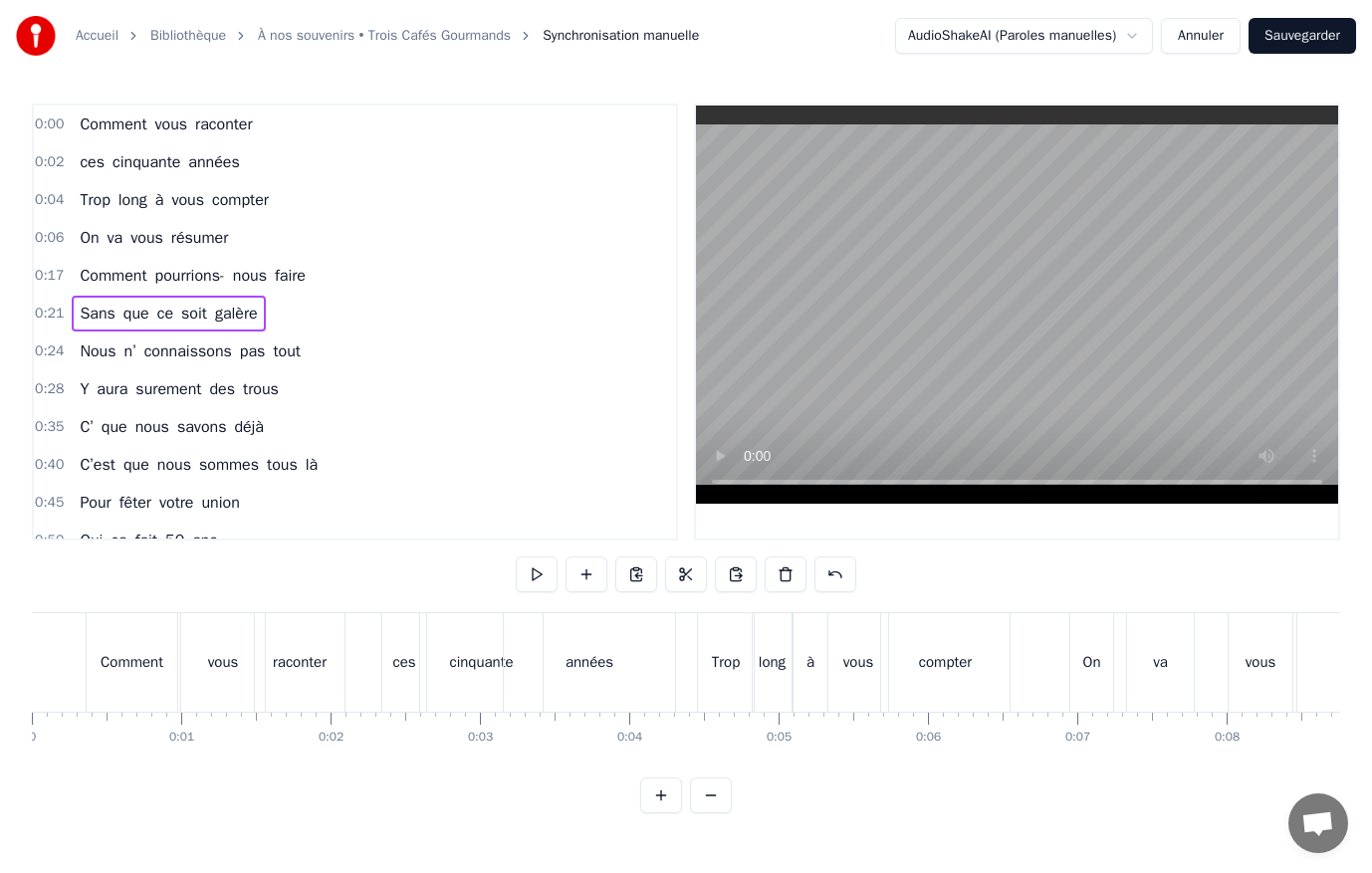 click on "On" at bounding box center [1091, 662] 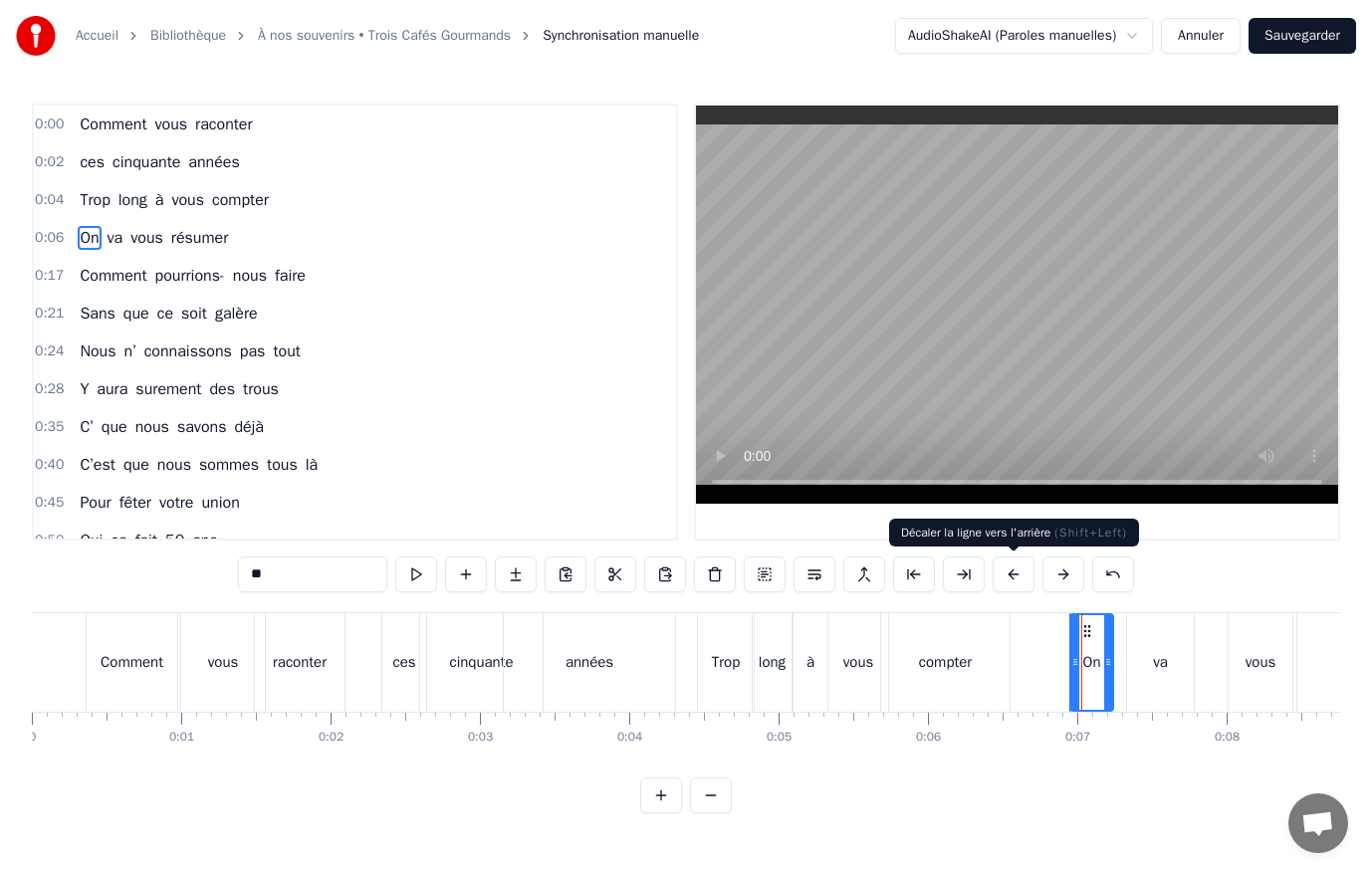 click at bounding box center (1014, 574) 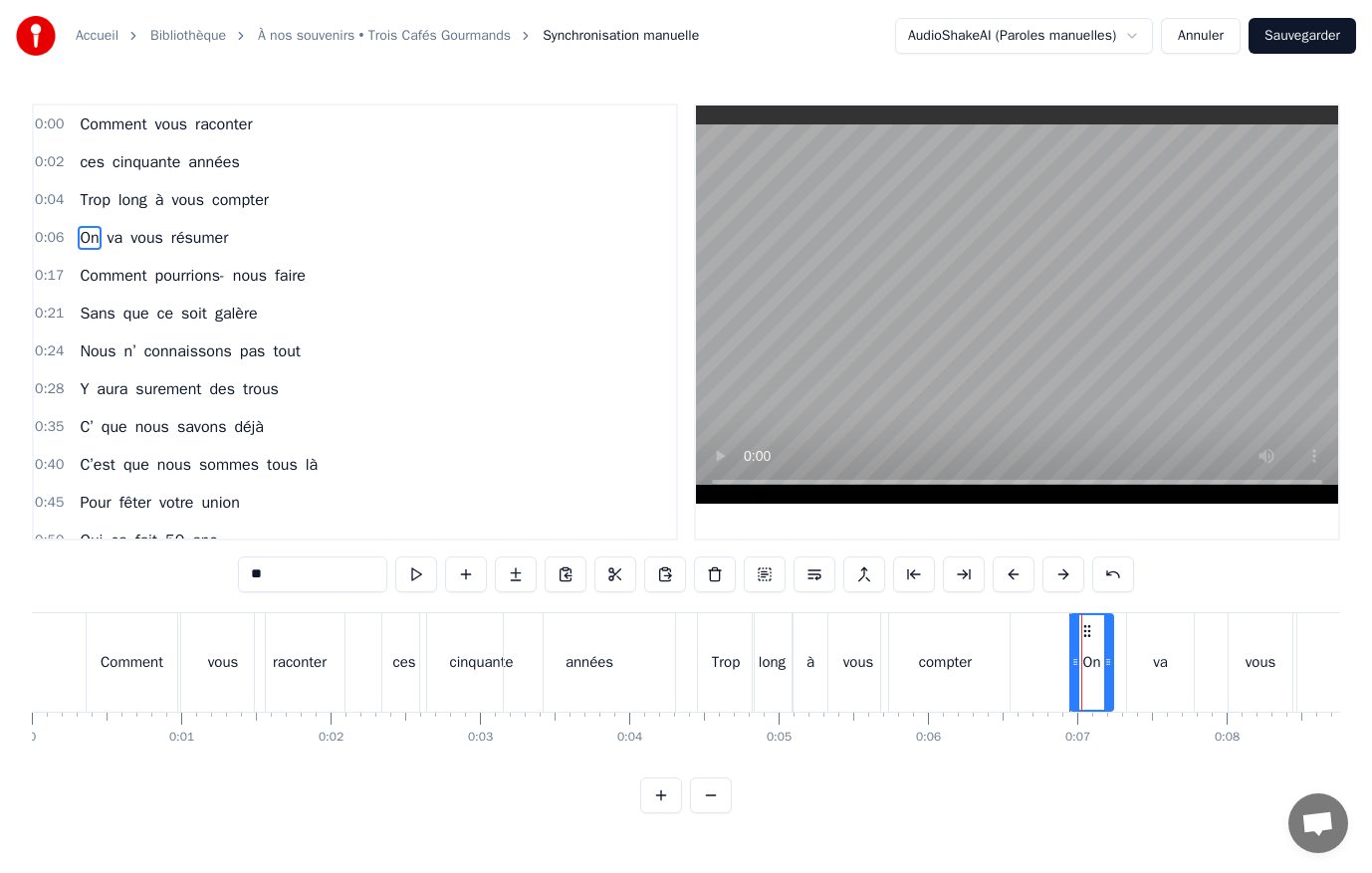 click at bounding box center (1014, 574) 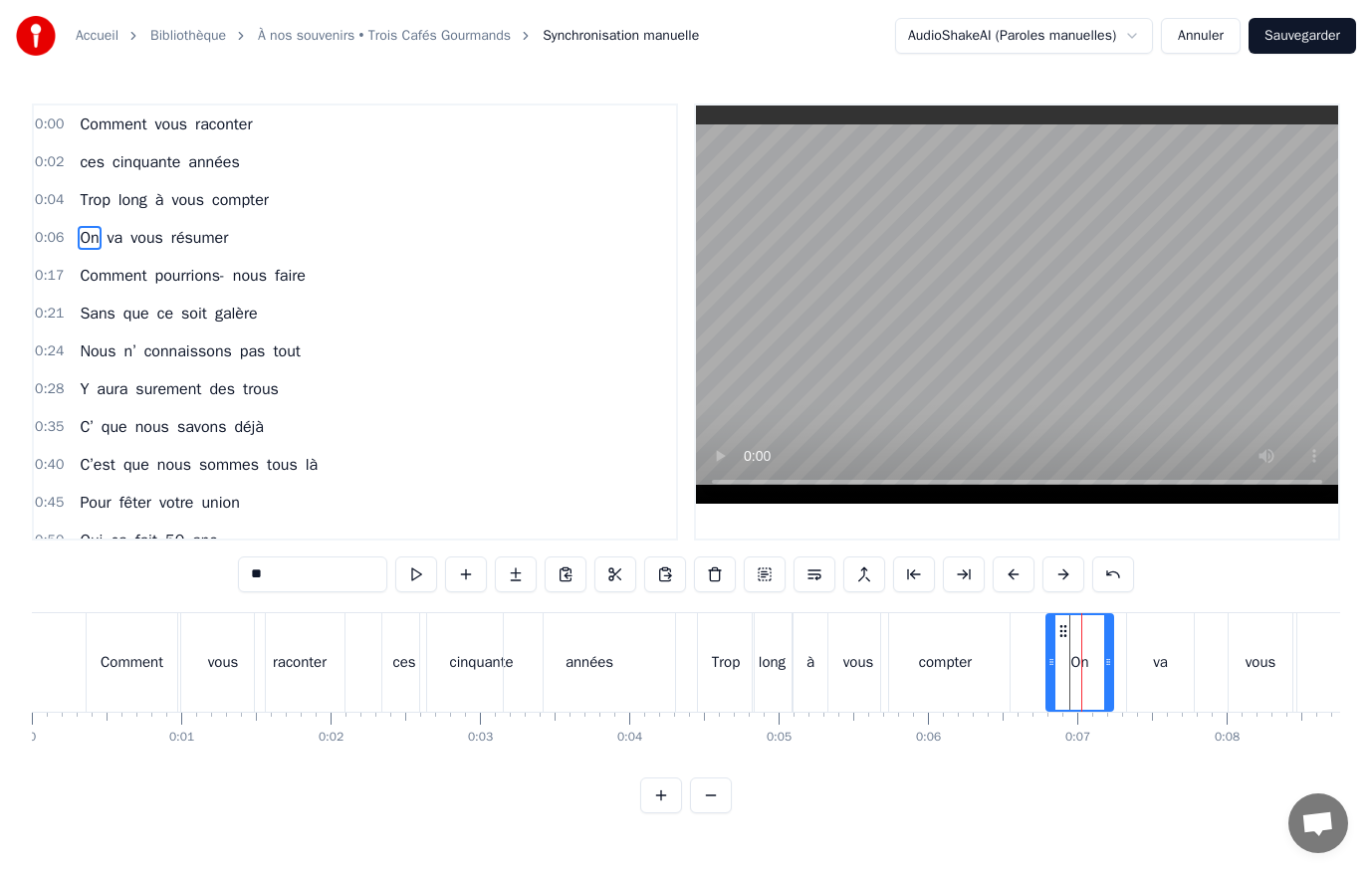drag, startPoint x: 1073, startPoint y: 661, endPoint x: 1049, endPoint y: 663, distance: 24.083189 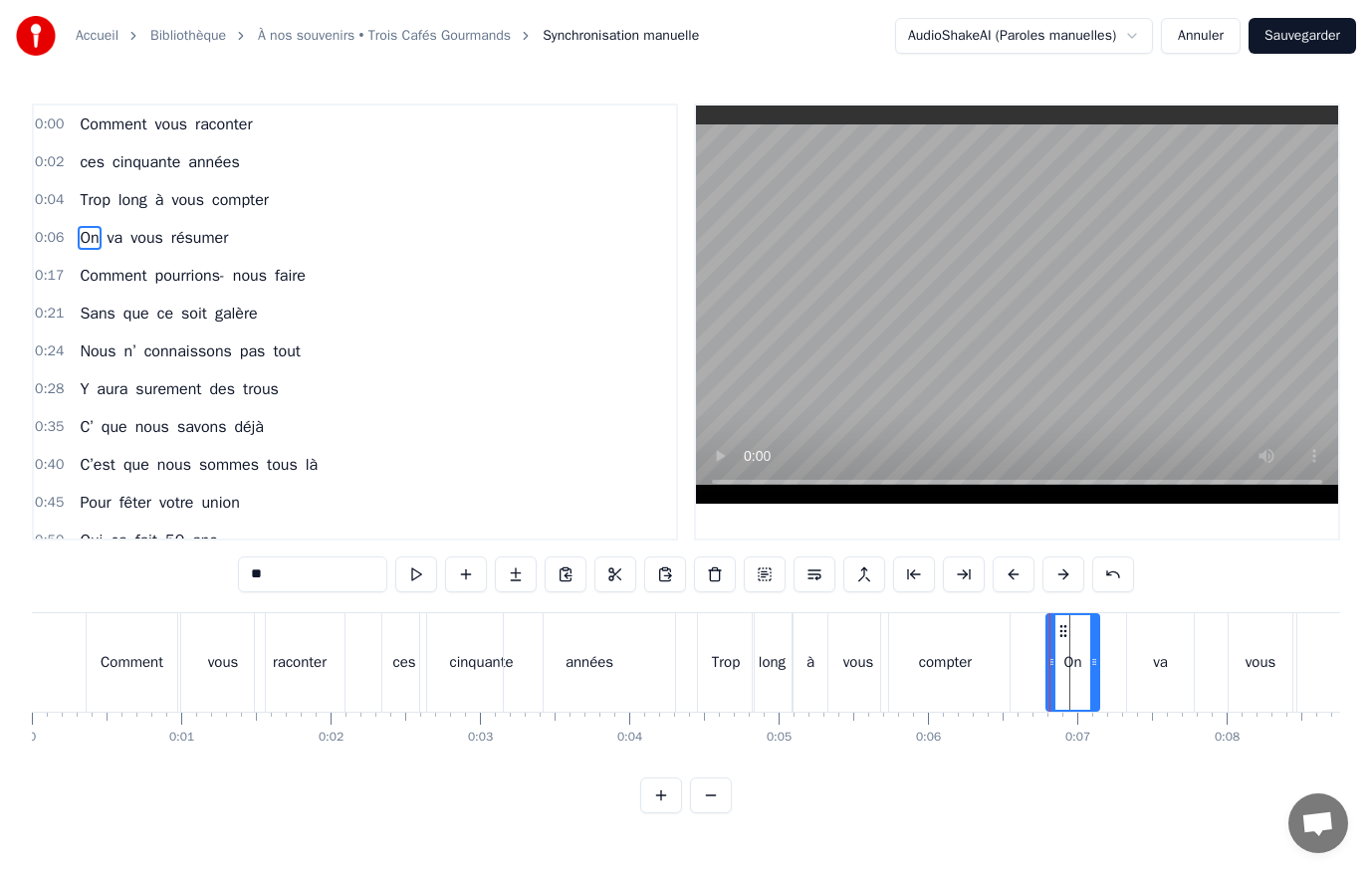 drag, startPoint x: 1106, startPoint y: 661, endPoint x: 1092, endPoint y: 662, distance: 14.035669 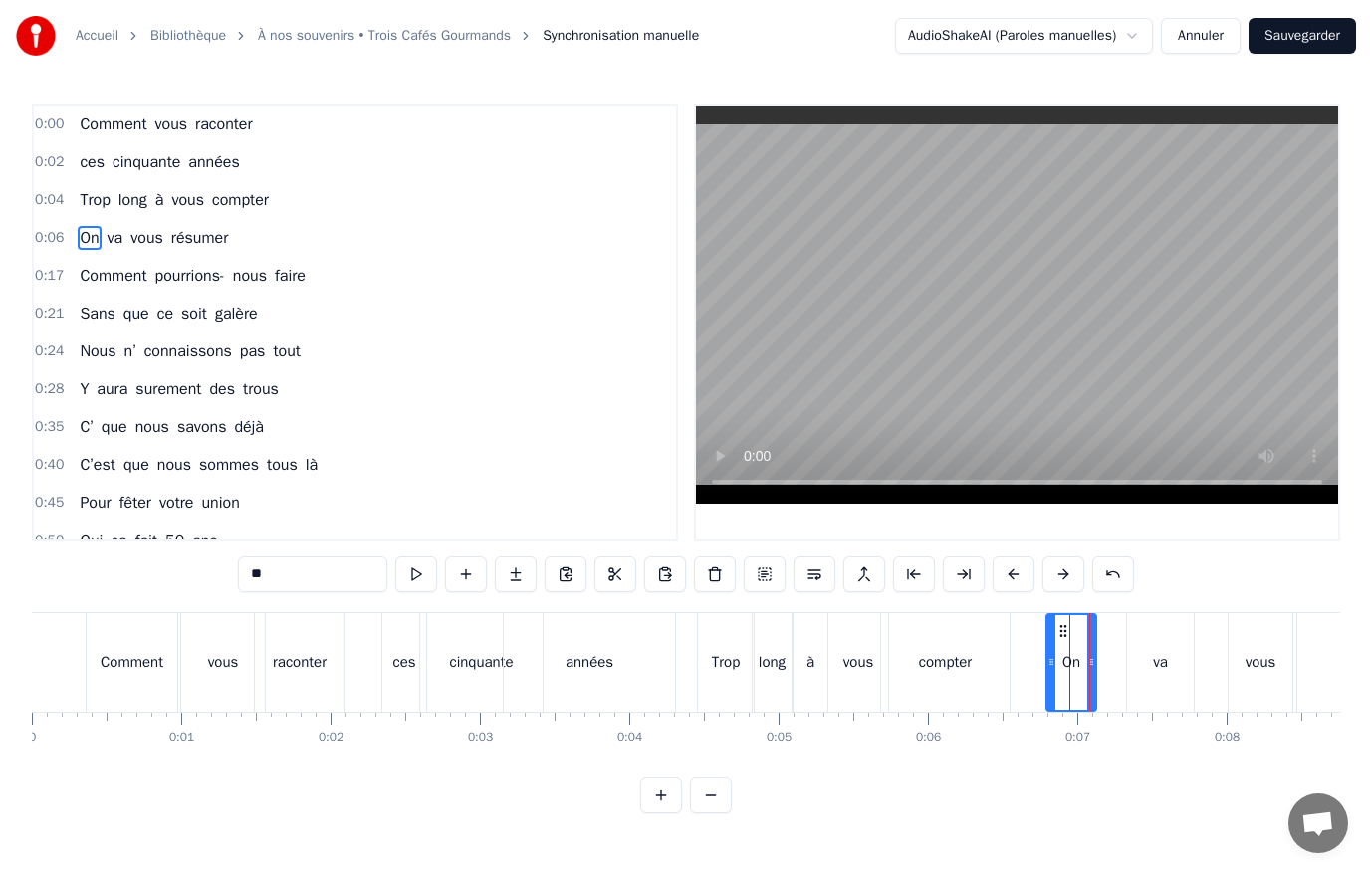 click on "va" at bounding box center [1160, 662] 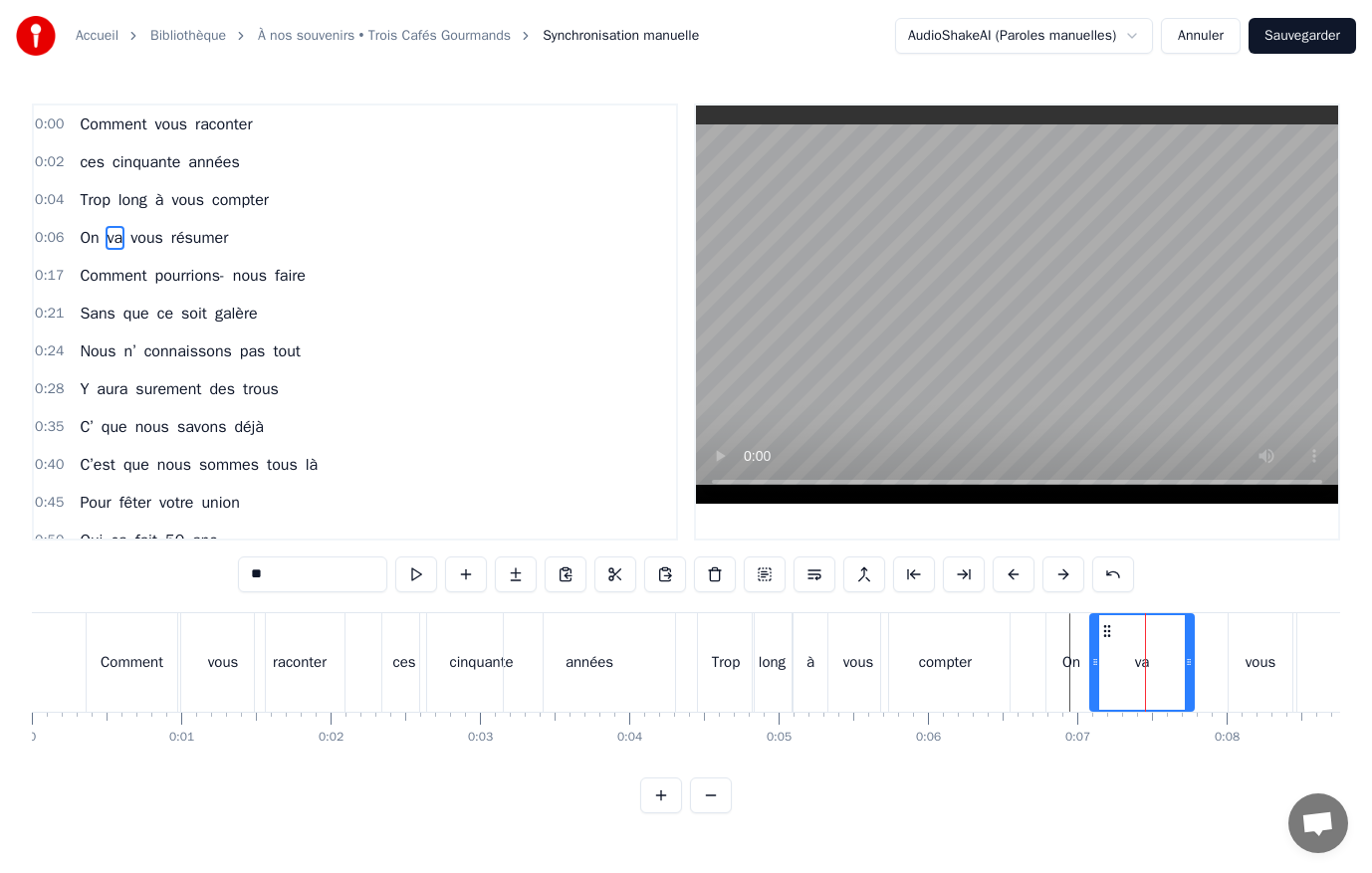 drag, startPoint x: 1130, startPoint y: 663, endPoint x: 1093, endPoint y: 666, distance: 37.12142 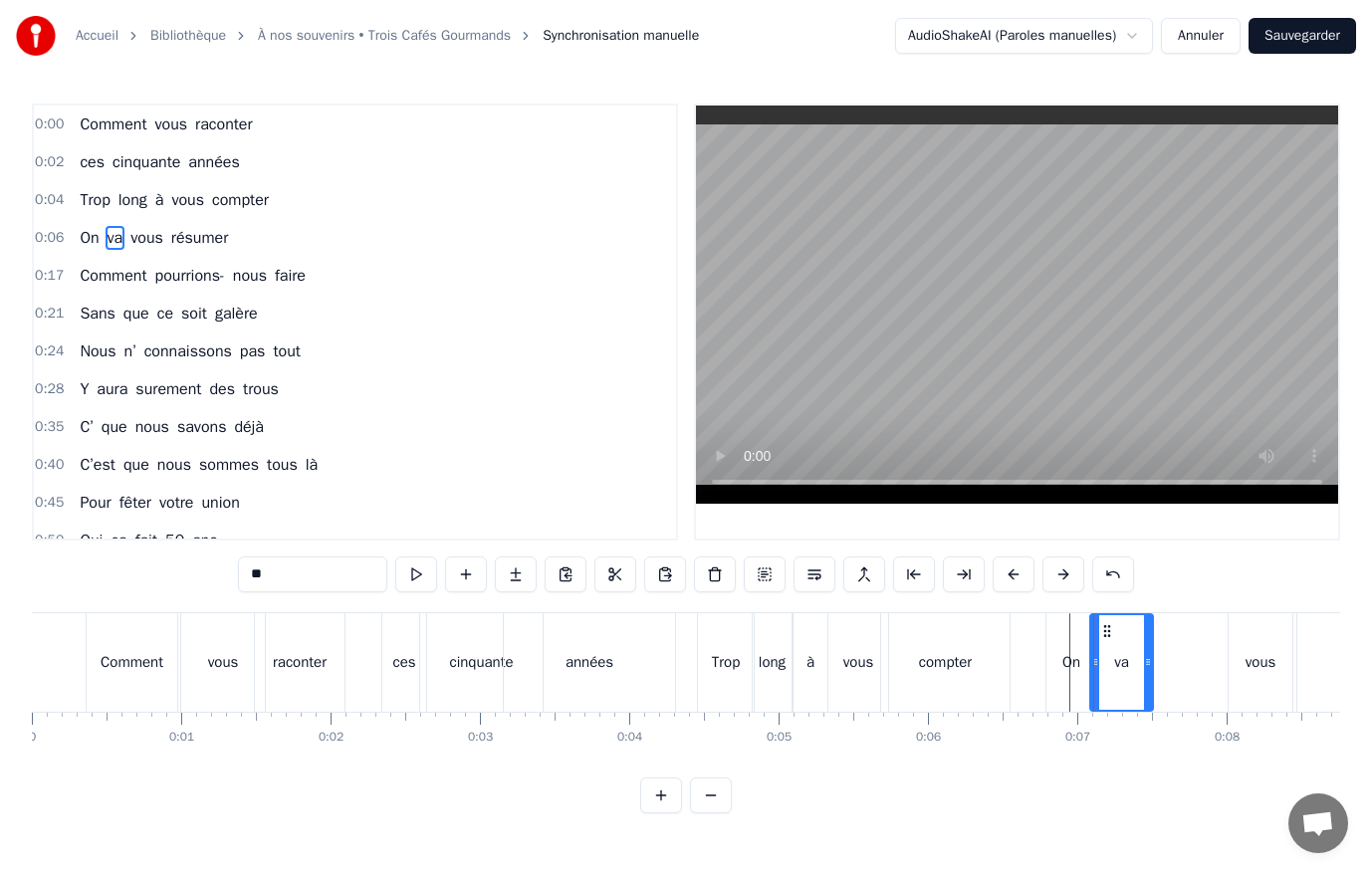 drag, startPoint x: 1188, startPoint y: 660, endPoint x: 1147, endPoint y: 668, distance: 41.773197 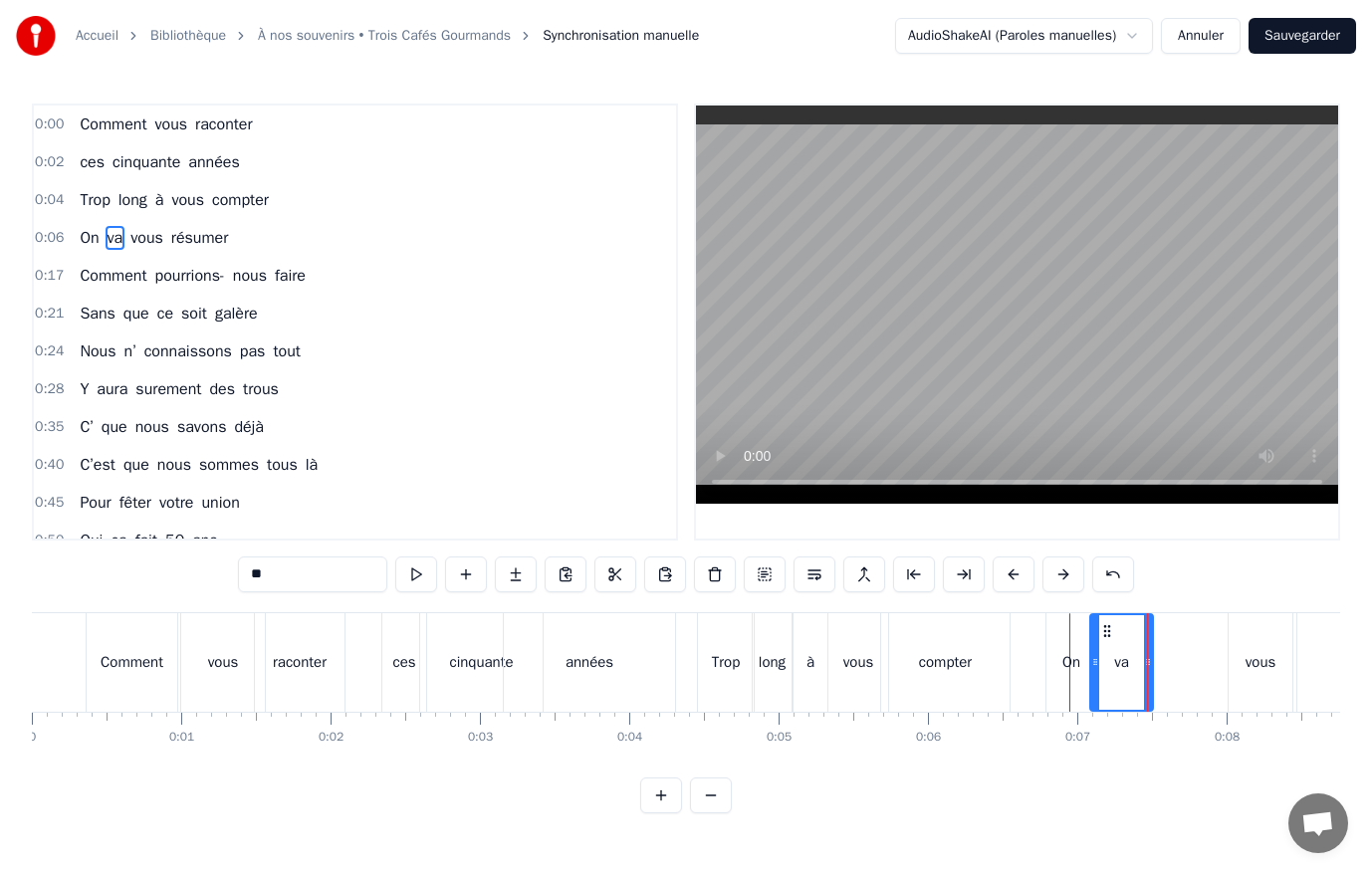 click on "vous" at bounding box center [1260, 662] 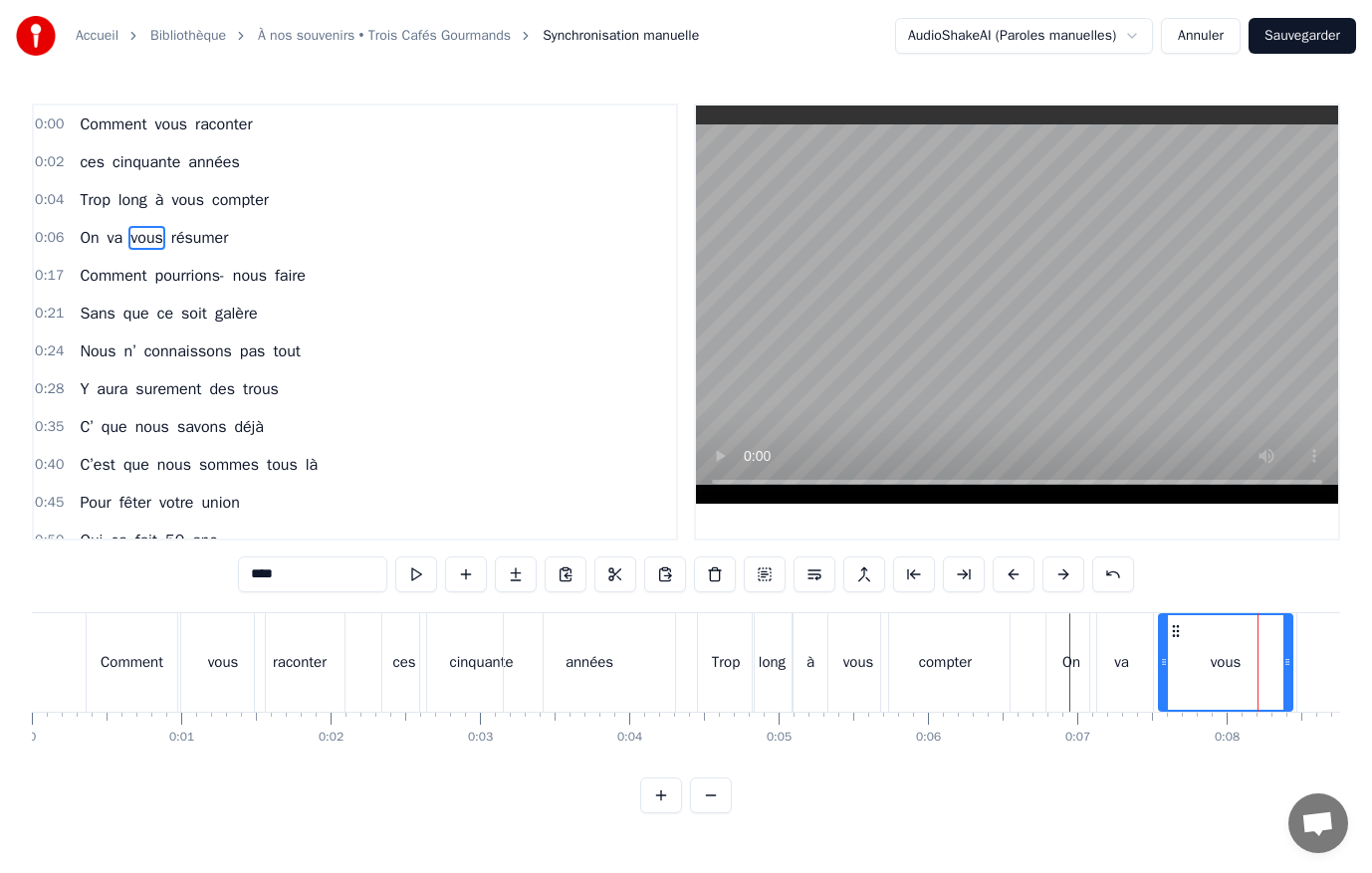 drag, startPoint x: 1231, startPoint y: 659, endPoint x: 1161, endPoint y: 672, distance: 71.19691 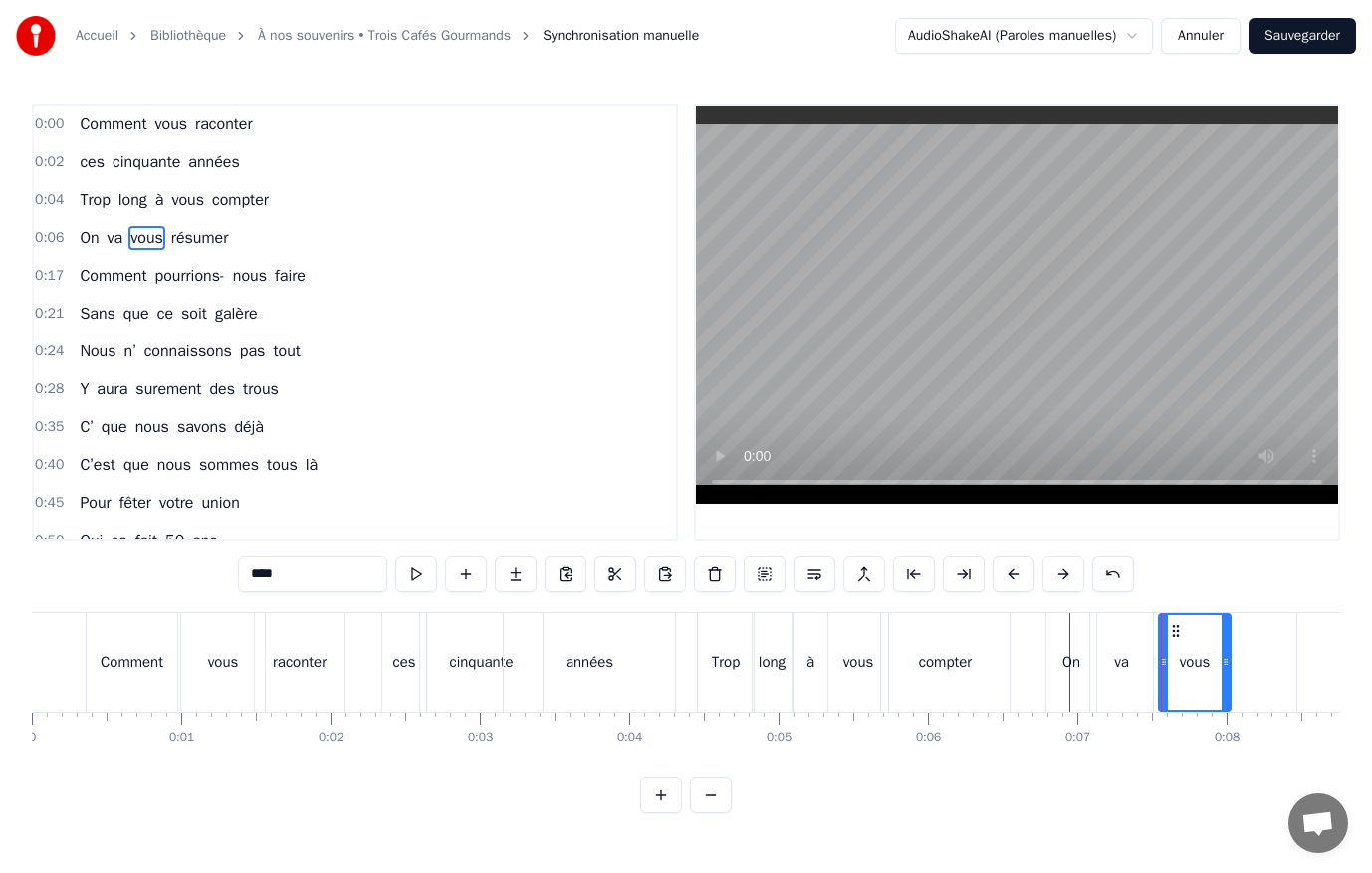 drag, startPoint x: 1285, startPoint y: 662, endPoint x: 1226, endPoint y: 667, distance: 59.211485 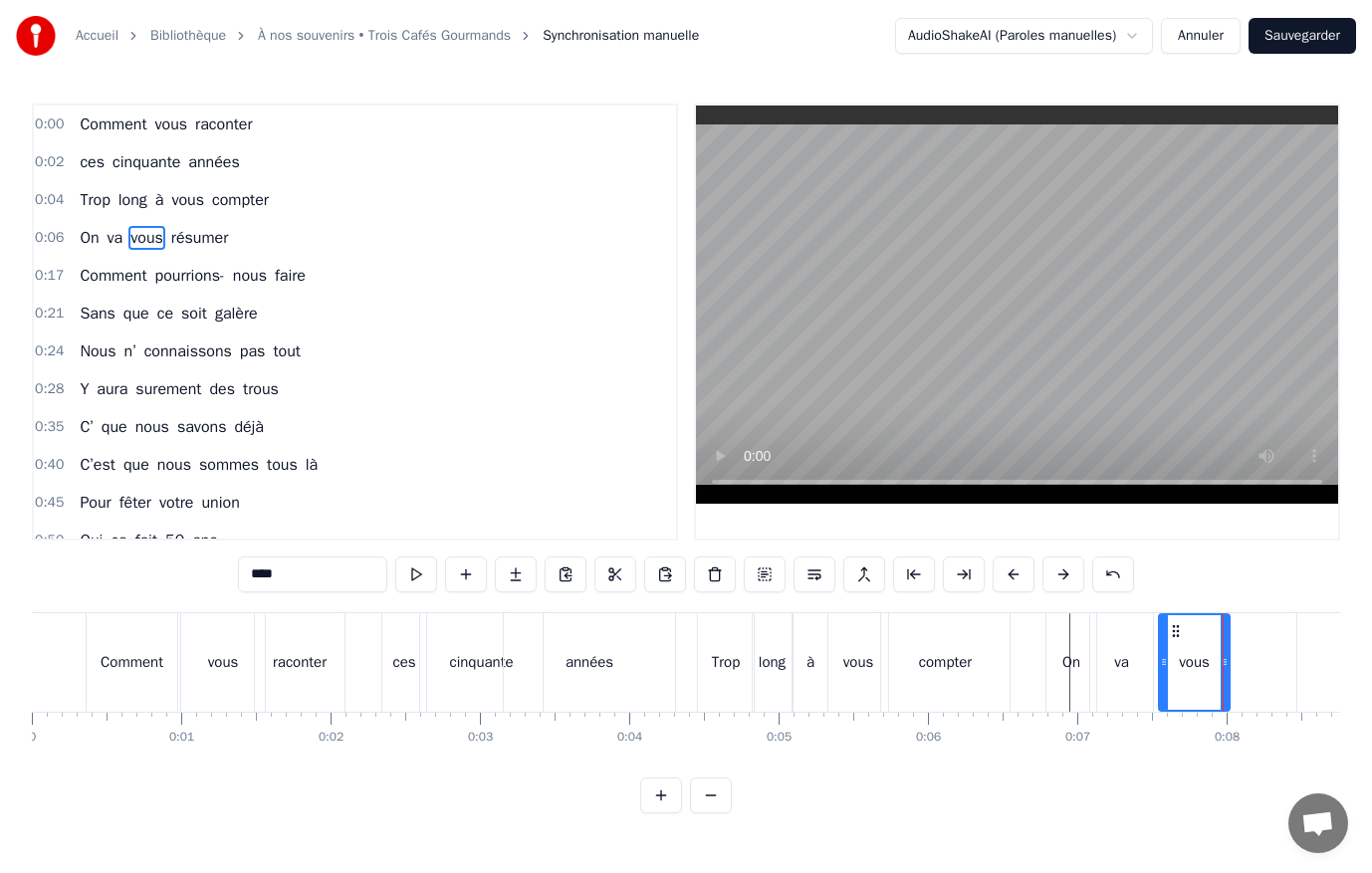 click on "résumer" at bounding box center (200, 238) 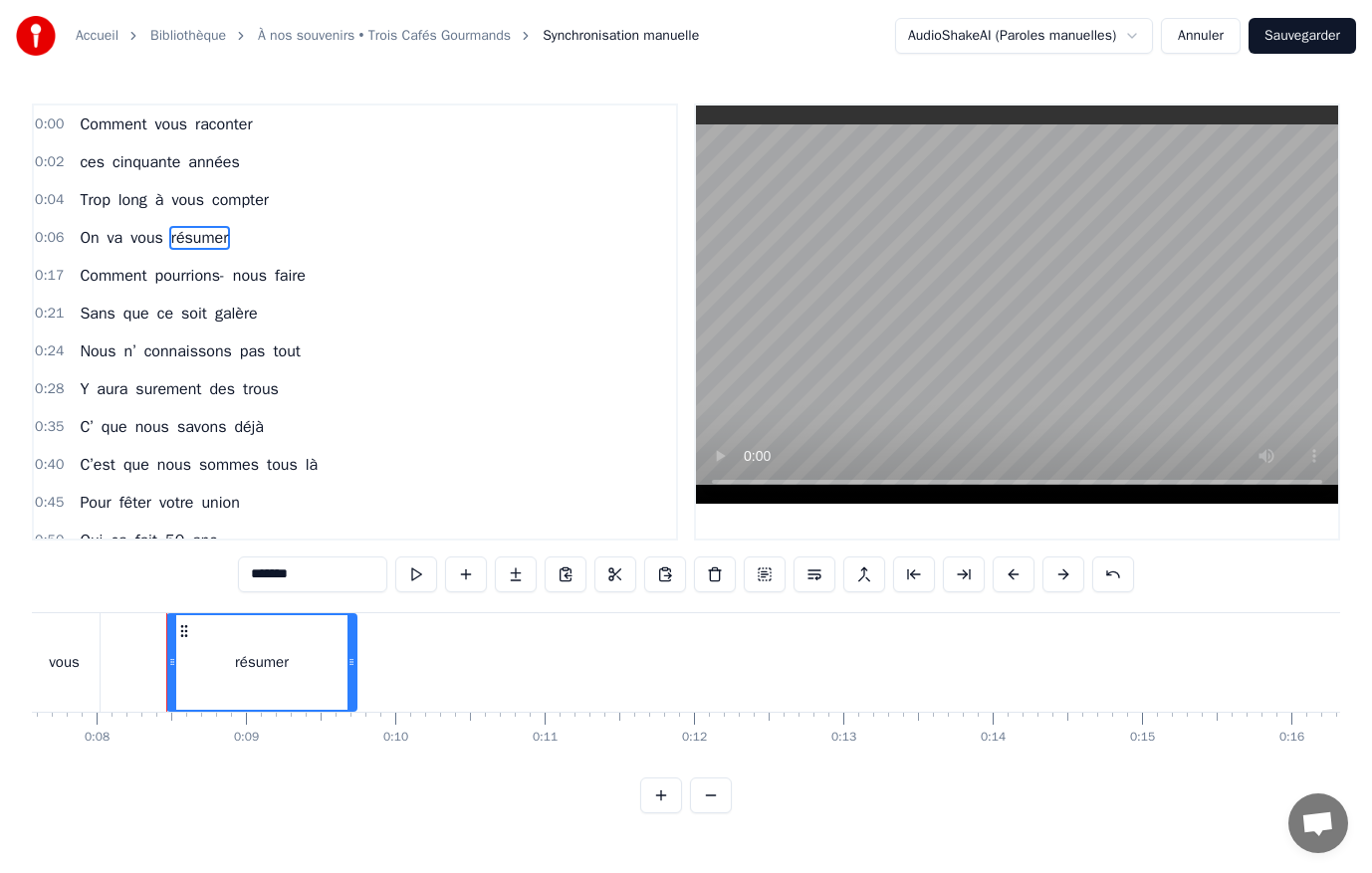 scroll, scrollTop: 0, scrollLeft: 1165, axis: horizontal 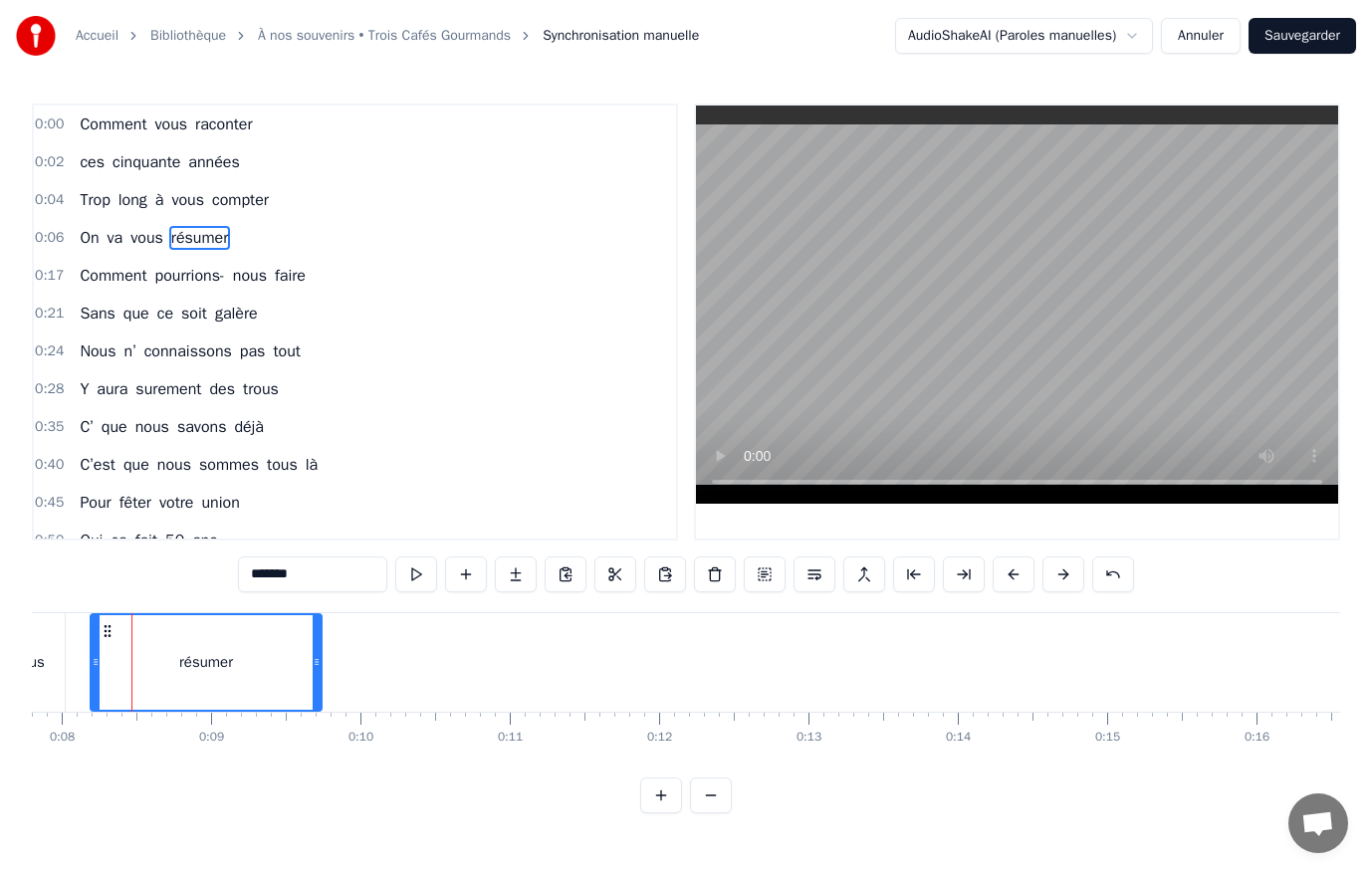 drag, startPoint x: 138, startPoint y: 663, endPoint x: 97, endPoint y: 664, distance: 41.0122 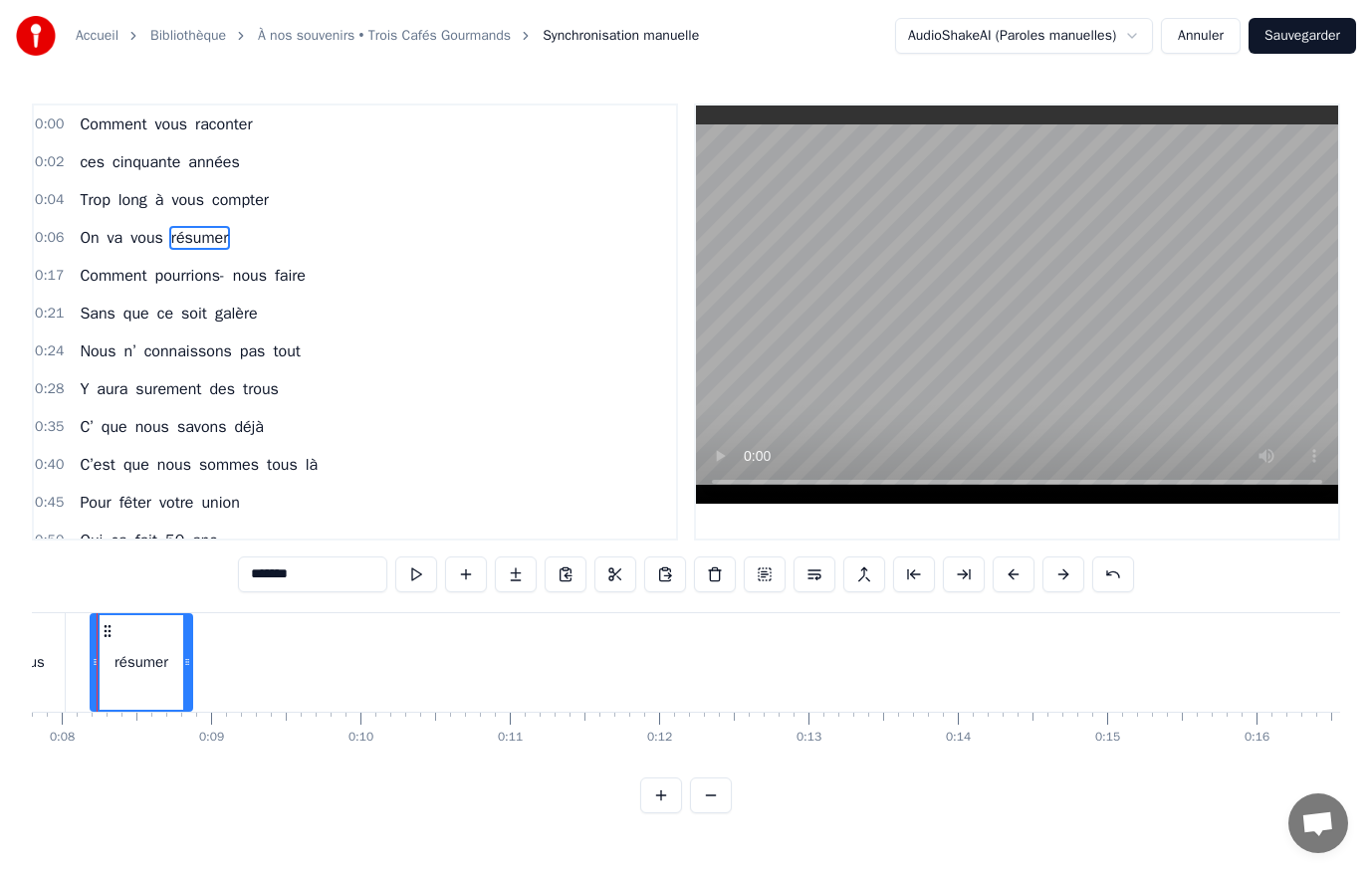 drag, startPoint x: 317, startPoint y: 663, endPoint x: 190, endPoint y: 667, distance: 127.06298 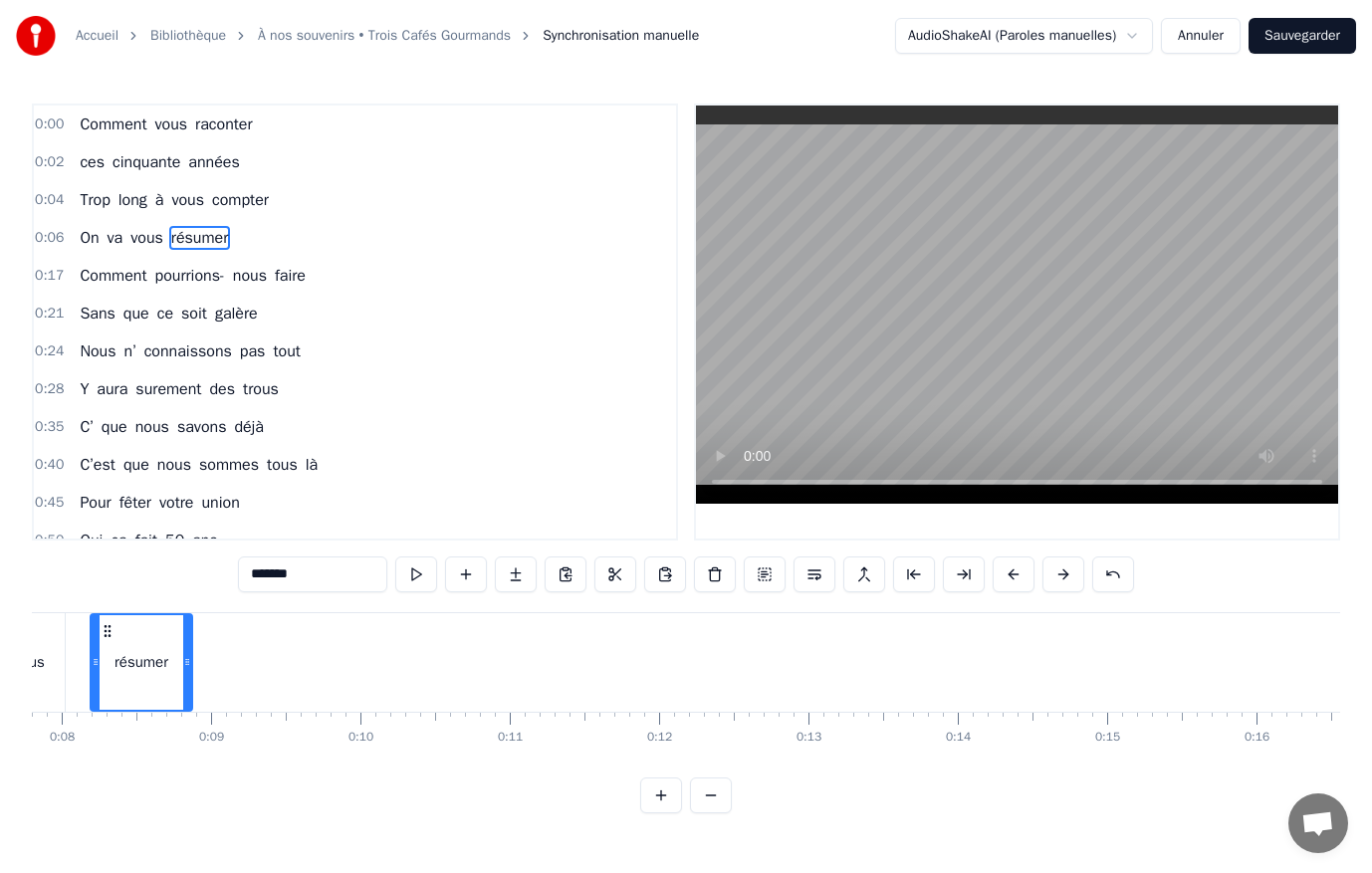 scroll, scrollTop: 0, scrollLeft: 0, axis: both 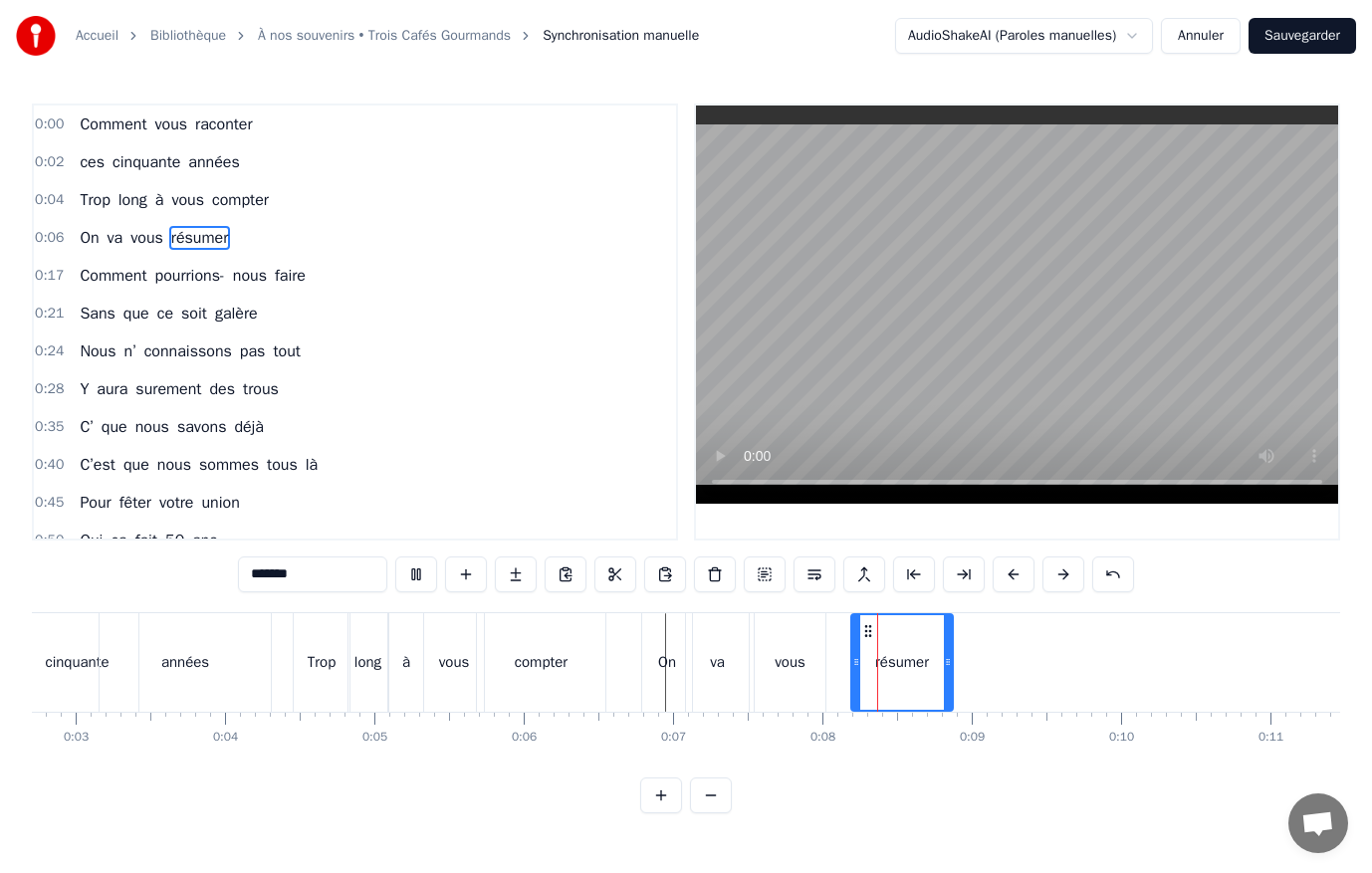 click at bounding box center [1017, 305] 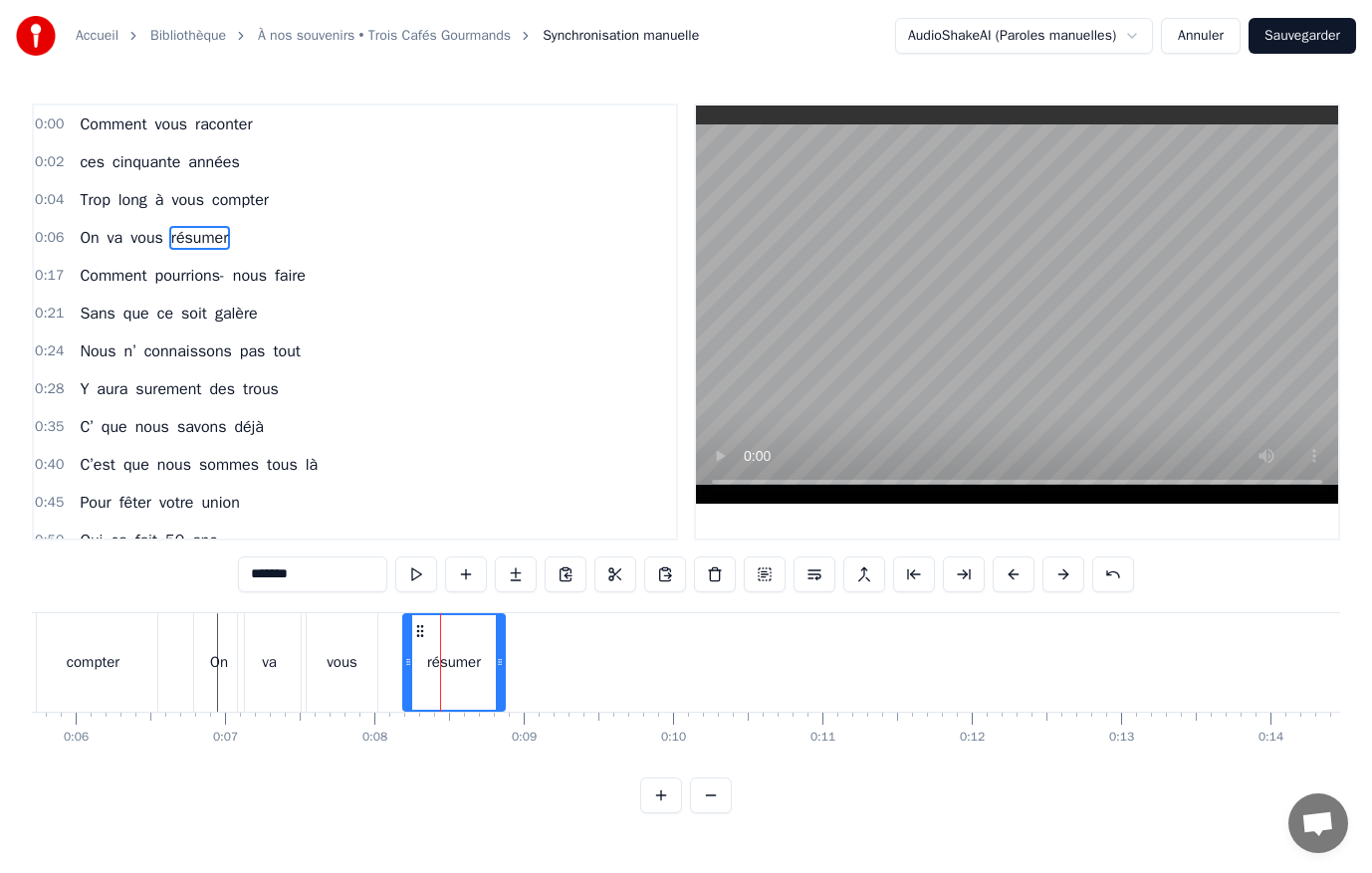 scroll, scrollTop: 0, scrollLeft: 740, axis: horizontal 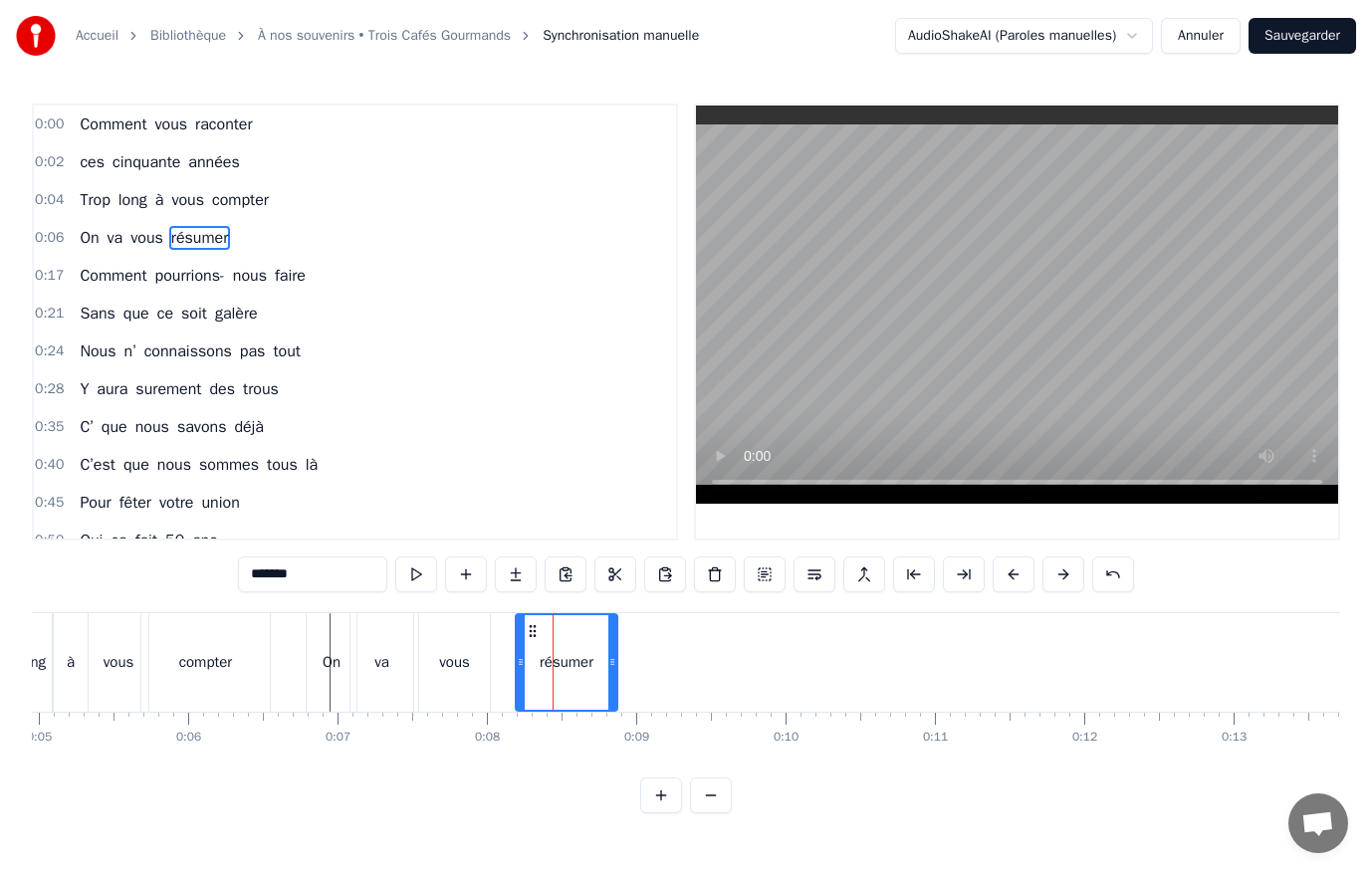 click on "vous" at bounding box center (454, 662) 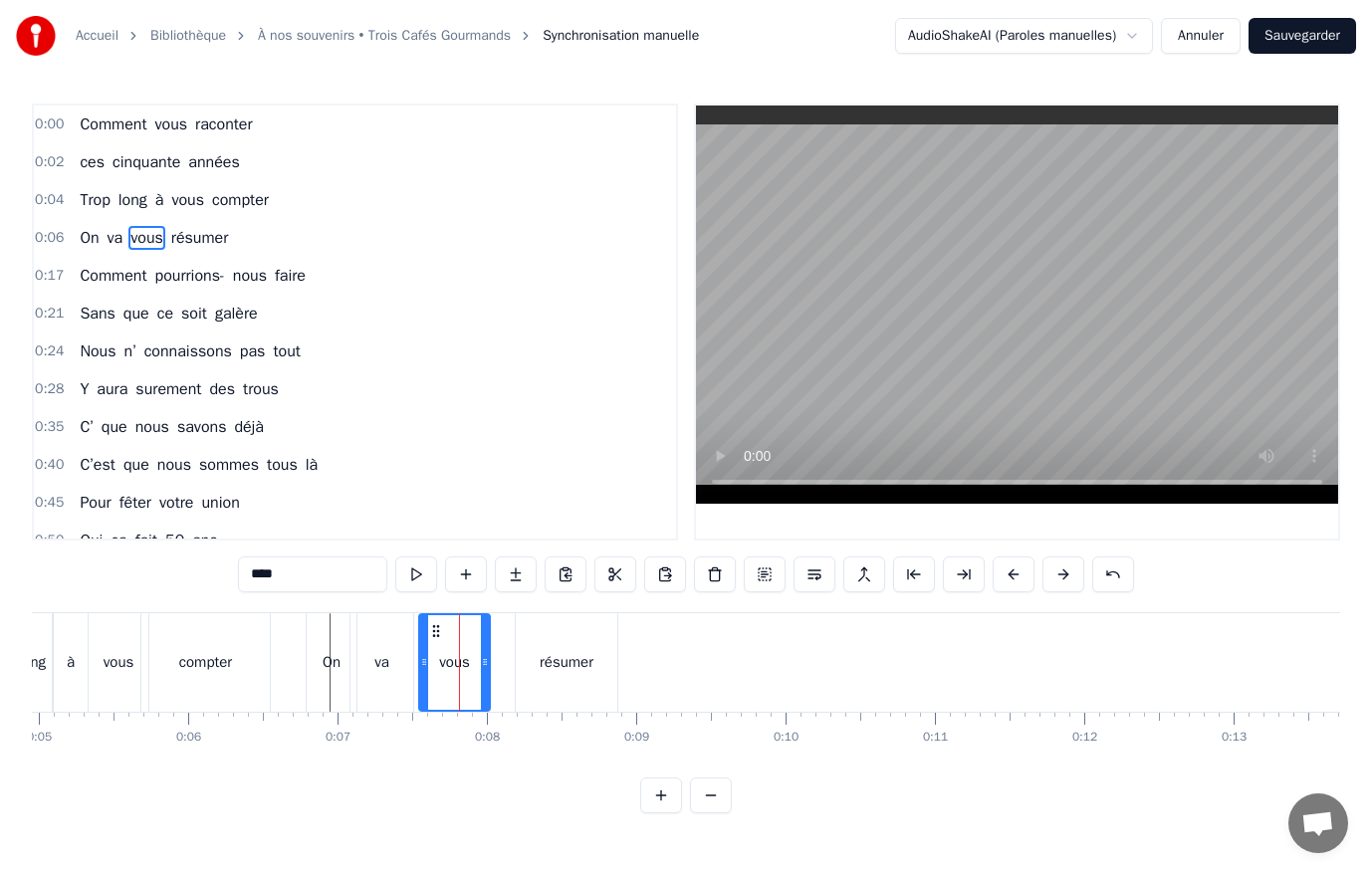 click on "va" at bounding box center [381, 662] 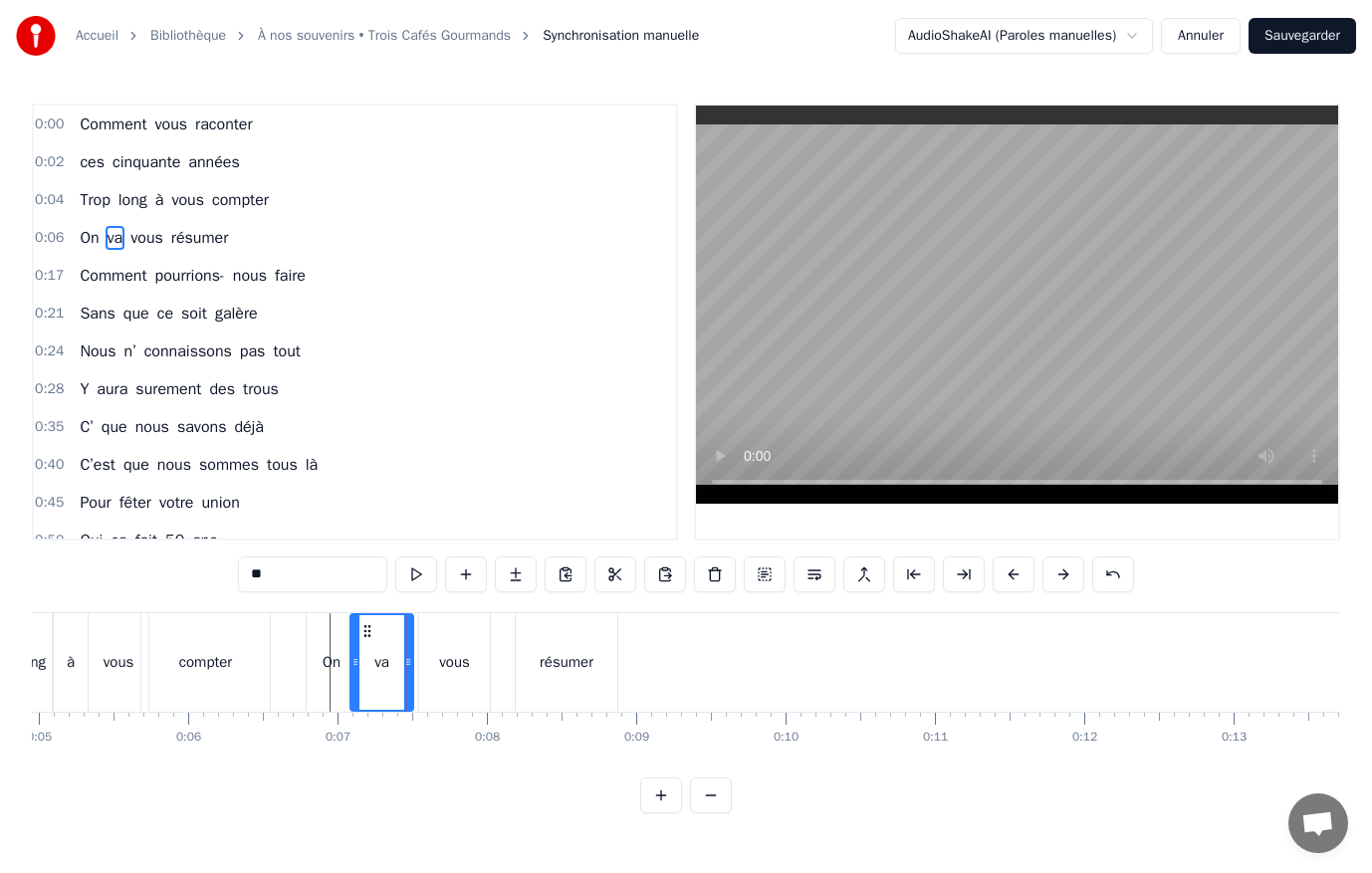 click on "vous" at bounding box center (454, 662) 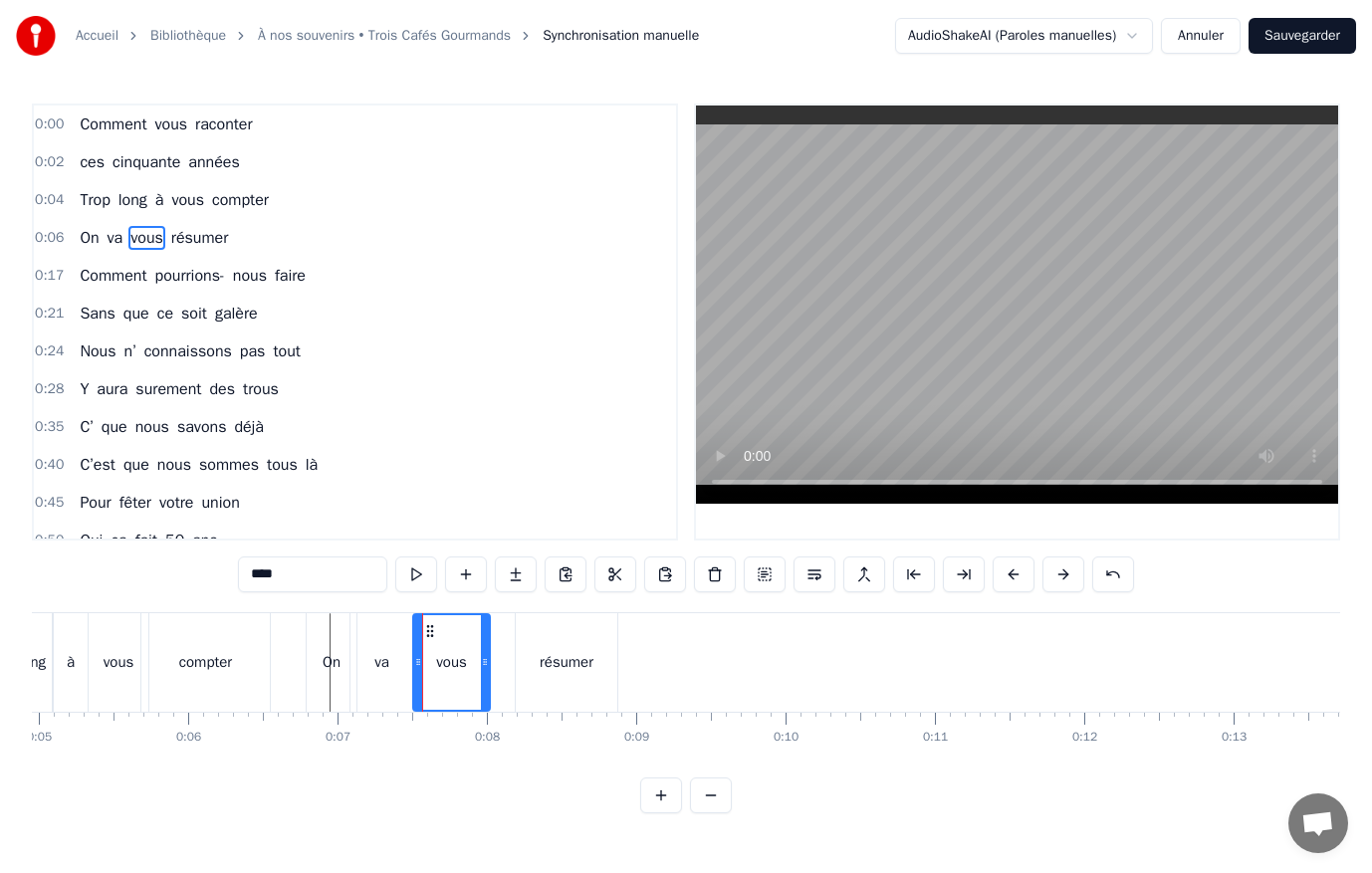 click 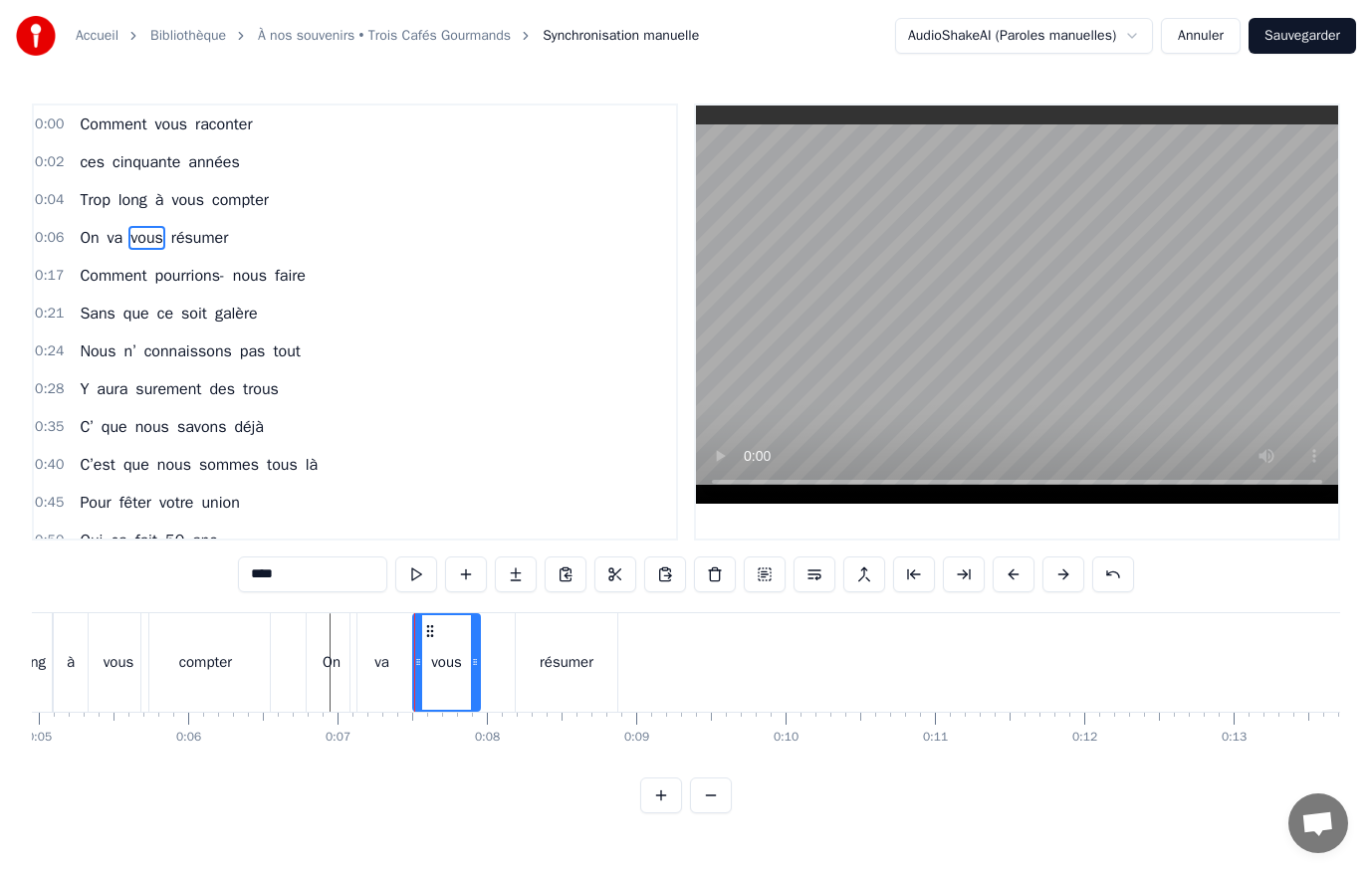 drag, startPoint x: 485, startPoint y: 660, endPoint x: 475, endPoint y: 663, distance: 10.440307 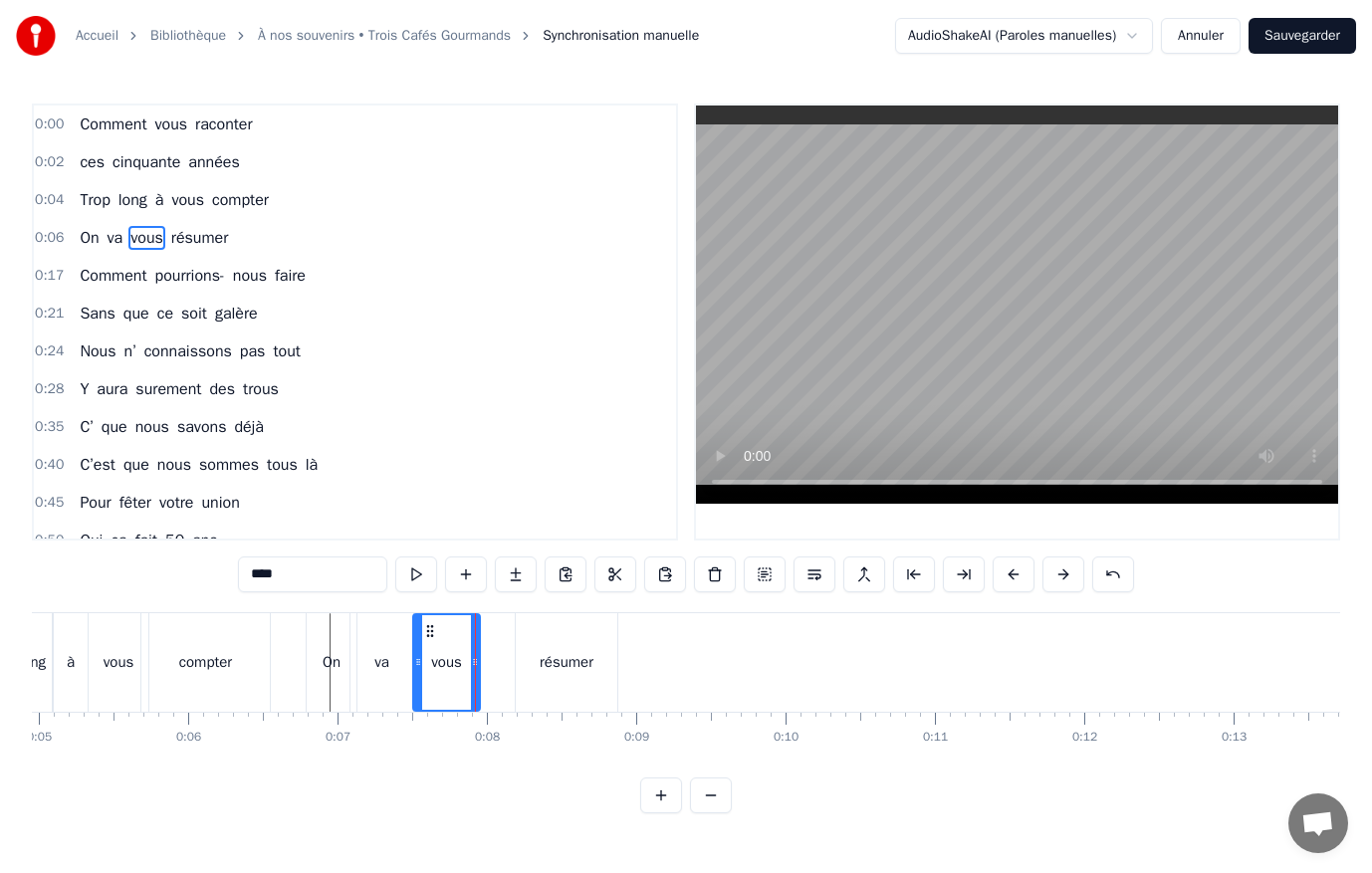 click on "résumer" at bounding box center (567, 662) 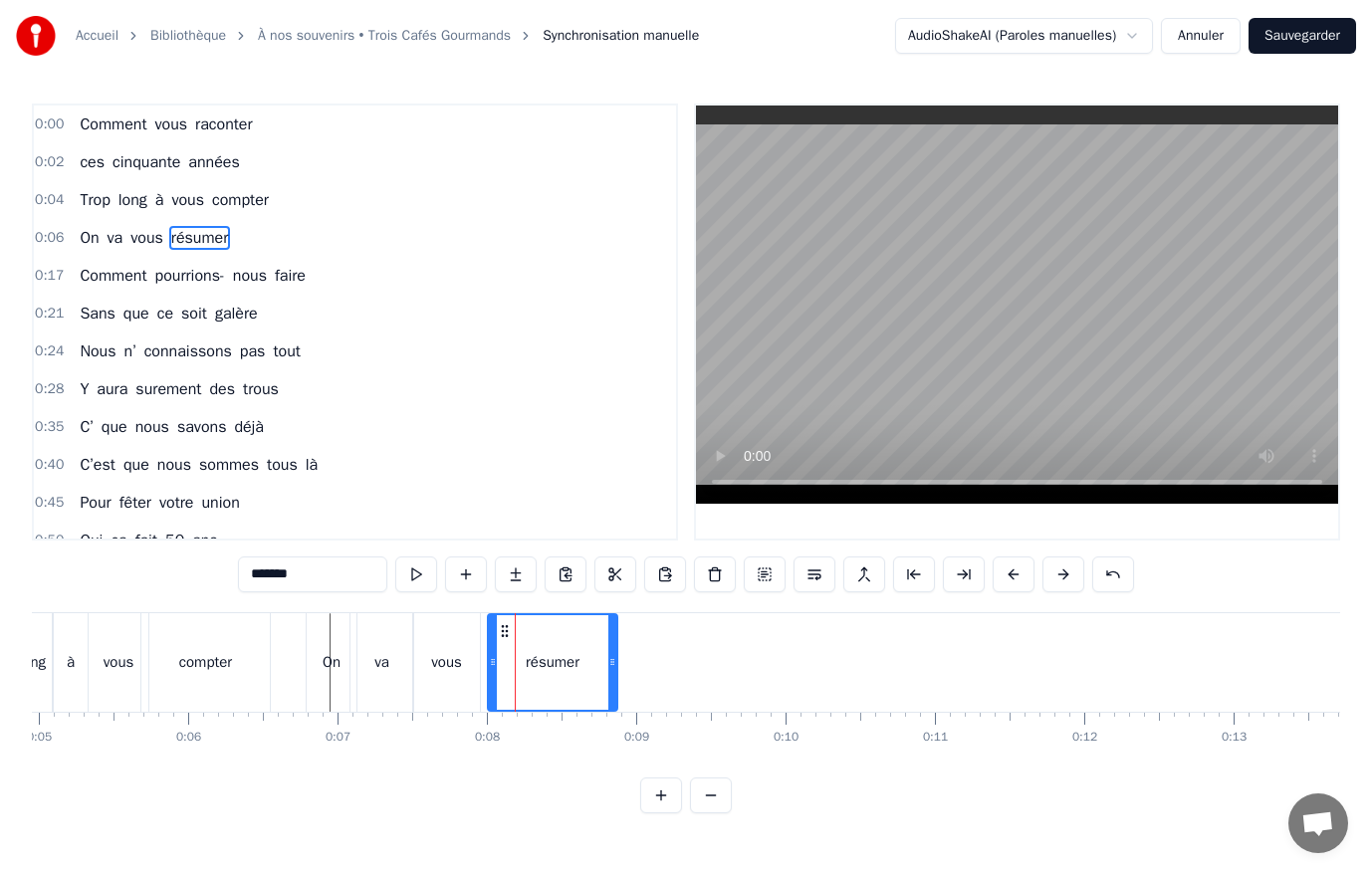 drag, startPoint x: 519, startPoint y: 657, endPoint x: 491, endPoint y: 663, distance: 28.635642 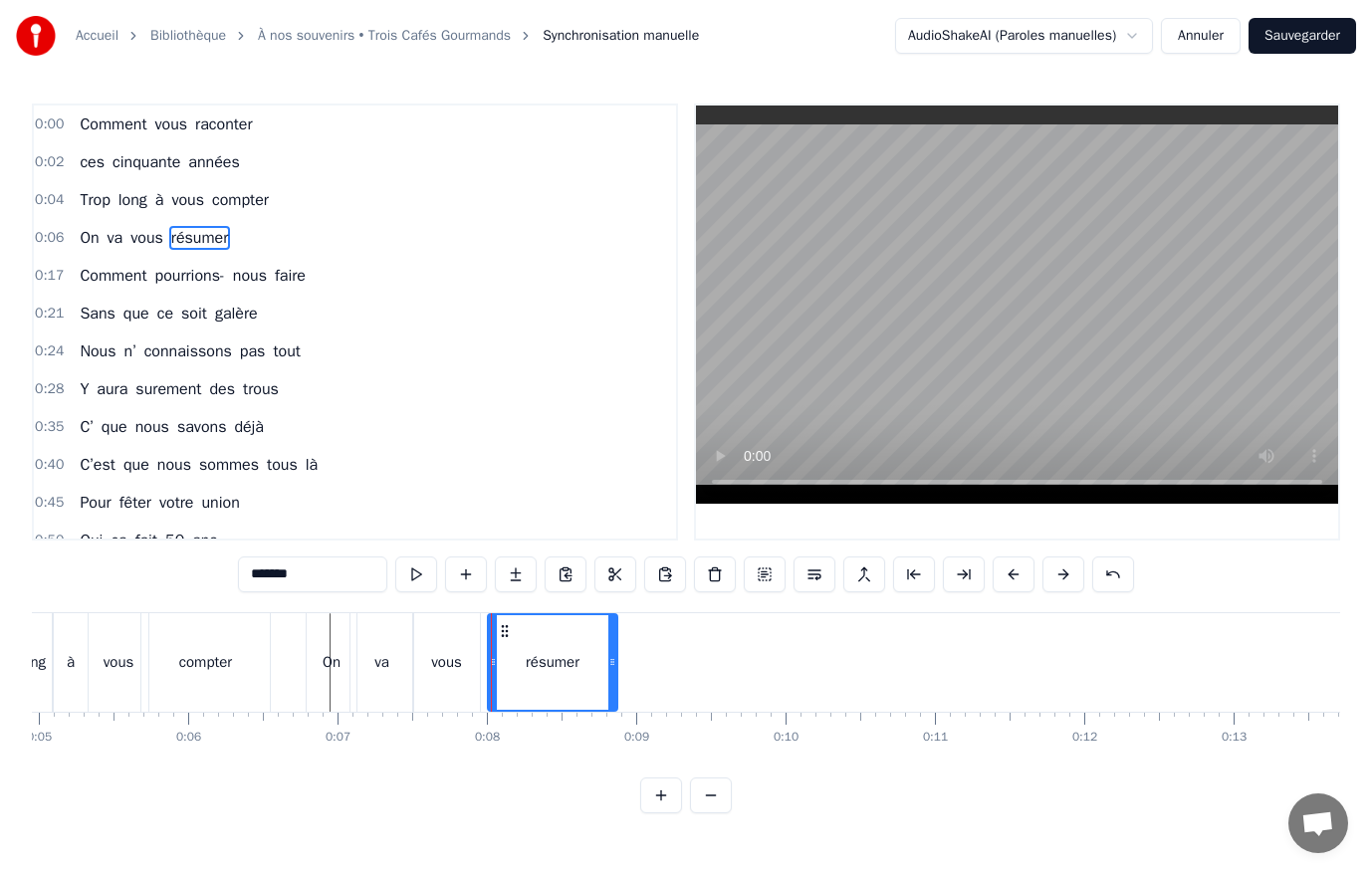 click on "résumer" at bounding box center [553, 662] 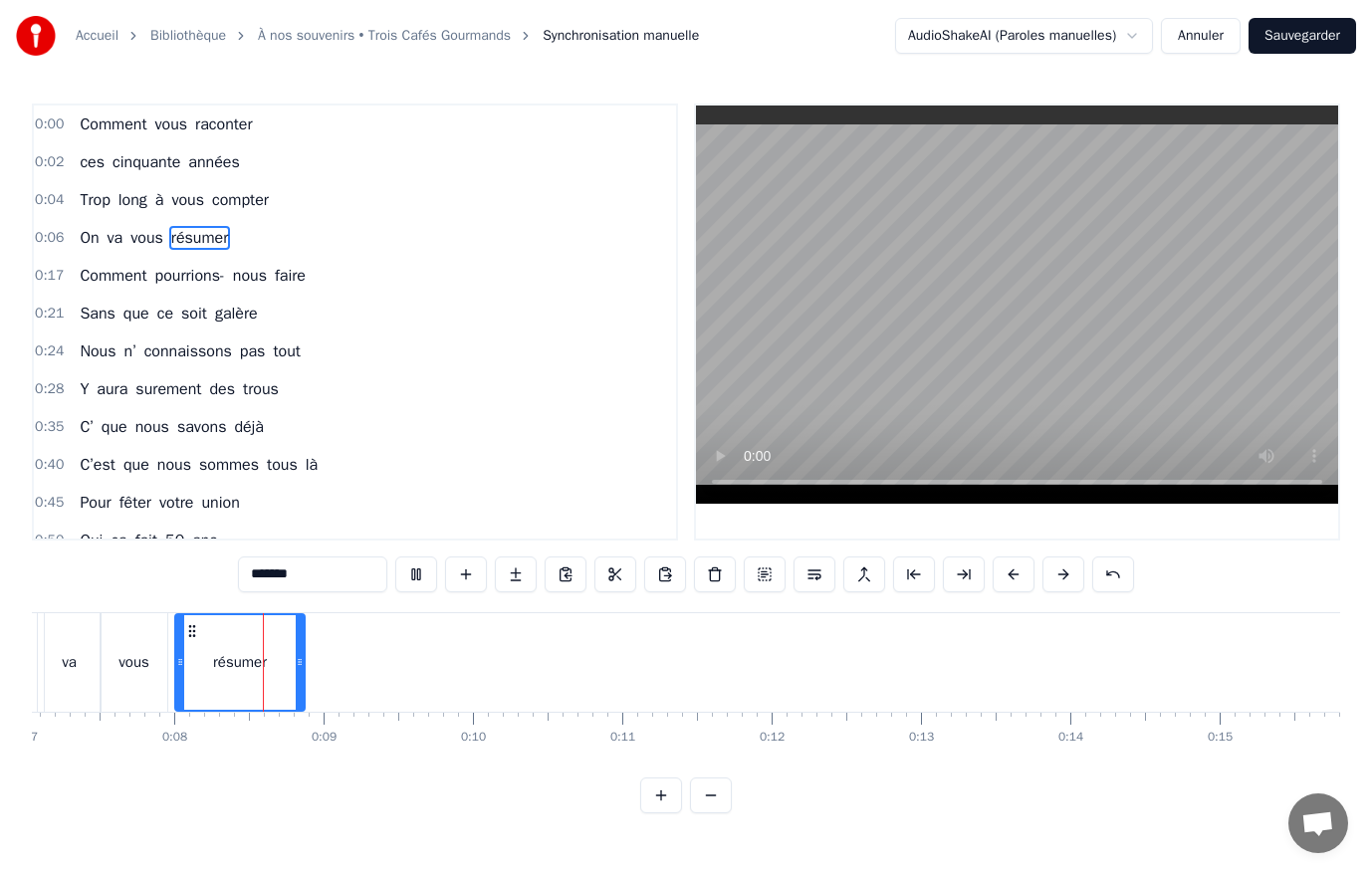 scroll, scrollTop: 0, scrollLeft: 1109, axis: horizontal 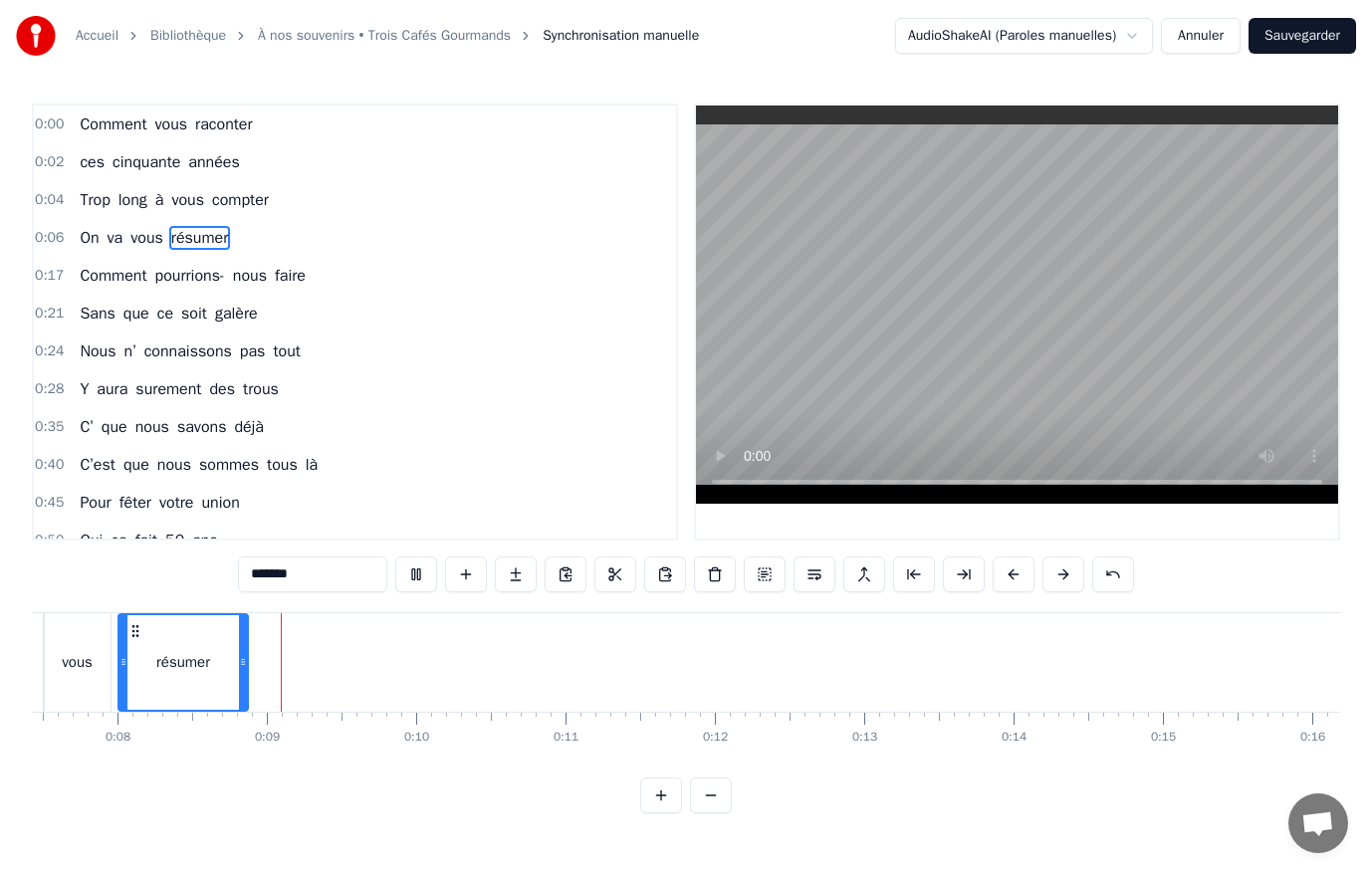 click on "Accueil Bibliothèque À nos souvenirs • Trois Cafés Gourmands Synchronisation manuelle AudioShakeAI (Paroles manuelles) Annuler Sauvegarder 0:00 Comment vous raconter 0:02 ces cinquante années 0:04 Trop long à vous compter 0:06 On va vous résumer 0:17 Comment pourrions- nous faire 0:21 Sans que ce soit galère 0:24 Nous n’ connaissons pas tout 0:28 Y aura surement des trous 0:35 C’ que nous savons déjà 0:40 C’est que nous sommes tous là 0:45 Pour fêter votre union 0:50 Oui ça fait 50 ans 0:56 Et tout a commencé 1:00 Dunkerque pour vous situer 1:06 Un regard échangé 1:09 Et tout a découlé 1:12 Le 3 aout 75 1:15 Il s’passe un truc de dingue 1:20 Vous vous êtes dit oui 1:24 Et ce pour toute la vie 1:28 Le premier nid douillé 1:32 Au 3 rue du marais 1:35 Vous êtes dev’nus parents 1:38 Et ce pour très longtemps 1:42 Et vint la construction 1:43 De vot’ première maison 1:50 Et un troisième enfant 1:52 Fait son apparition 1:55 Et là ça en fait trois 1:58 Plus que le choix du roi" at bounding box center (686, 406) 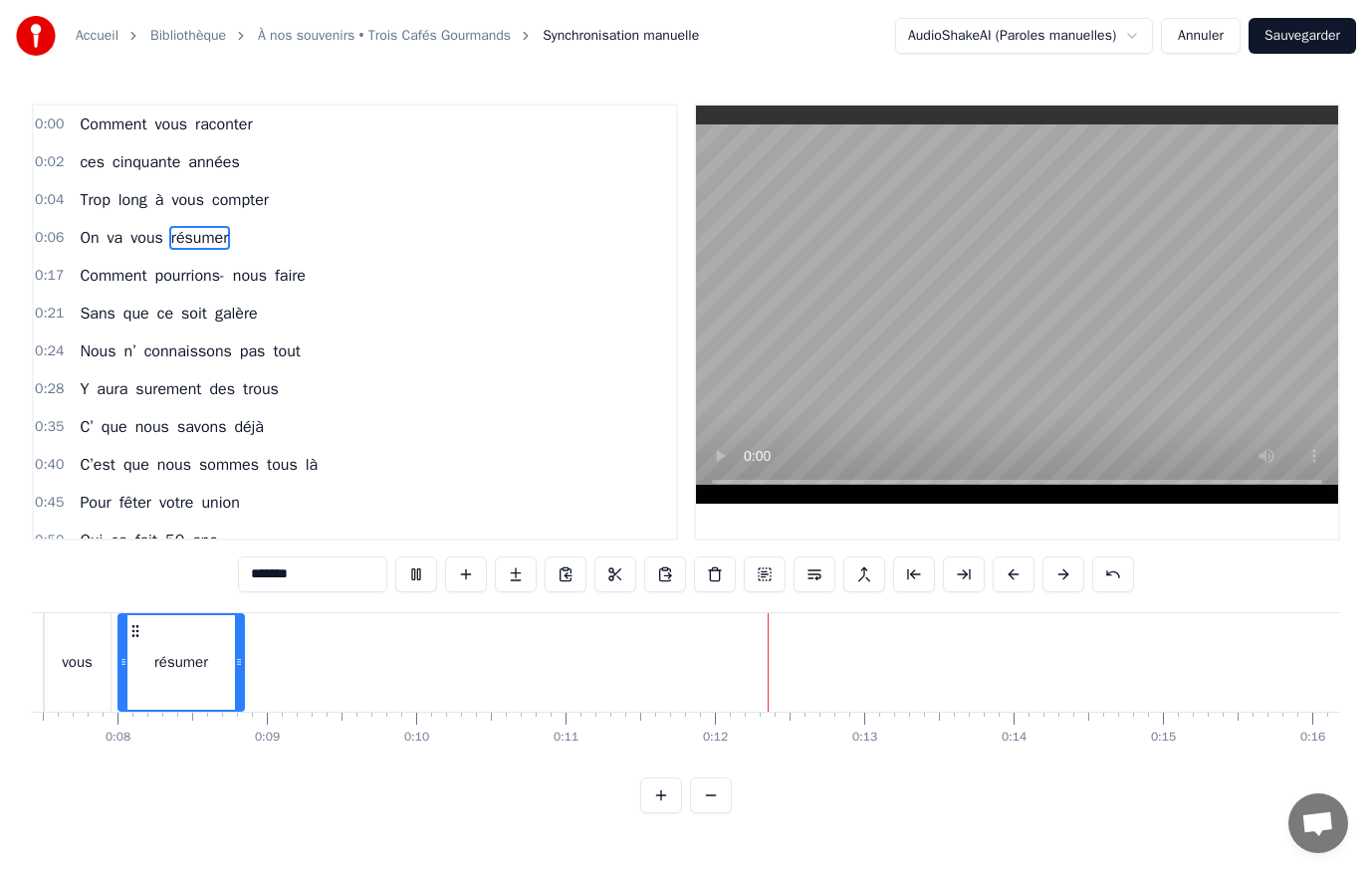 click 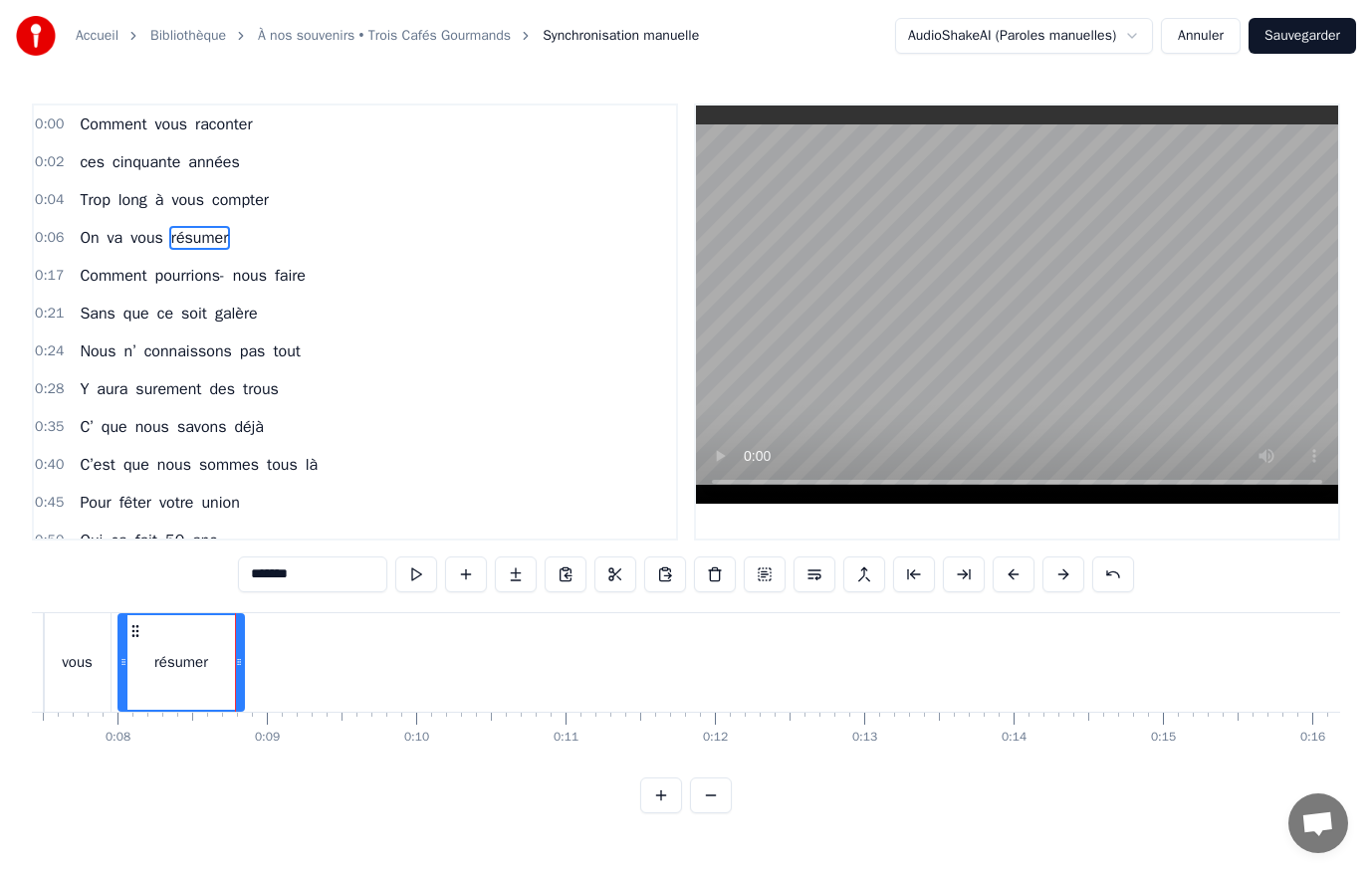 click on "0:40 C’est que nous sommes tous là" at bounding box center [354, 465] 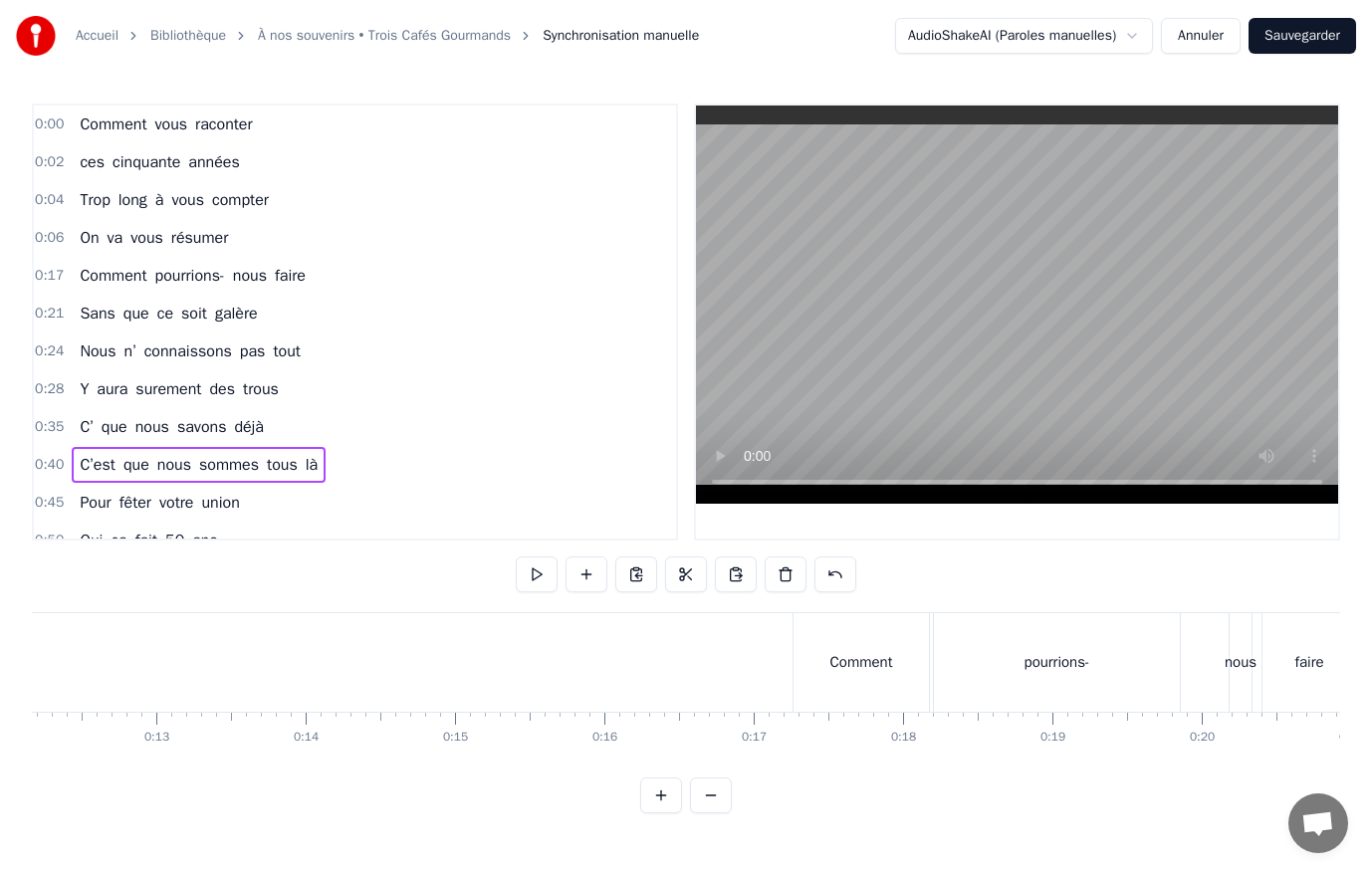 scroll, scrollTop: 0, scrollLeft: 1884, axis: horizontal 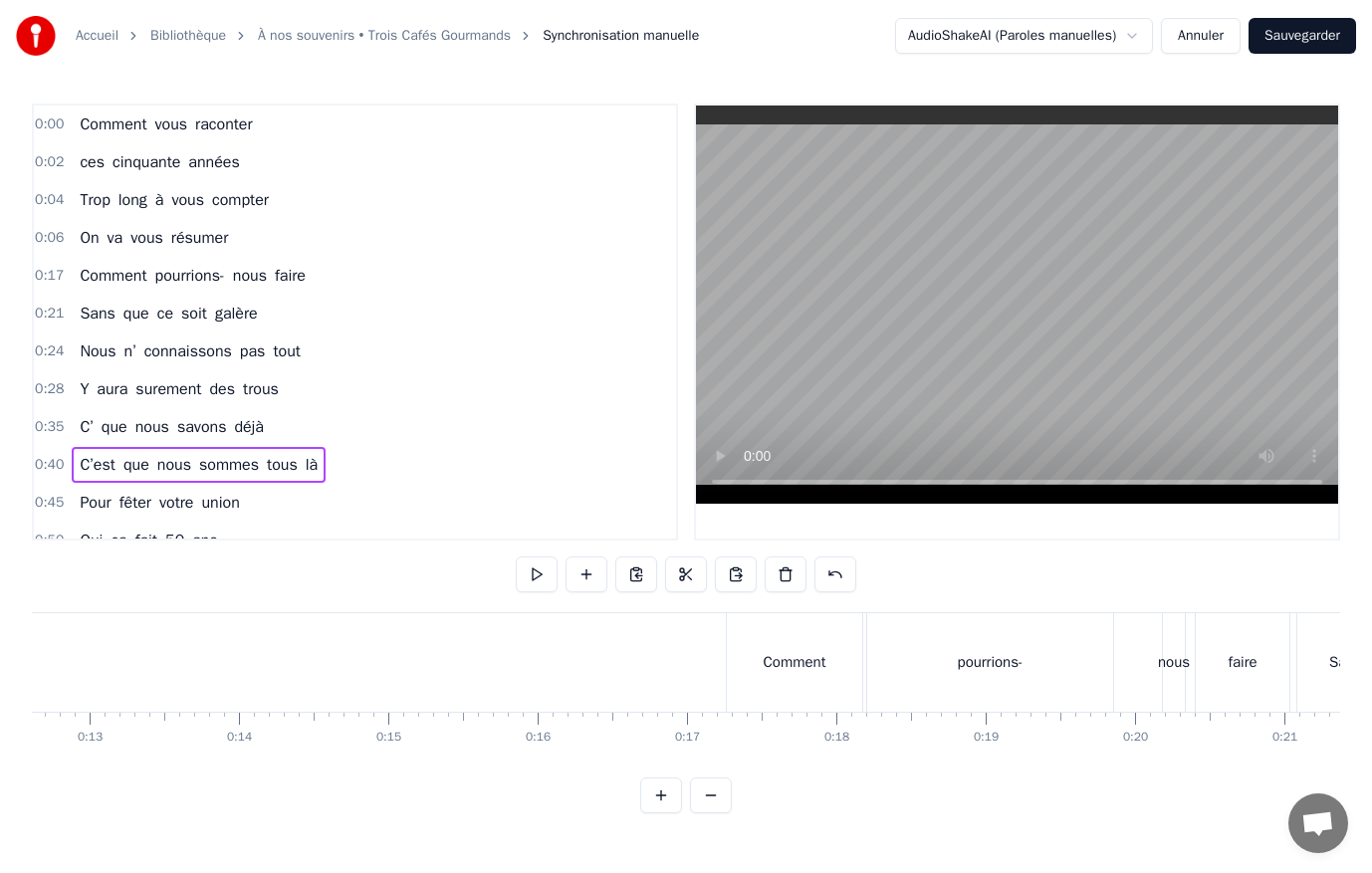 drag, startPoint x: 753, startPoint y: 641, endPoint x: 797, endPoint y: 658, distance: 47.169906 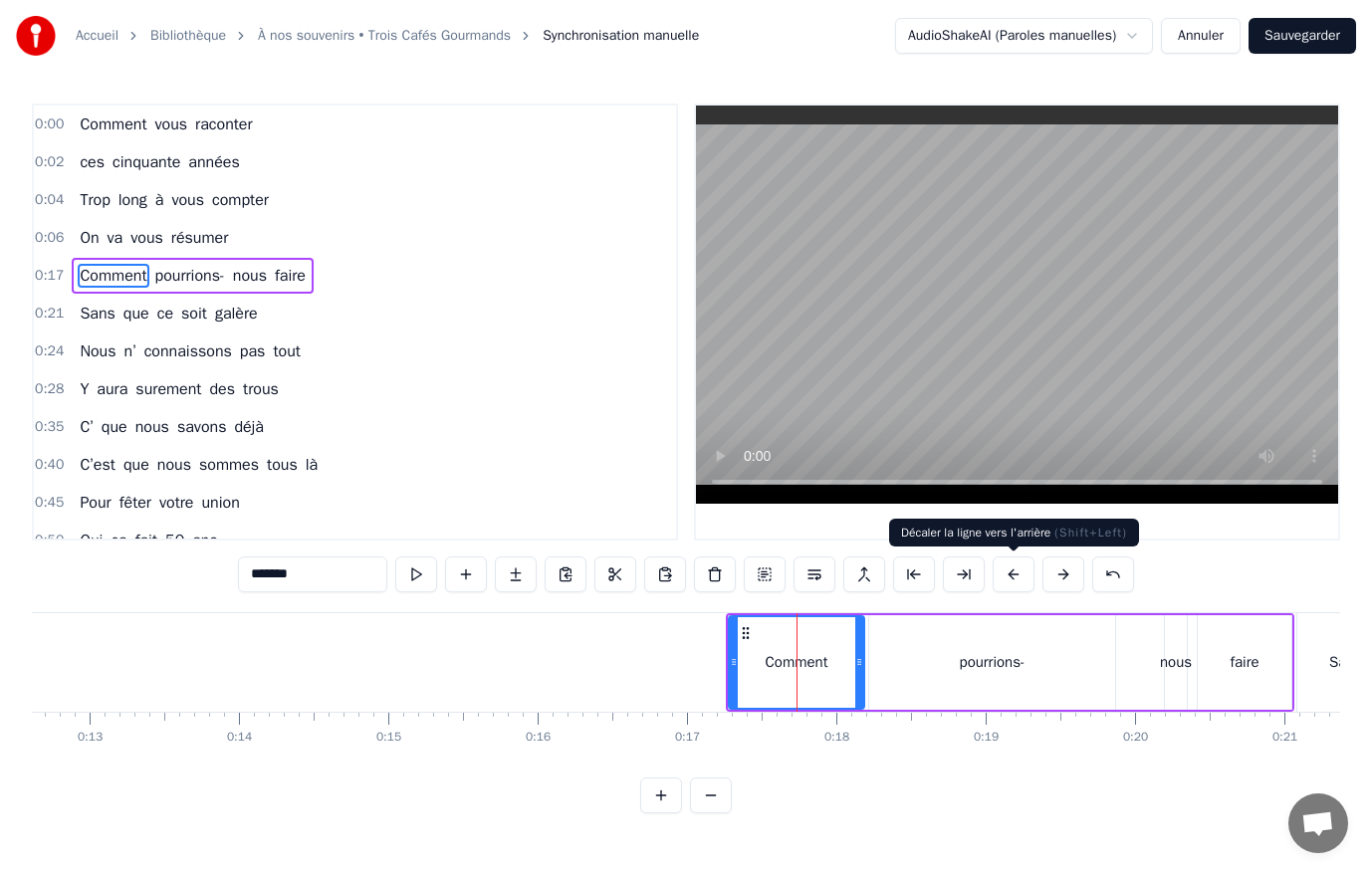 click at bounding box center (1014, 574) 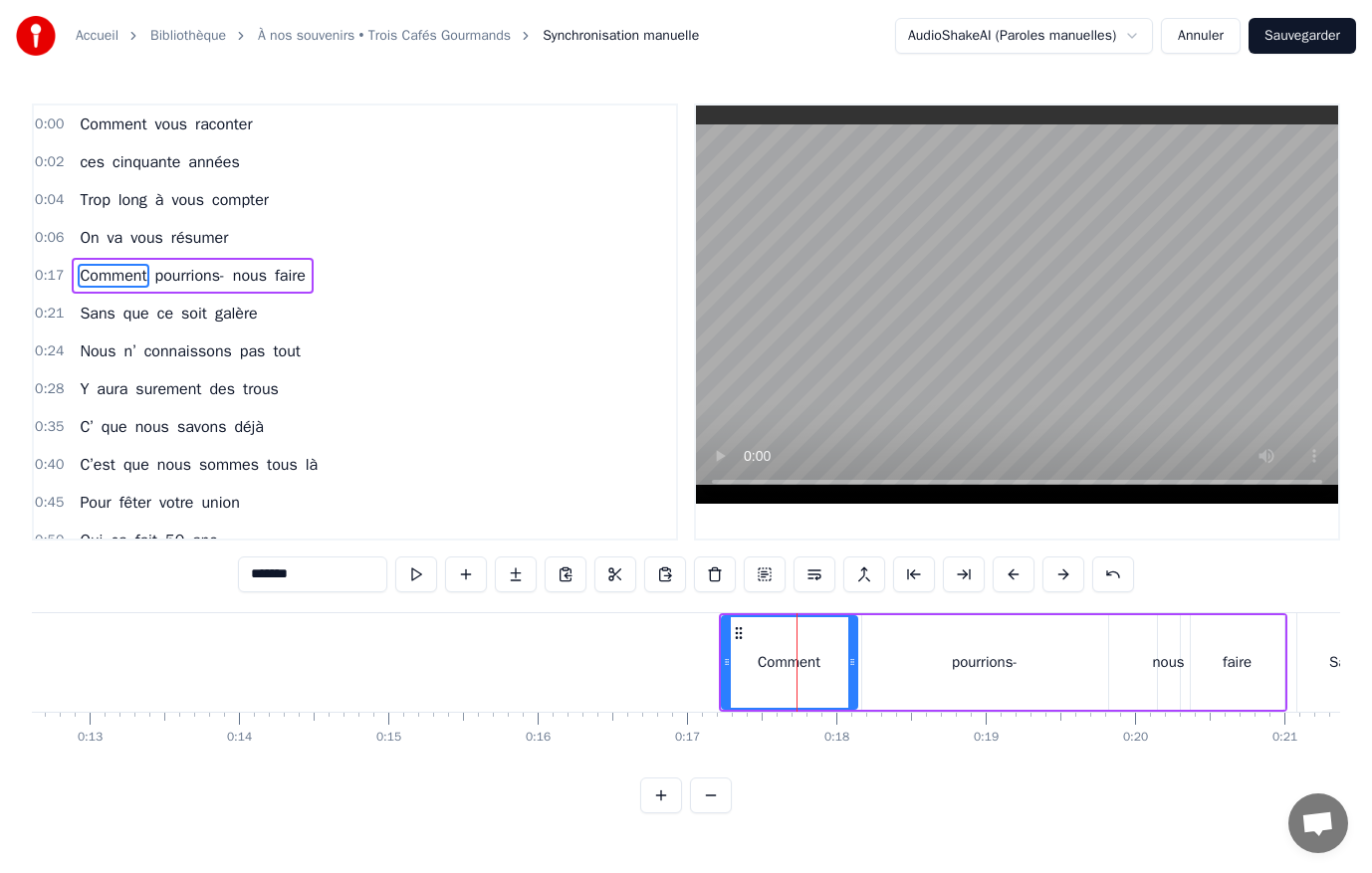 click at bounding box center (1014, 574) 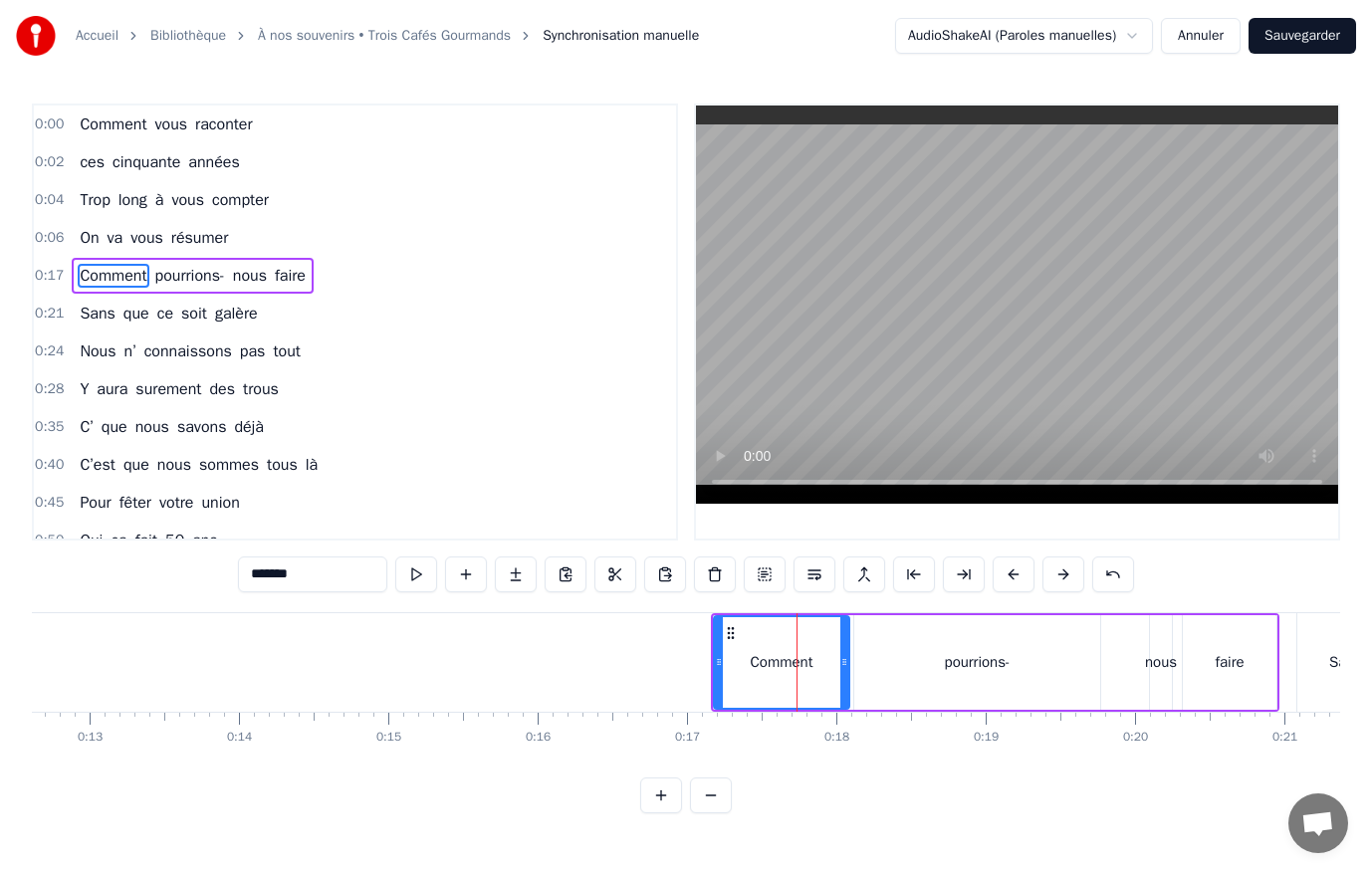 click at bounding box center (1014, 574) 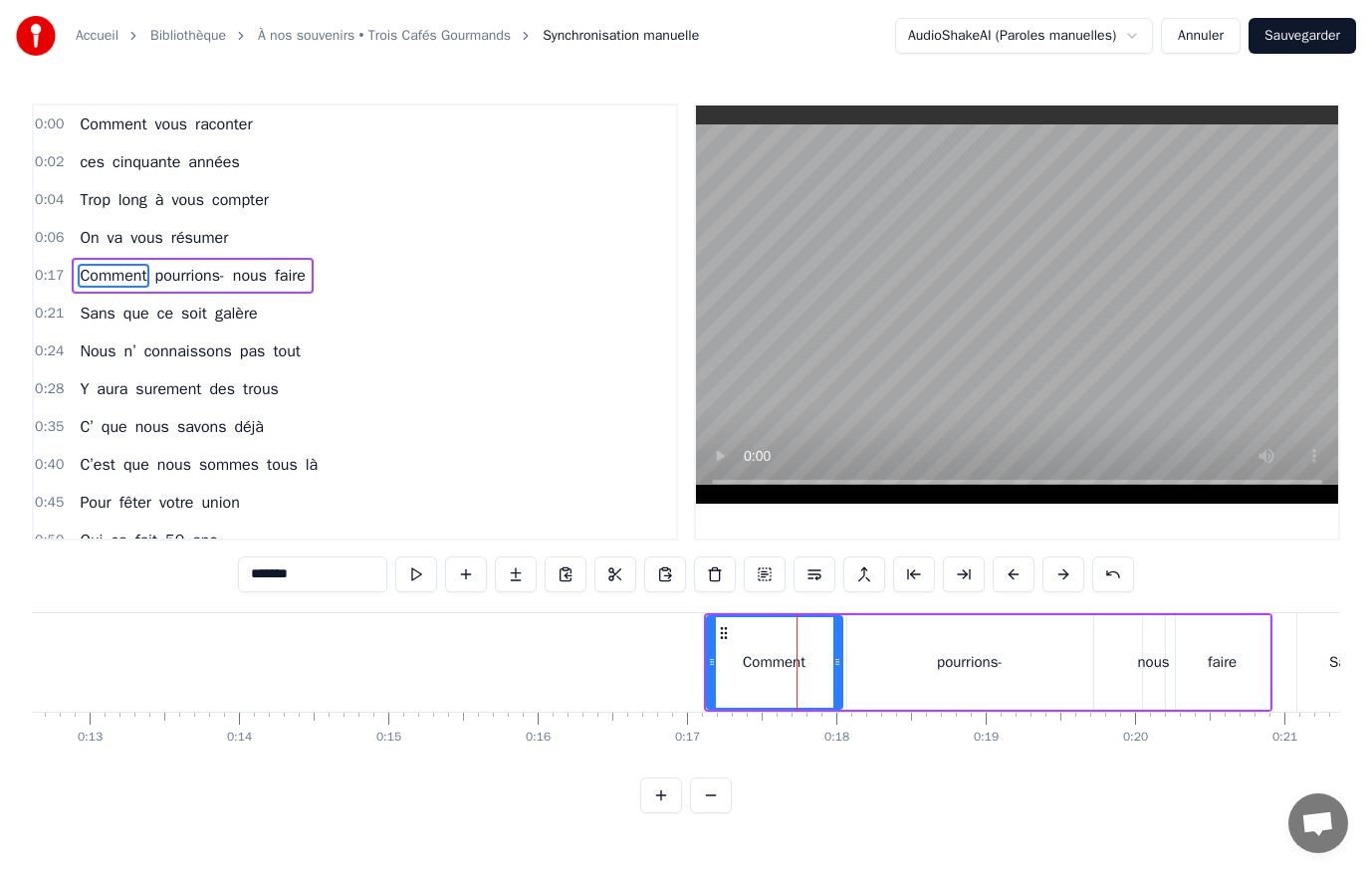 click at bounding box center (1014, 574) 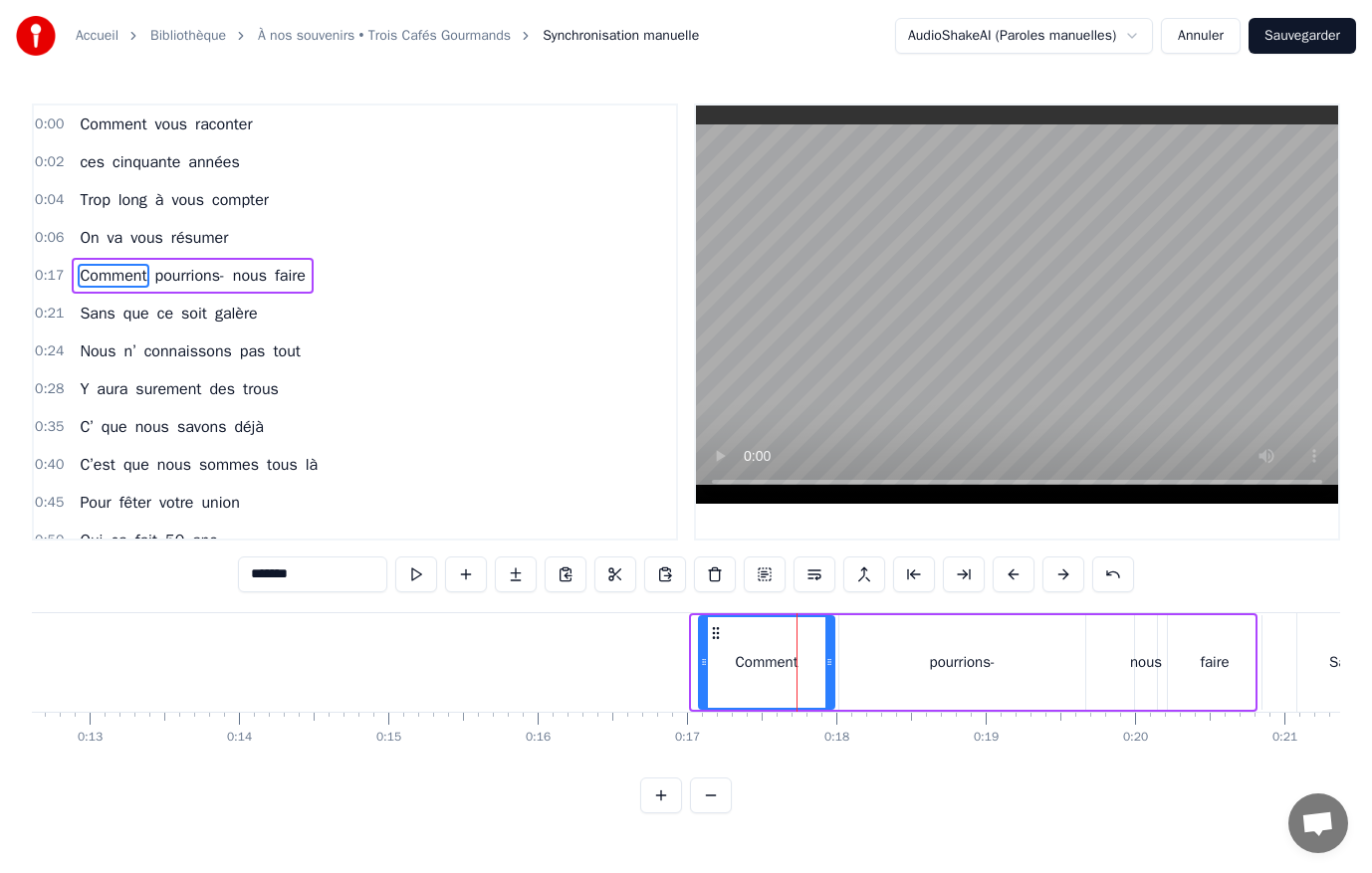 click at bounding box center (1014, 574) 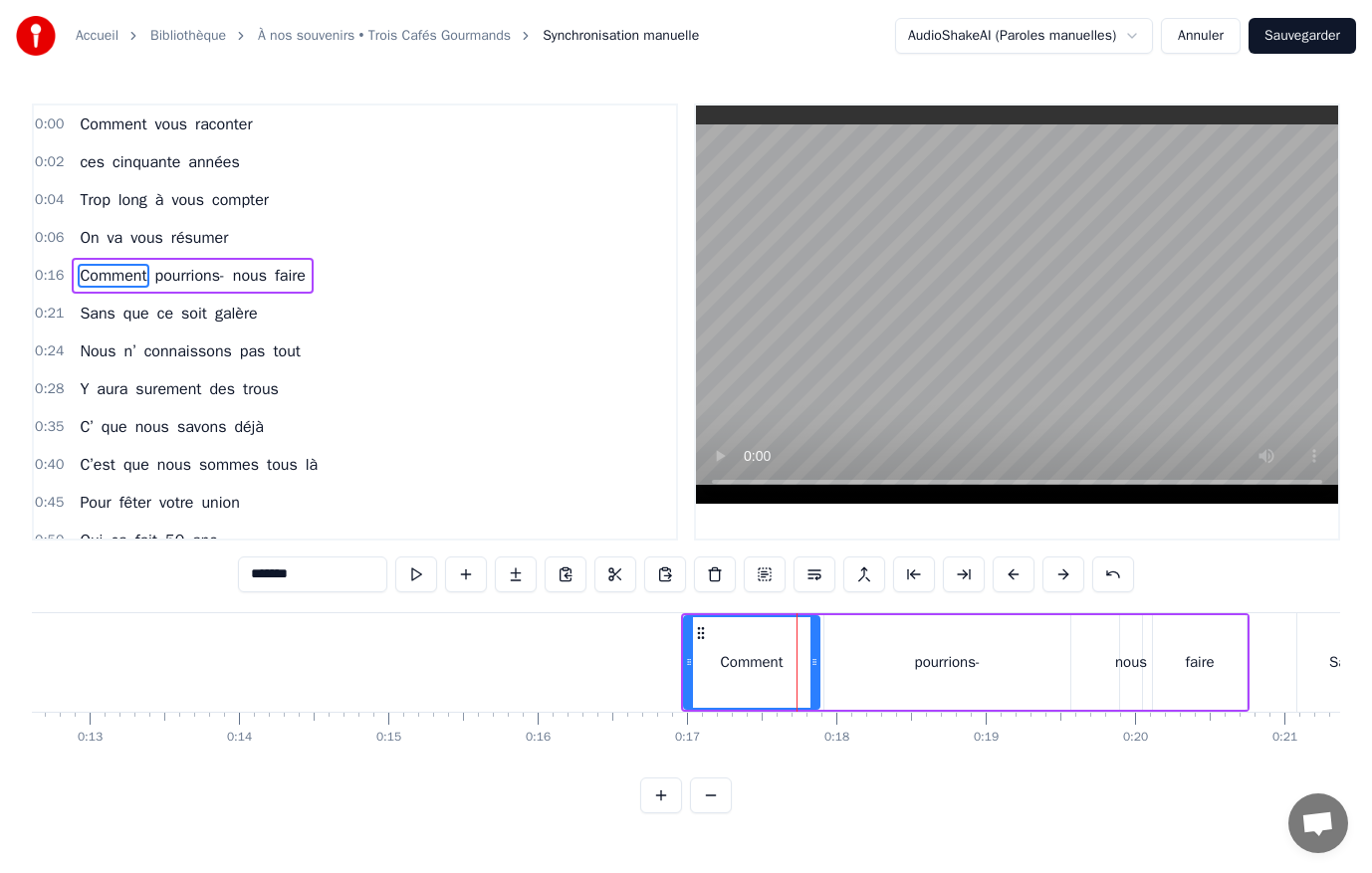 click at bounding box center [1014, 574] 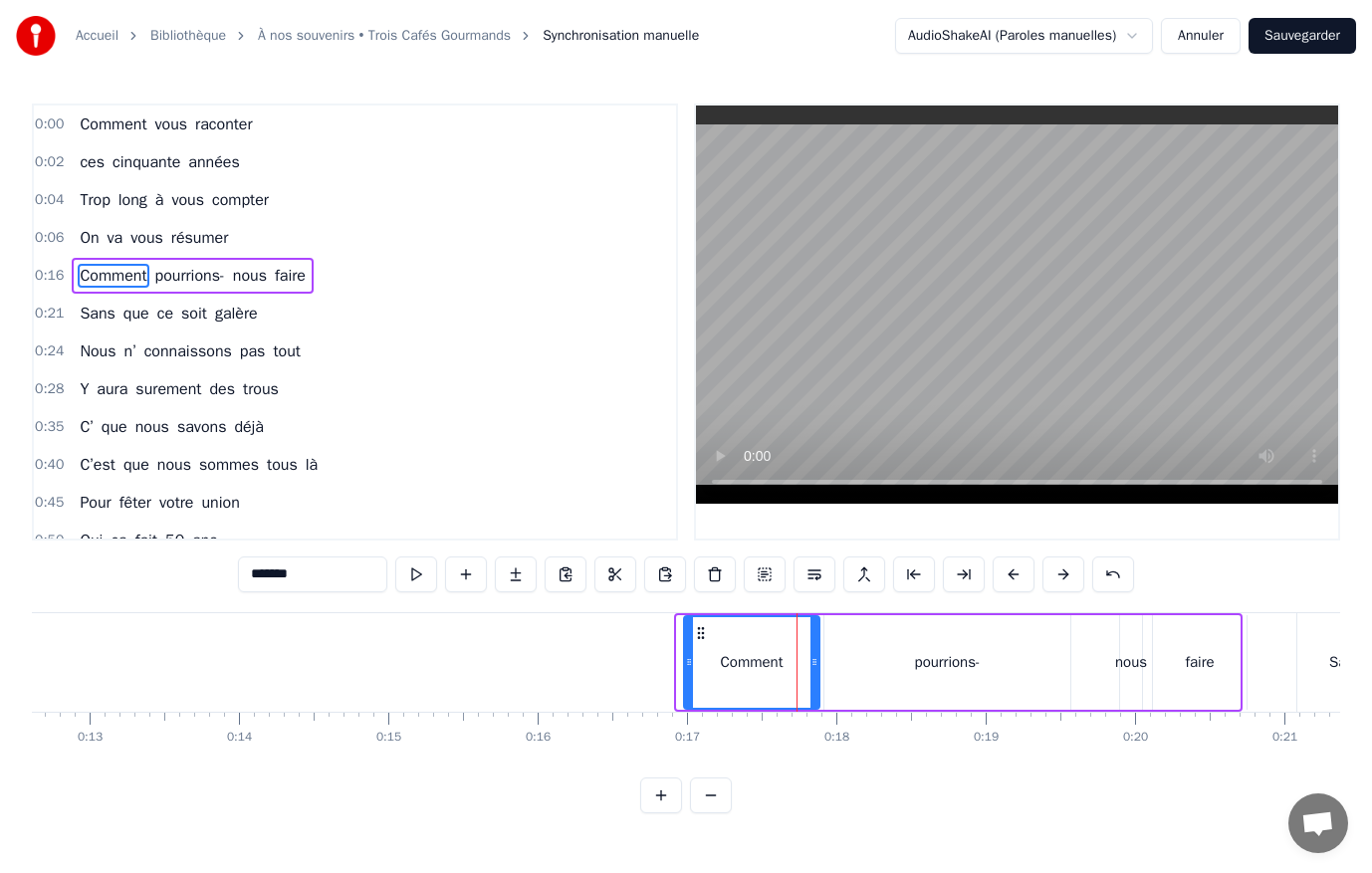 click at bounding box center [1014, 574] 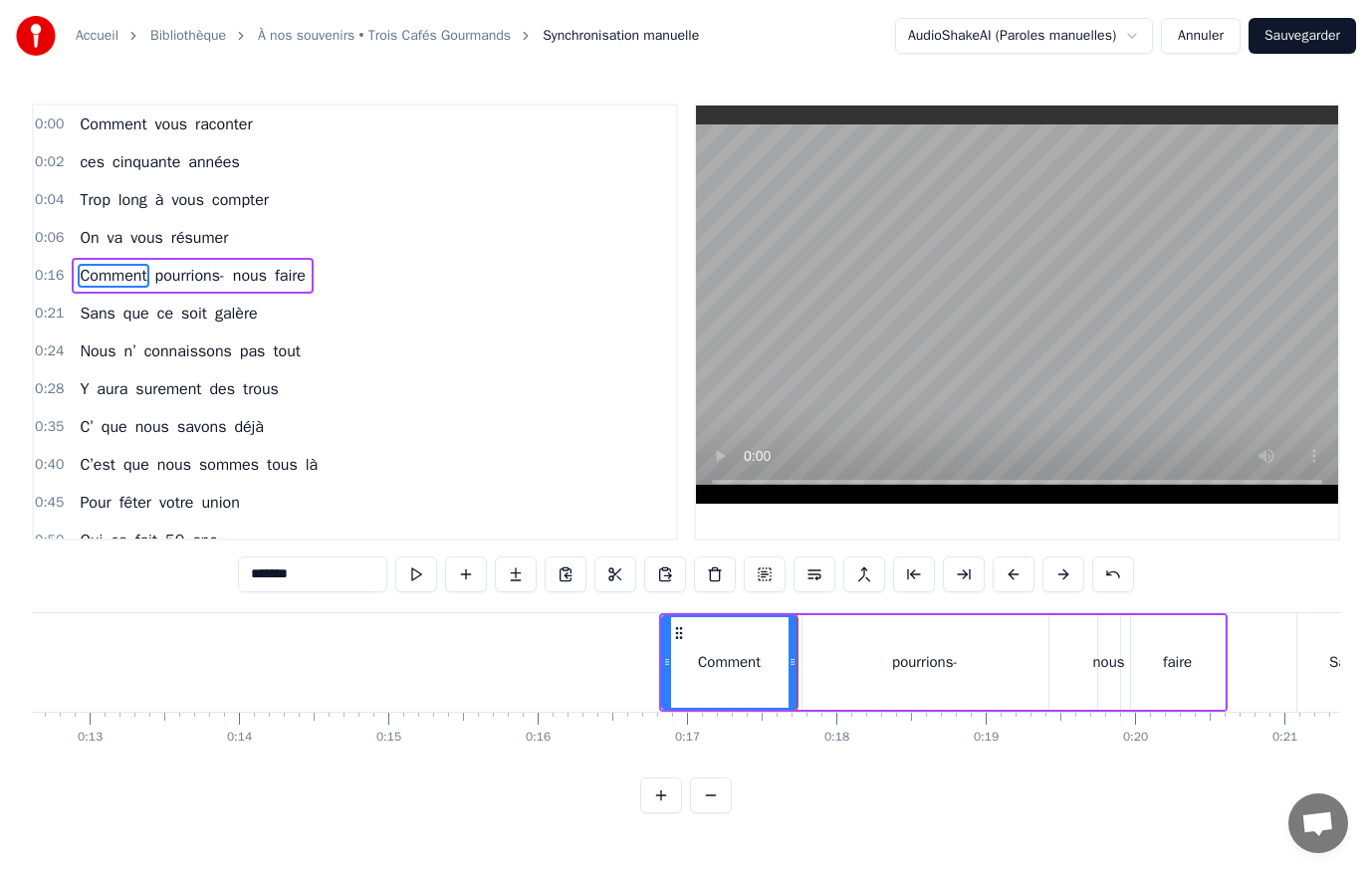 click at bounding box center [1014, 574] 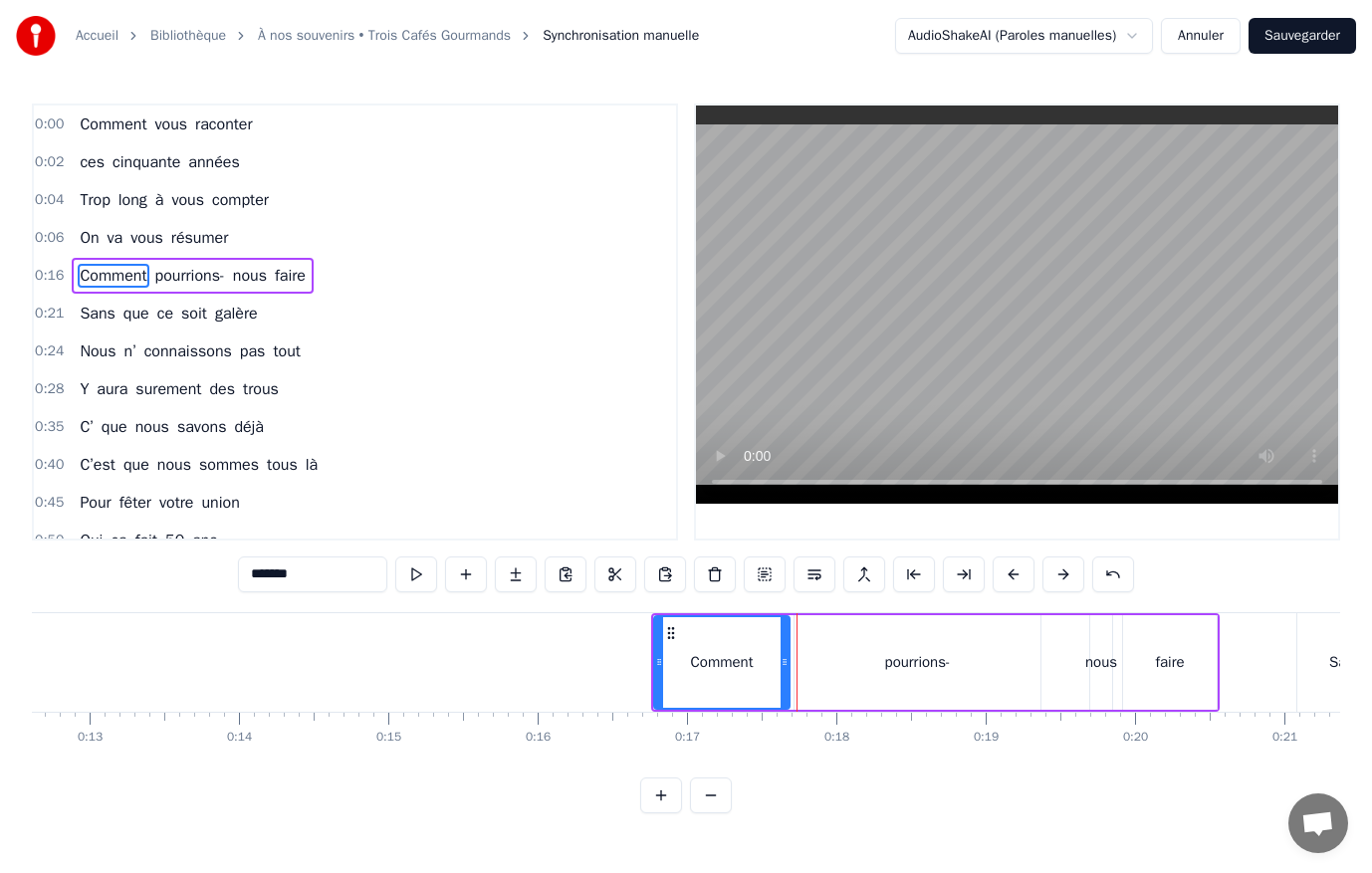 click at bounding box center [1014, 574] 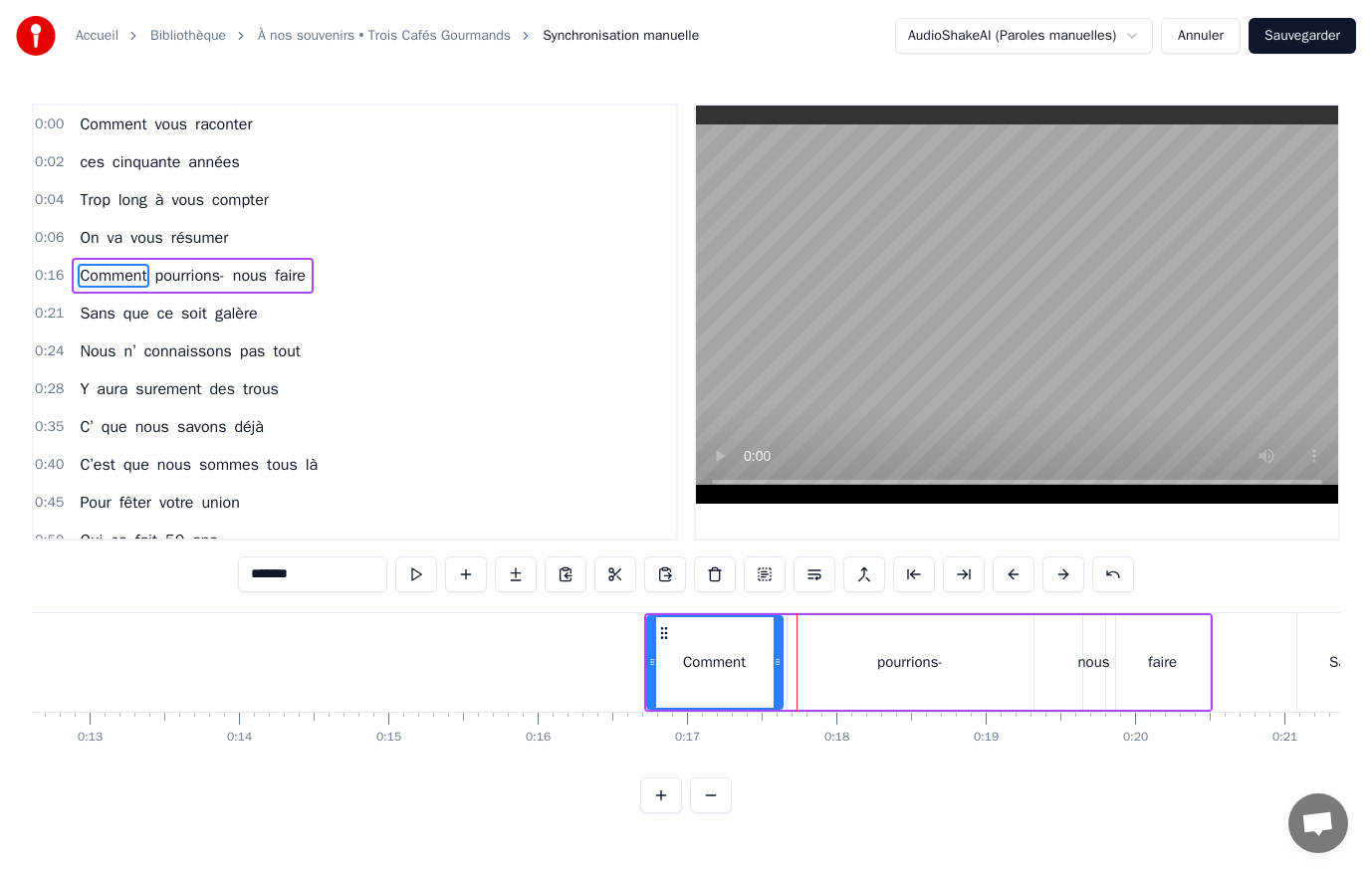click at bounding box center (1014, 574) 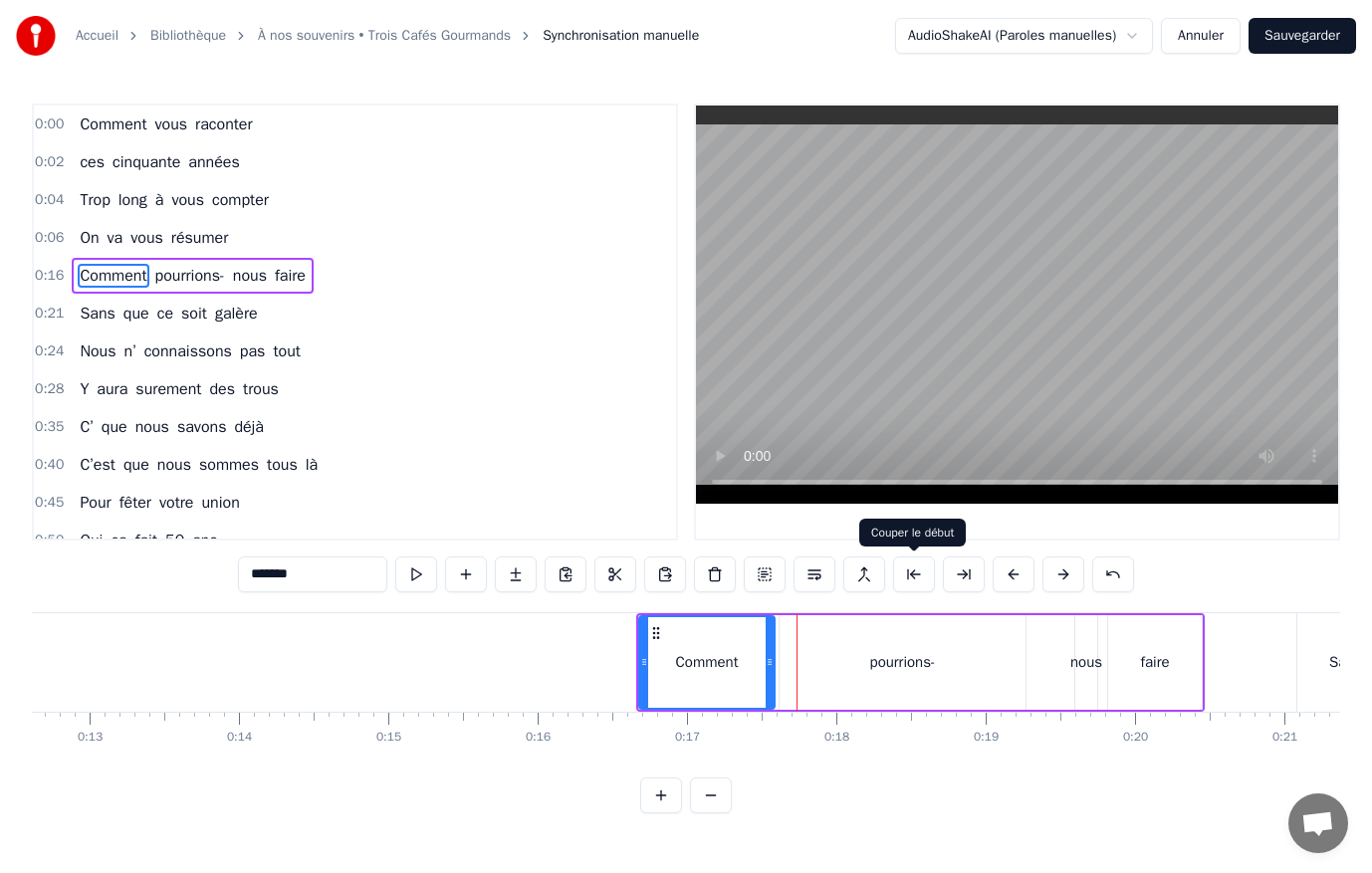click at bounding box center (914, 574) 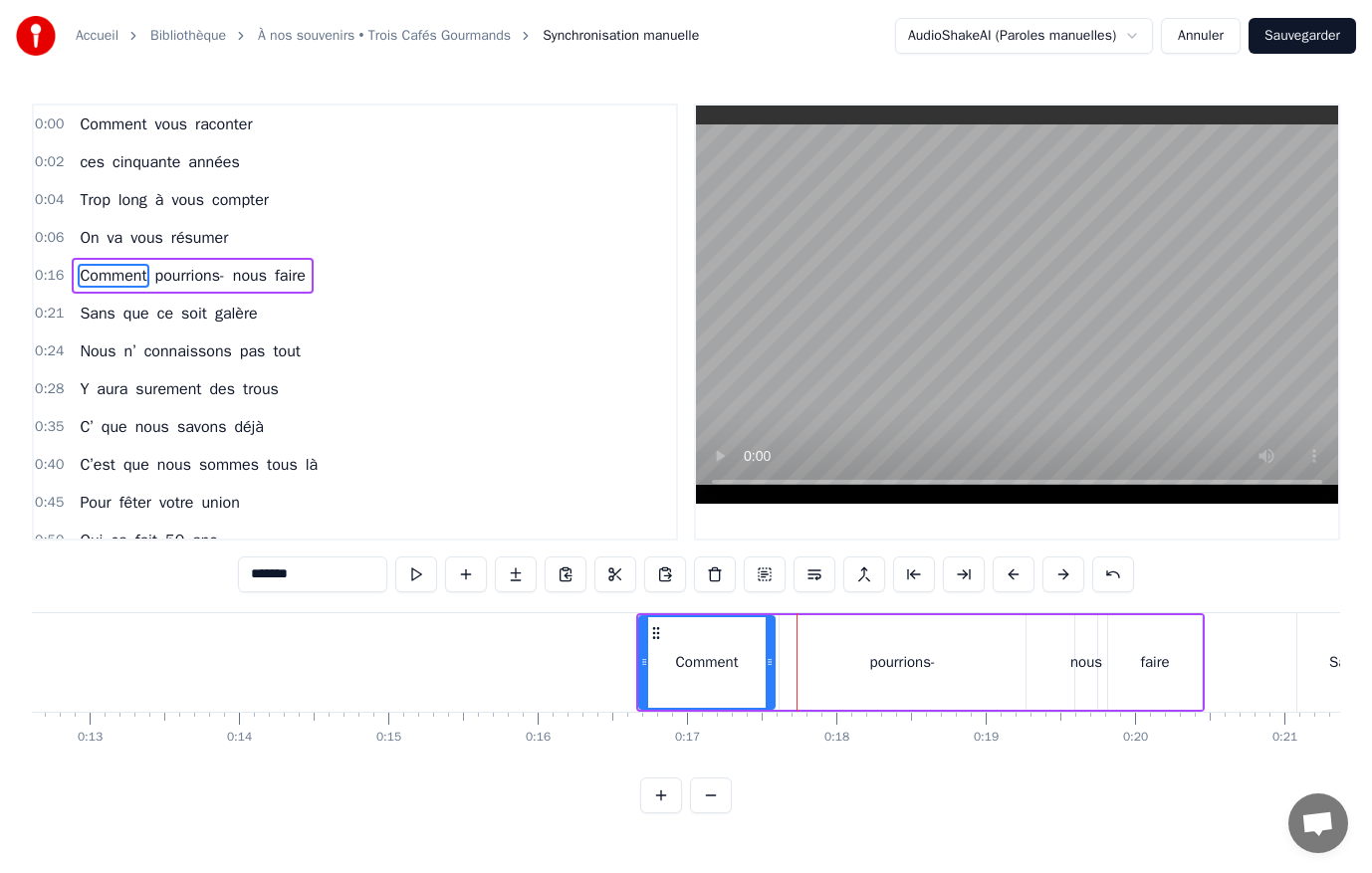 click at bounding box center [914, 574] 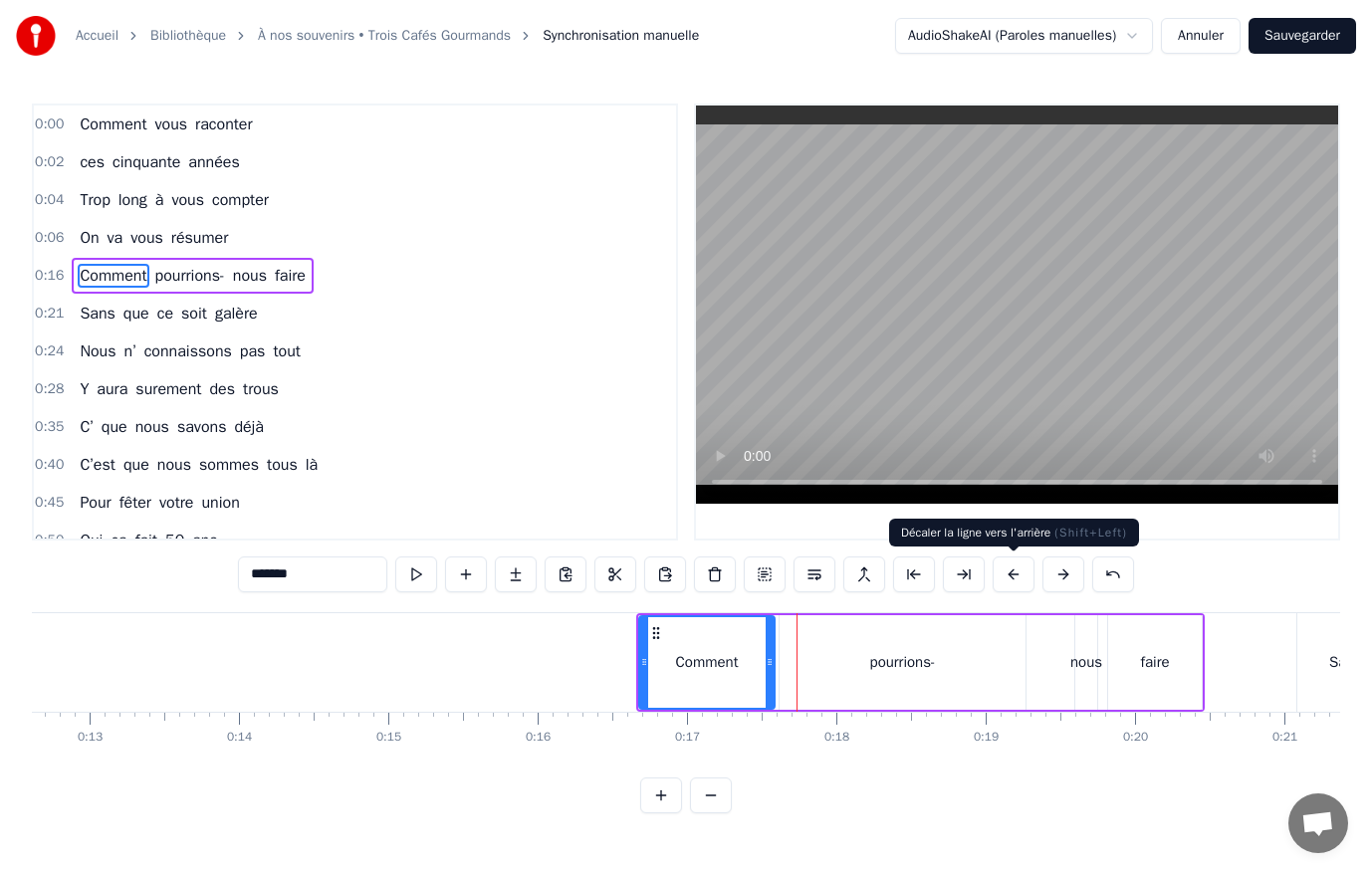 click at bounding box center (1014, 574) 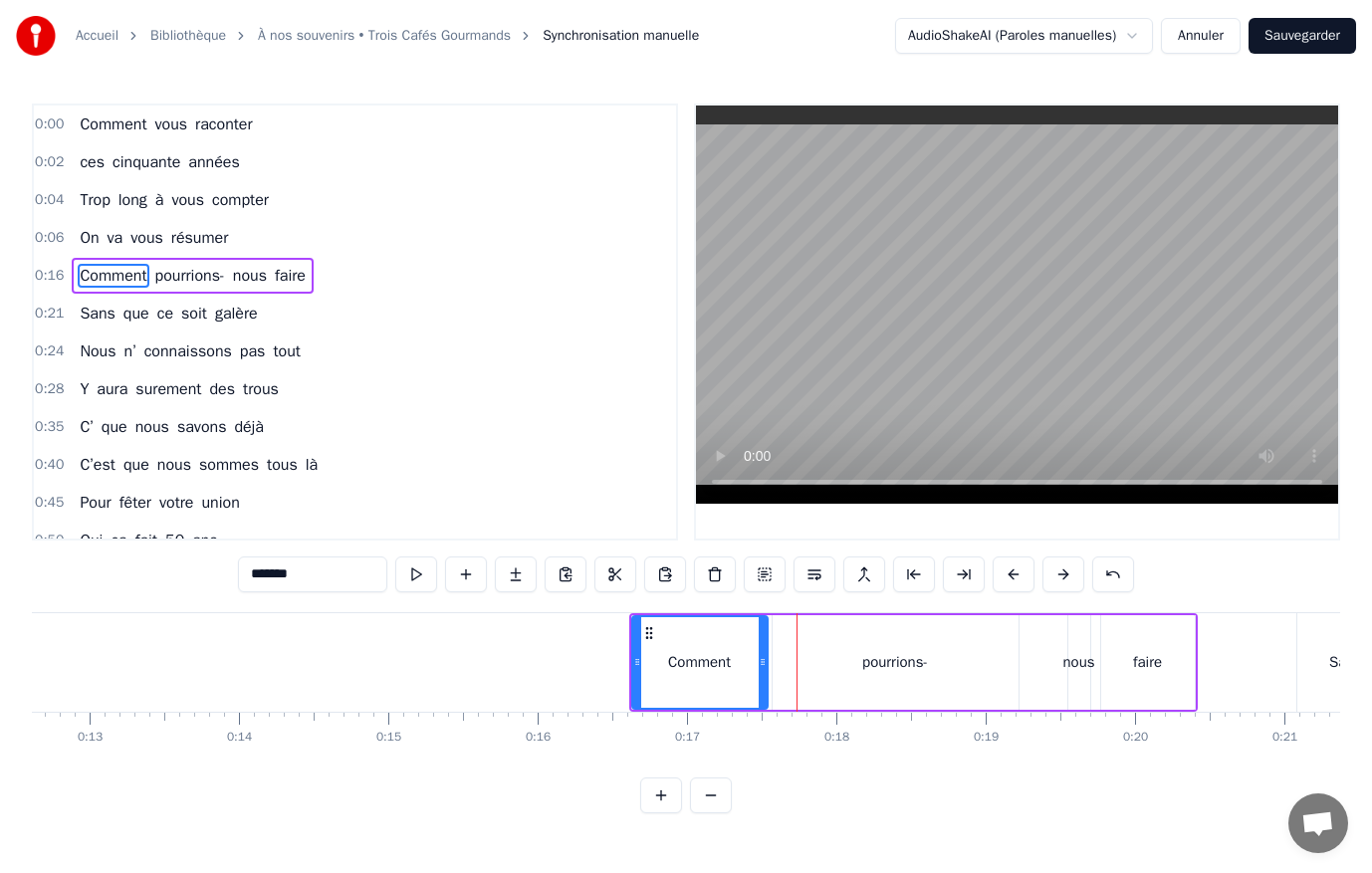 click at bounding box center (1014, 574) 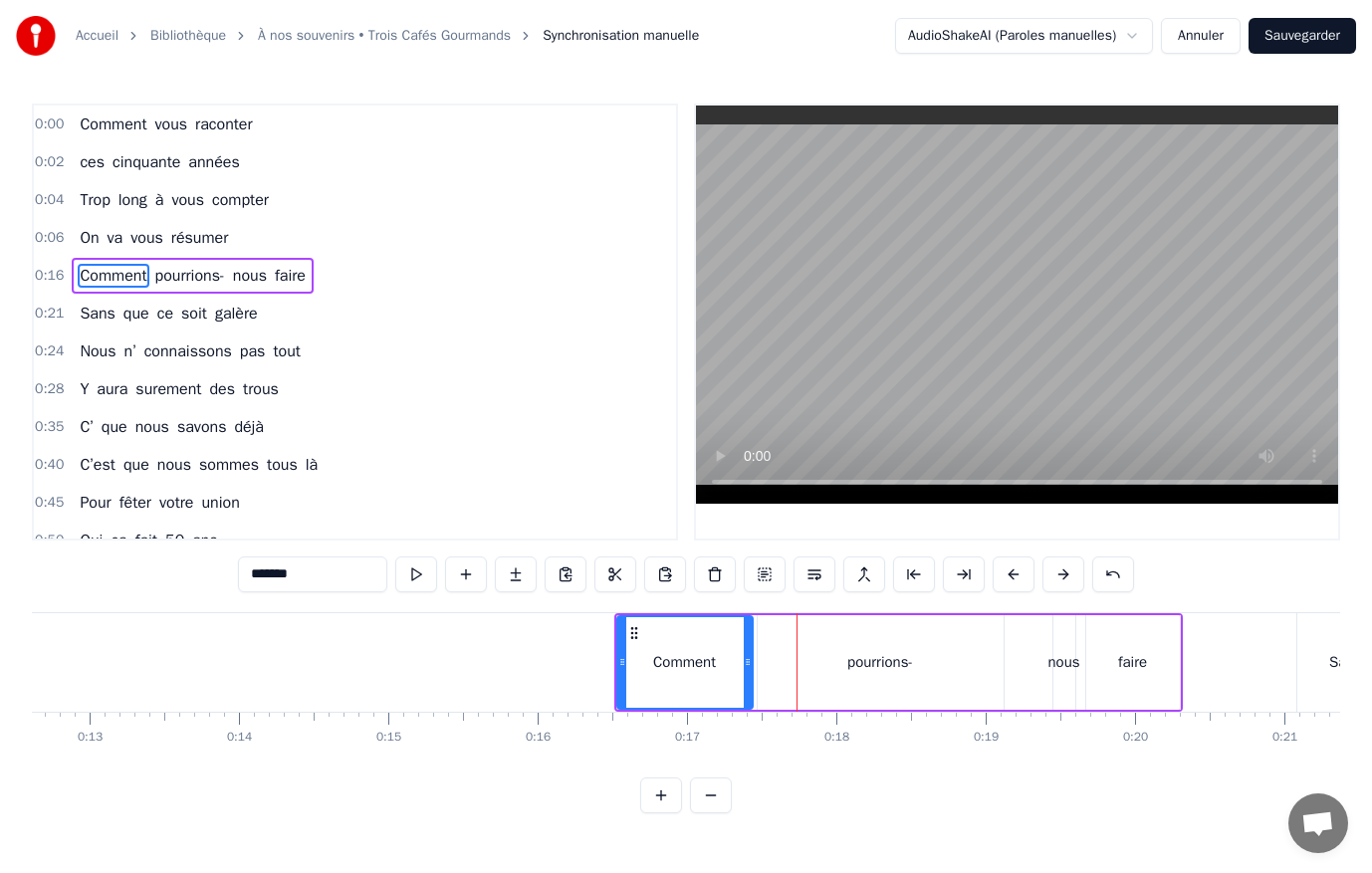 click at bounding box center [1014, 574] 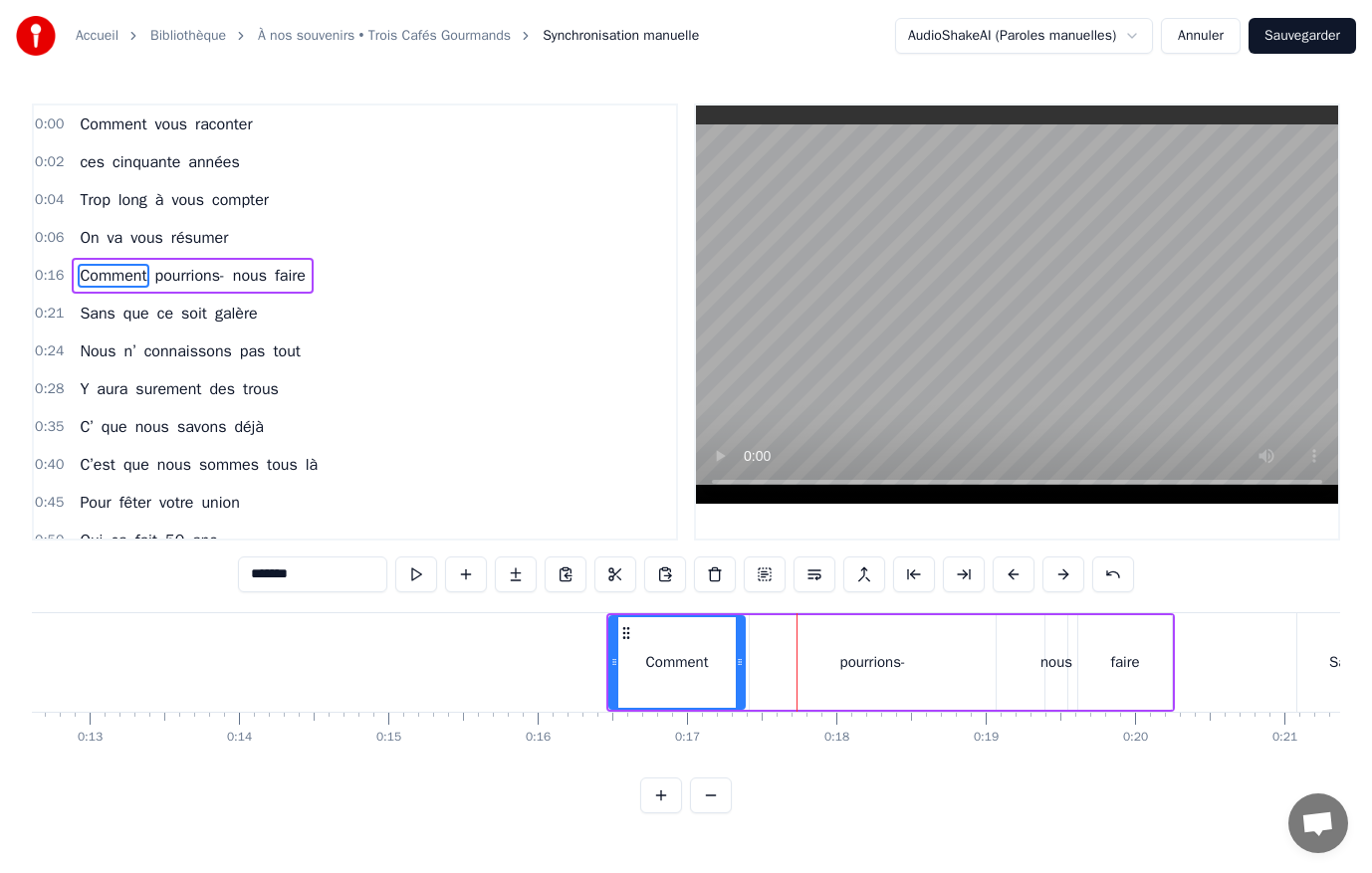 click at bounding box center (1014, 574) 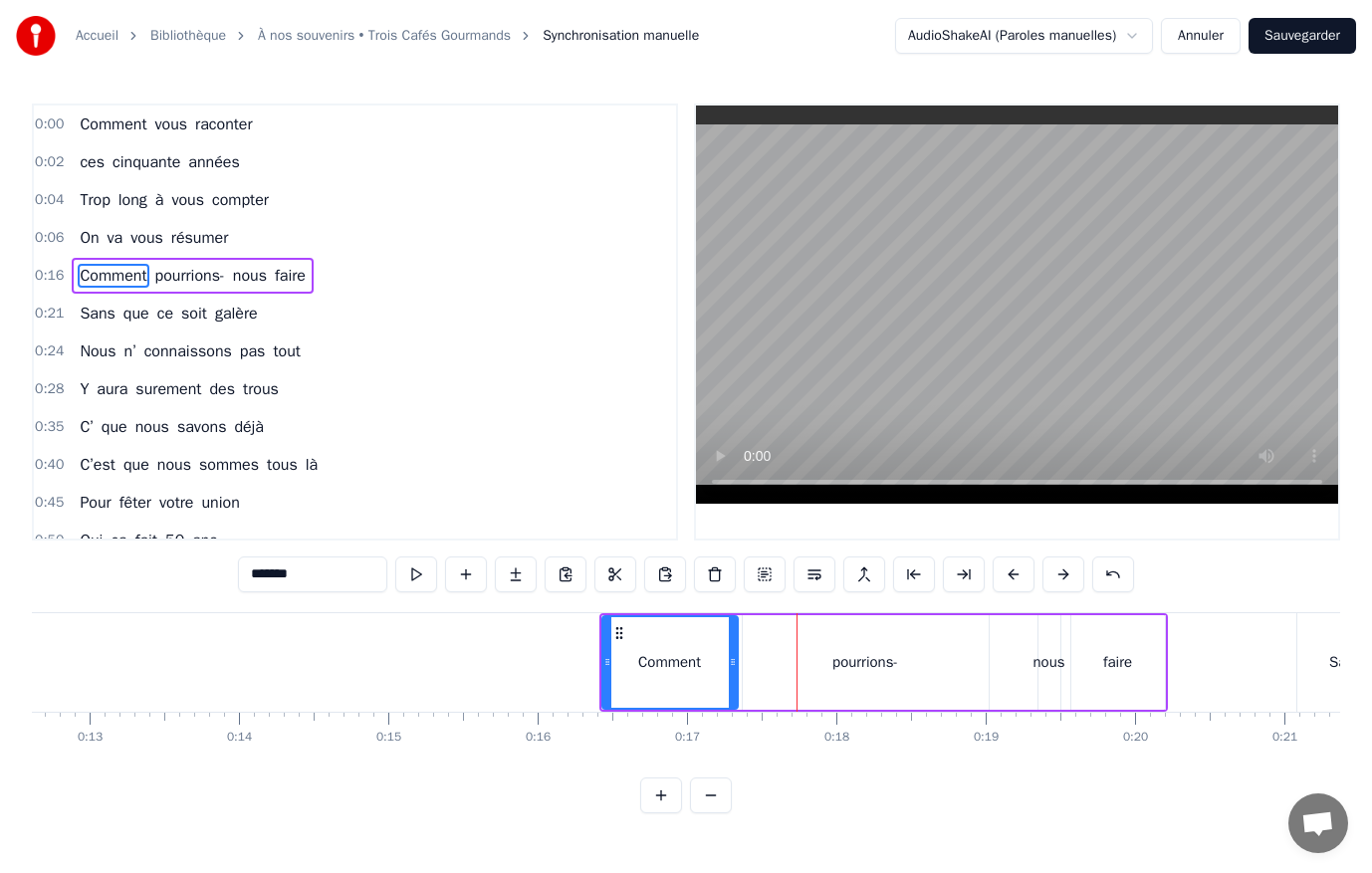 click at bounding box center (1014, 574) 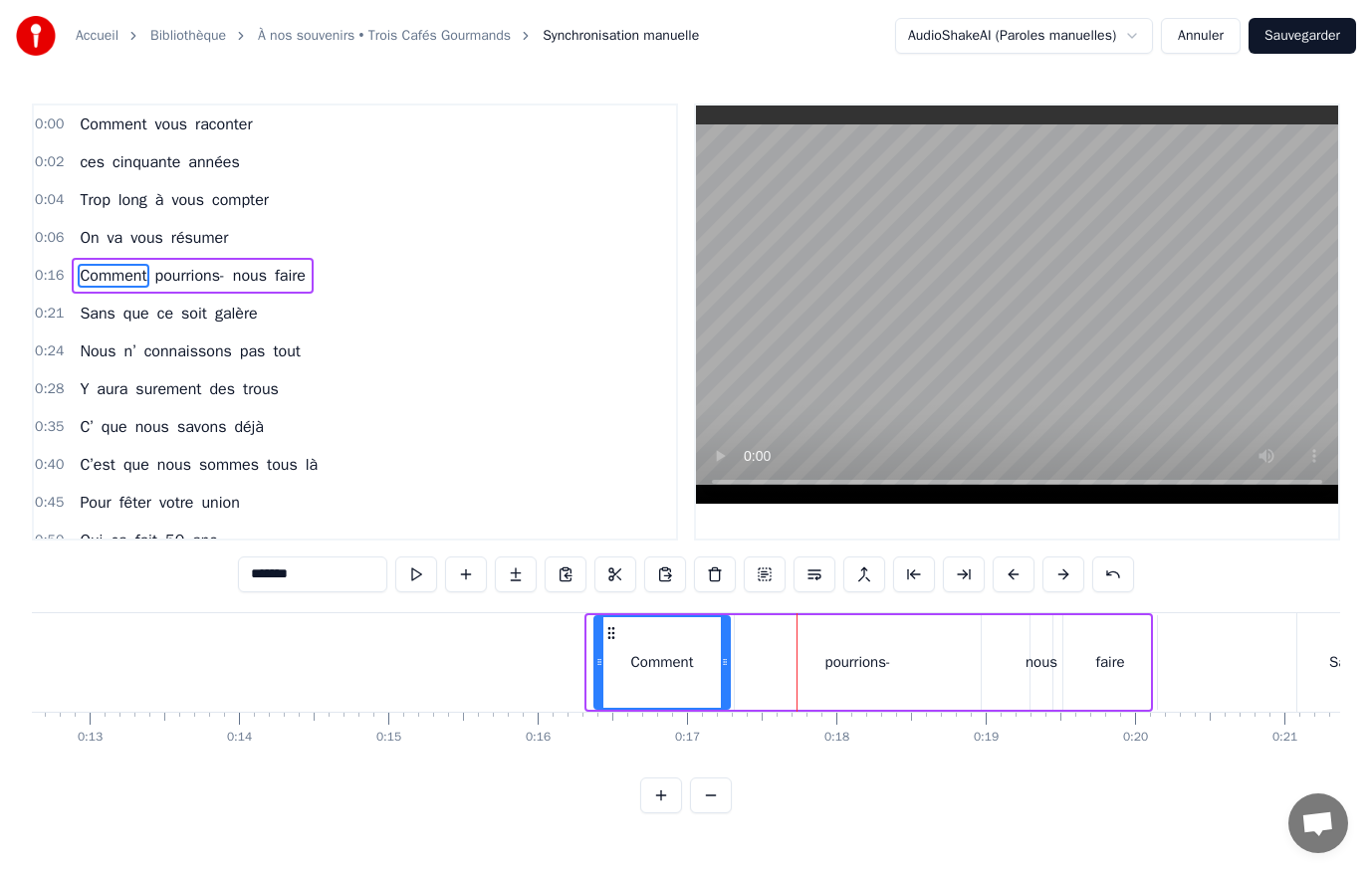 click at bounding box center [1014, 574] 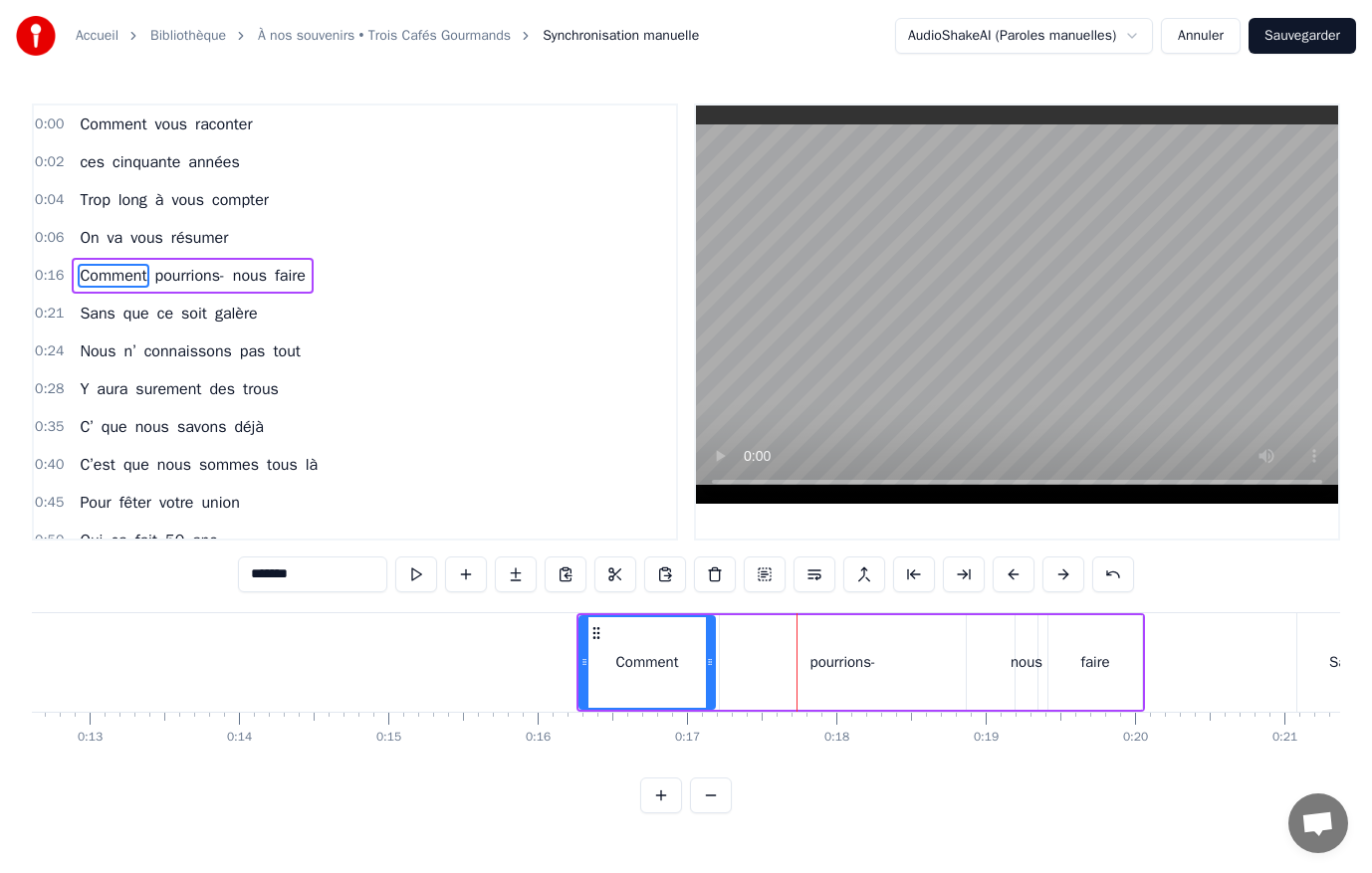 click at bounding box center (1014, 574) 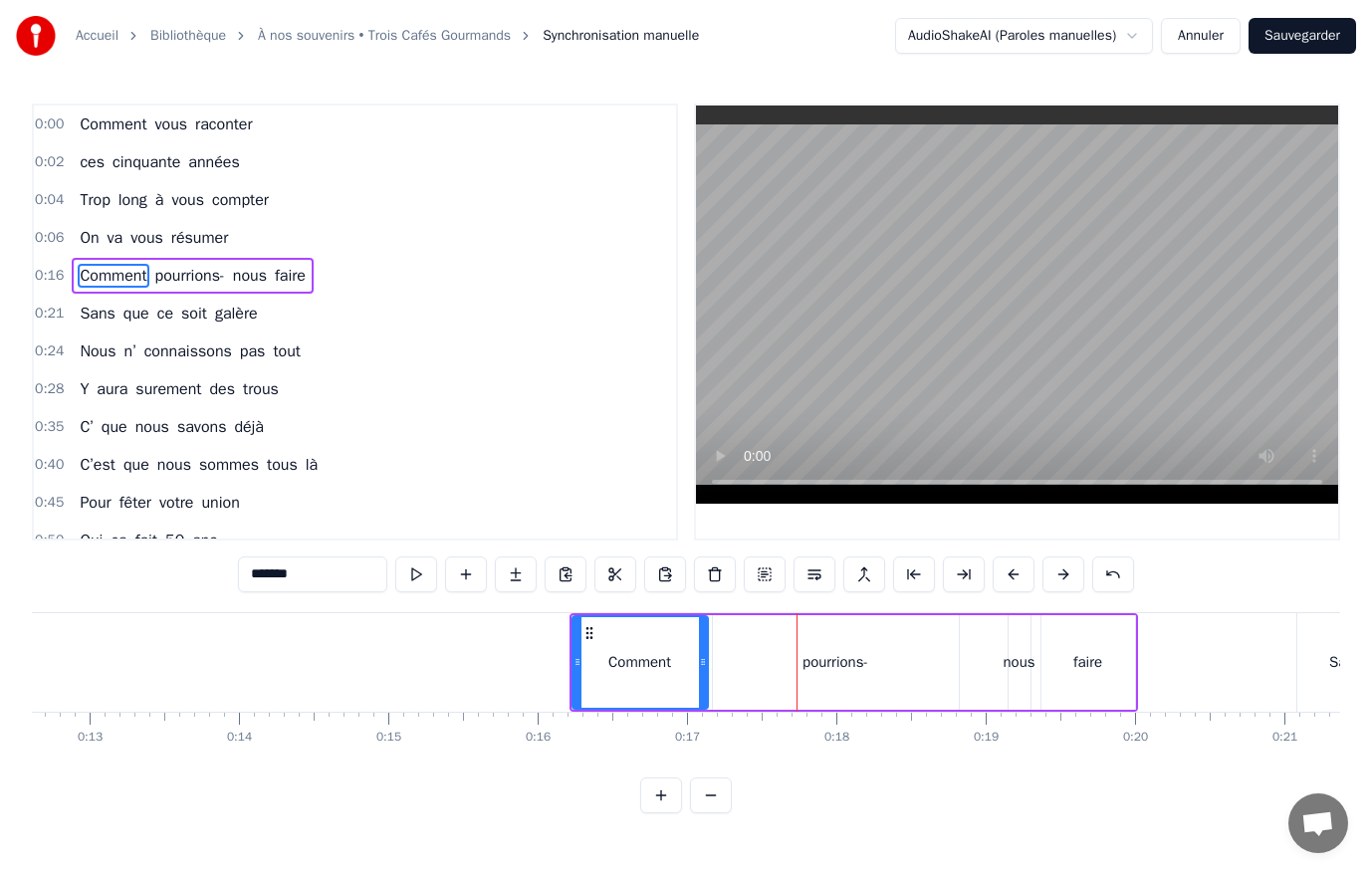click at bounding box center [1014, 574] 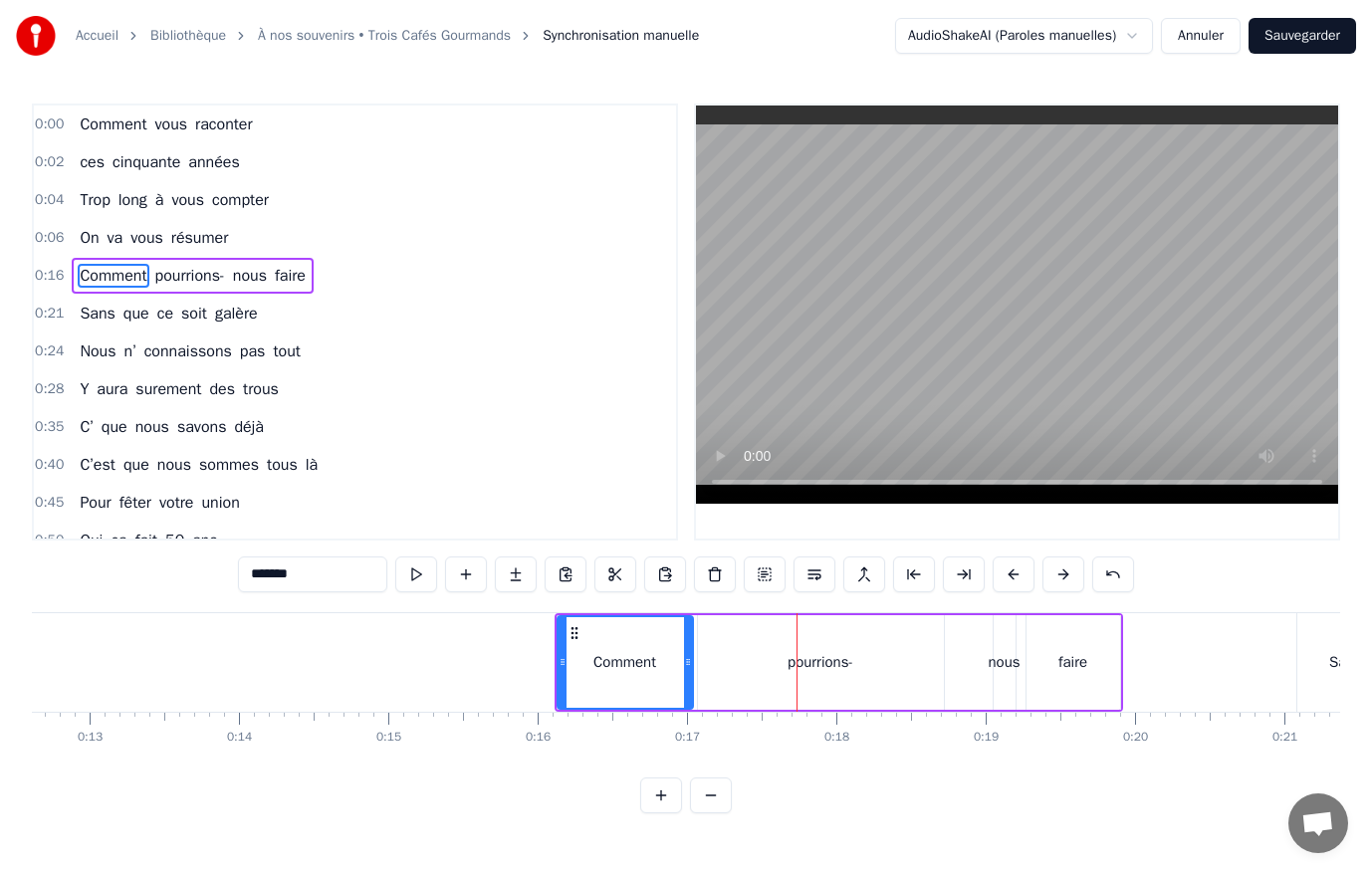 click at bounding box center [1014, 574] 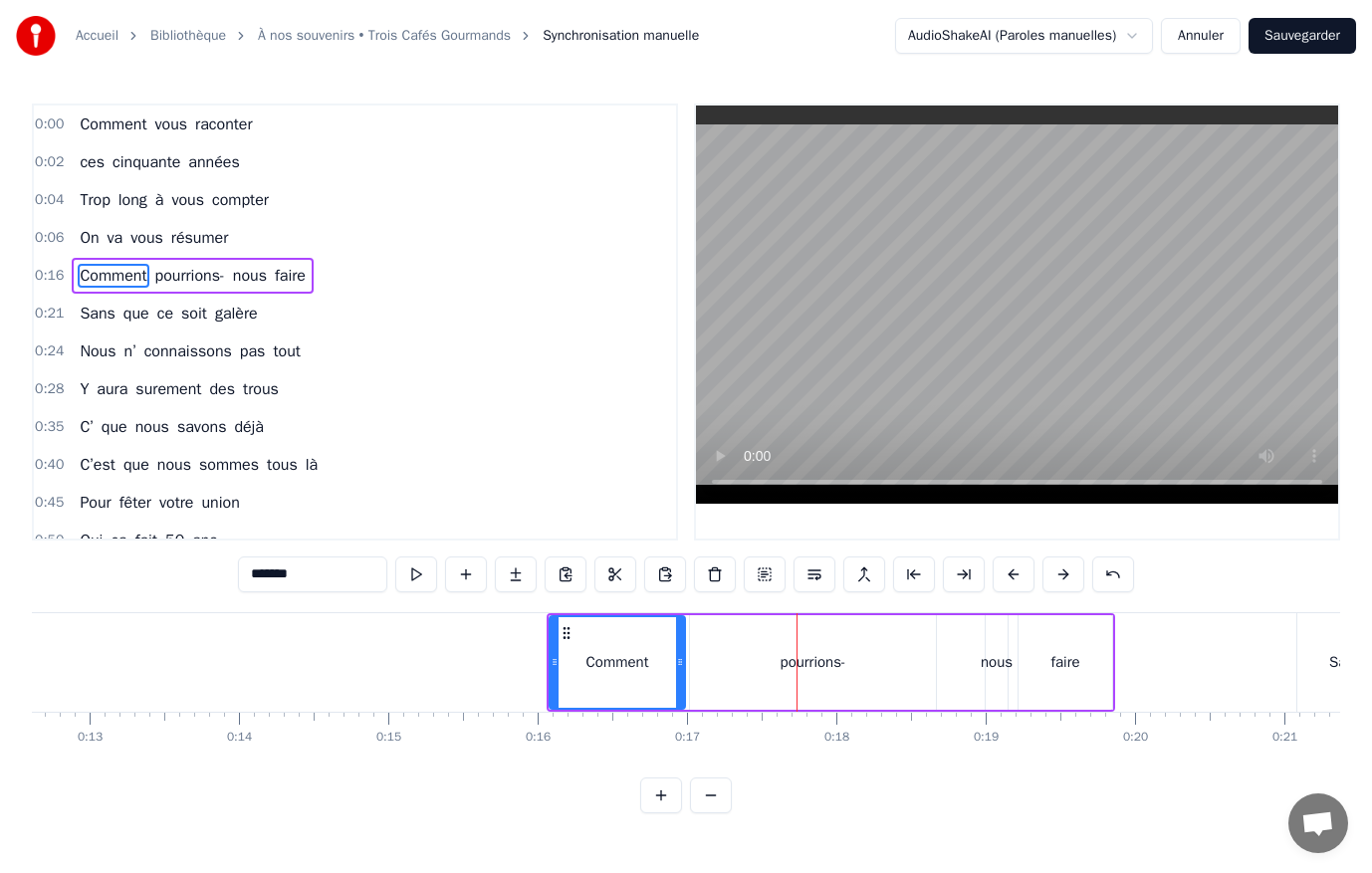 click at bounding box center [1014, 574] 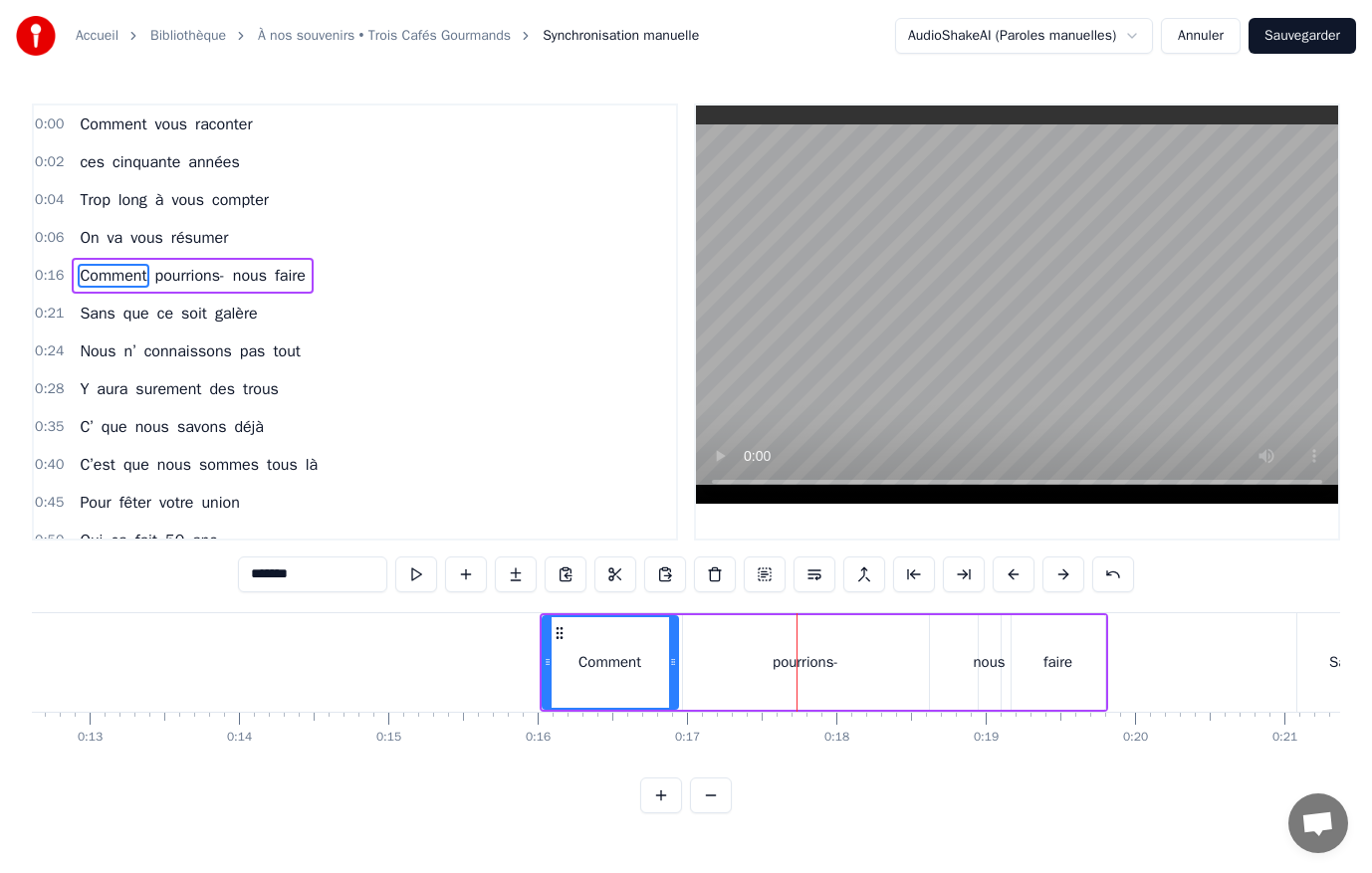 click at bounding box center (1014, 574) 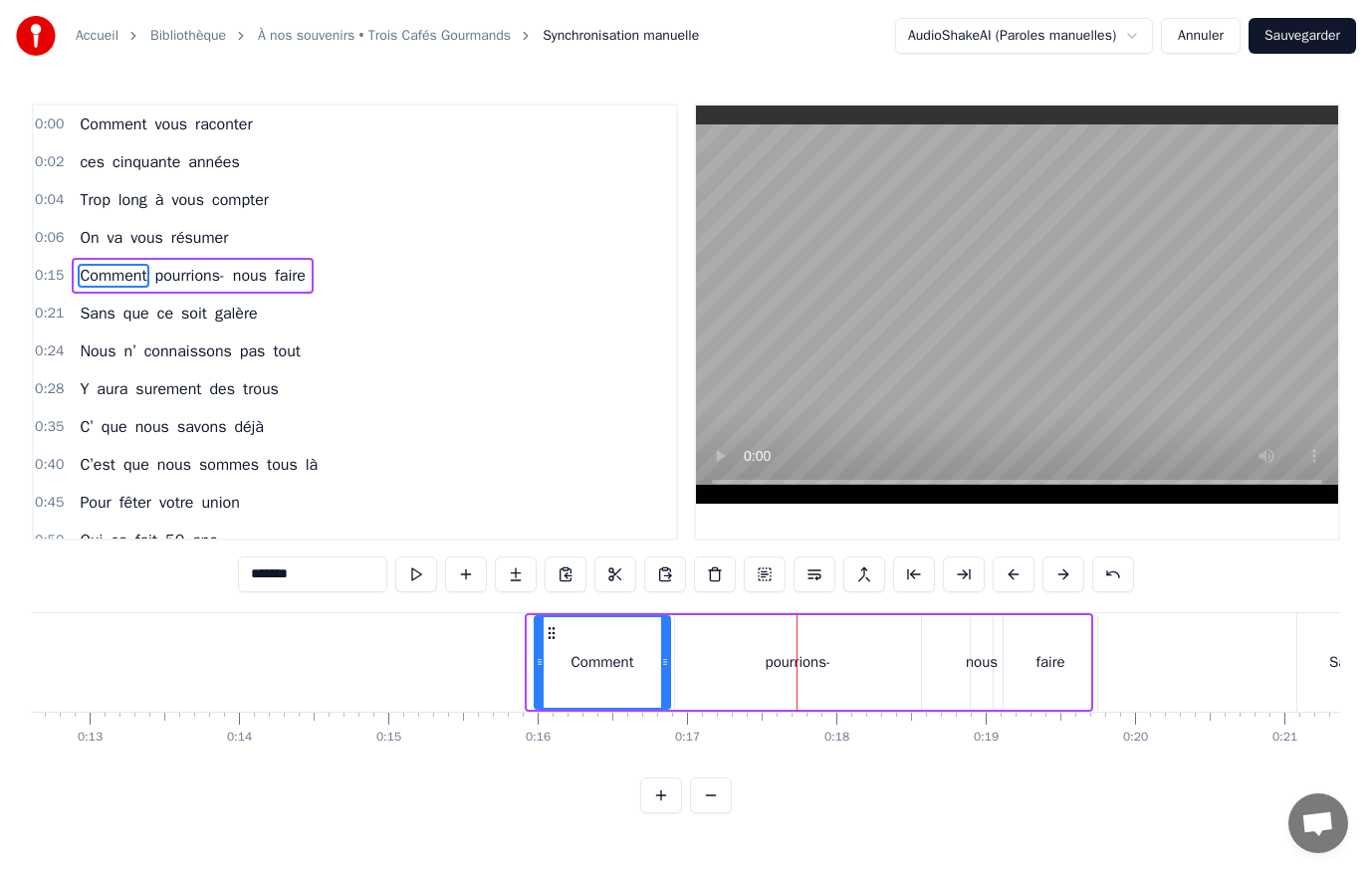 click at bounding box center [1014, 574] 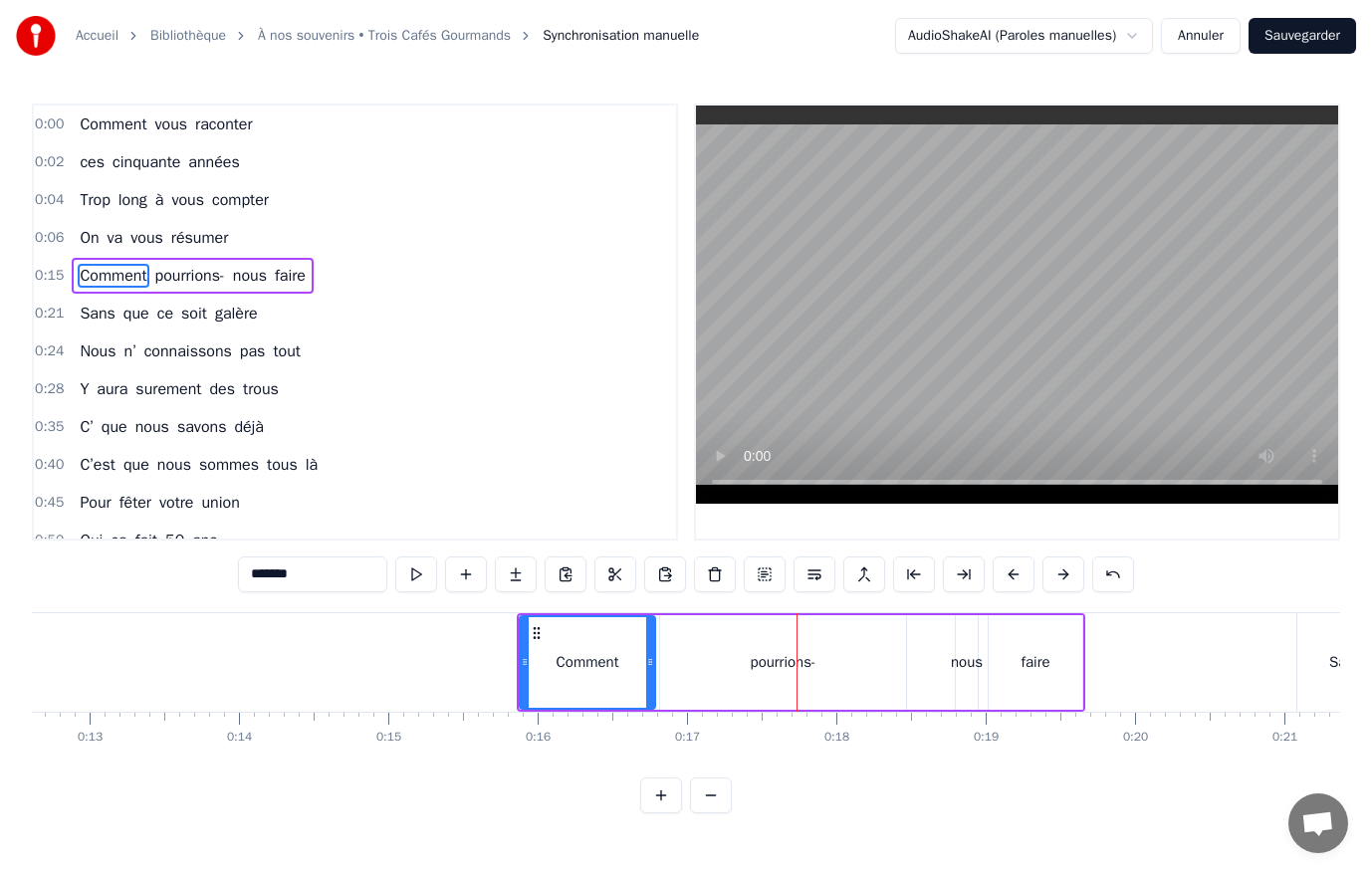 click at bounding box center (1014, 574) 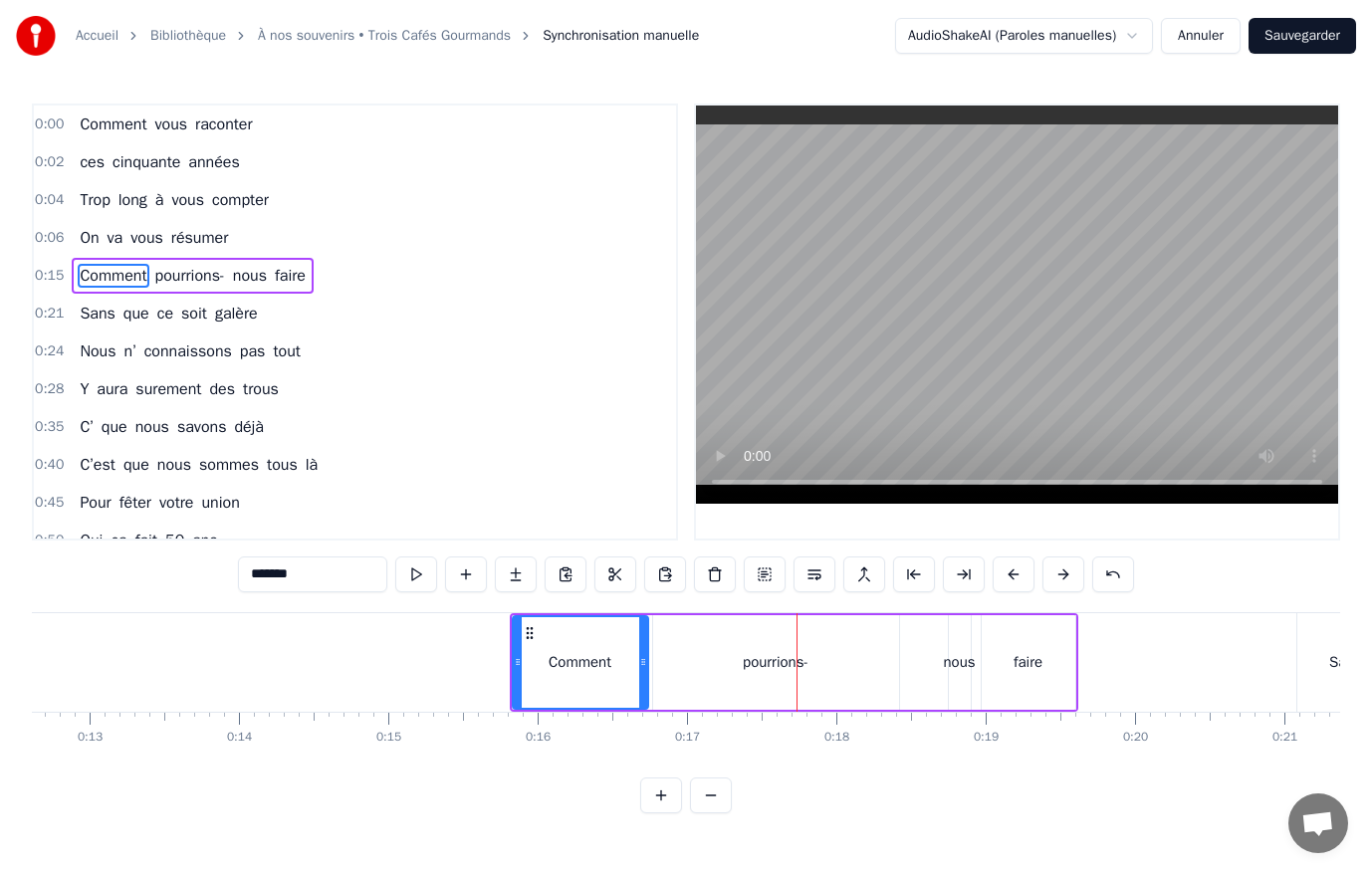 click at bounding box center (1014, 574) 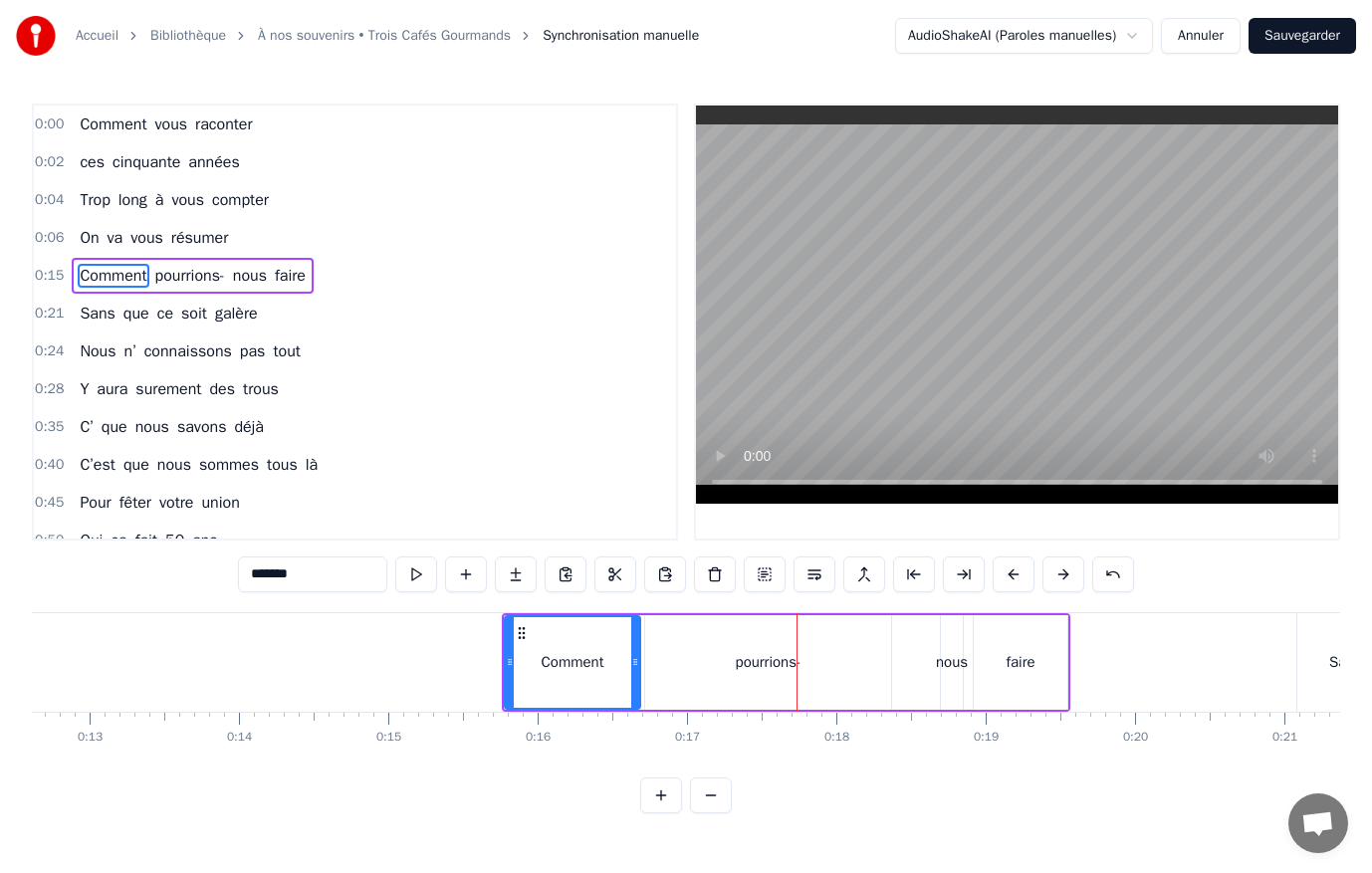 click at bounding box center (1014, 574) 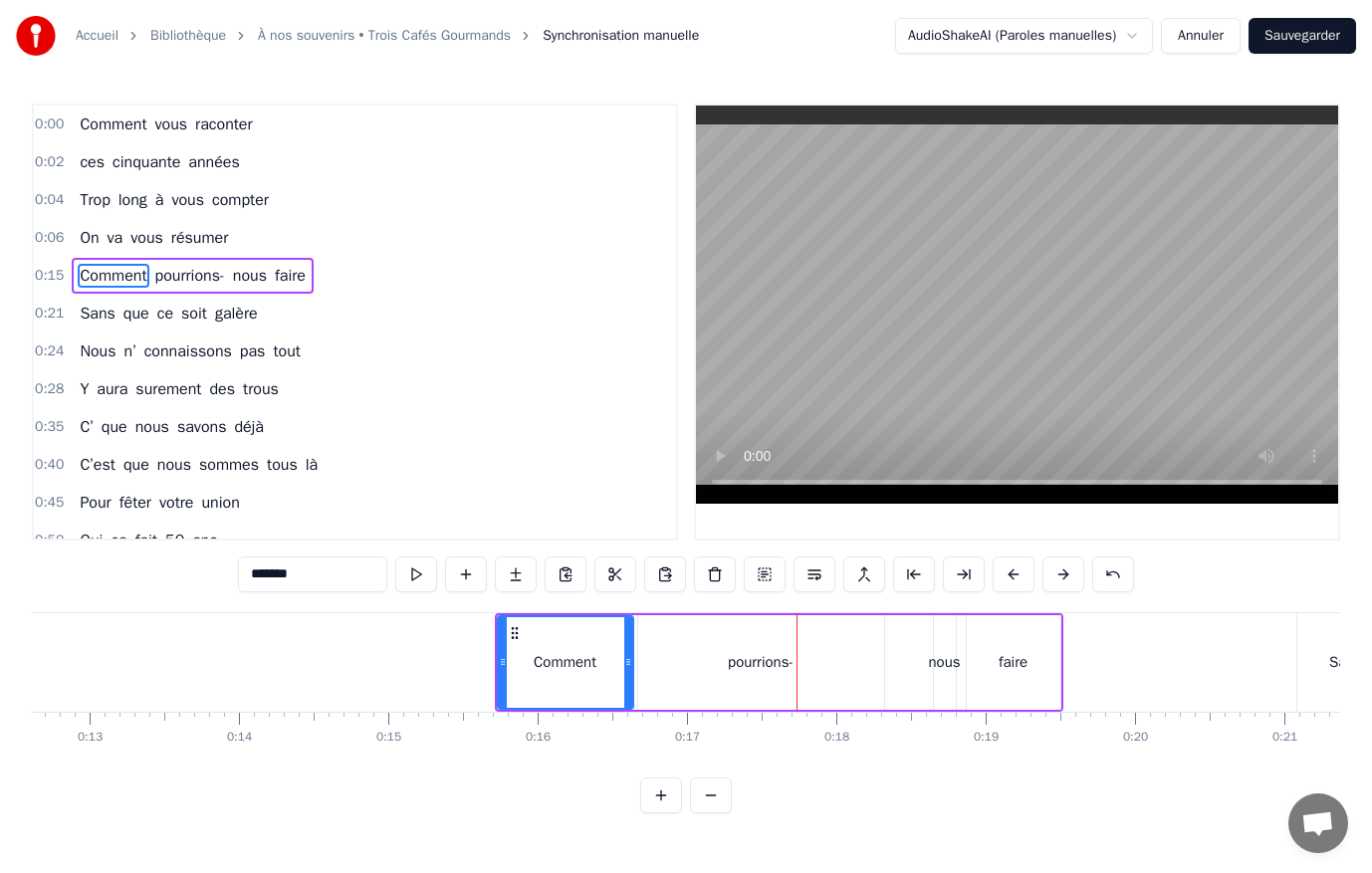 click at bounding box center [1014, 574] 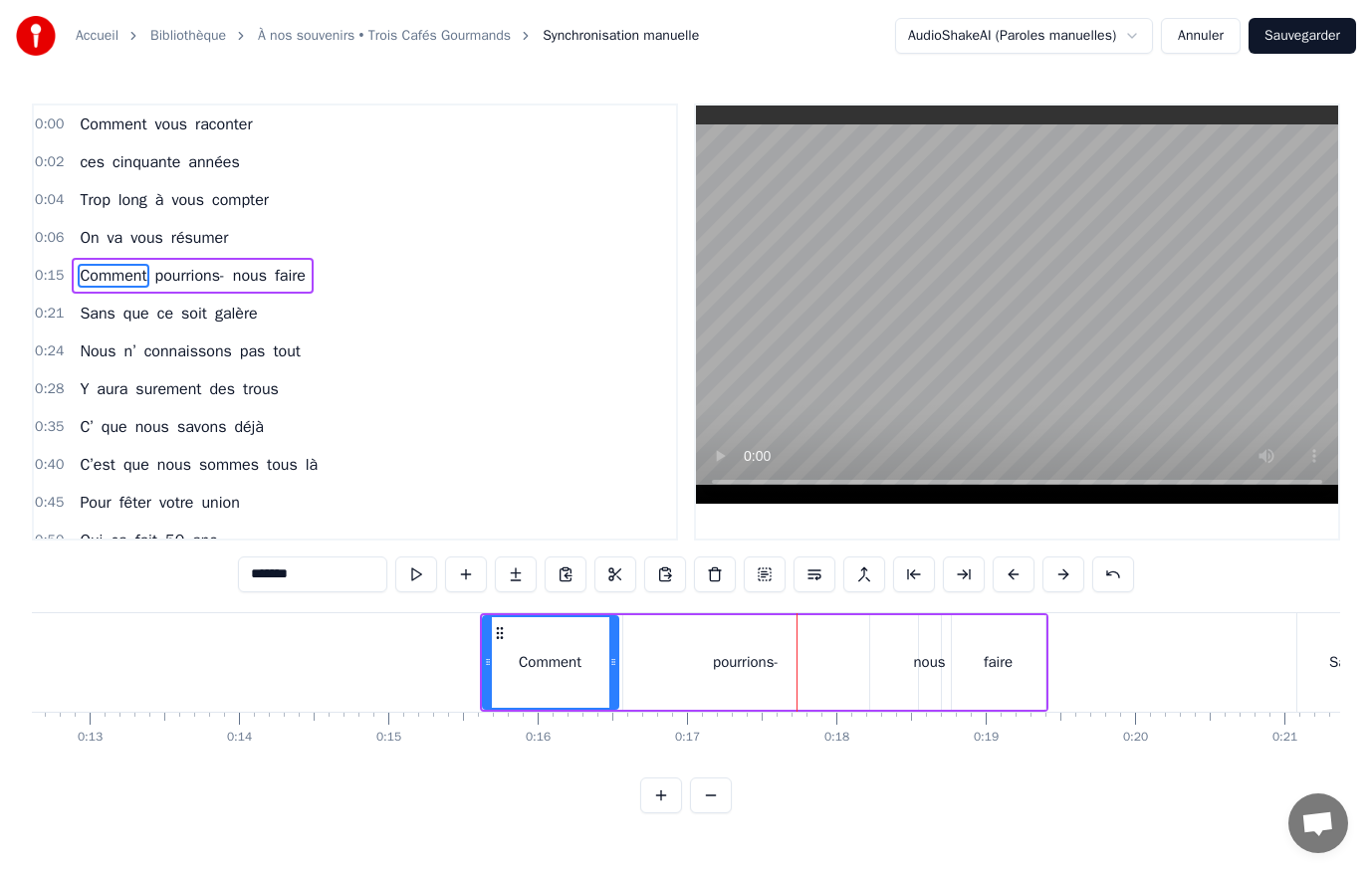 click at bounding box center (1014, 574) 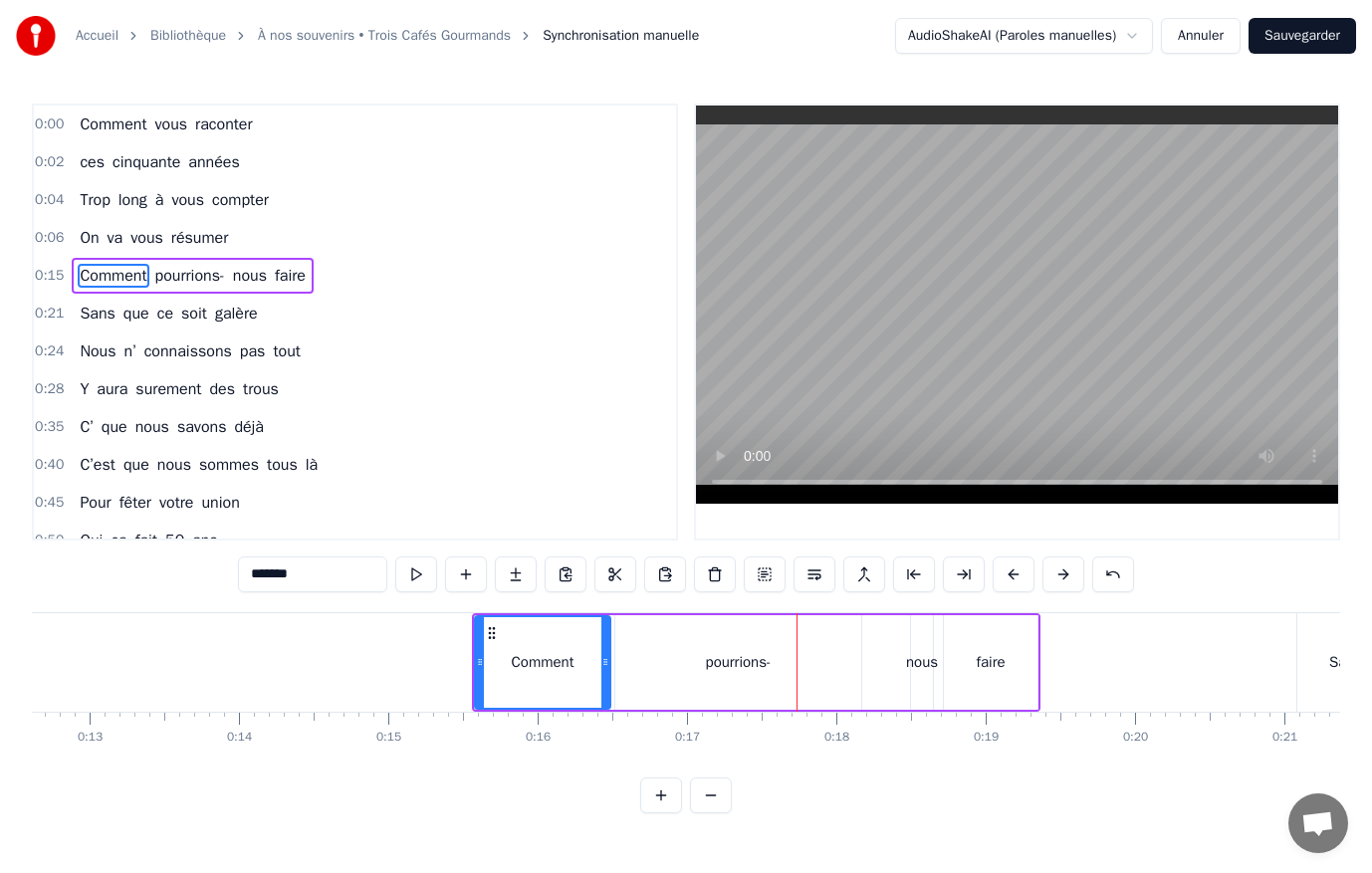 click at bounding box center (1014, 574) 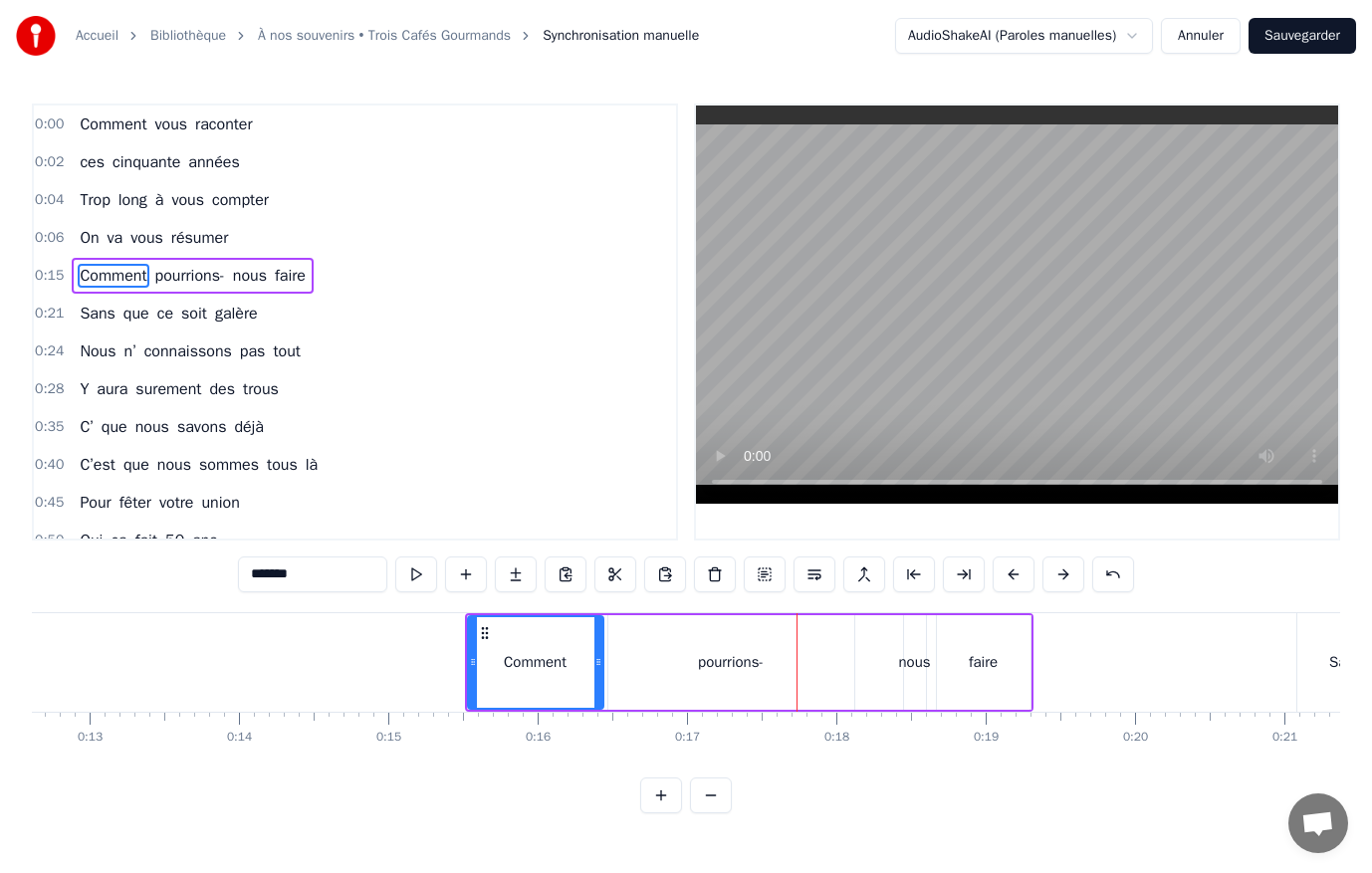 click at bounding box center [1014, 574] 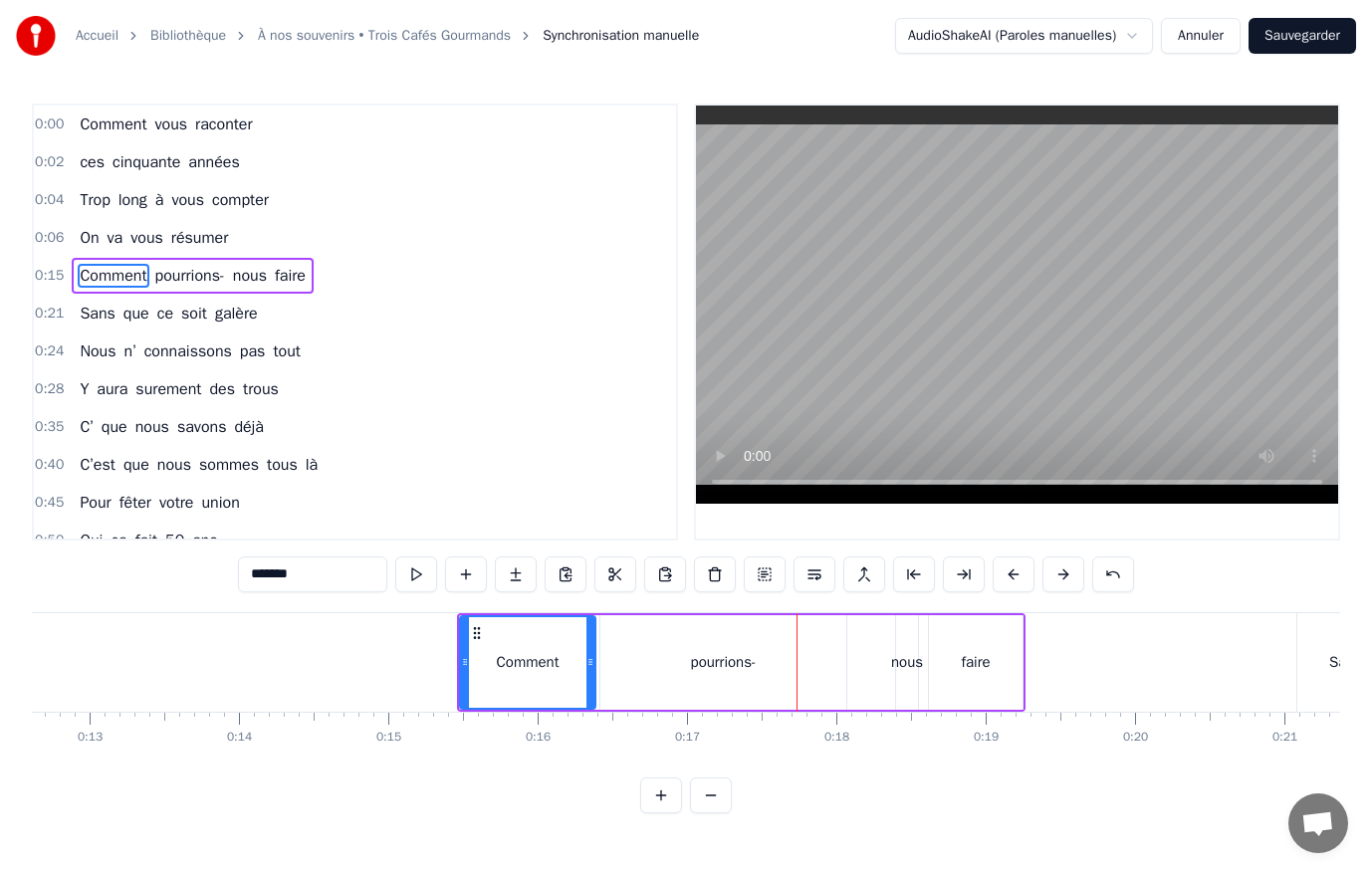 click at bounding box center [1014, 574] 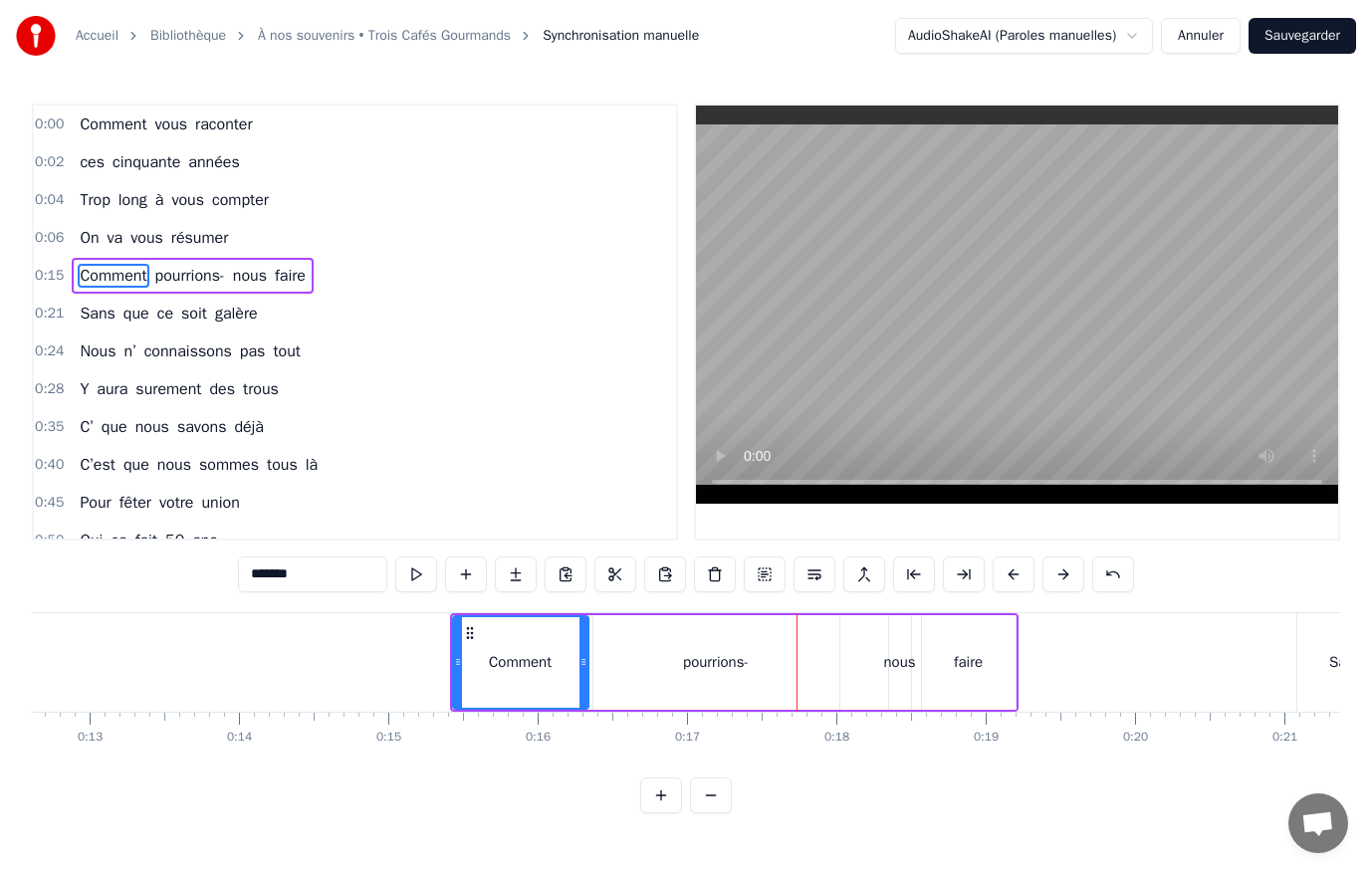 click at bounding box center (1014, 574) 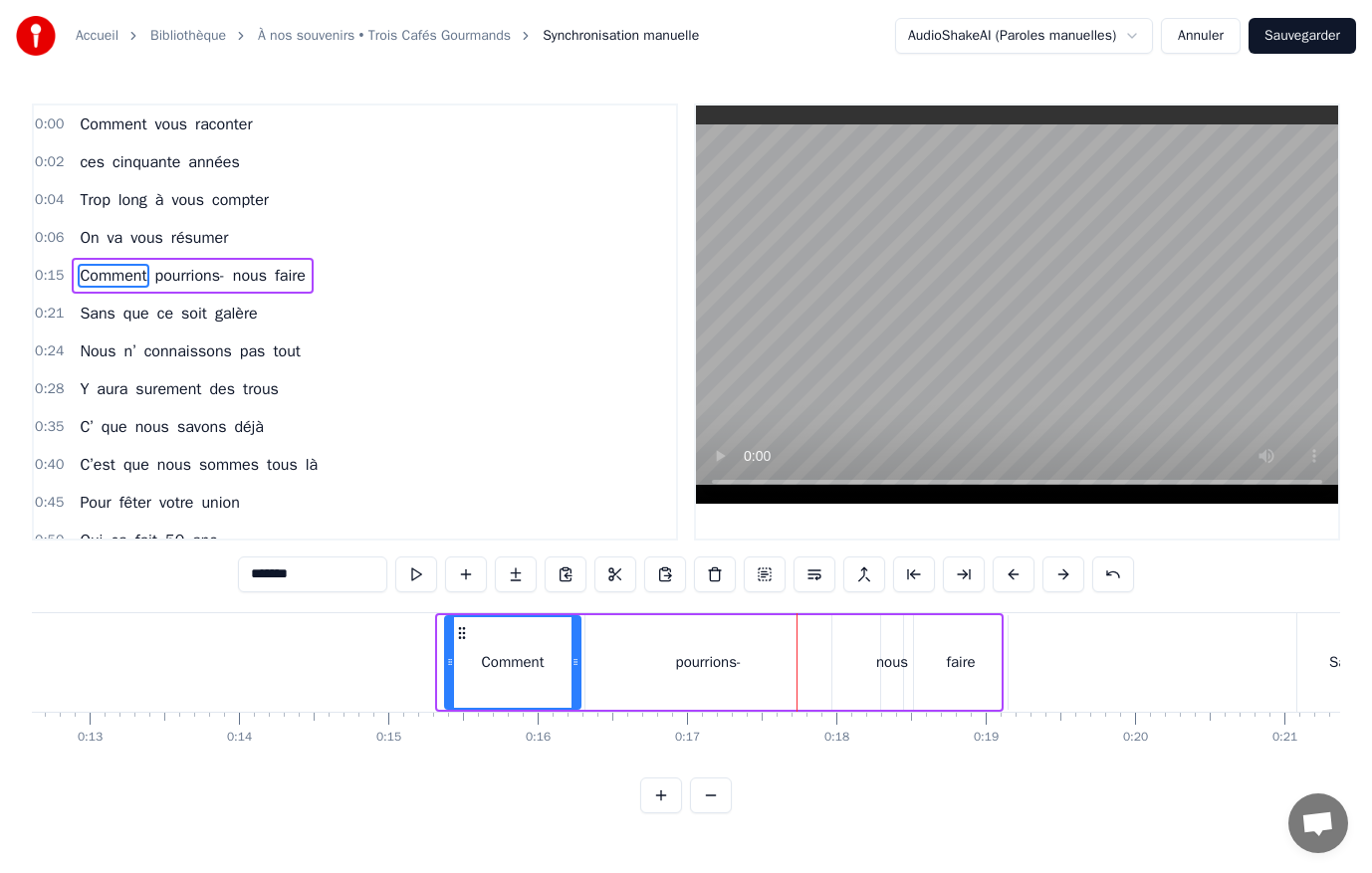 click at bounding box center (1014, 574) 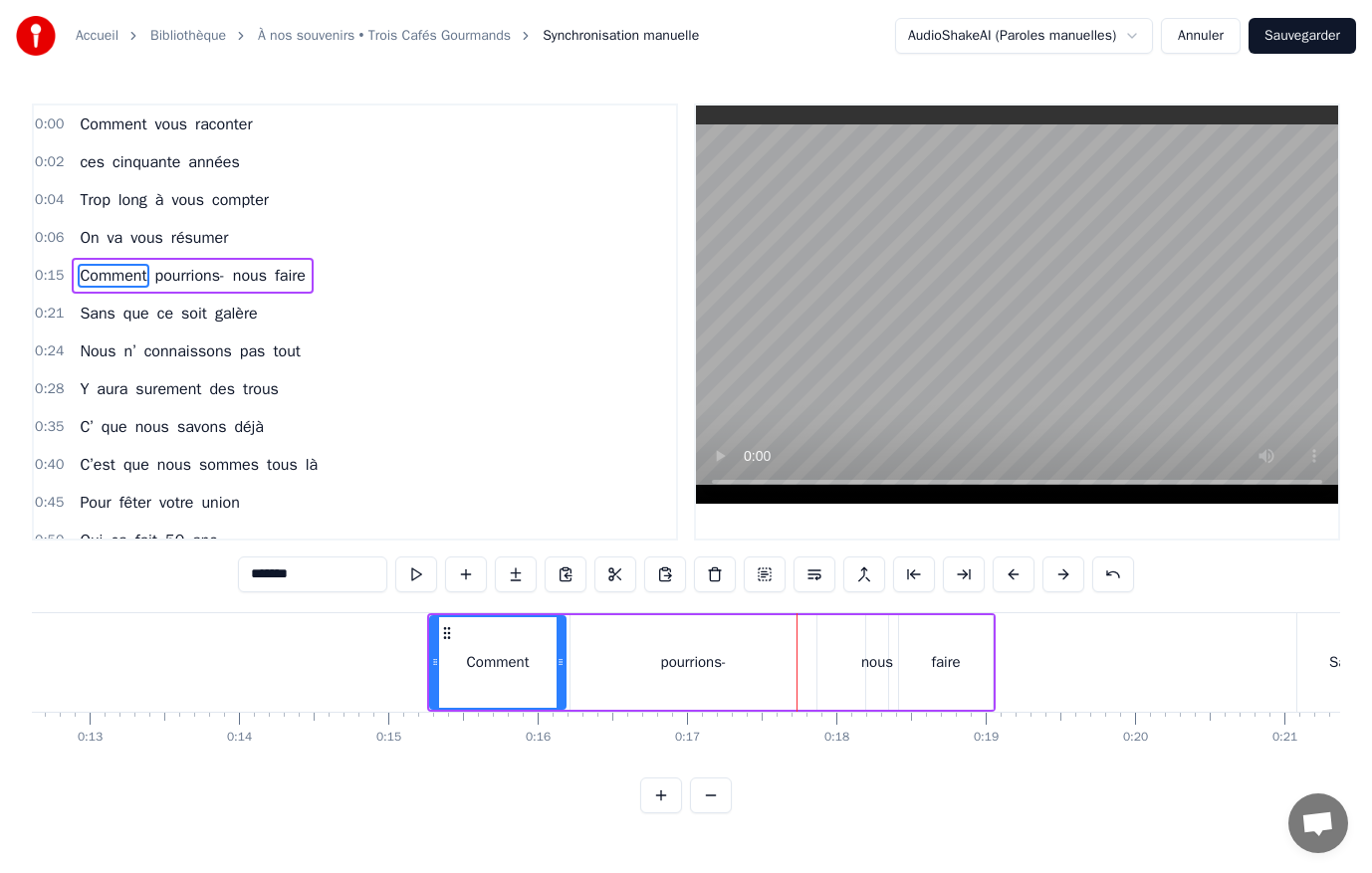 click at bounding box center (1014, 574) 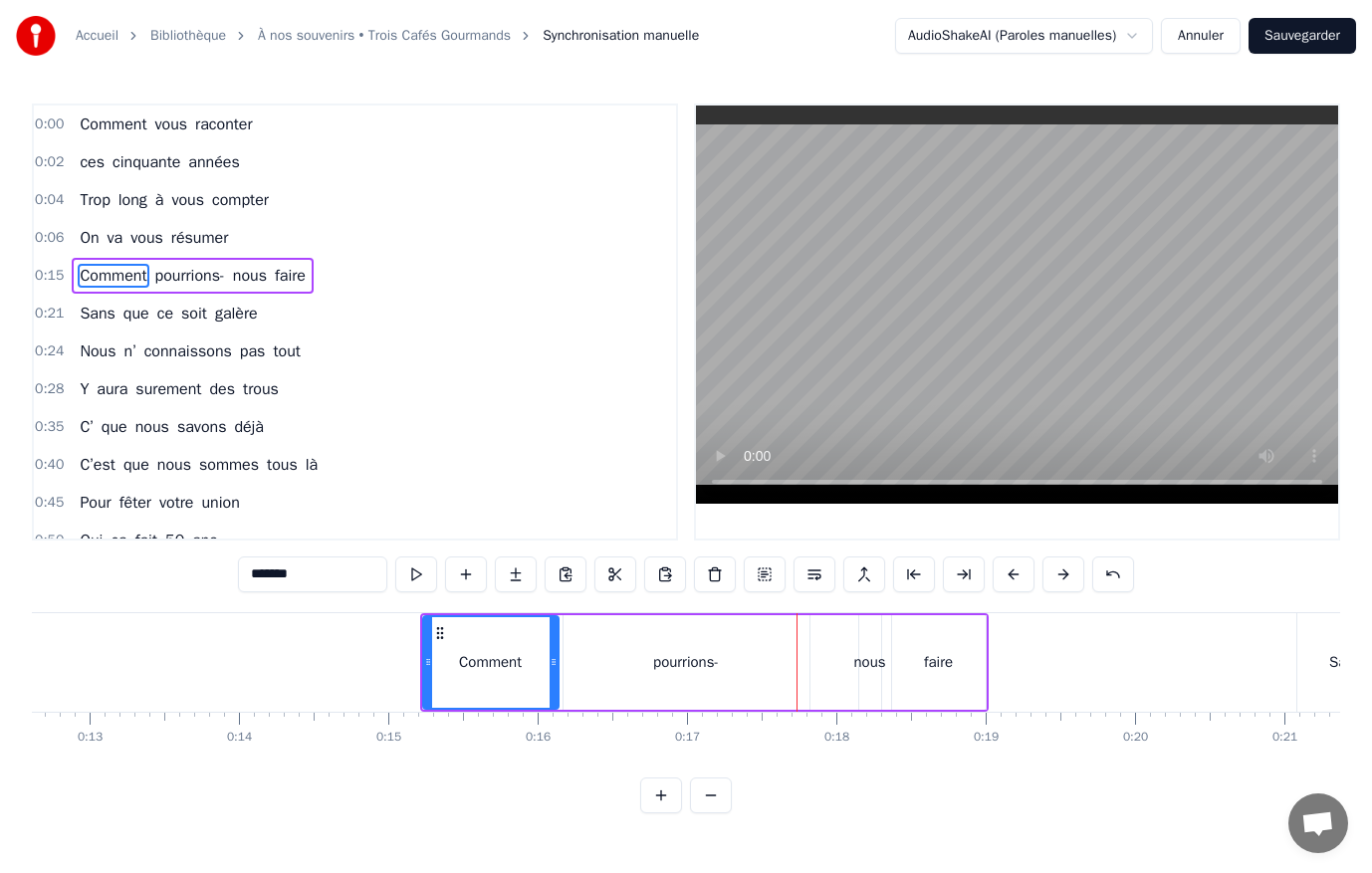 click at bounding box center [1014, 574] 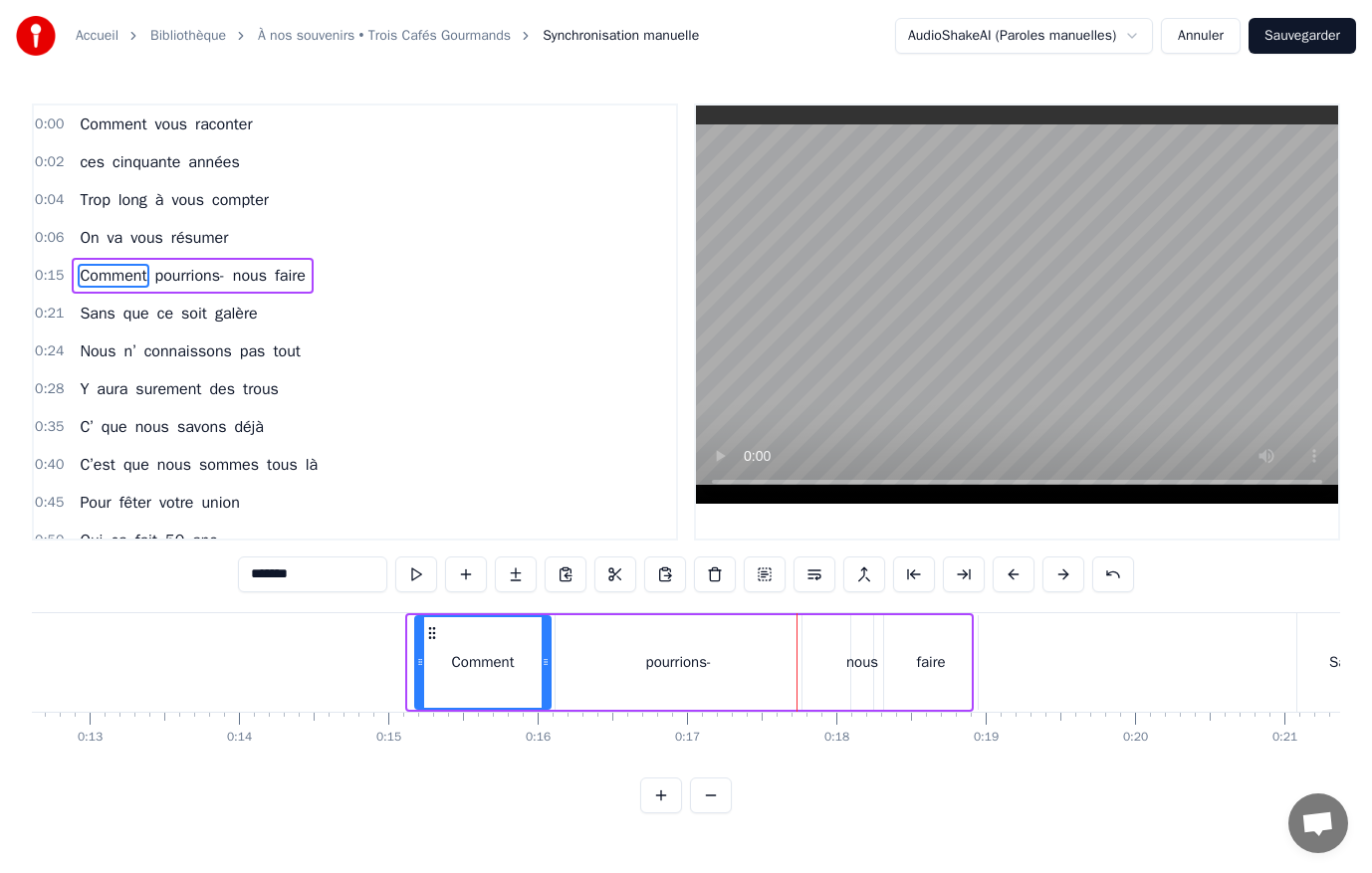 click at bounding box center (1014, 574) 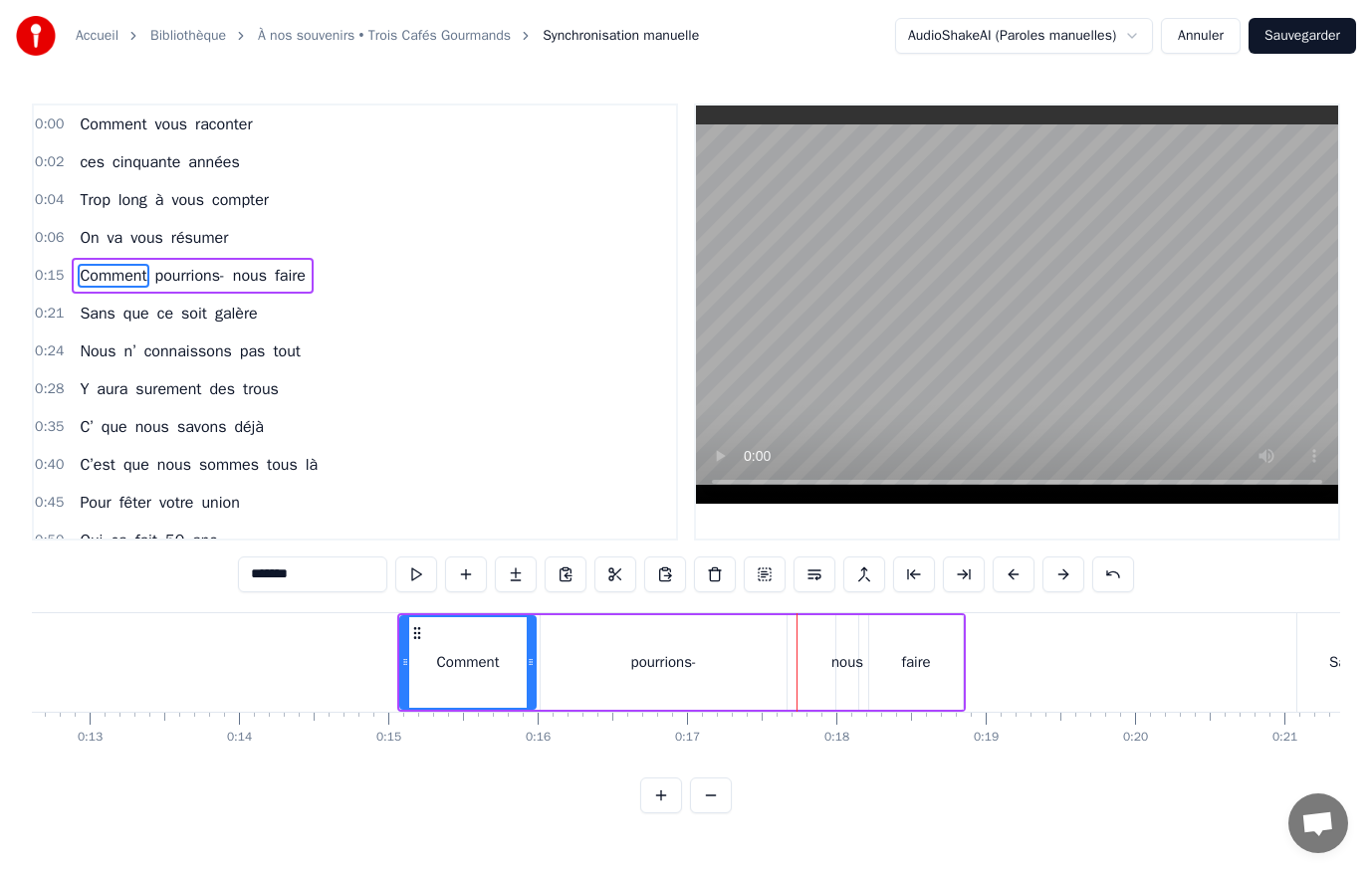 click at bounding box center (1014, 574) 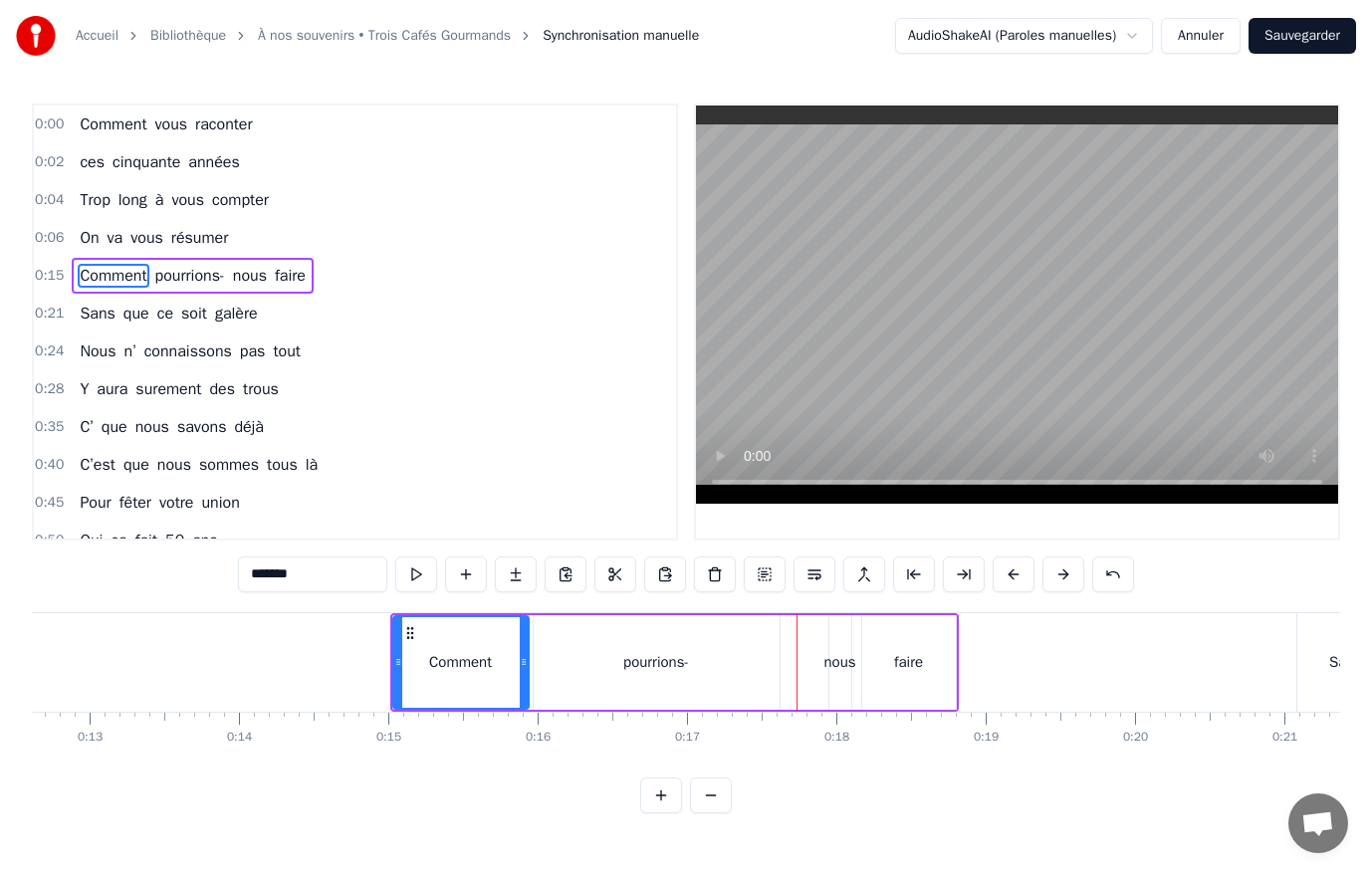 click at bounding box center [1014, 574] 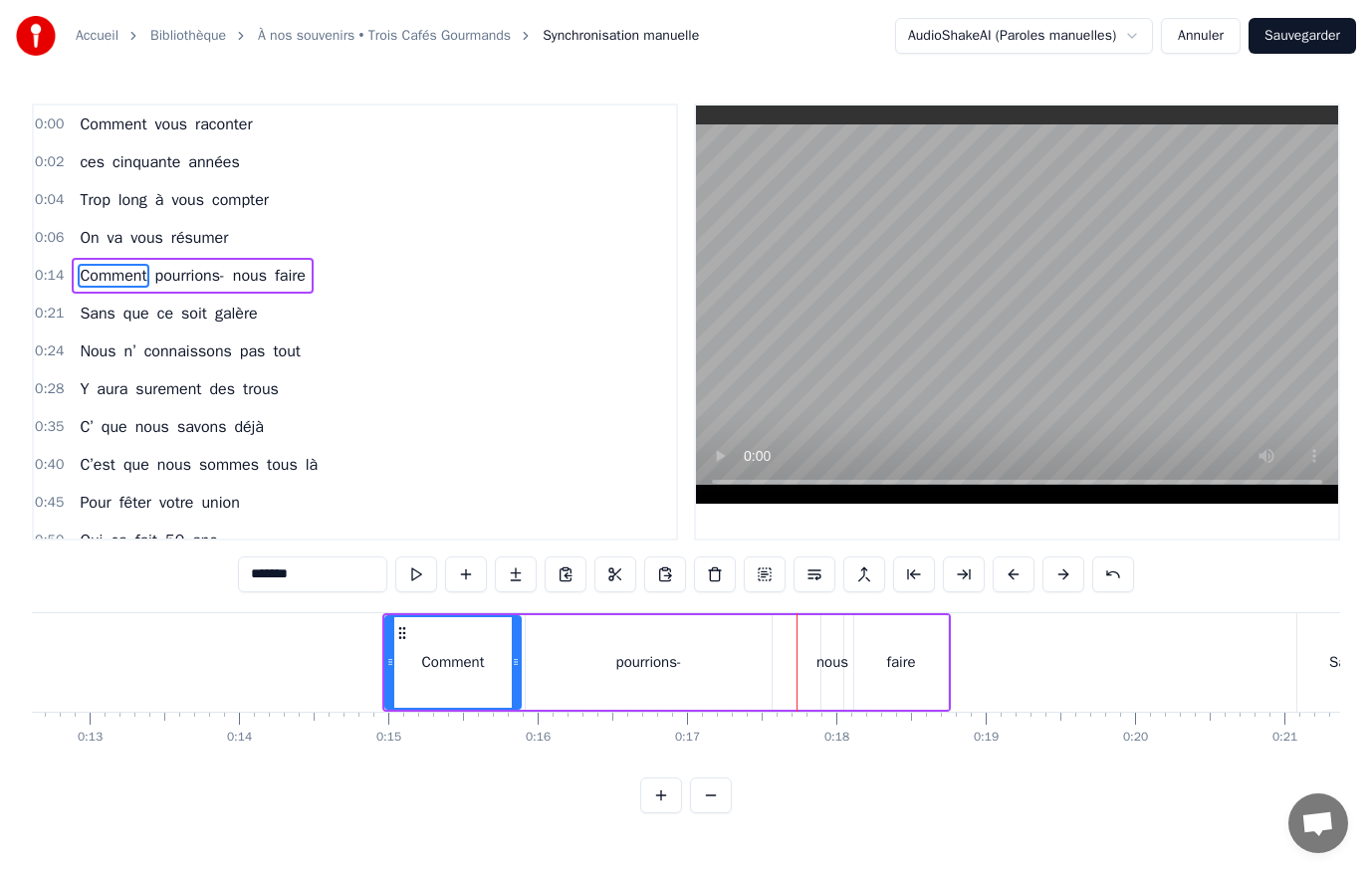 click at bounding box center [1014, 574] 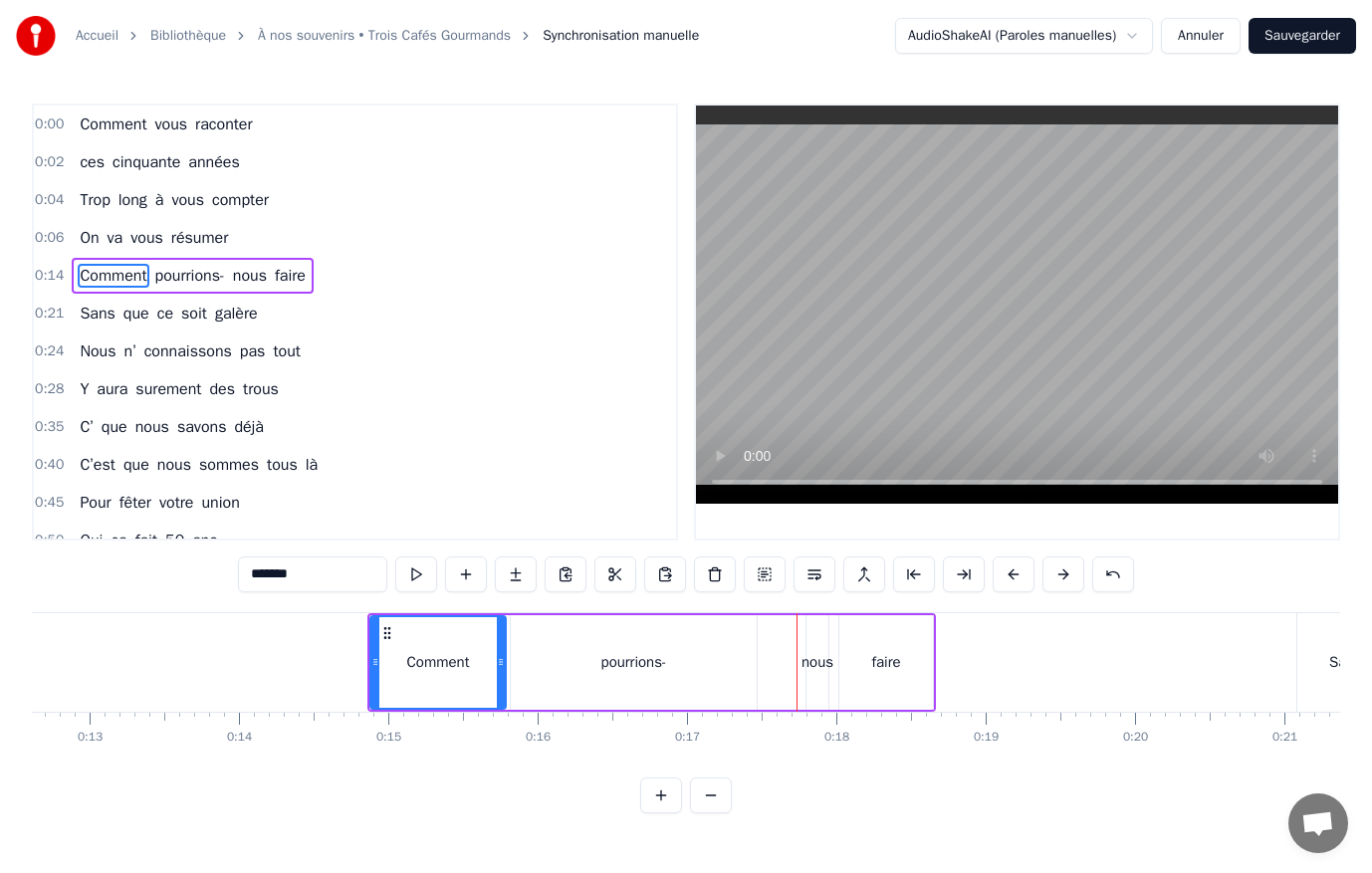 click at bounding box center (1014, 574) 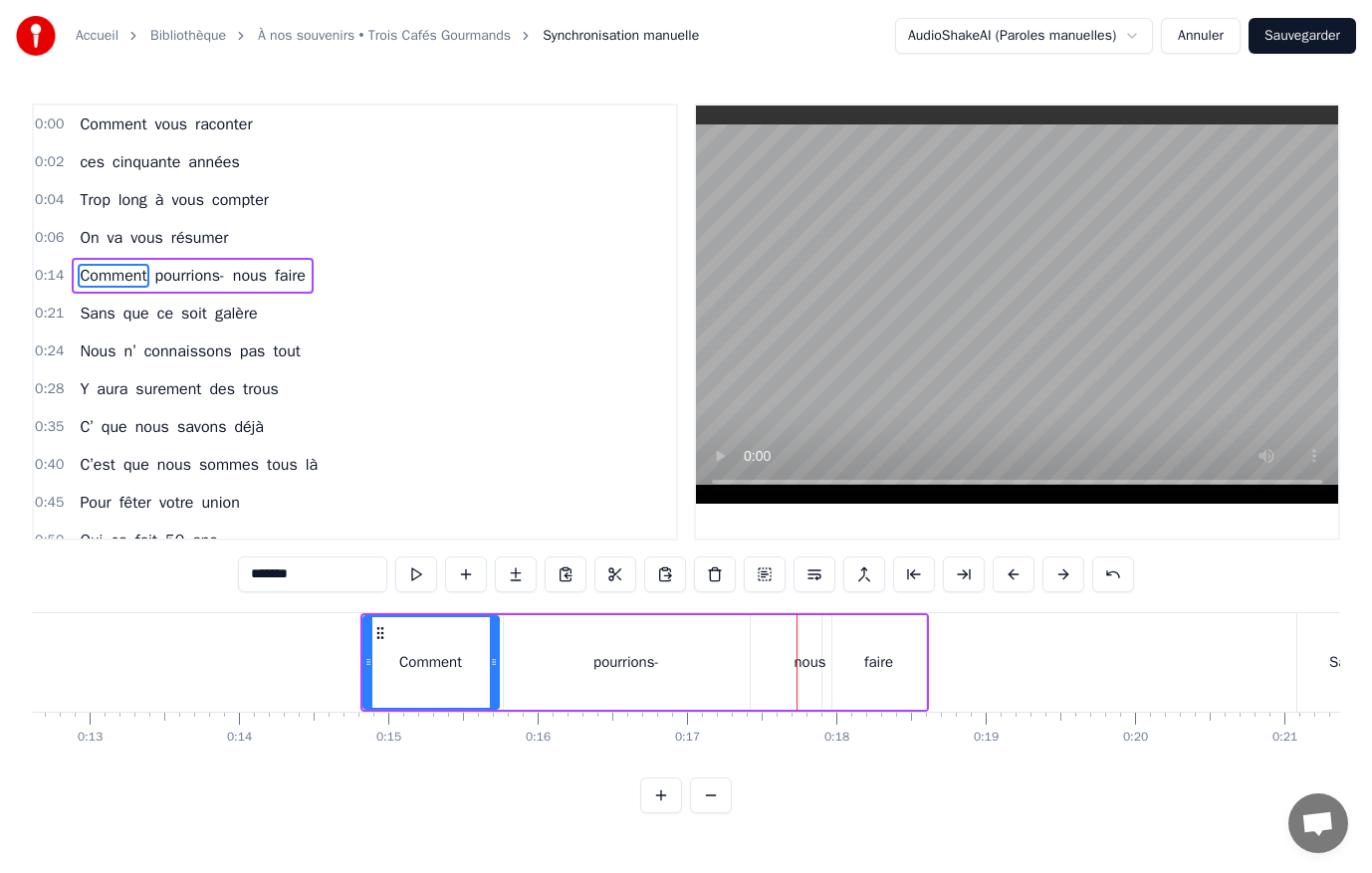 click at bounding box center (1014, 574) 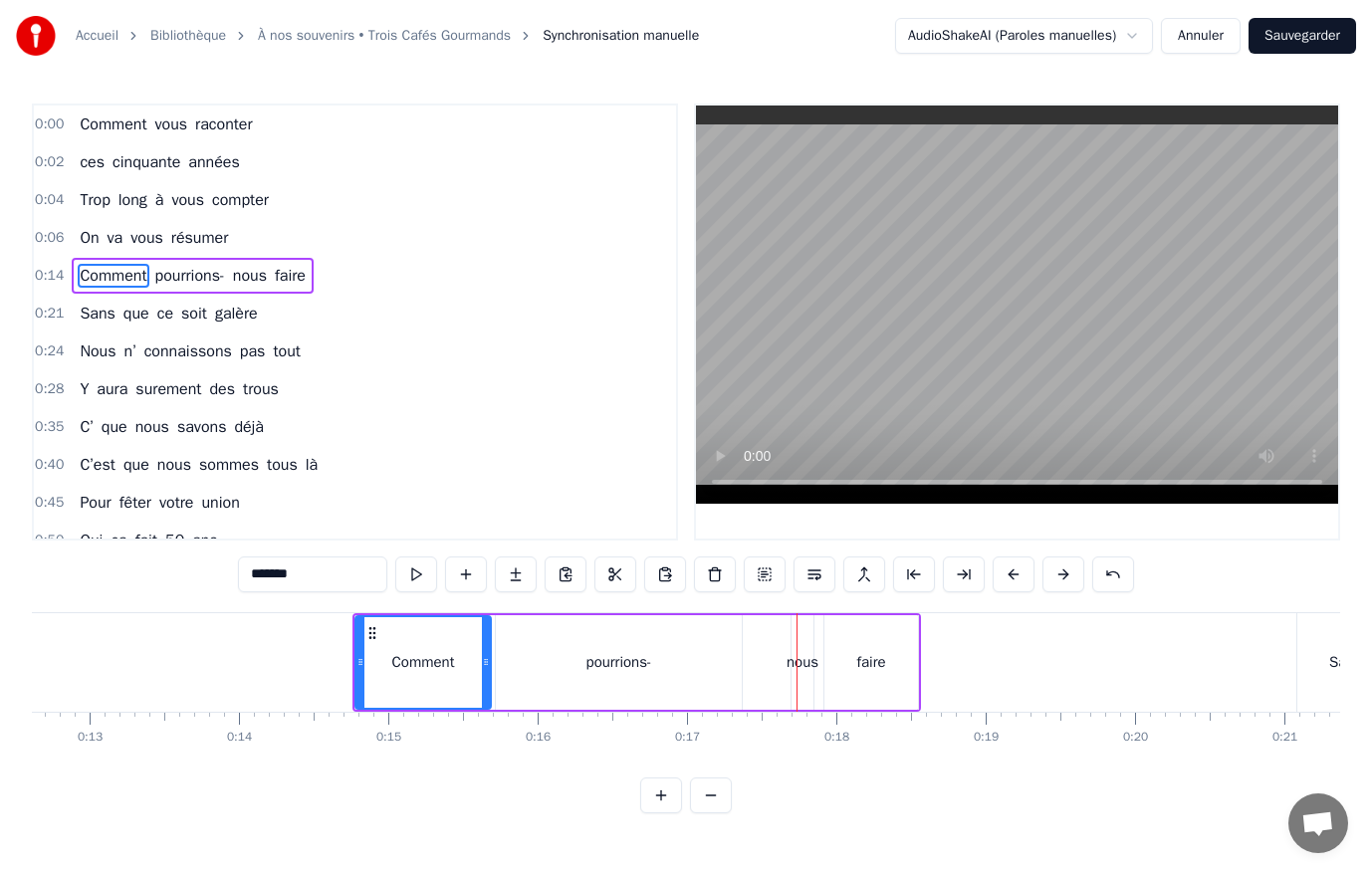 click at bounding box center (1014, 574) 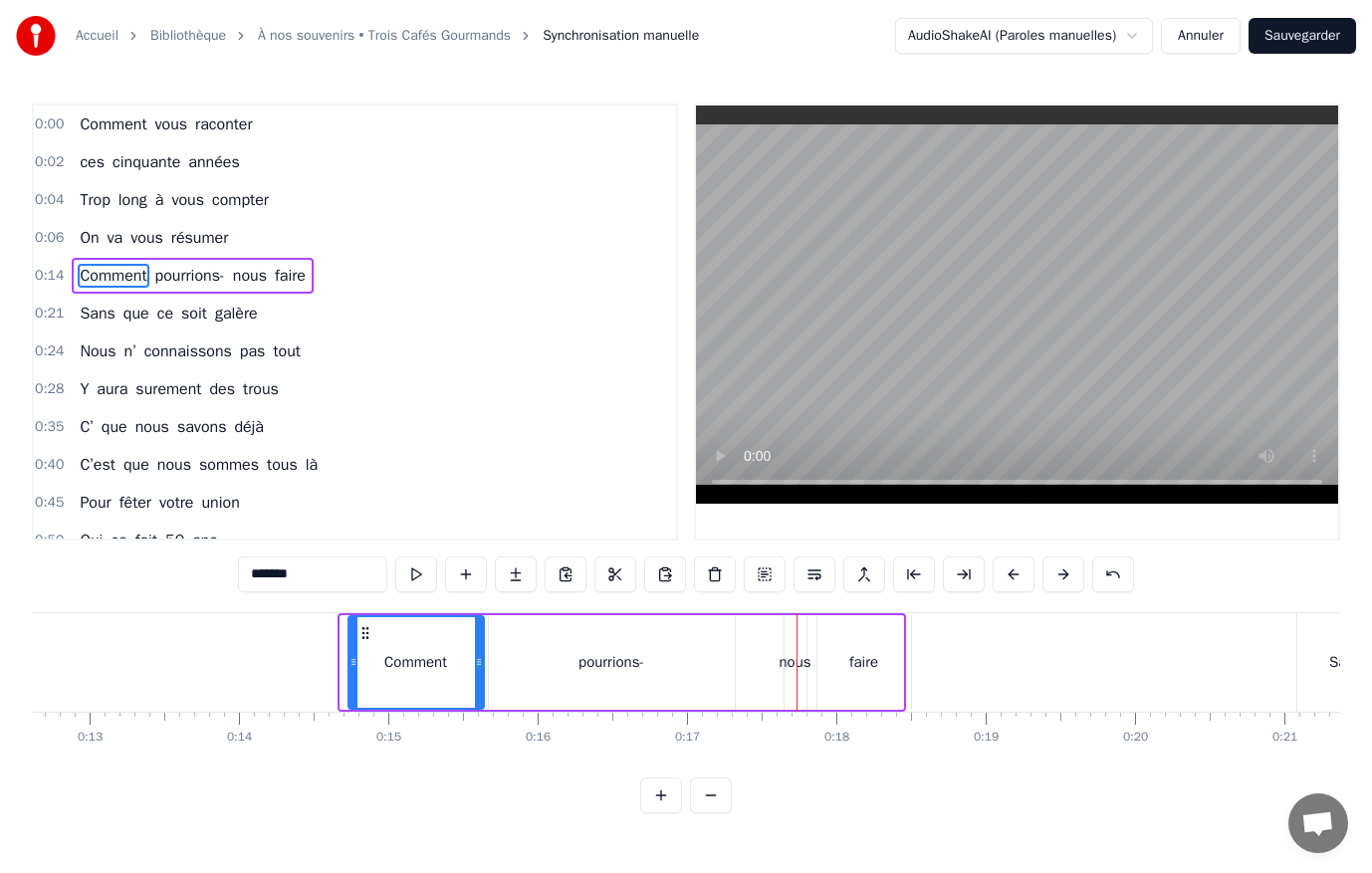 click at bounding box center [1014, 574] 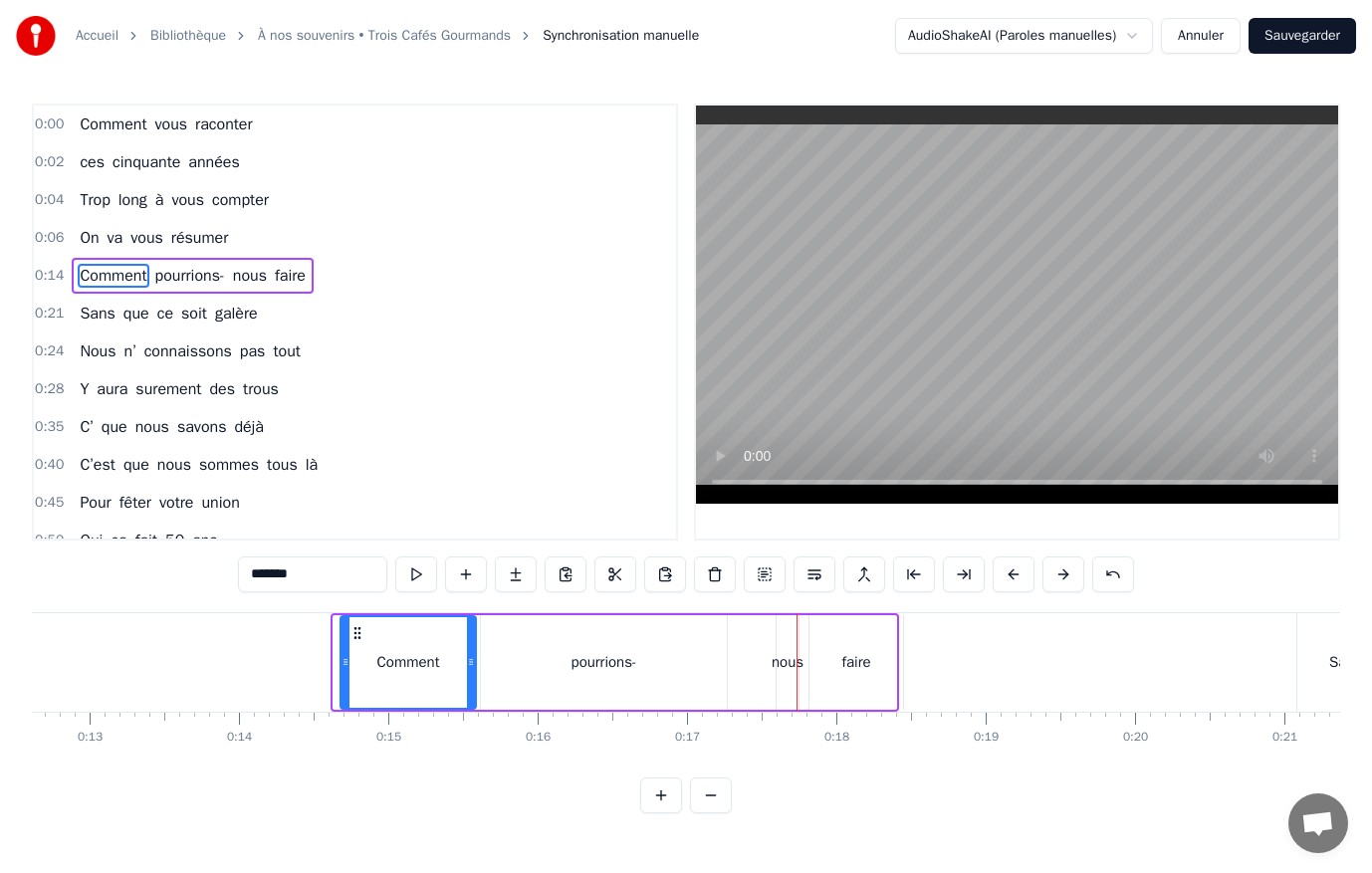 click at bounding box center [1014, 574] 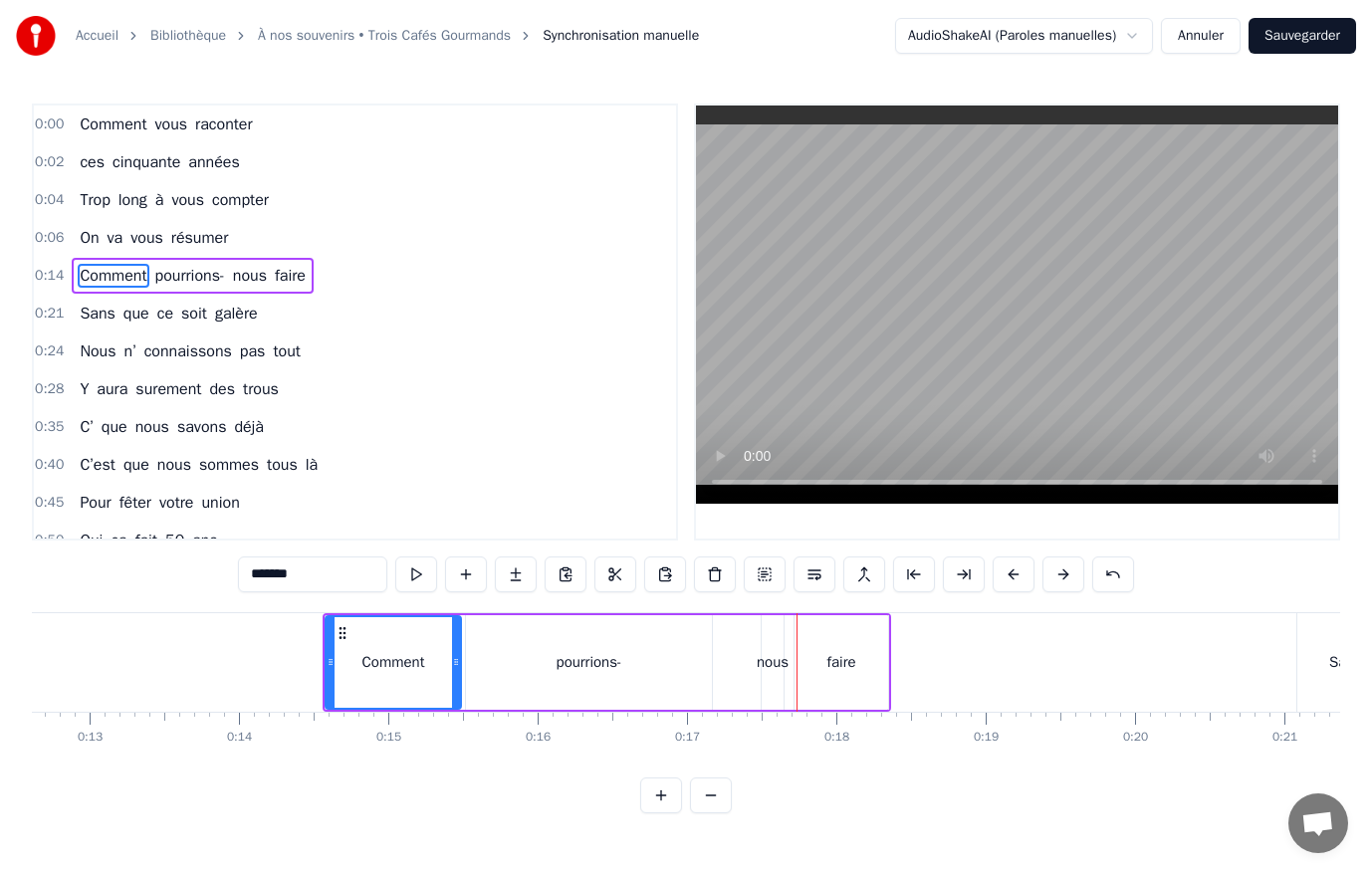 click at bounding box center [1014, 574] 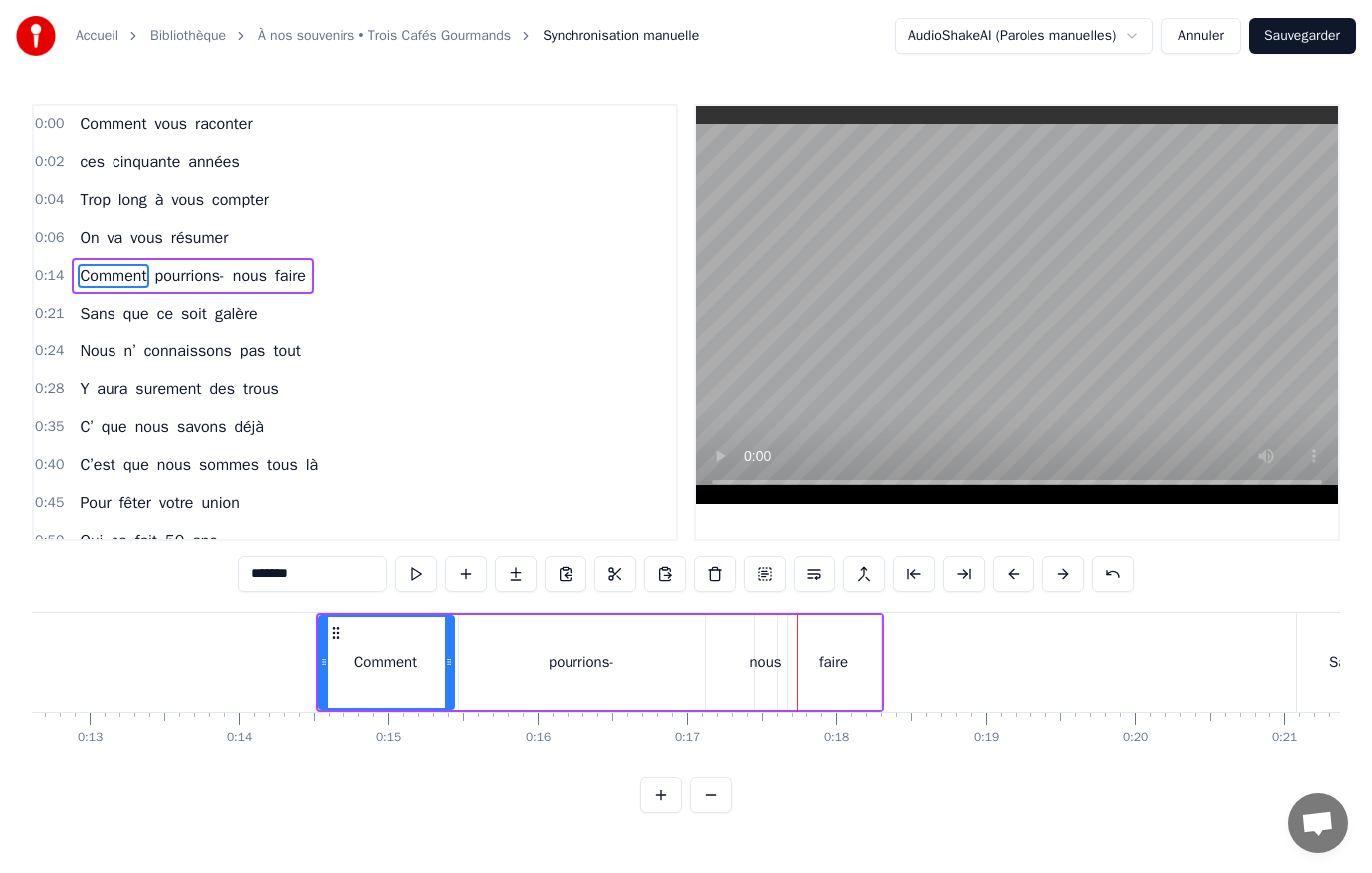 click on "0:14 Comment pourrions- nous faire" at bounding box center (354, 276) 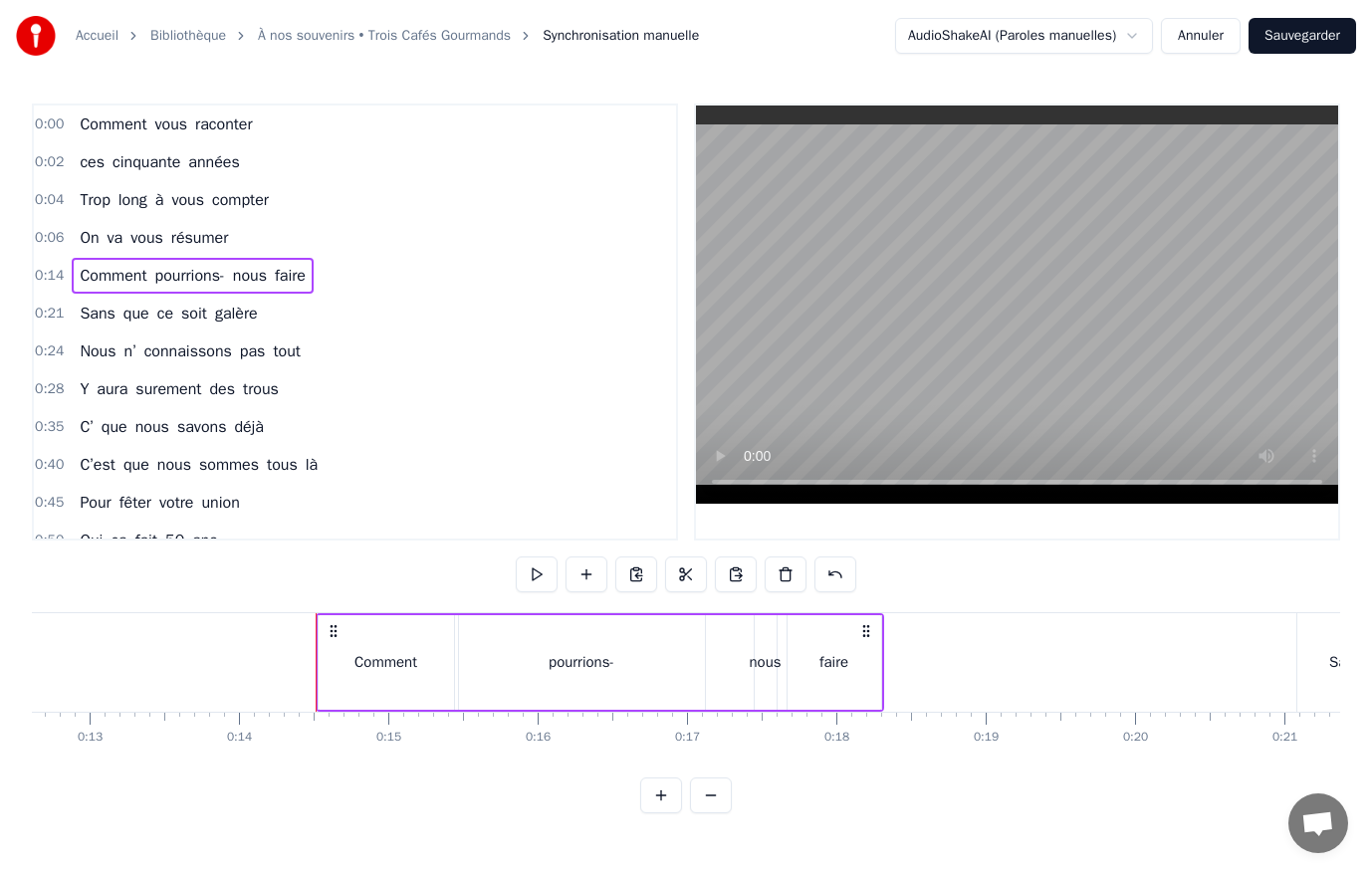 drag, startPoint x: 95, startPoint y: 281, endPoint x: 230, endPoint y: 275, distance: 135.1333 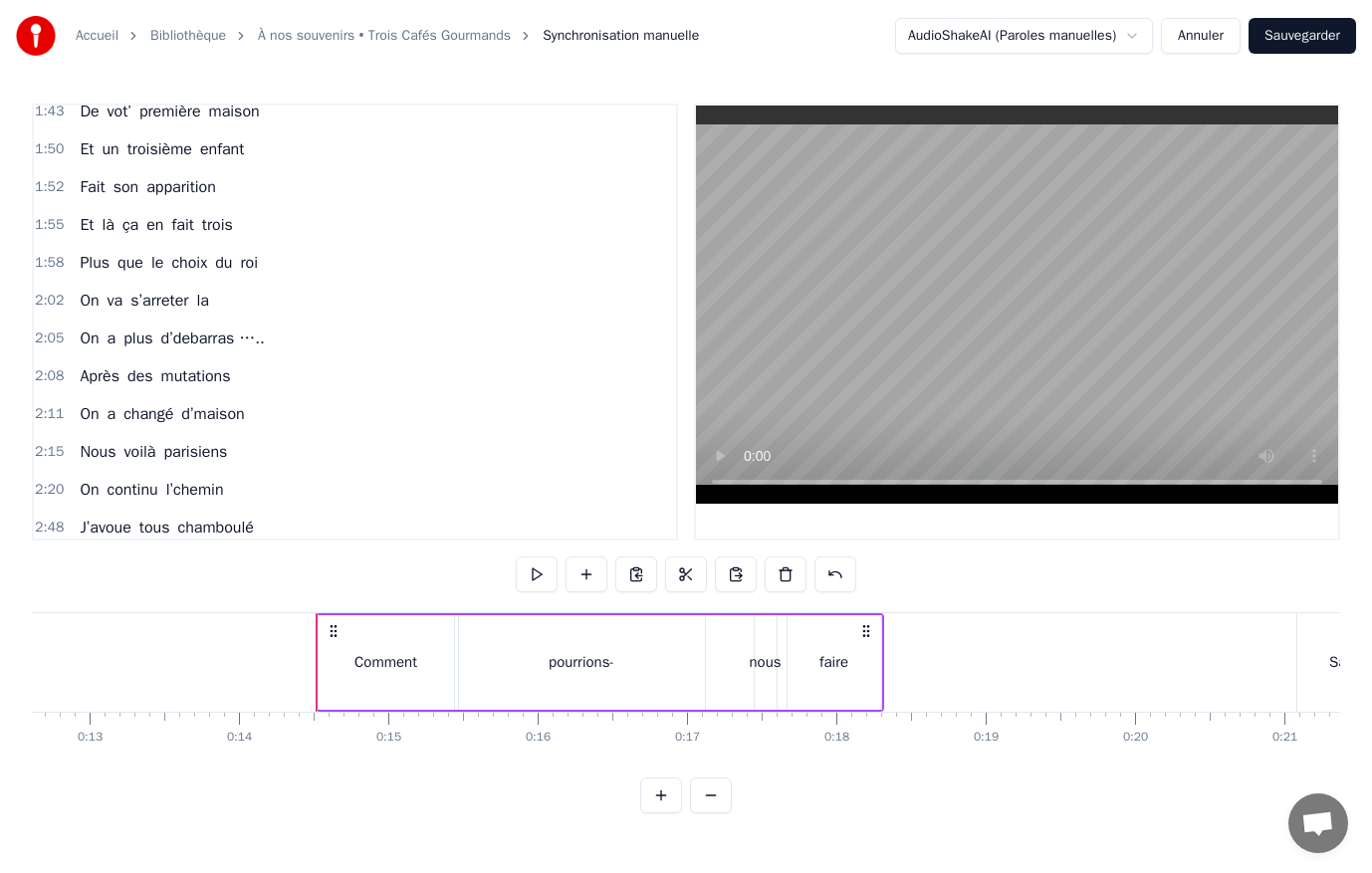 scroll, scrollTop: 1004, scrollLeft: 0, axis: vertical 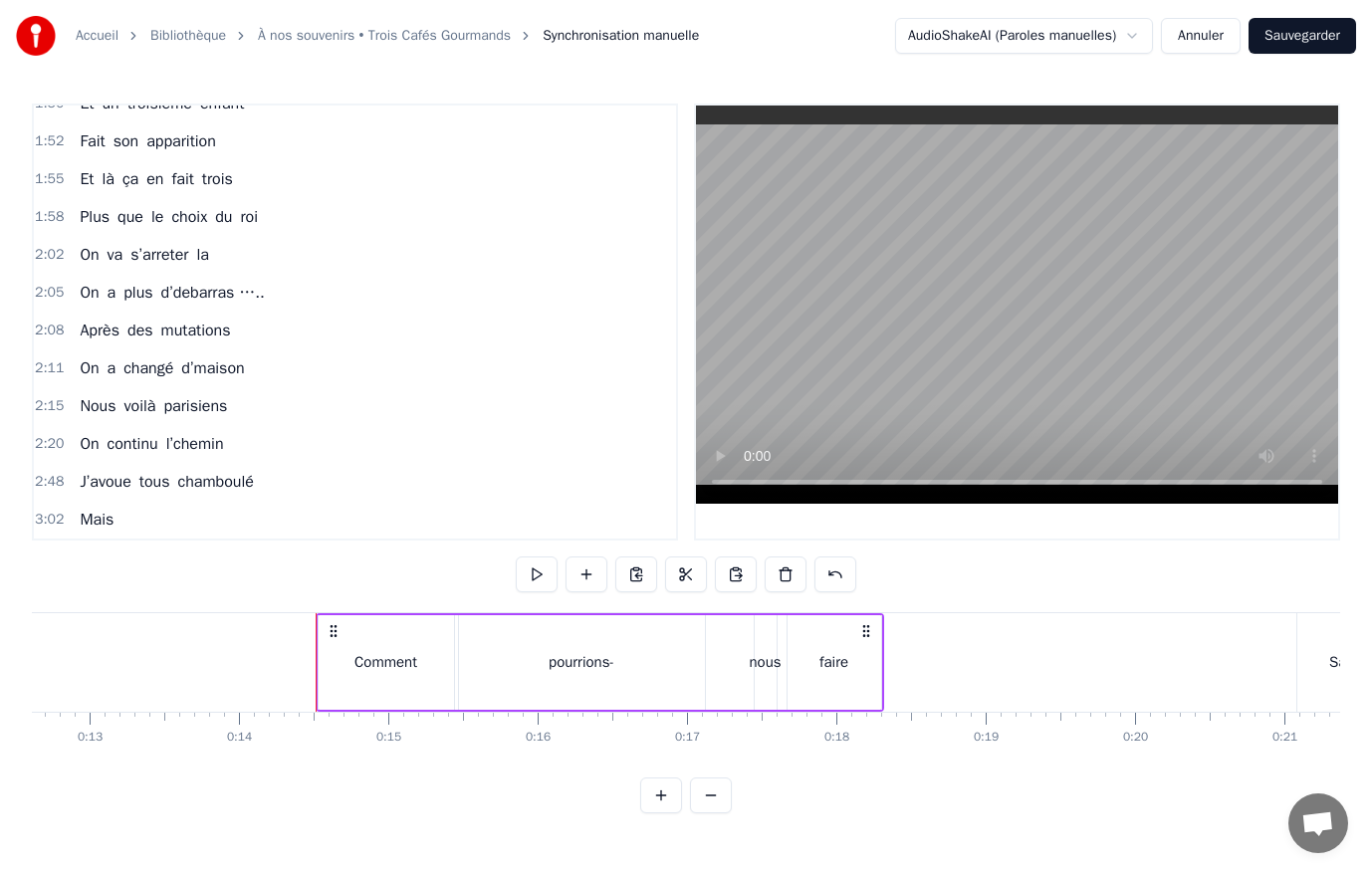 click on "Mais" at bounding box center (97, 520) 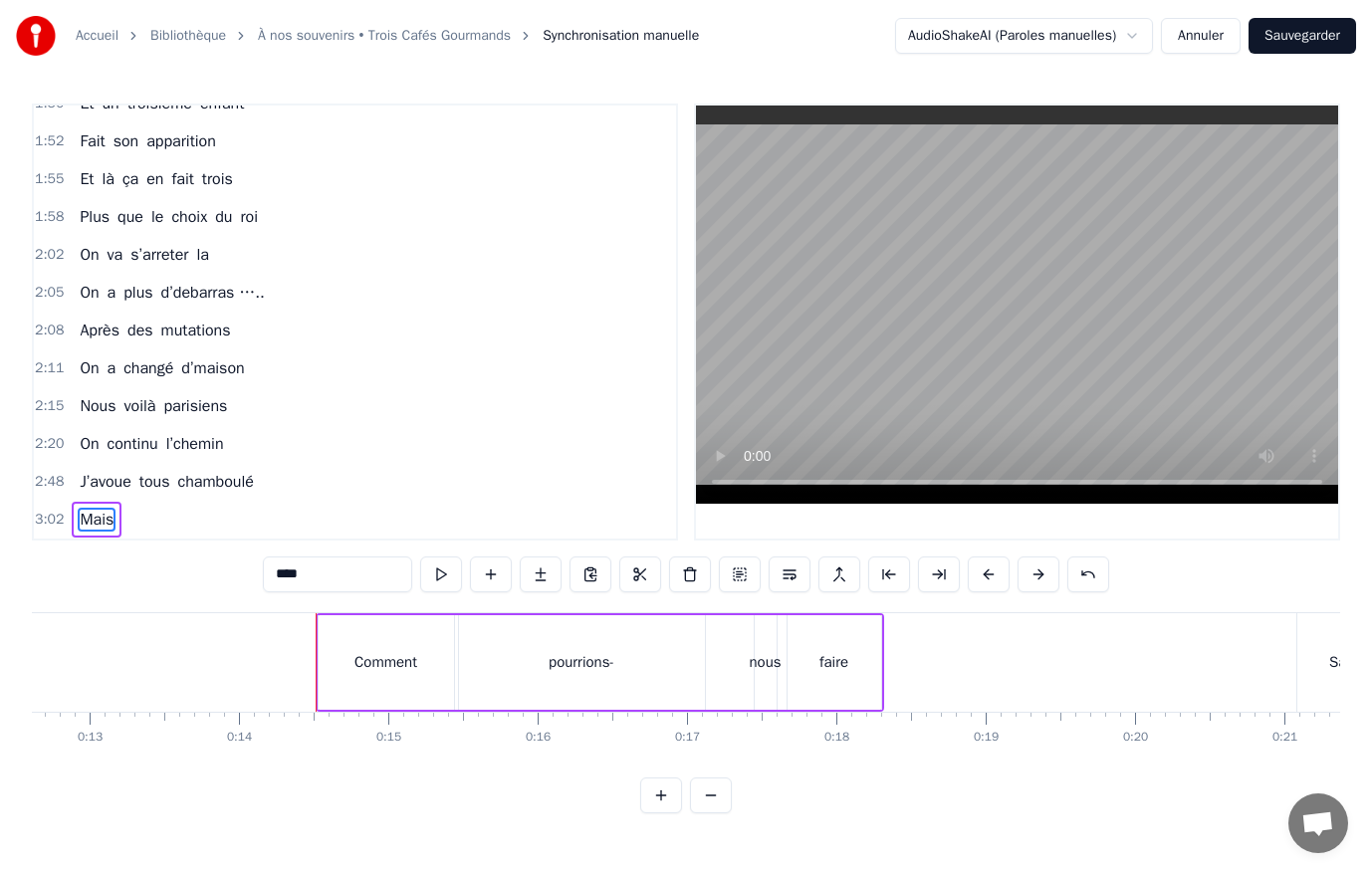click on "2:08 Après des mutations" at bounding box center [354, 330] 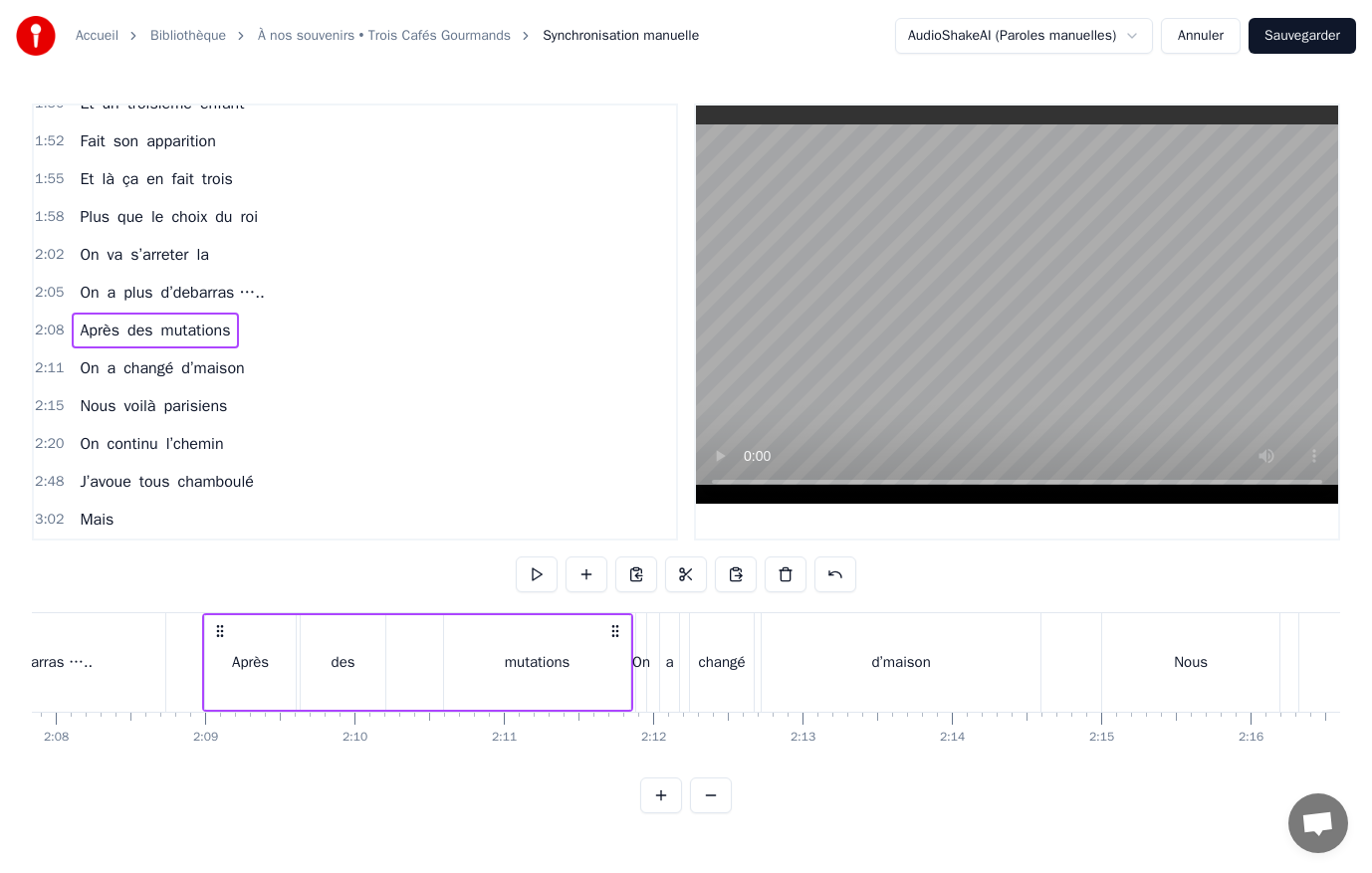 scroll, scrollTop: 0, scrollLeft: 19163, axis: horizontal 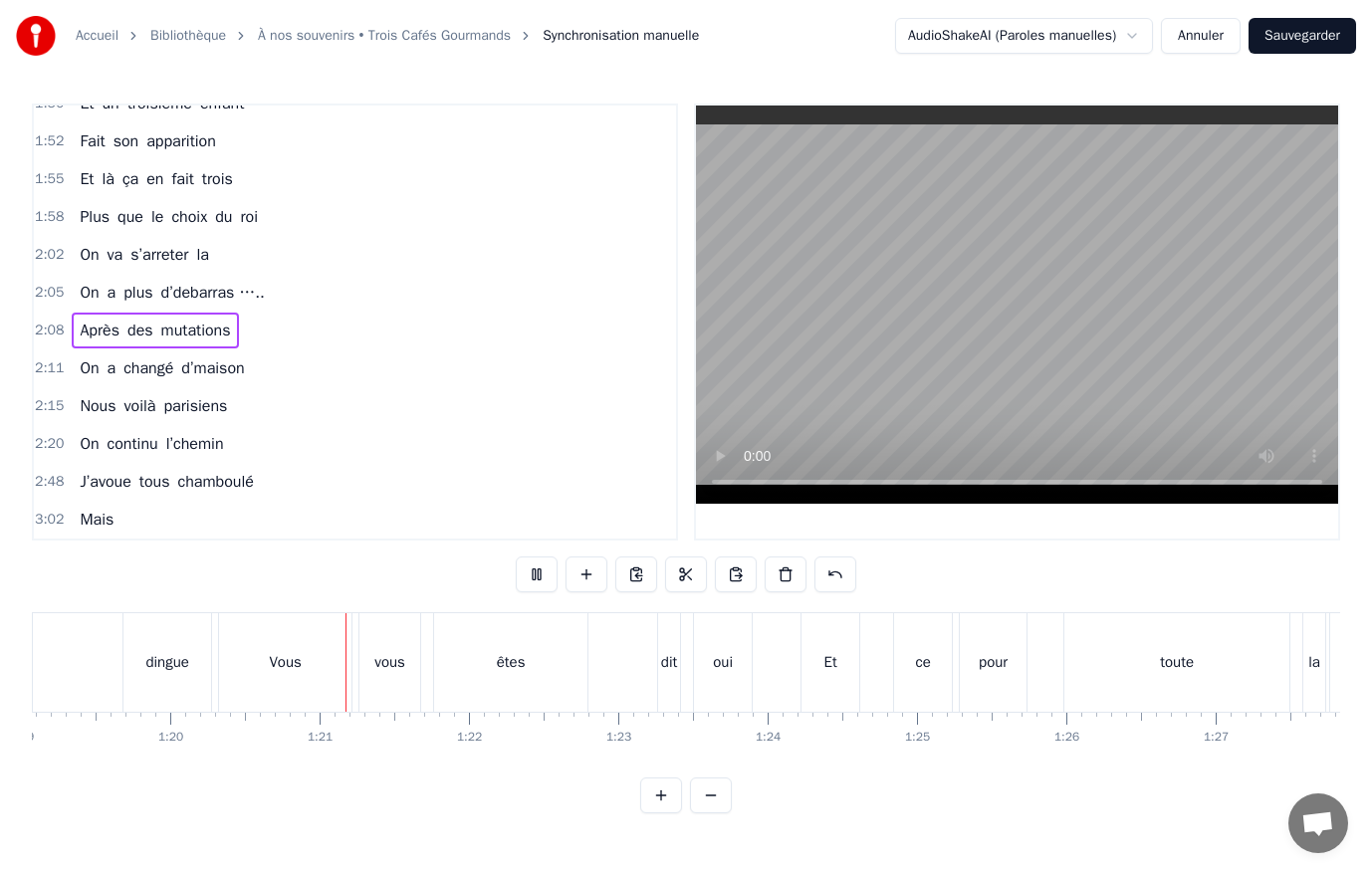 click at bounding box center [1017, 305] 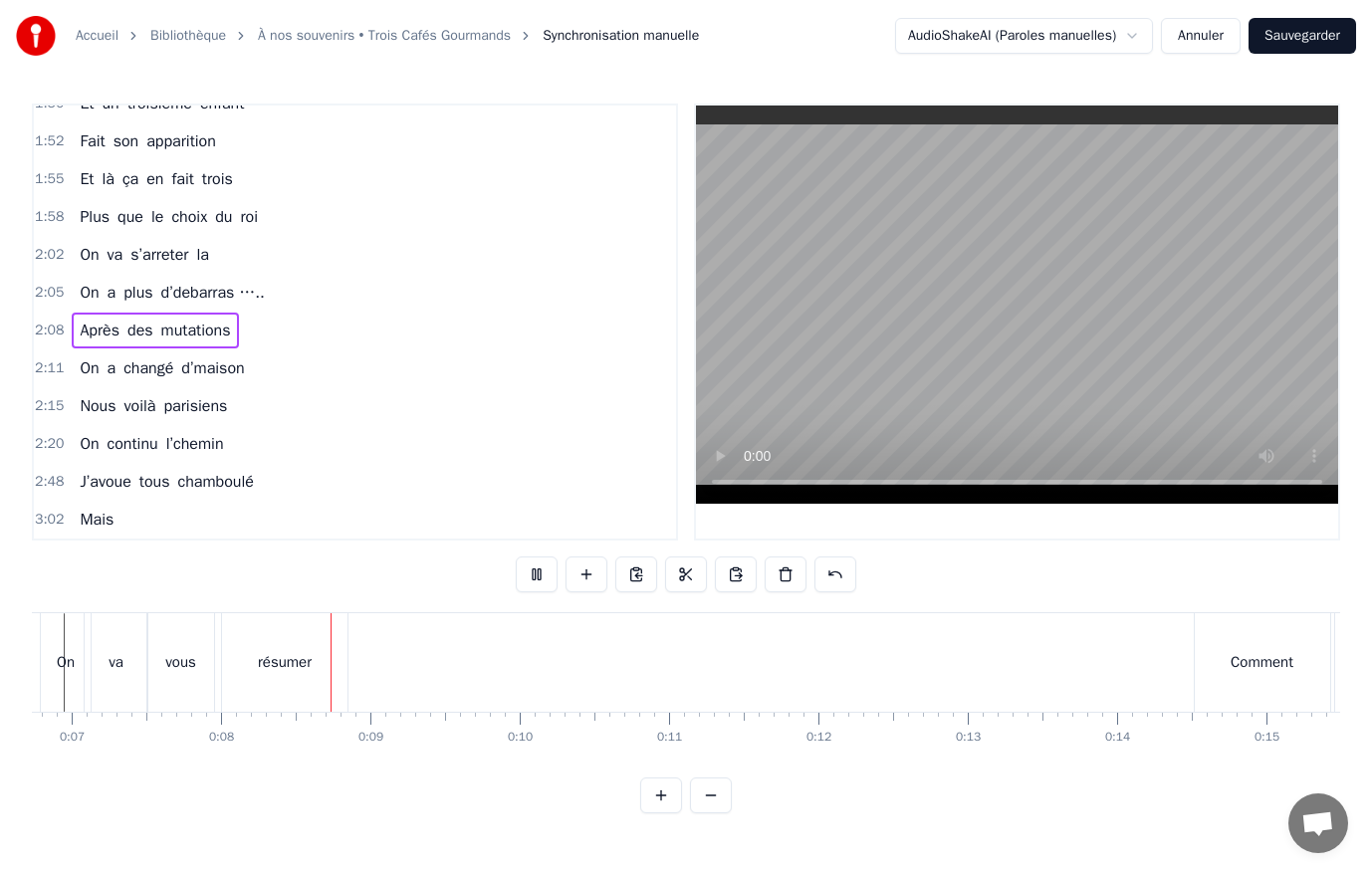 scroll, scrollTop: 0, scrollLeft: 1121, axis: horizontal 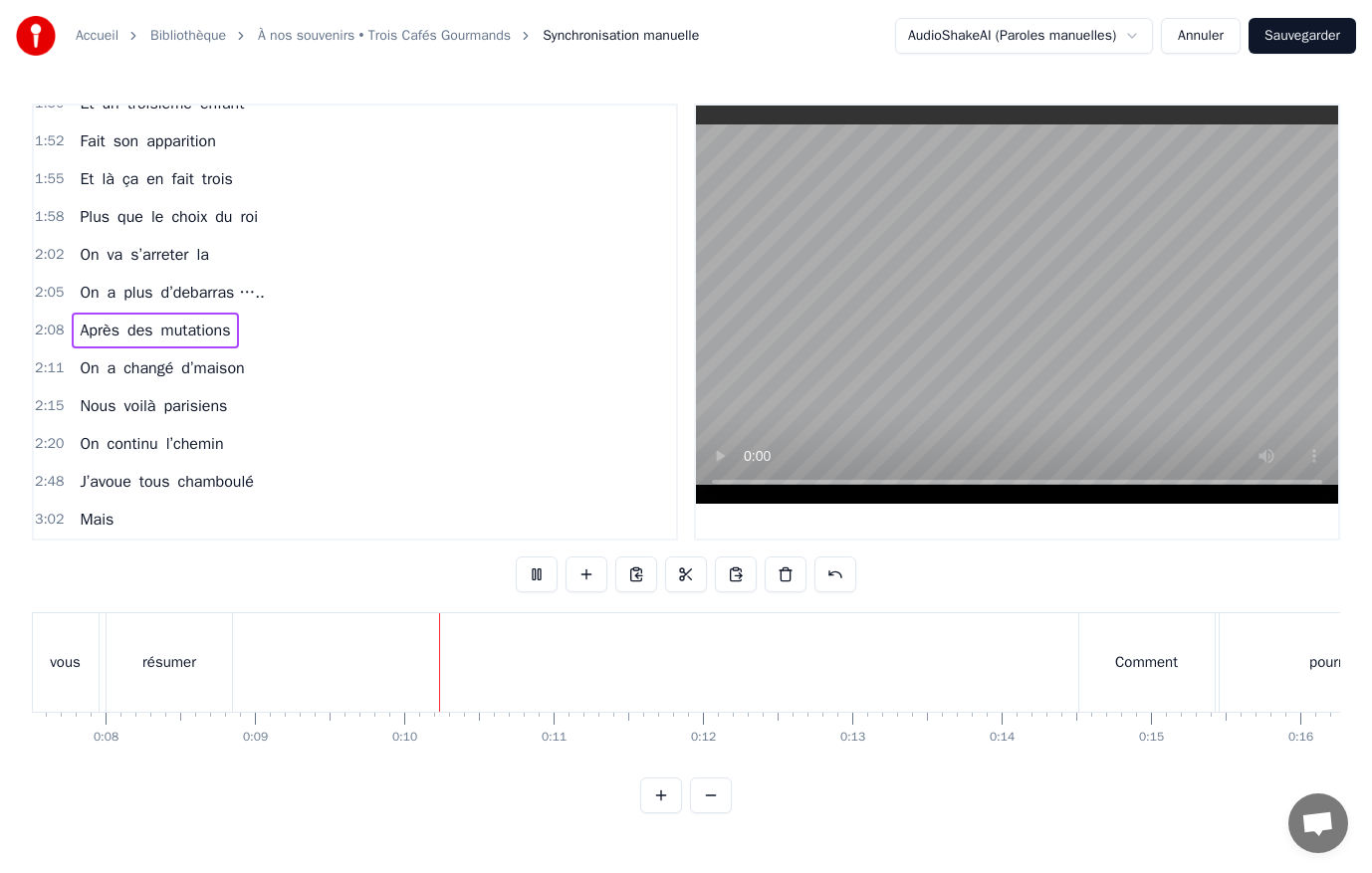 click at bounding box center [1017, 305] 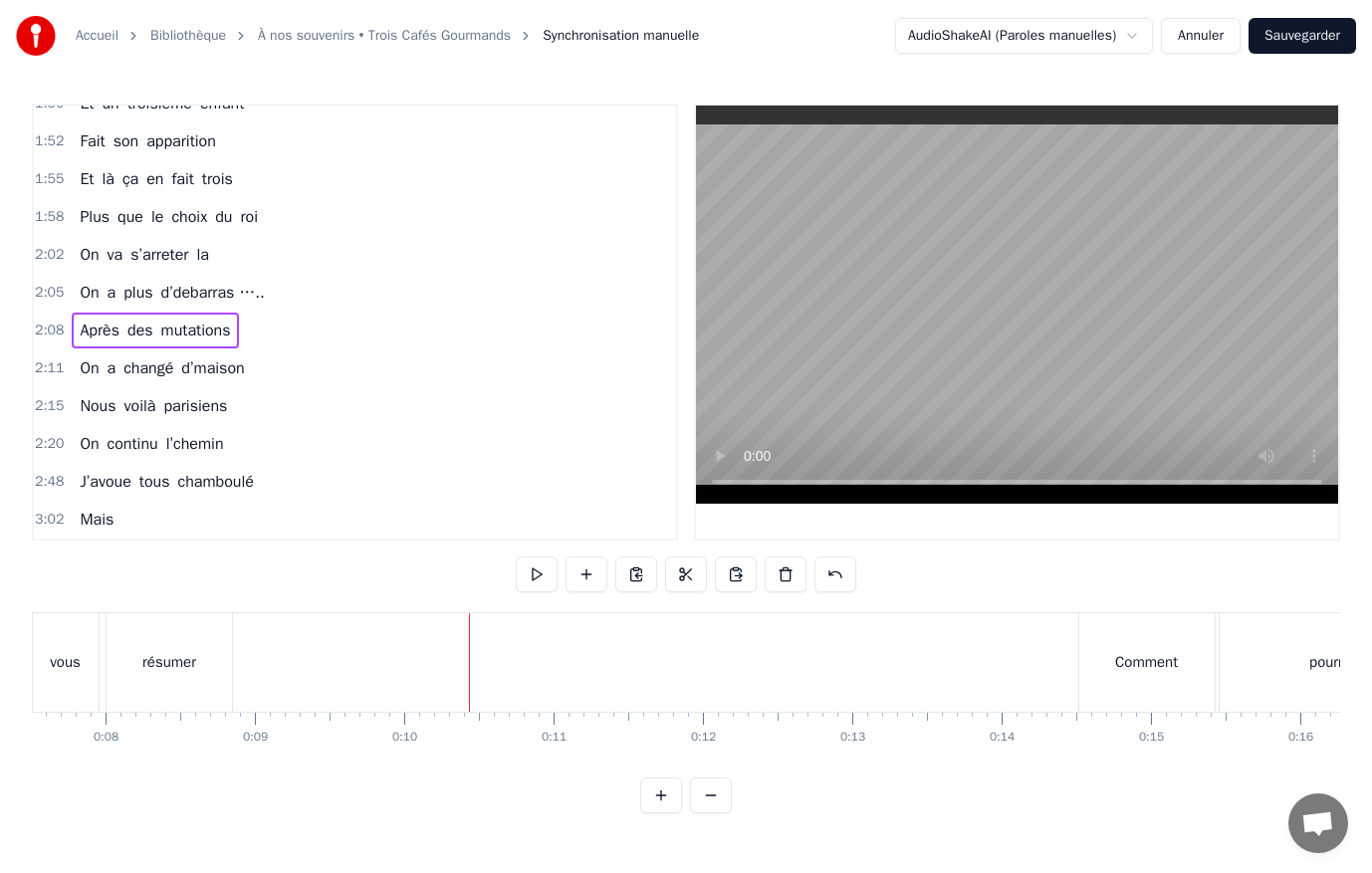 drag, startPoint x: 1114, startPoint y: 633, endPoint x: 1162, endPoint y: 634, distance: 48.010416 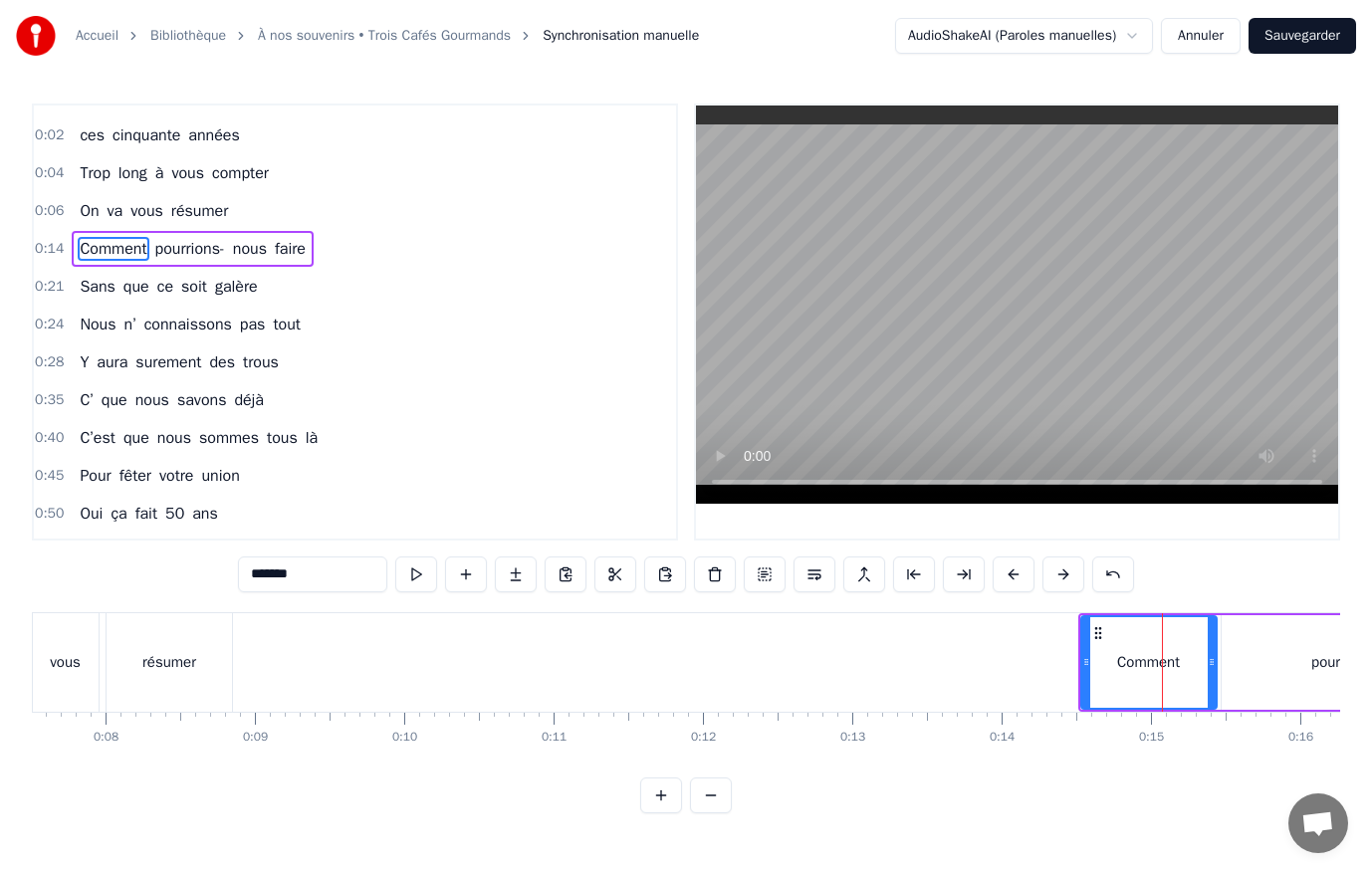 scroll, scrollTop: 0, scrollLeft: 0, axis: both 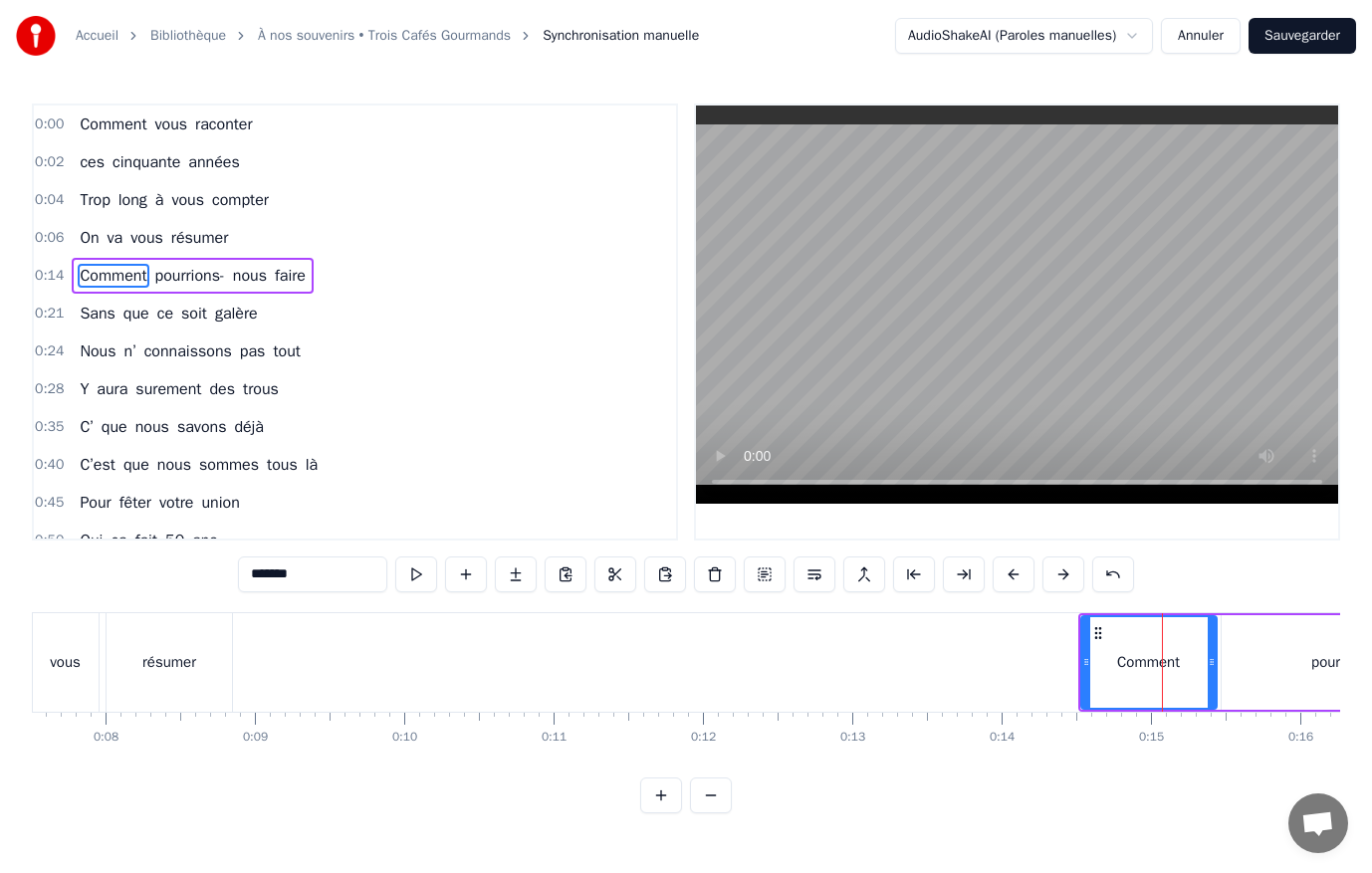 click on "Comment pourrions- nous faire" at bounding box center (192, 276) 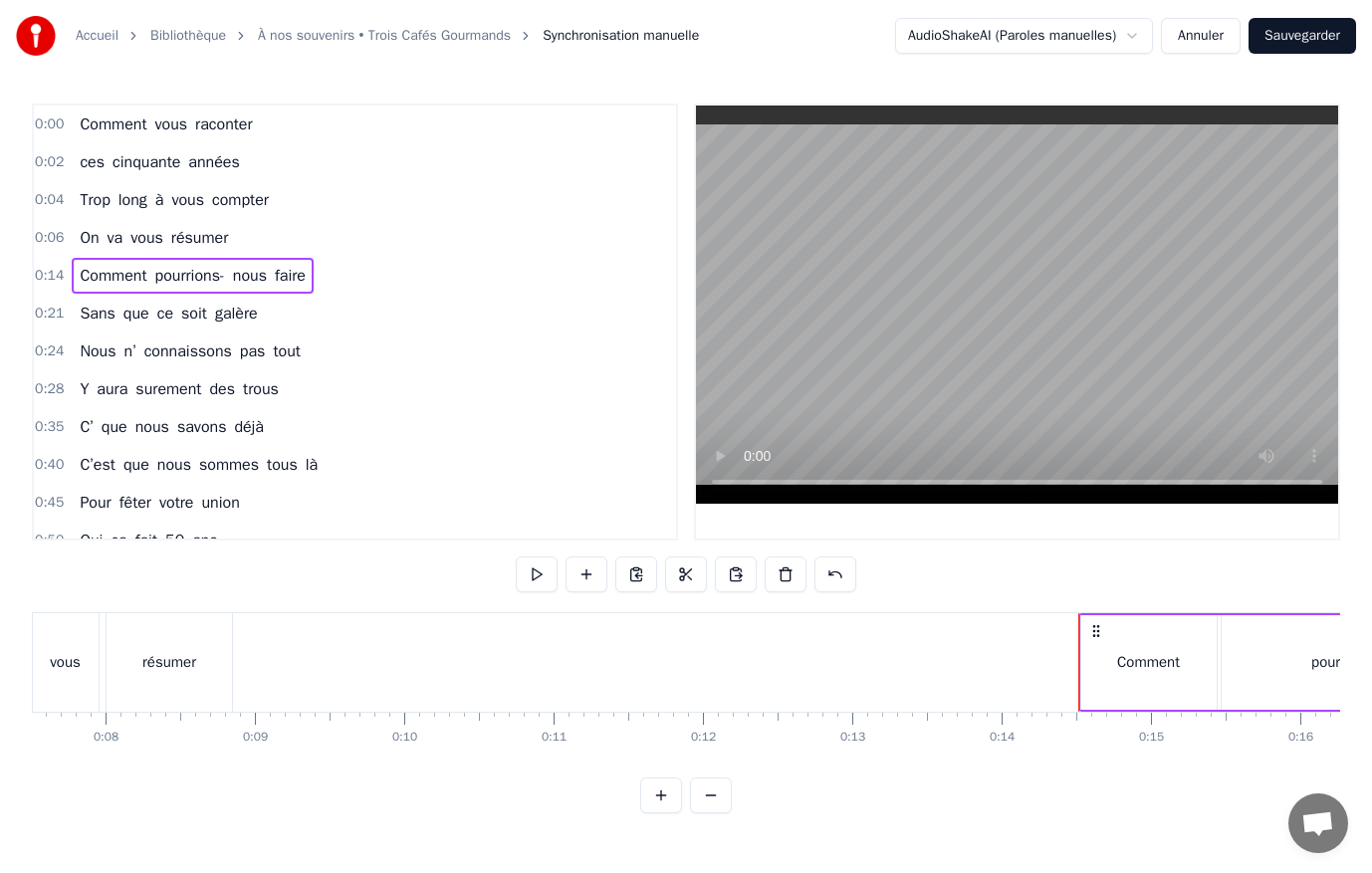 click on "Comment pourrions- nous faire" at bounding box center (192, 276) 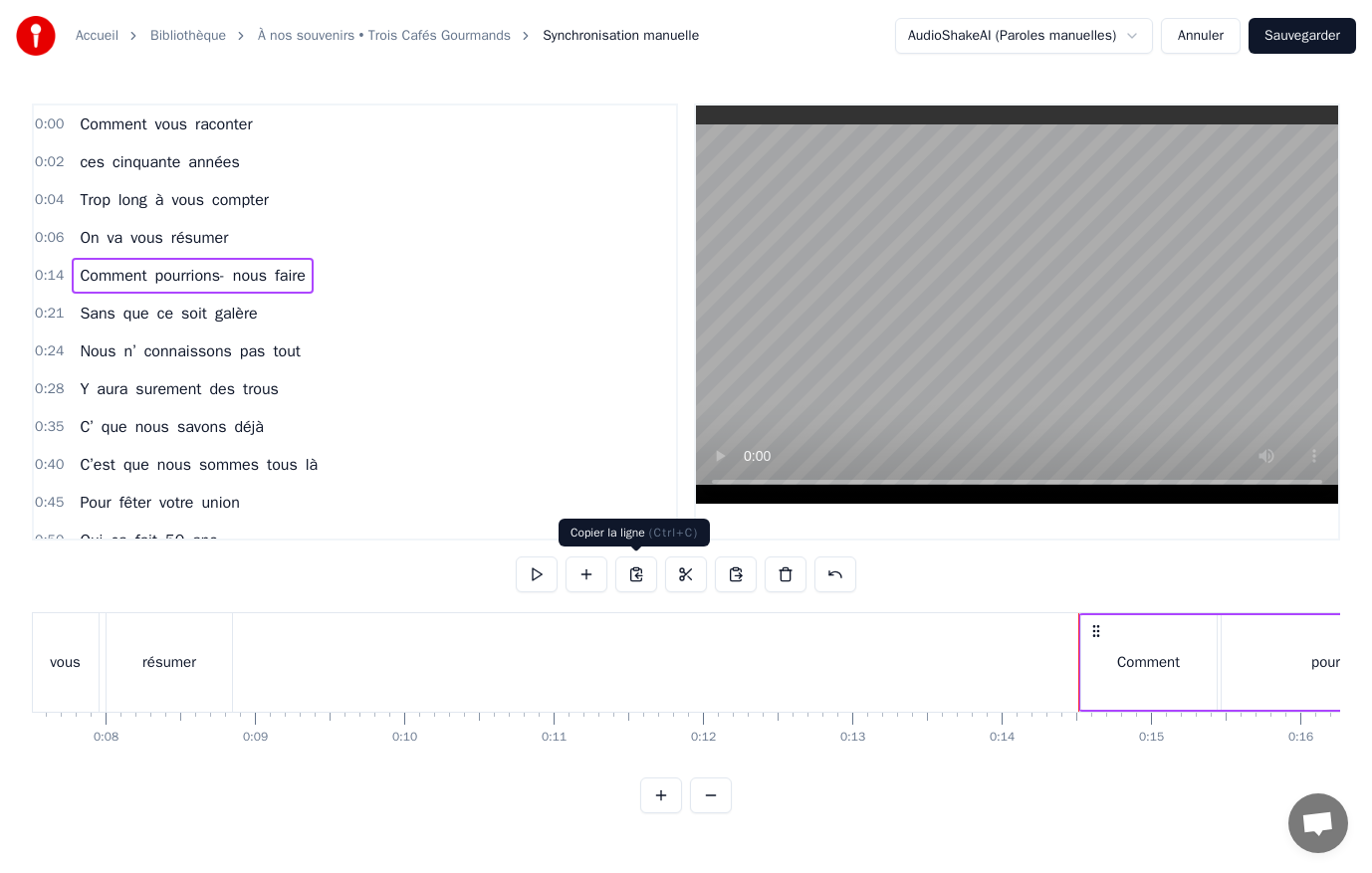 click at bounding box center [636, 574] 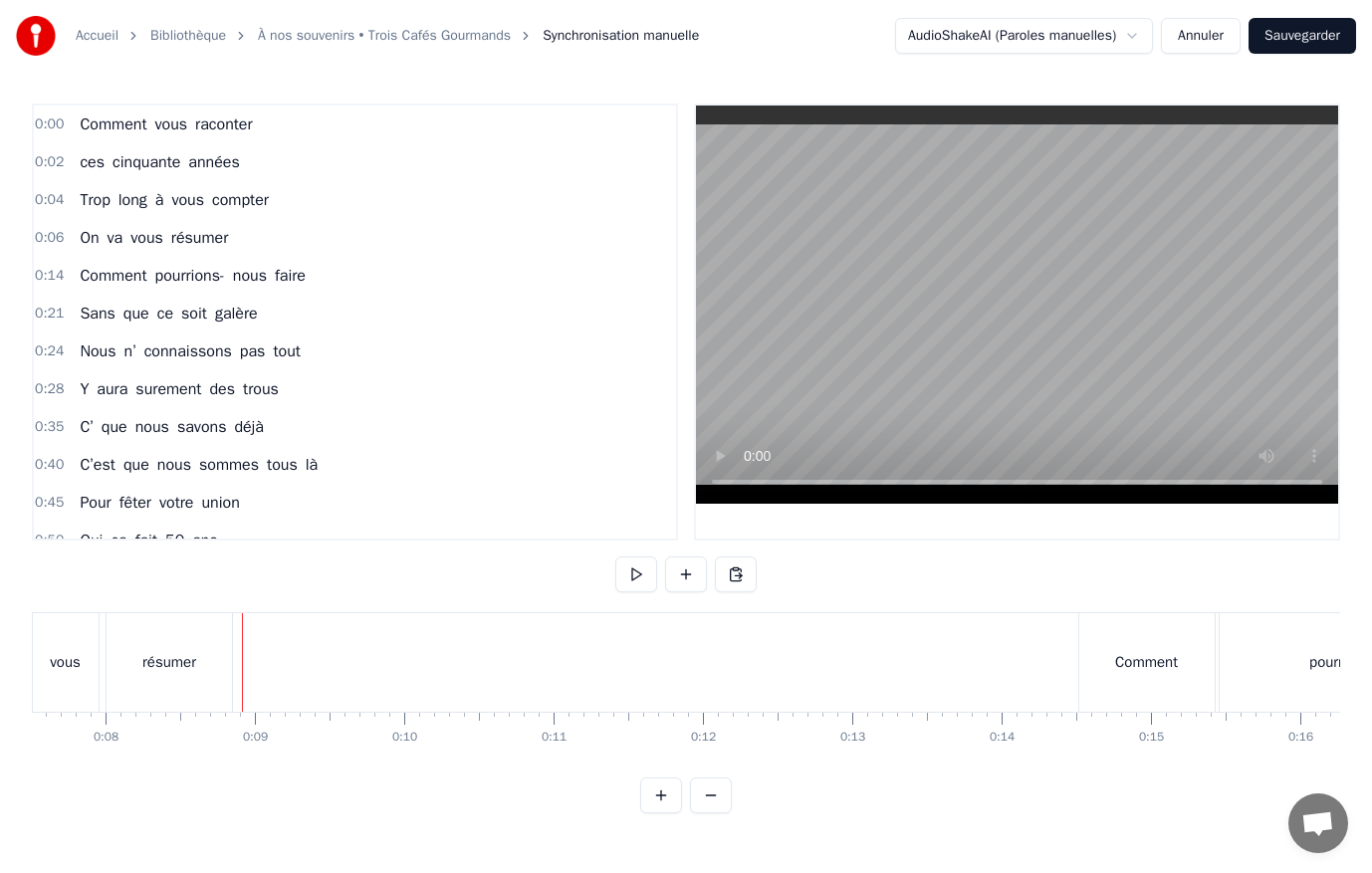 click at bounding box center [13268, 662] 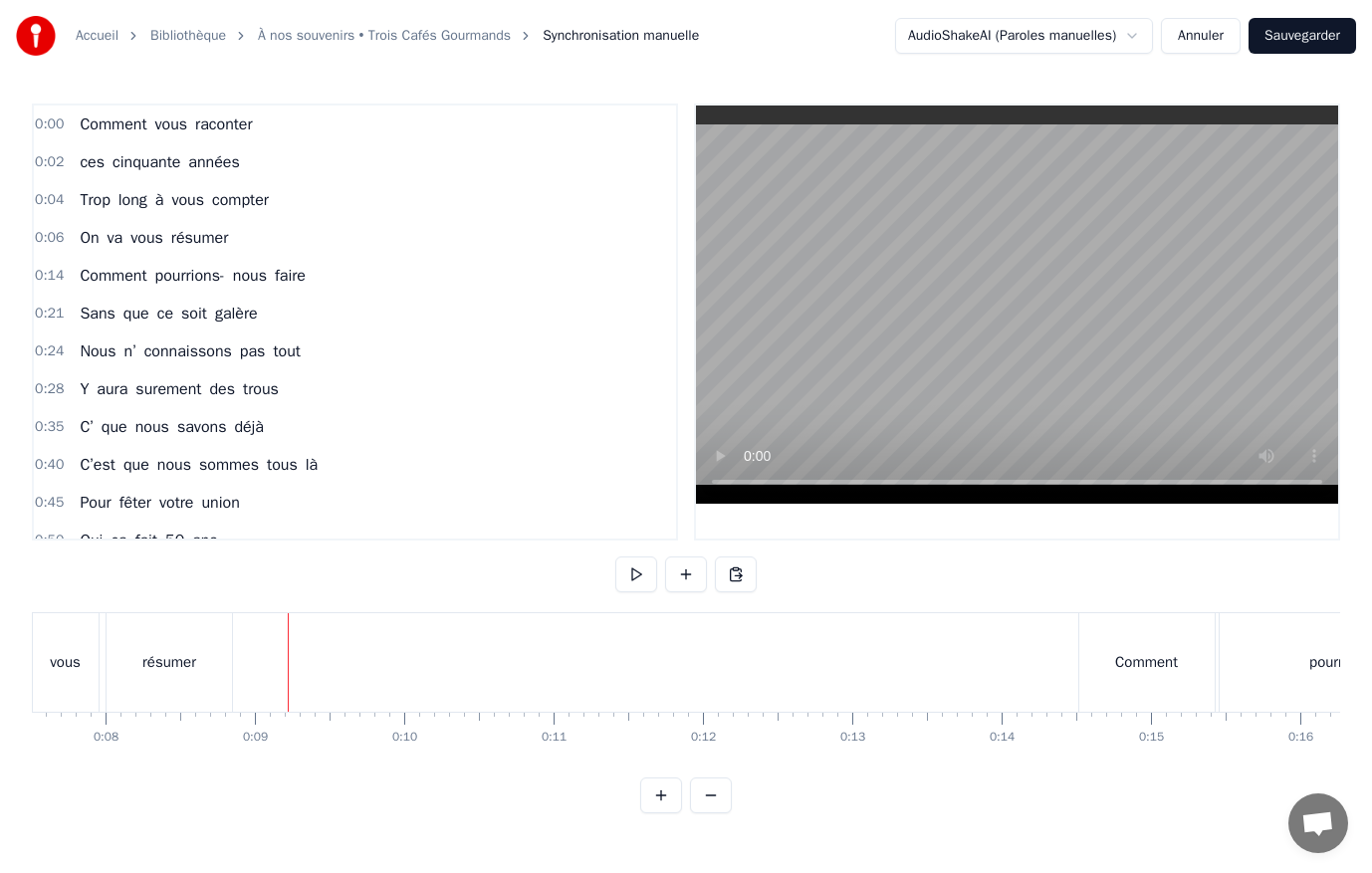 click at bounding box center [288, 662] 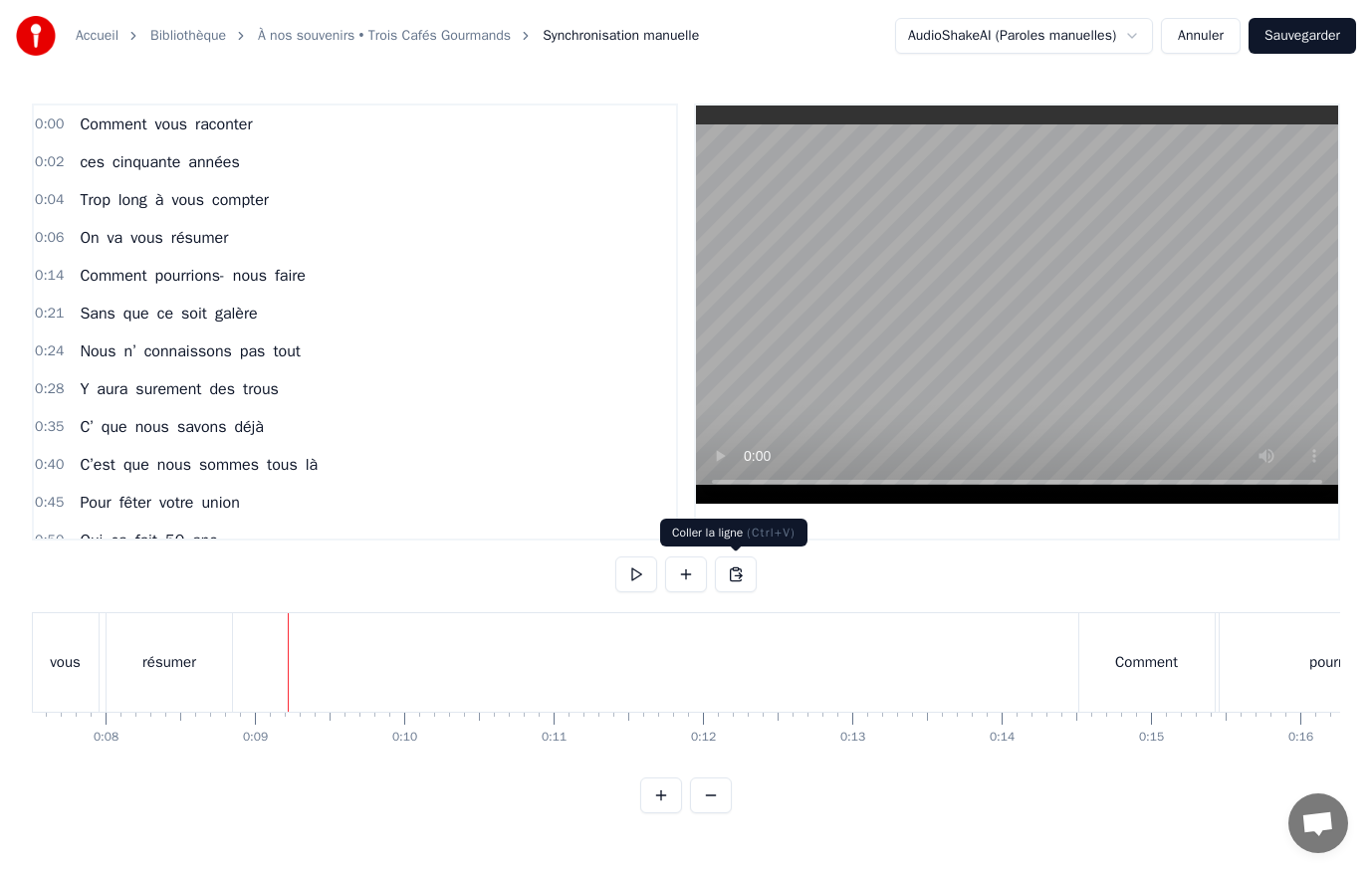 click at bounding box center [736, 574] 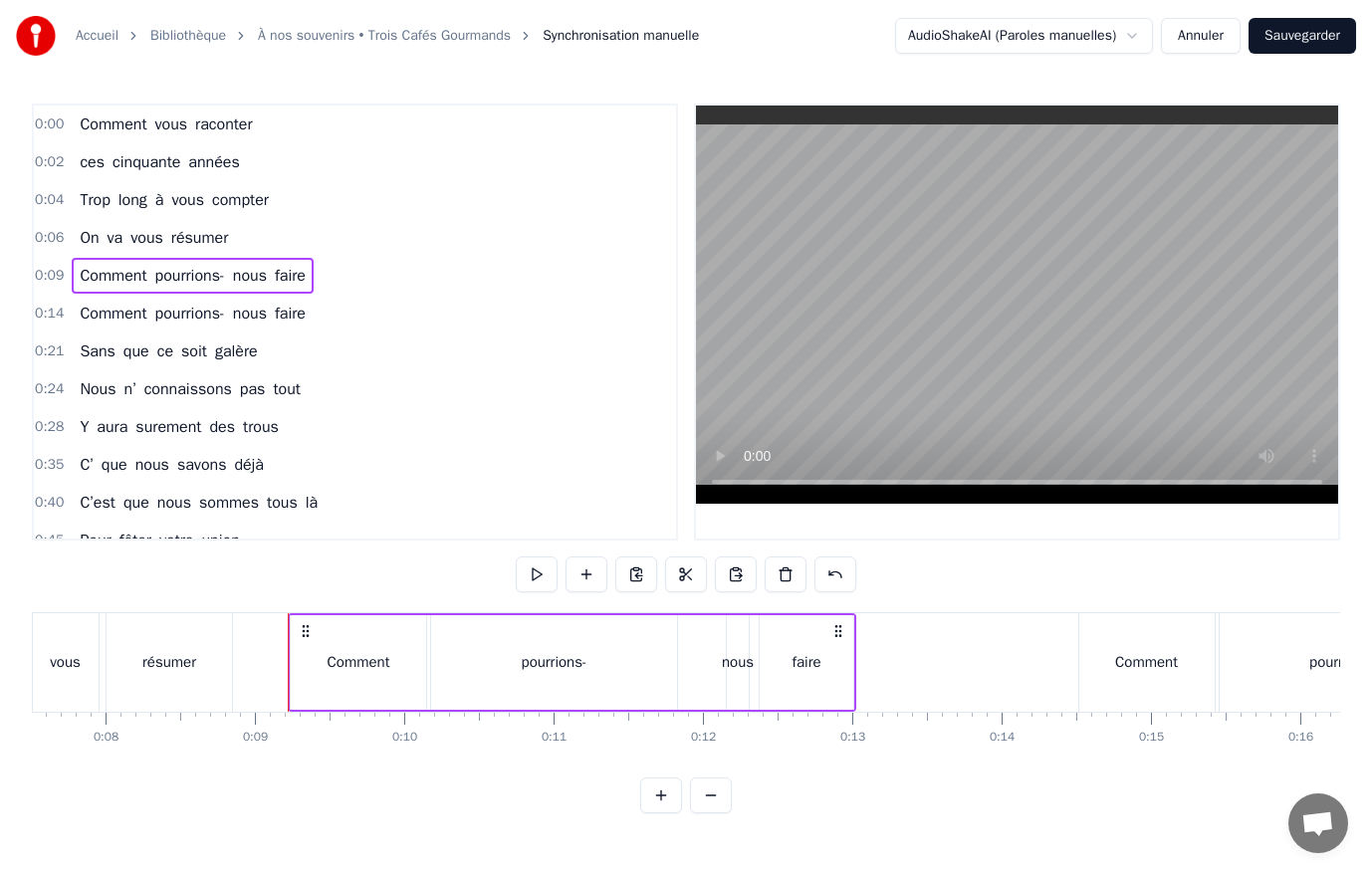 click at bounding box center [1017, 305] 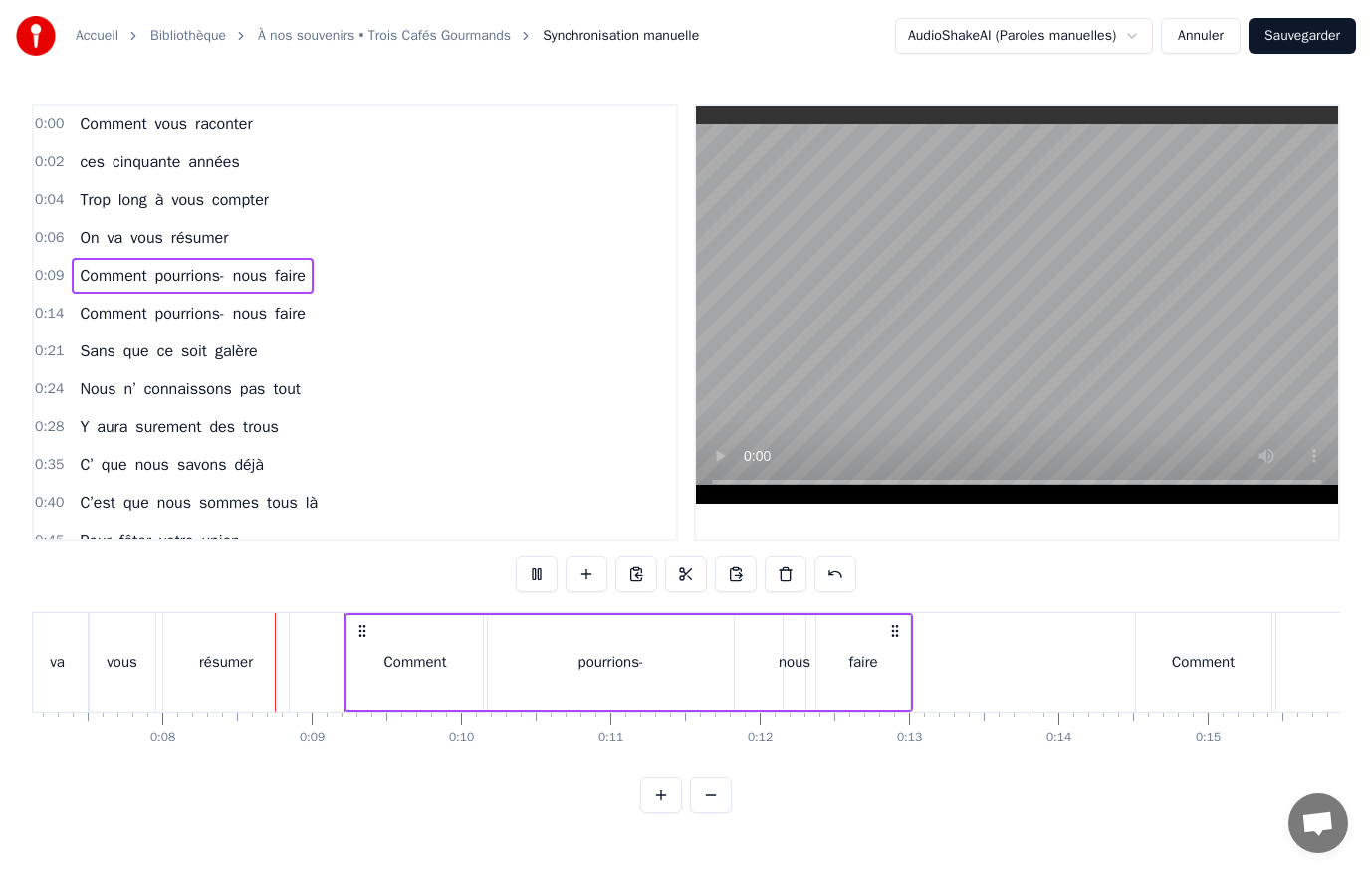 scroll, scrollTop: 0, scrollLeft: 1127, axis: horizontal 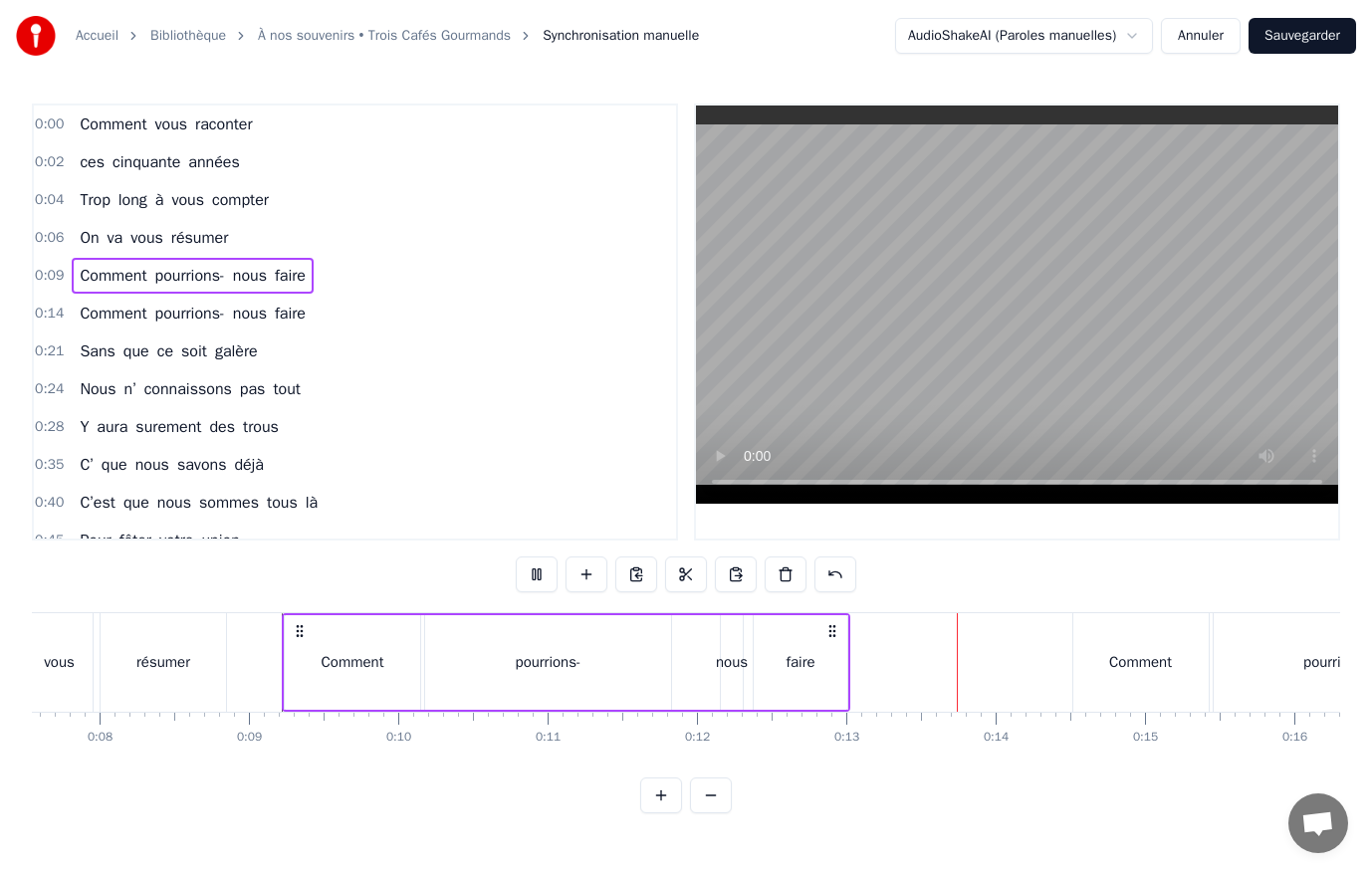 click on "0:00 Comment vous raconter 0:02 ces cinquante années 0:04 Trop long à vous compter 0:06 On va vous résumer 0:09 Comment pourrions- nous faire 0:14 Comment pourrions- nous faire 0:21 Sans que ce soit galère 0:24 Nous n’ connaissons pas tout 0:28 Y aura surement des trous 0:35 C’ que nous savons déjà 0:40 C’est que nous sommes tous là 0:45 Pour fêter votre union 0:50 Oui ça fait 50 ans 0:56 Et tout a commencé 1:00 Dunkerque pour vous situer 1:06 Un regard échangé 1:09 Et tout a découlé 1:12 Le 3 aout 75 1:15 Il s’passe un truc de dingue 1:20 Vous vous êtes dit oui 1:24 Et ce pour toute la vie 1:28 Le premier nid douillé 1:32 Au 3 rue du marais 1:35 Vous êtes dev’nus parents 1:38 Et ce pour très longtemps 1:42 Et vint la construction 1:43 De vot’ première maison 1:50 Et un troisième enfant 1:52 Fait son apparition 1:55 Et là ça en fait trois 1:58 Plus que le choix du roi 2:02 On va s’arreter la 2:05 On a plus d’debarras ….. 2:08 Après des mutations 2:11 On a changé 2:15" at bounding box center [686, 458] 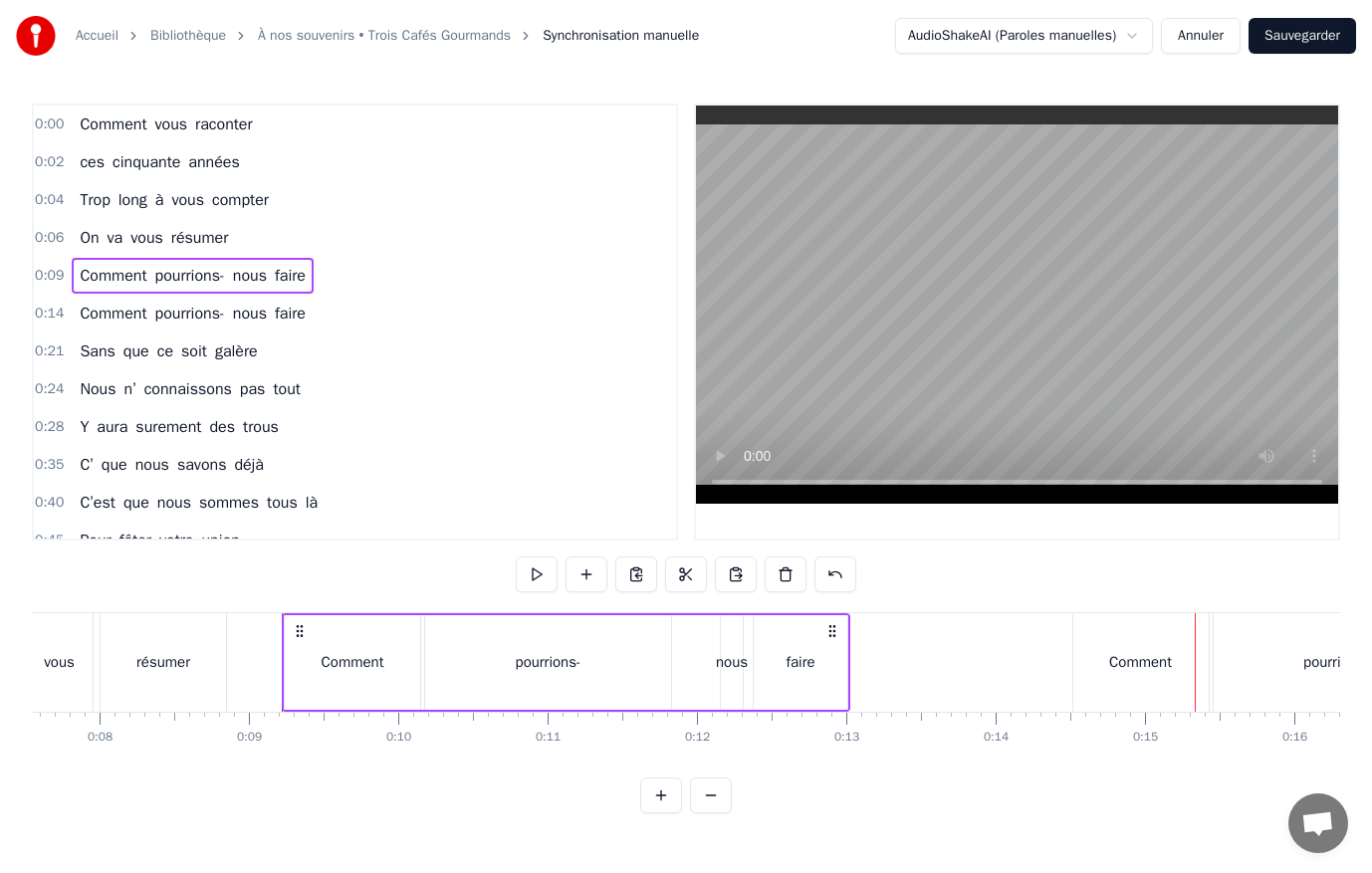 click on "Comment pourrions- nous faire" at bounding box center (192, 314) 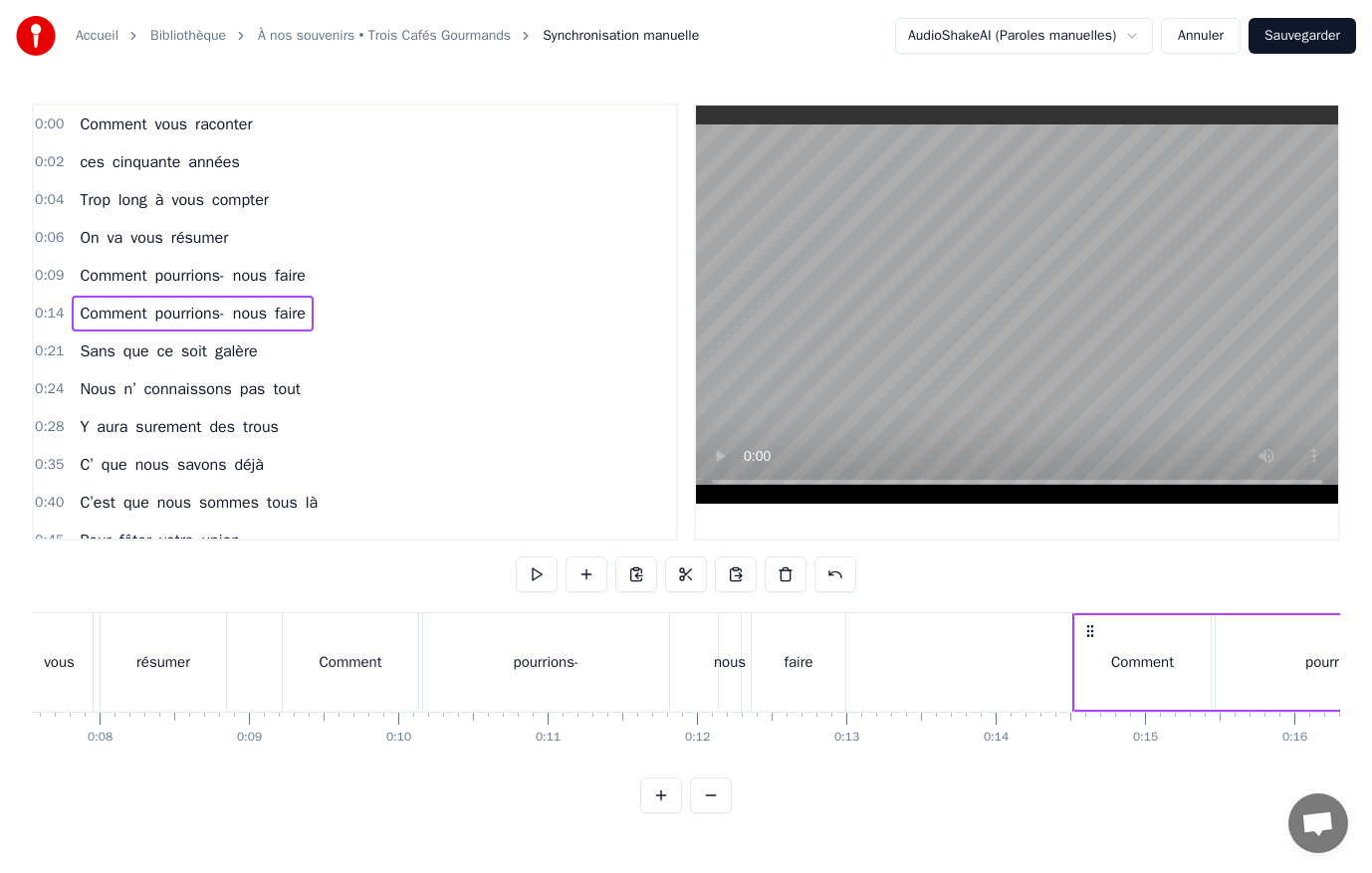 click at bounding box center [736, 574] 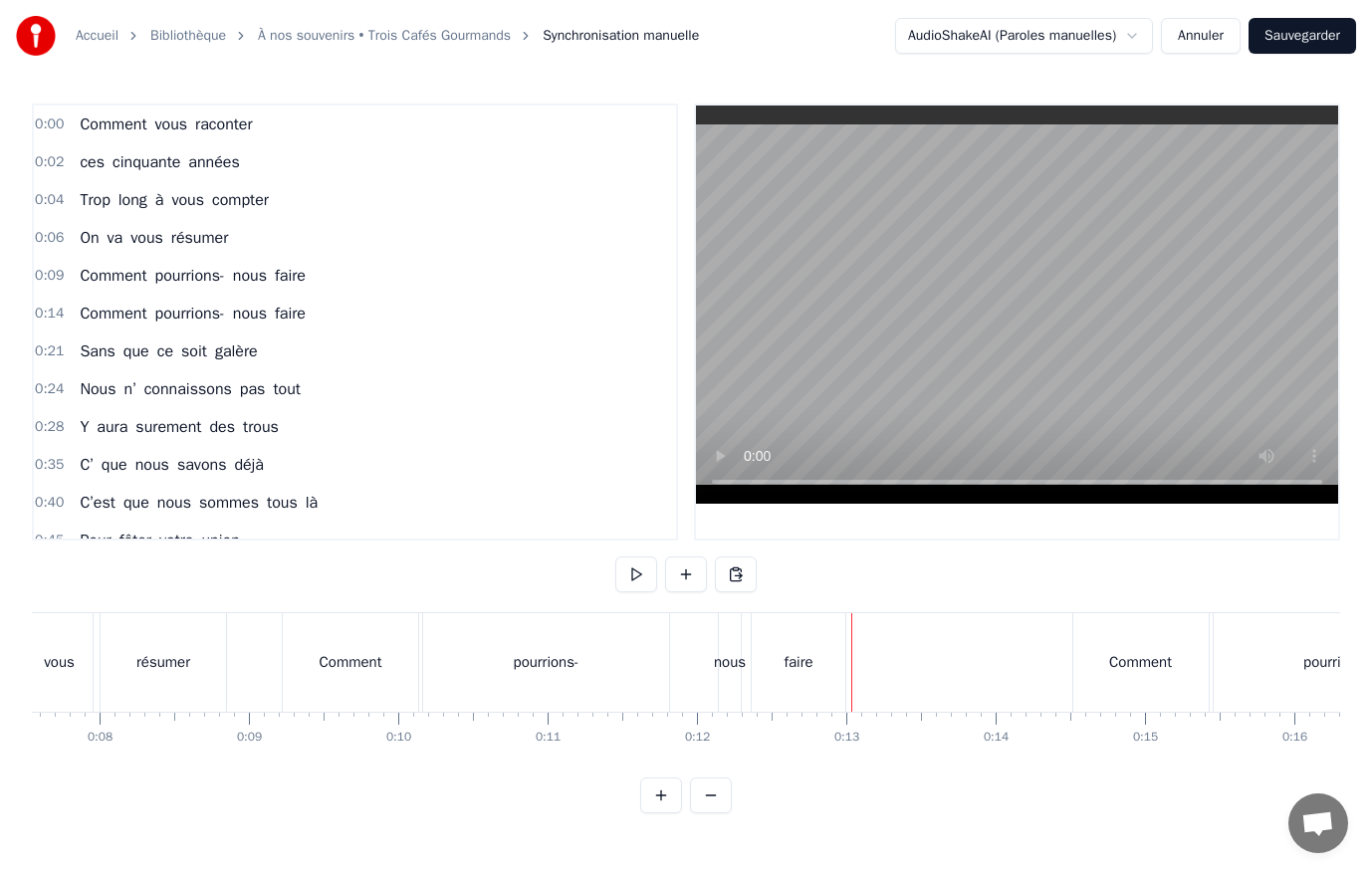 click on "Comment vous raconter ces cinquante années Trop long à vous compter On va vous résumer Comment pourrions- nous faire Comment pourrions- nous faire Sans que ce soit galère Nous n’ connaissons pas tout Y aura surement des trous C’ que nous savons déjà C’est que nous sommes tous là Pour fêter votre union Oui ça fait 50 ans Et tout a commencé Dunkerque pour vous situer Un regard échangé Et tout a découlé Le 3 aout 75 Il s’passe un truc de dingue Vous vous êtes dit oui Et ce pour toute la vie Le premier nid douillé Au 3 rue du marais Vous êtes dev’nus parents Et ce pour très longtemps Et vint la construction De vot’ première maison Et un troisième enfant Fait son apparition Et là ça en fait trois Plus que le choix du roi On va s’arreter la On a plus d’debarras ….. Après des mutations On a changé d’maison Nous voilà parisiens On continu l’chemin J’avoue tous chamboulé Mais" at bounding box center [13262, 662] 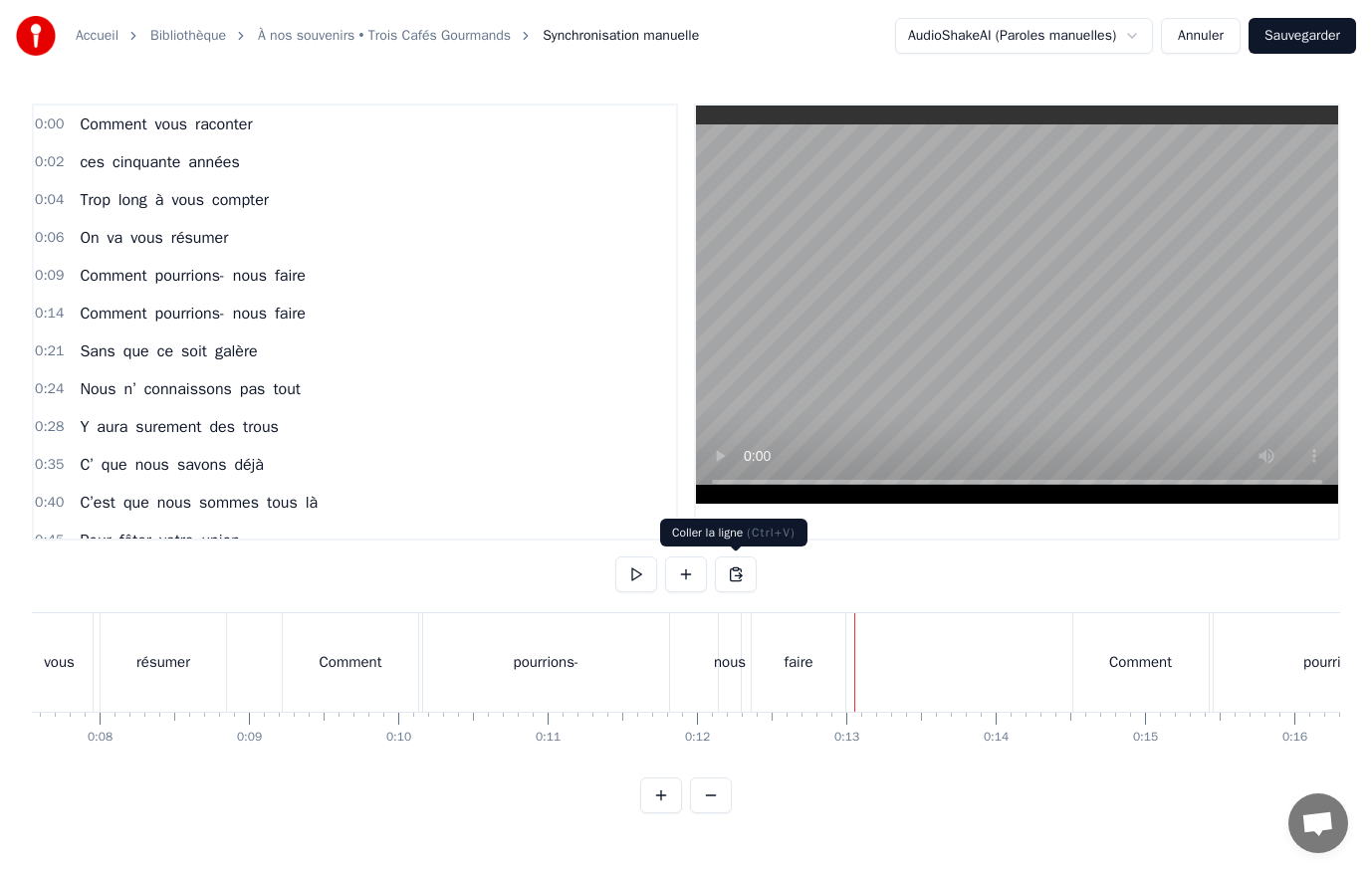 click at bounding box center [736, 574] 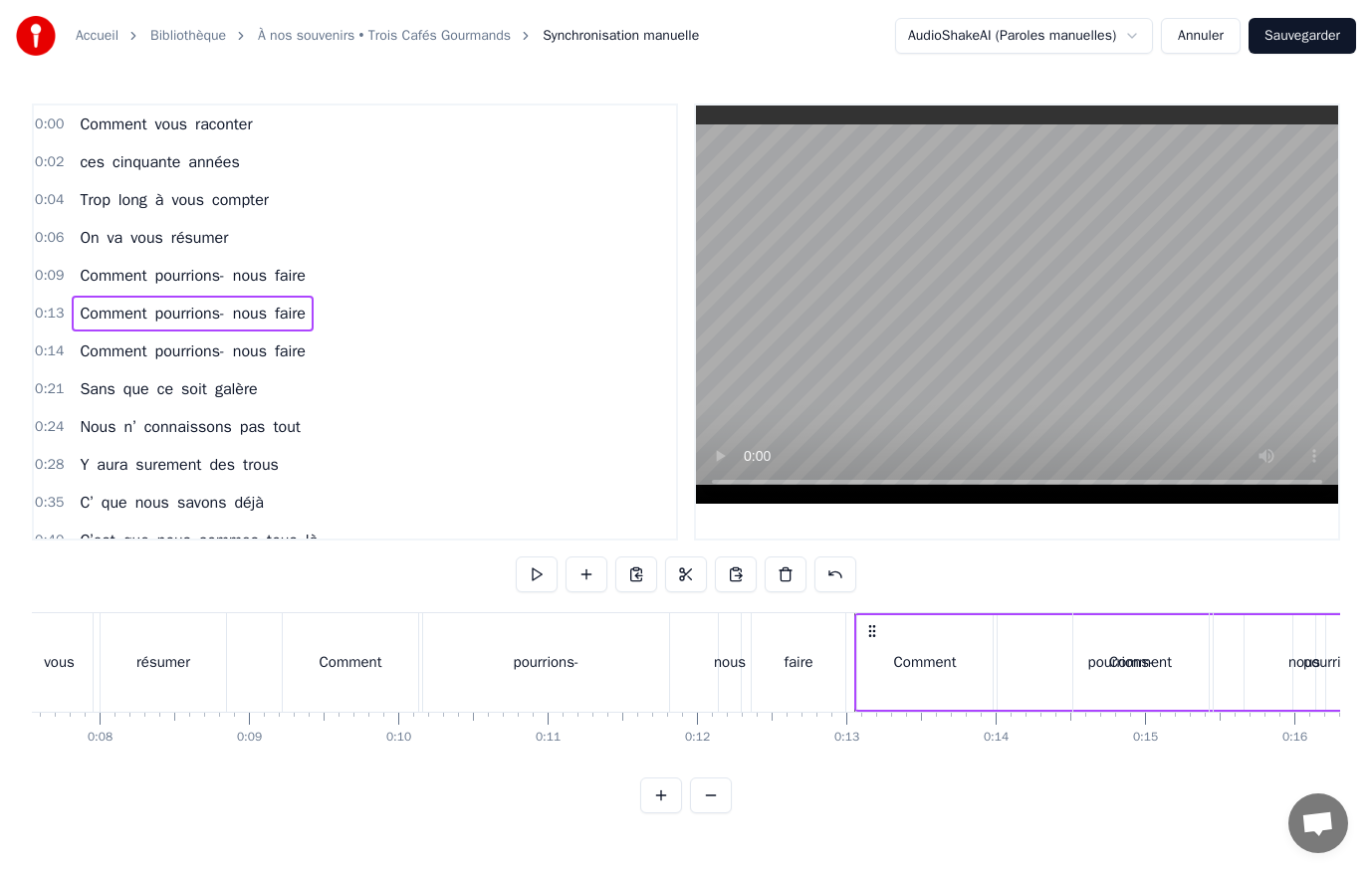 scroll, scrollTop: 0, scrollLeft: 0, axis: both 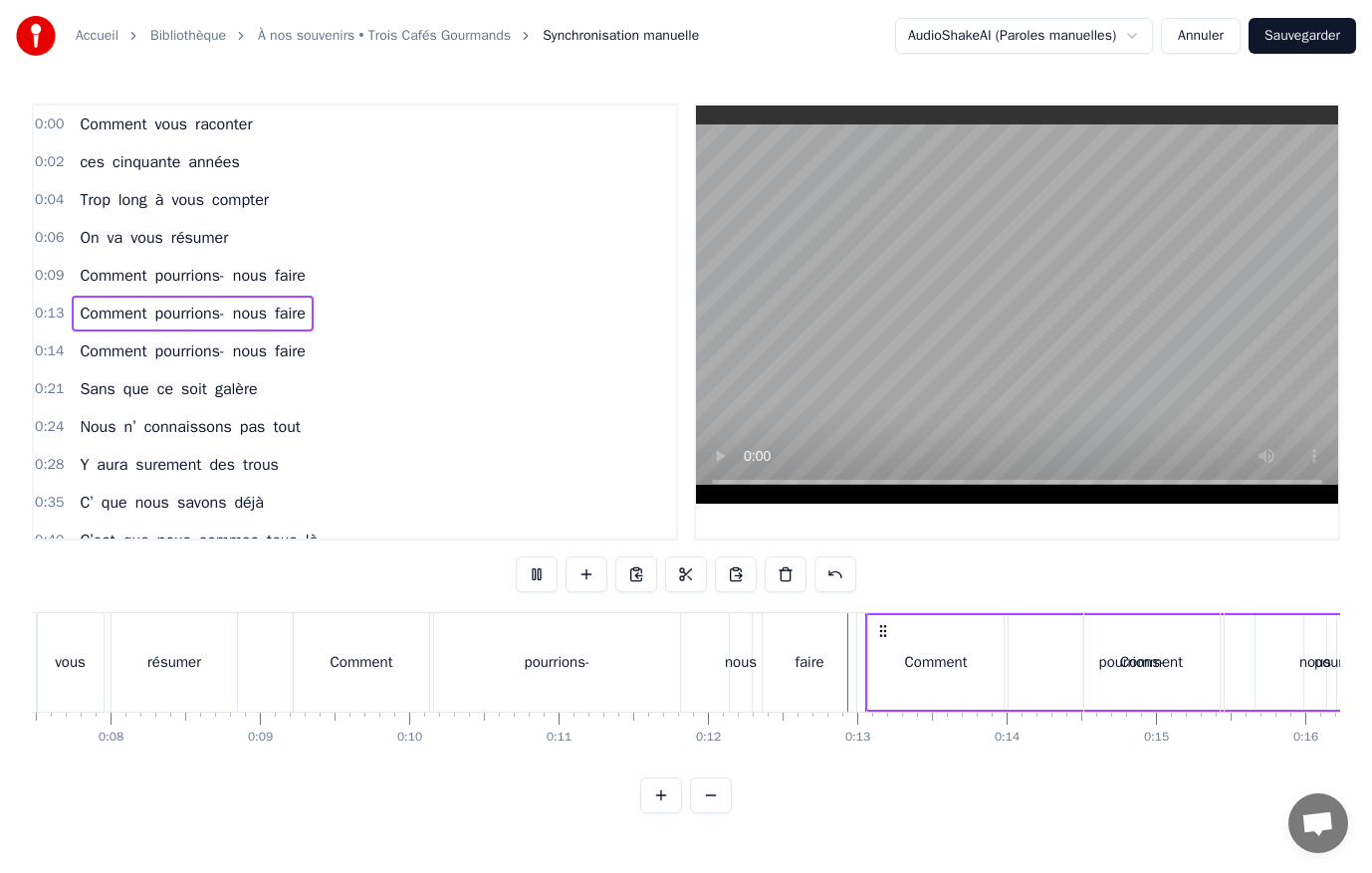 click on "0:14 Comment pourrions- nous faire" at bounding box center [354, 351] 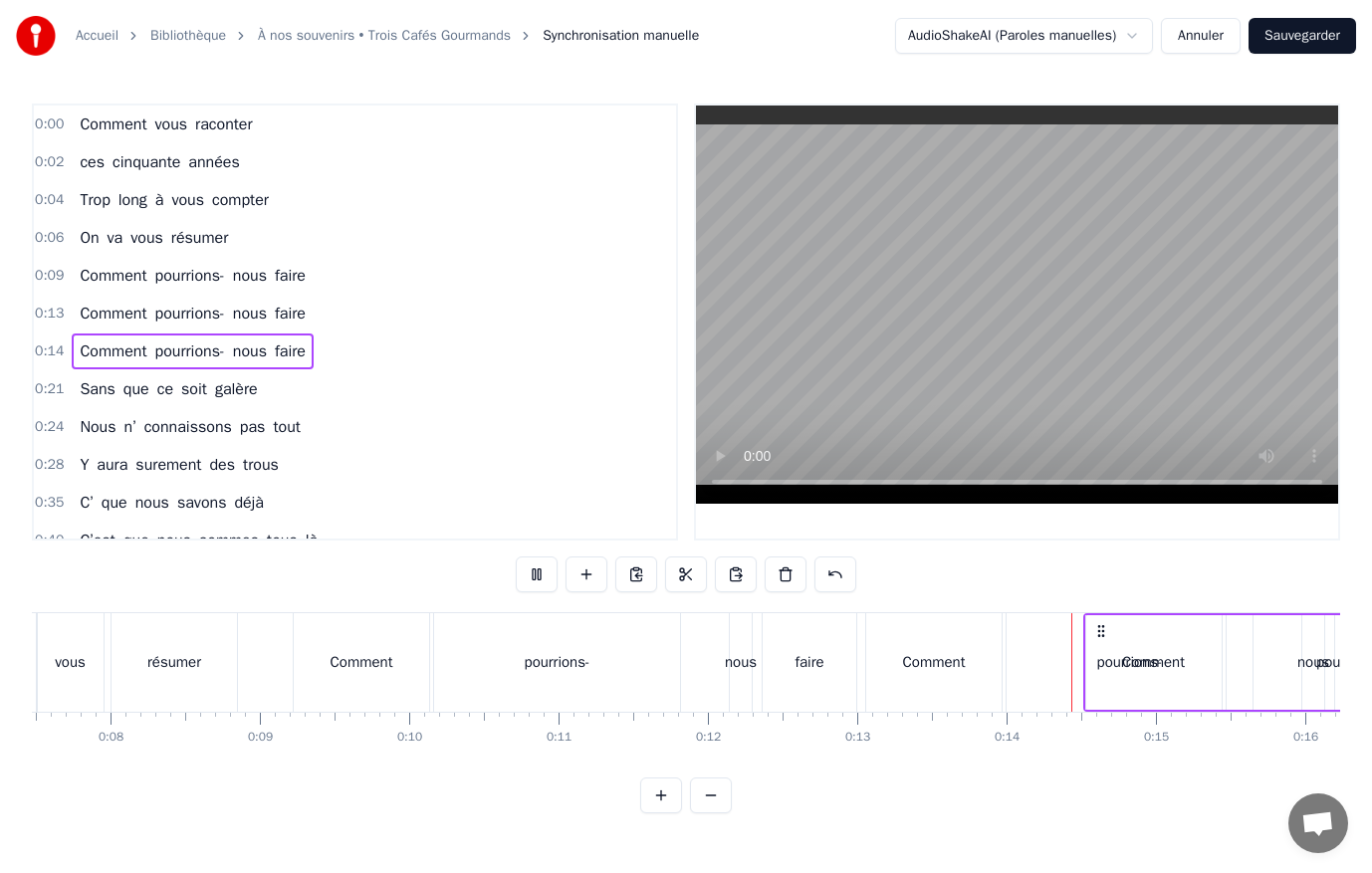 click on "pourrions-" at bounding box center [558, 662] 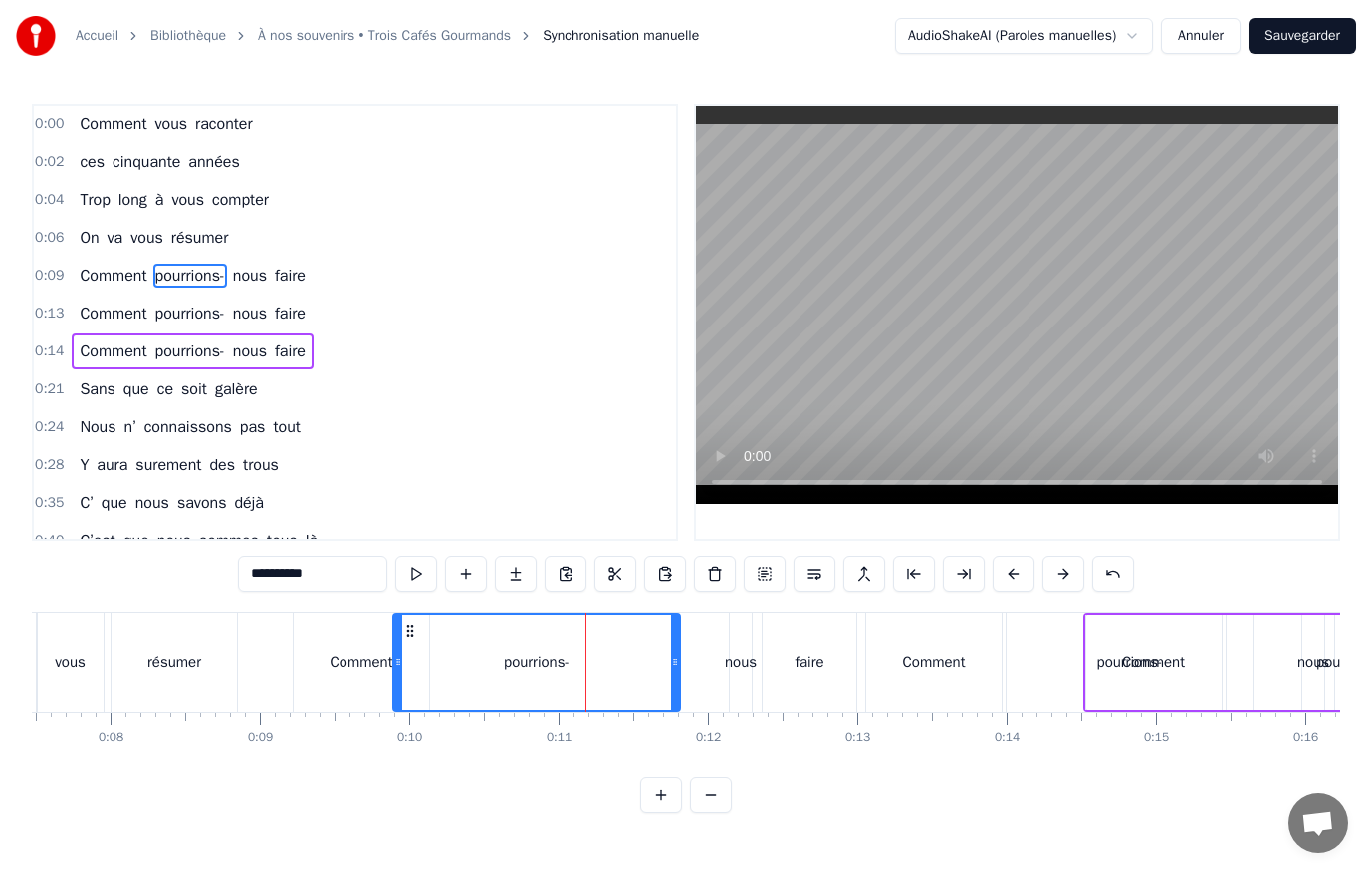 drag, startPoint x: 437, startPoint y: 659, endPoint x: 396, endPoint y: 670, distance: 42.44997 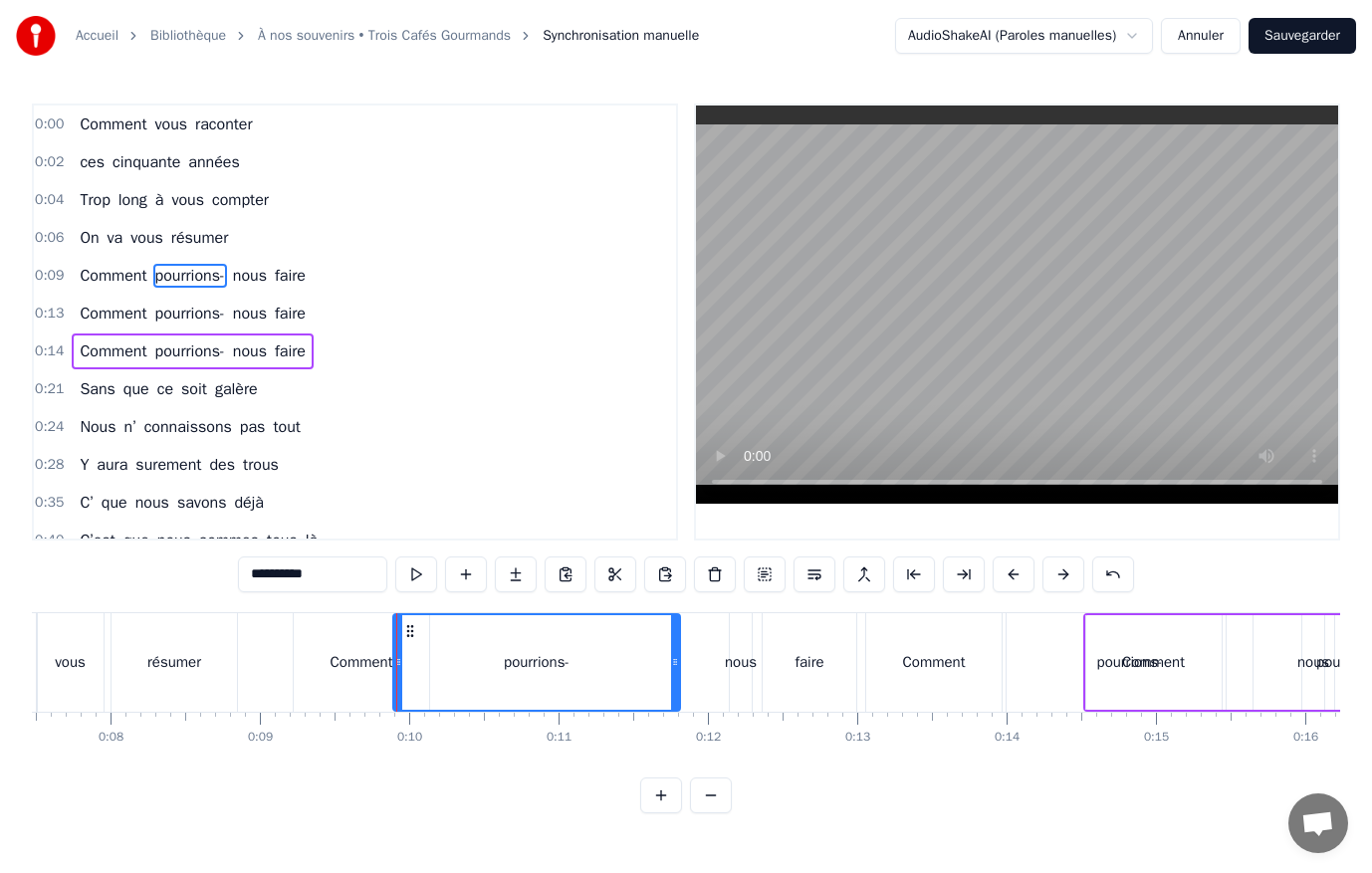 click on "Comment" at bounding box center [361, 662] 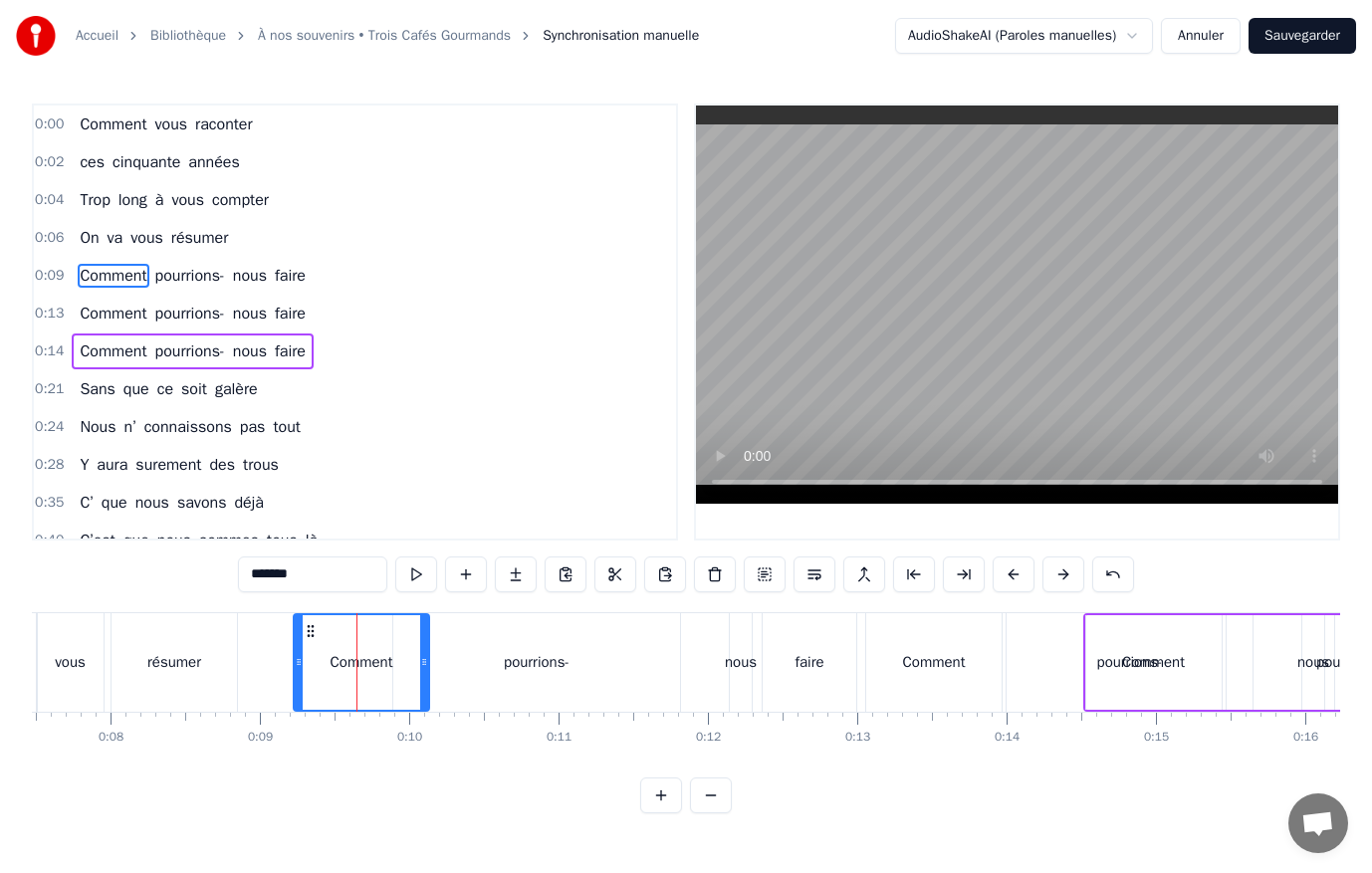 click on "pourrions-" at bounding box center (537, 662) 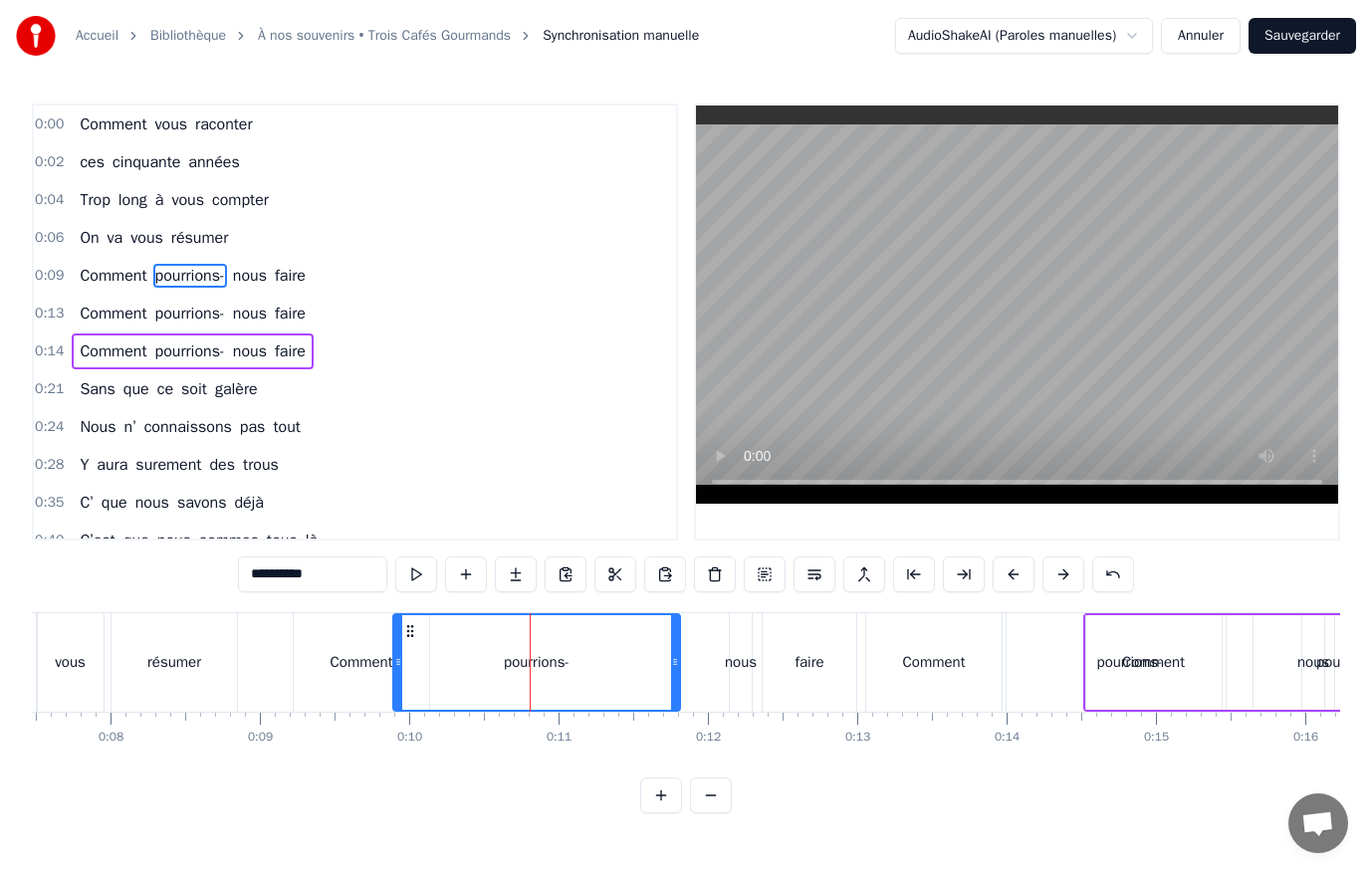click on "pourrions-" at bounding box center [537, 662] 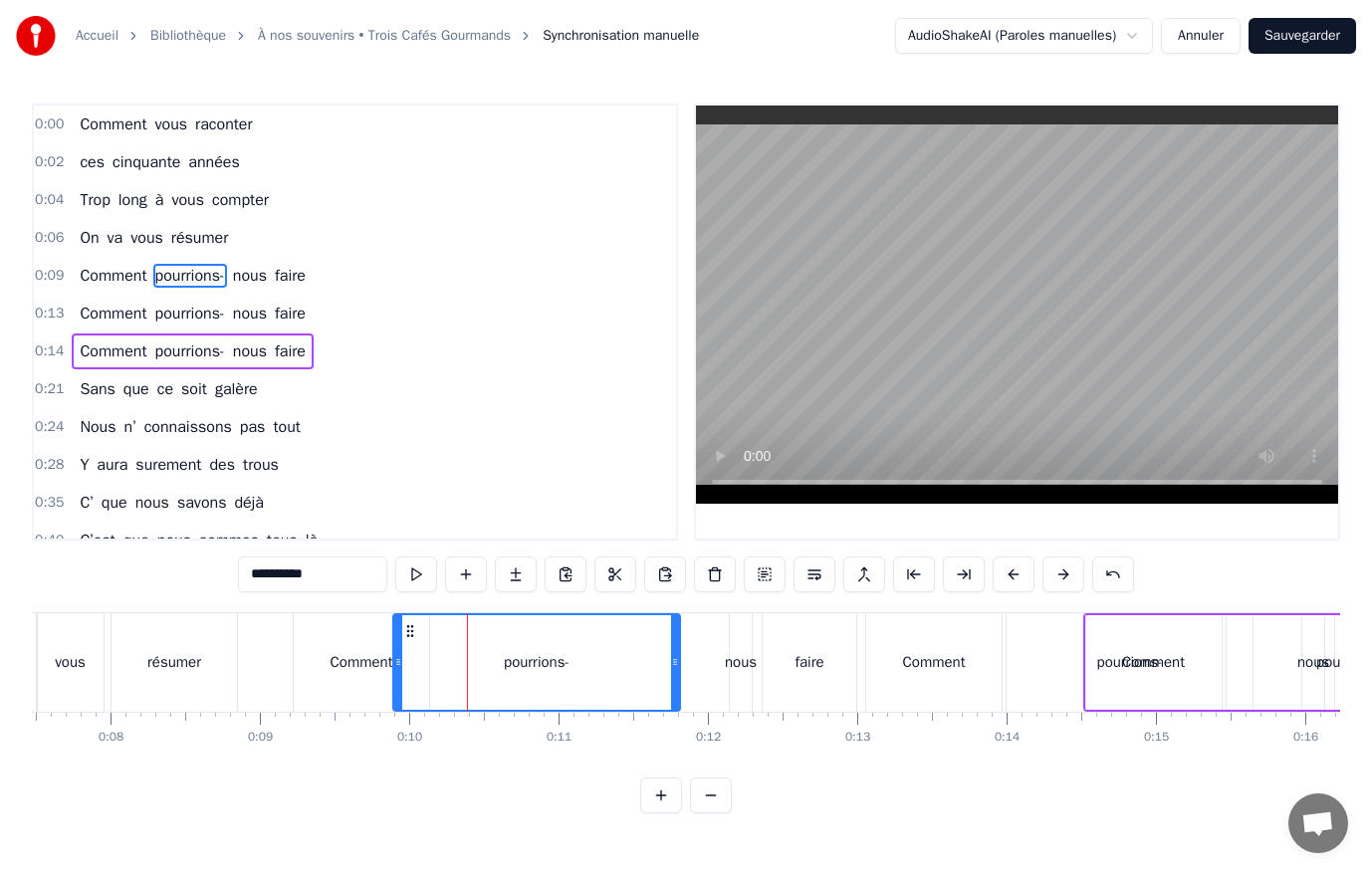 click on "pourrions-" at bounding box center (537, 662) 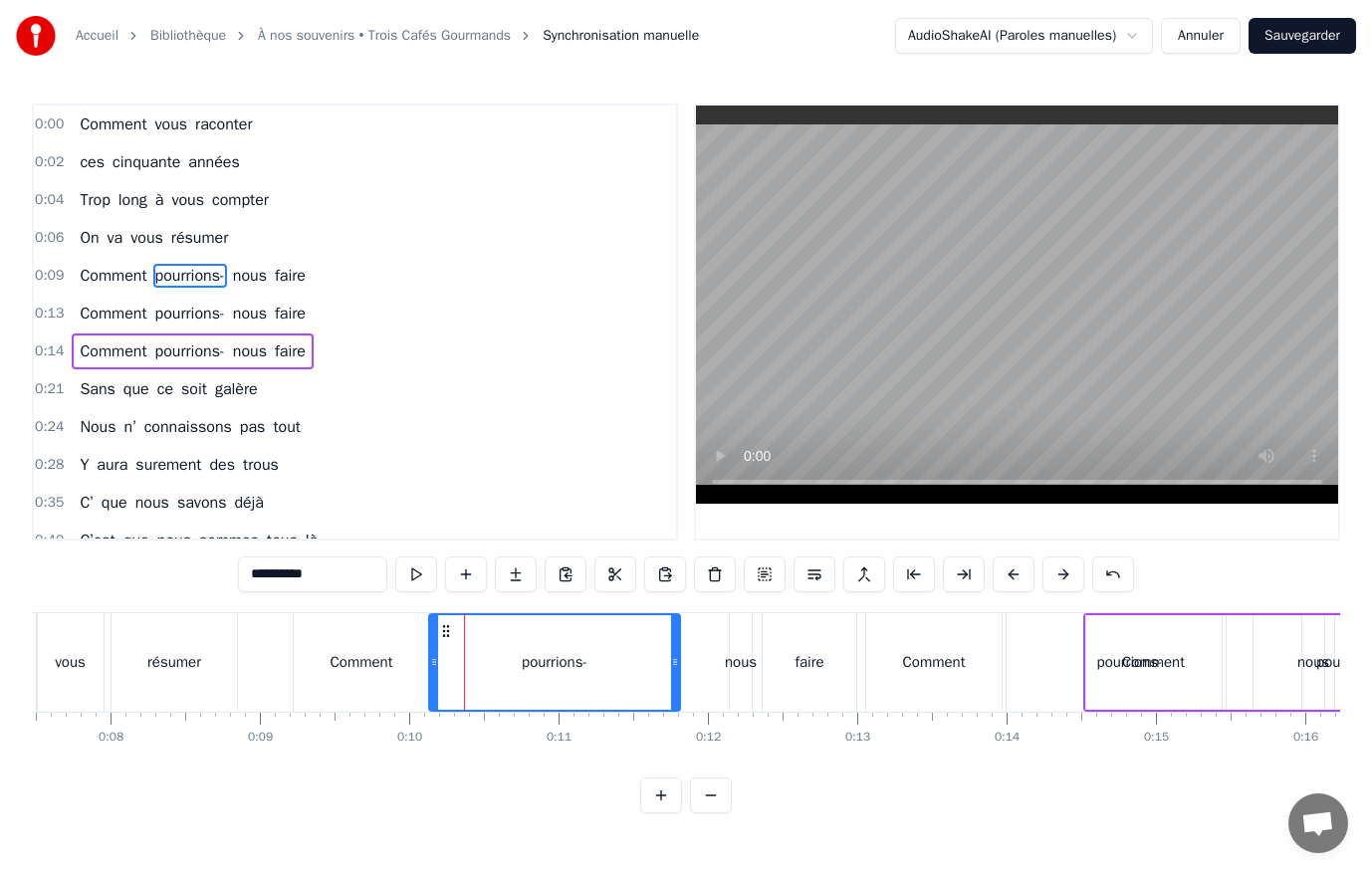 drag, startPoint x: 401, startPoint y: 663, endPoint x: 438, endPoint y: 663, distance: 37 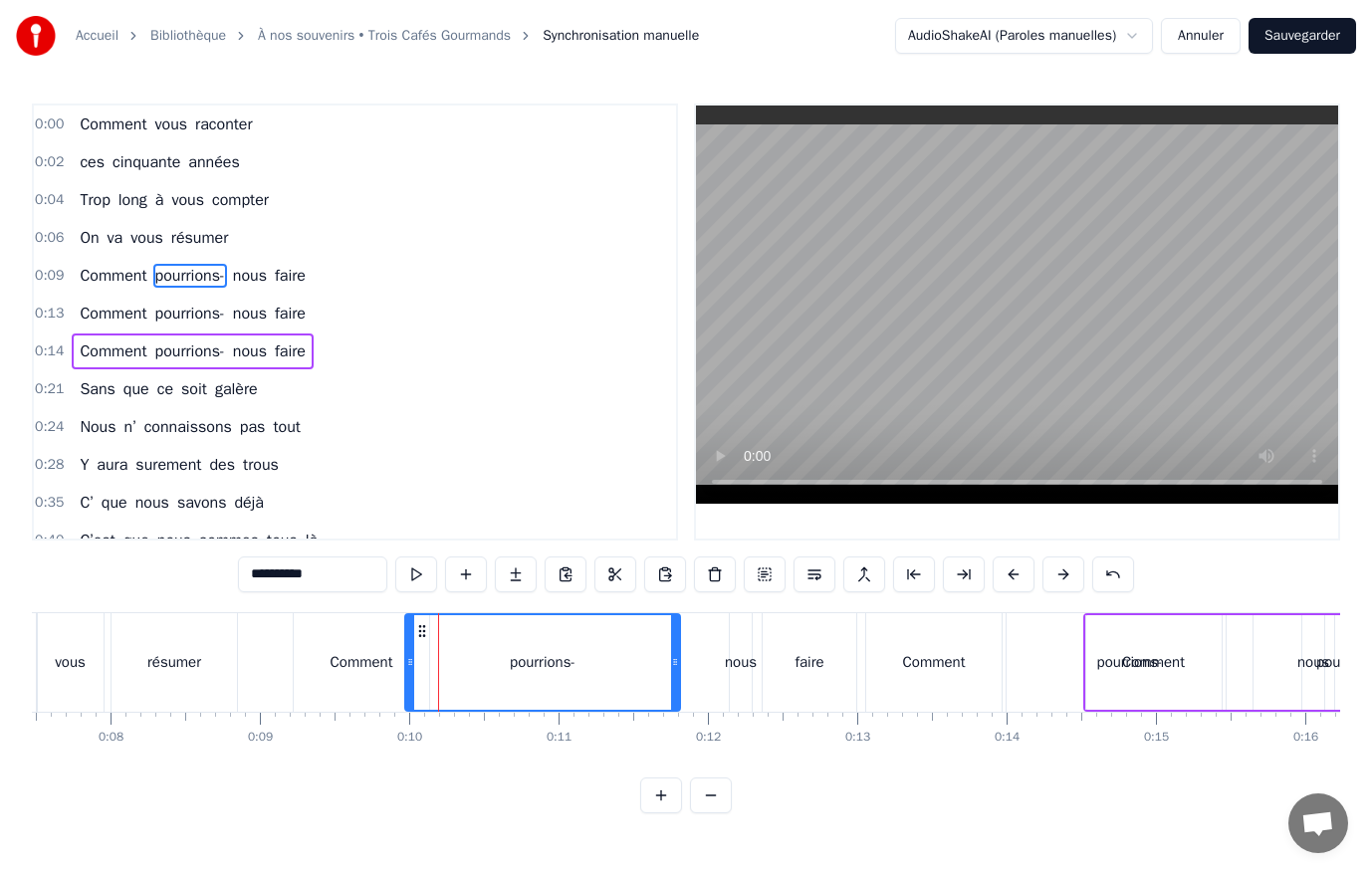 drag, startPoint x: 436, startPoint y: 661, endPoint x: 411, endPoint y: 663, distance: 25.079872 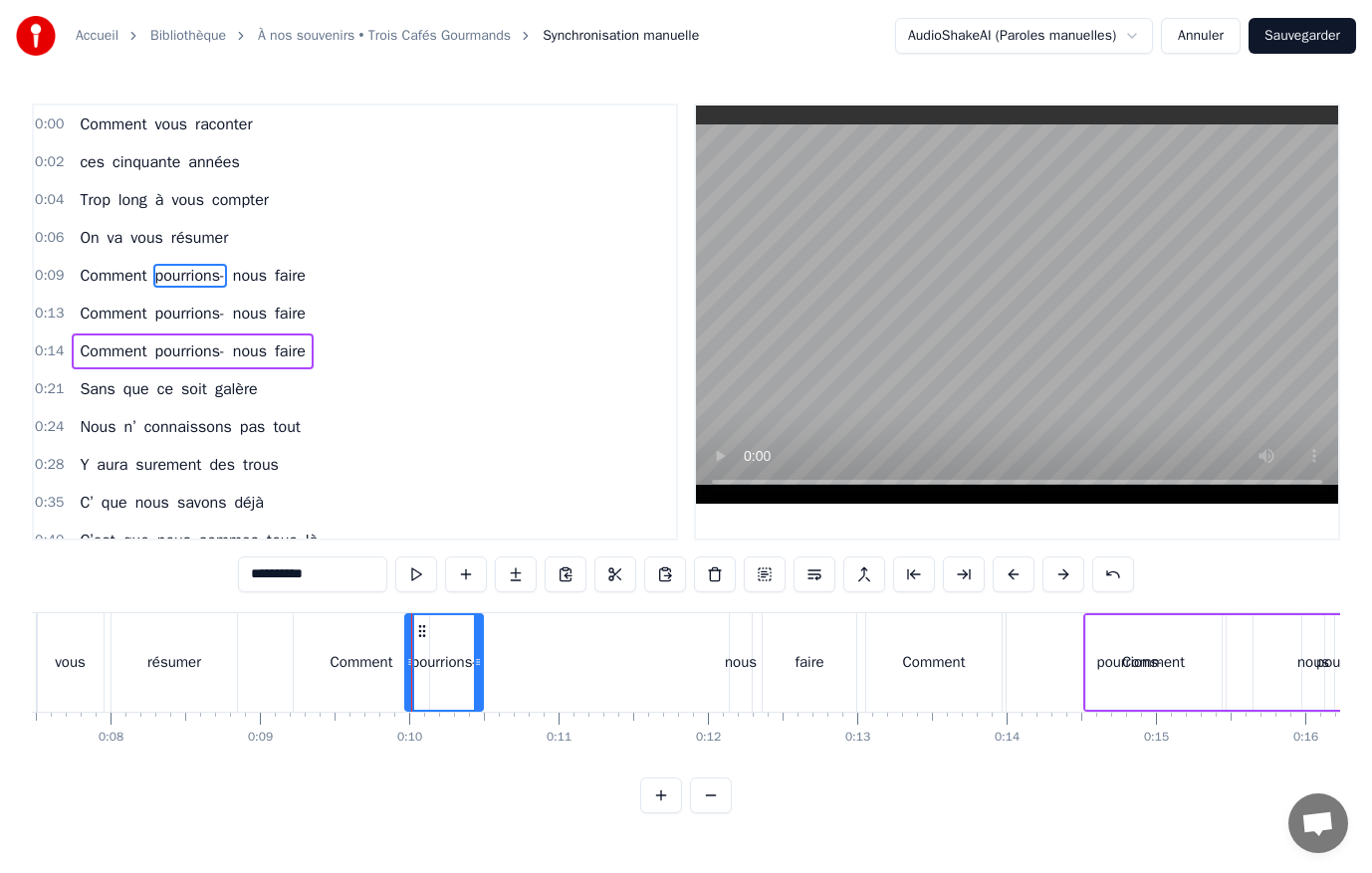 drag, startPoint x: 671, startPoint y: 662, endPoint x: 474, endPoint y: 667, distance: 197.06344 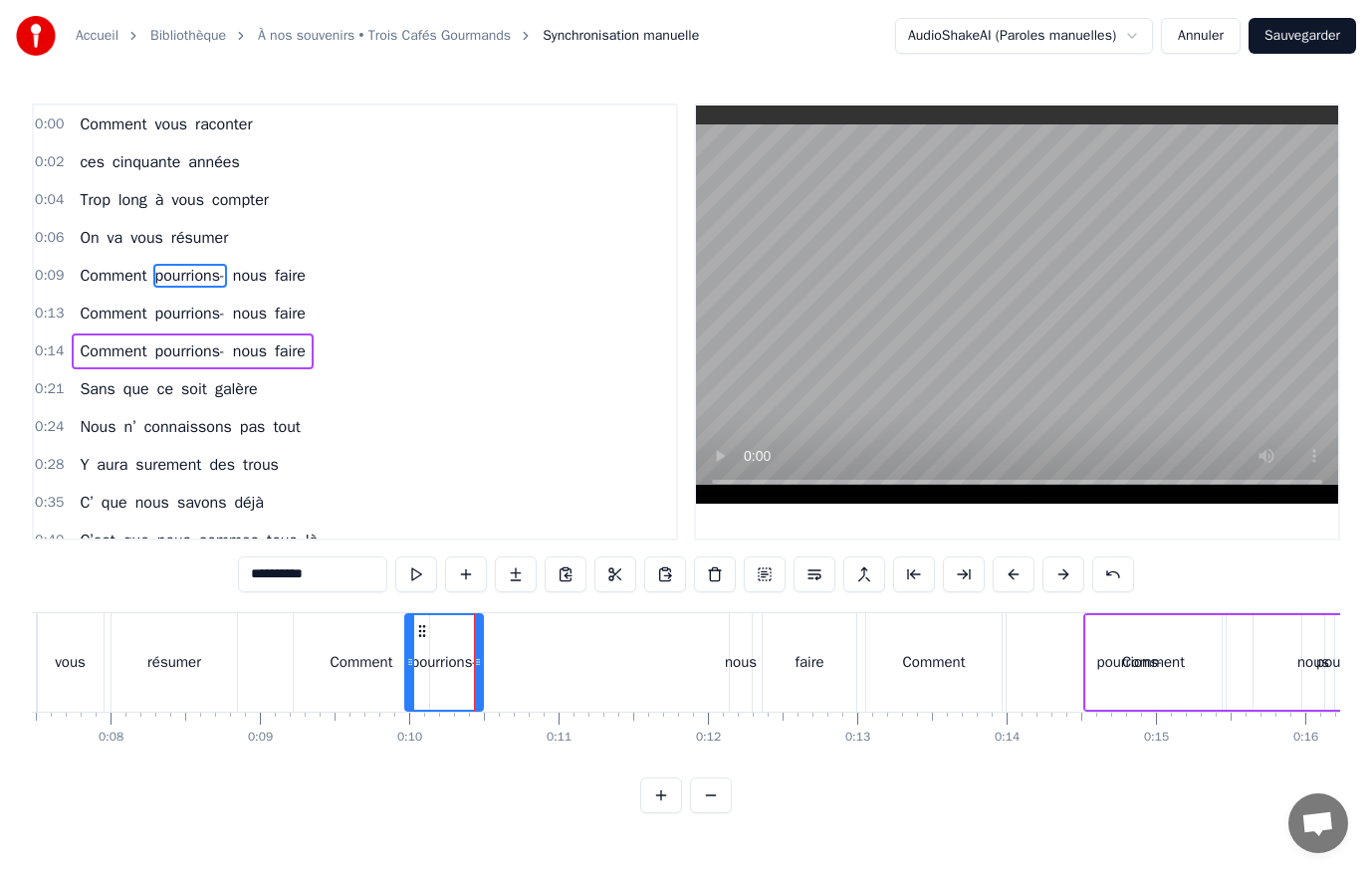 click on "nous" at bounding box center [741, 662] 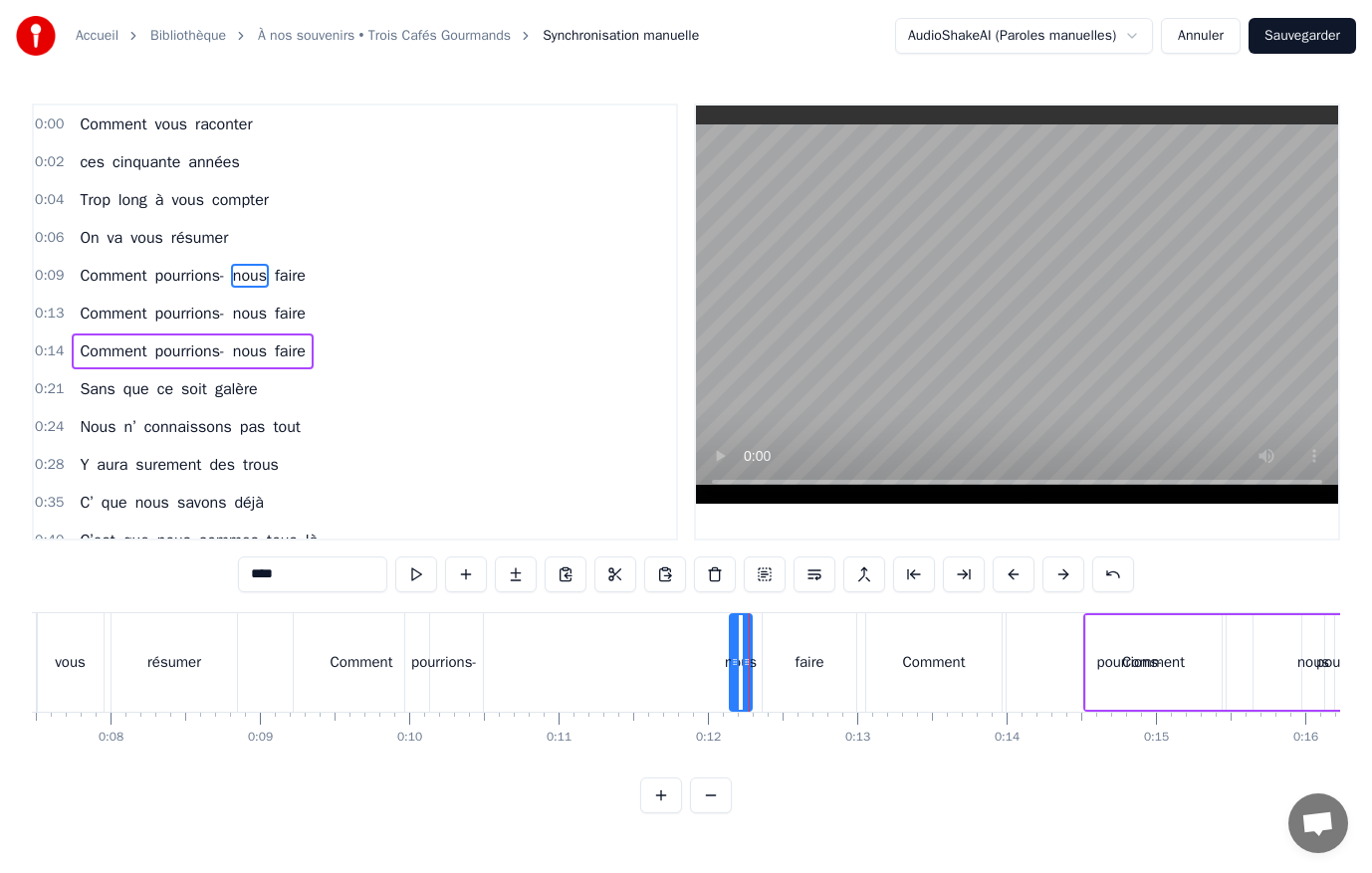 drag, startPoint x: 728, startPoint y: 665, endPoint x: 572, endPoint y: 659, distance: 156.11534 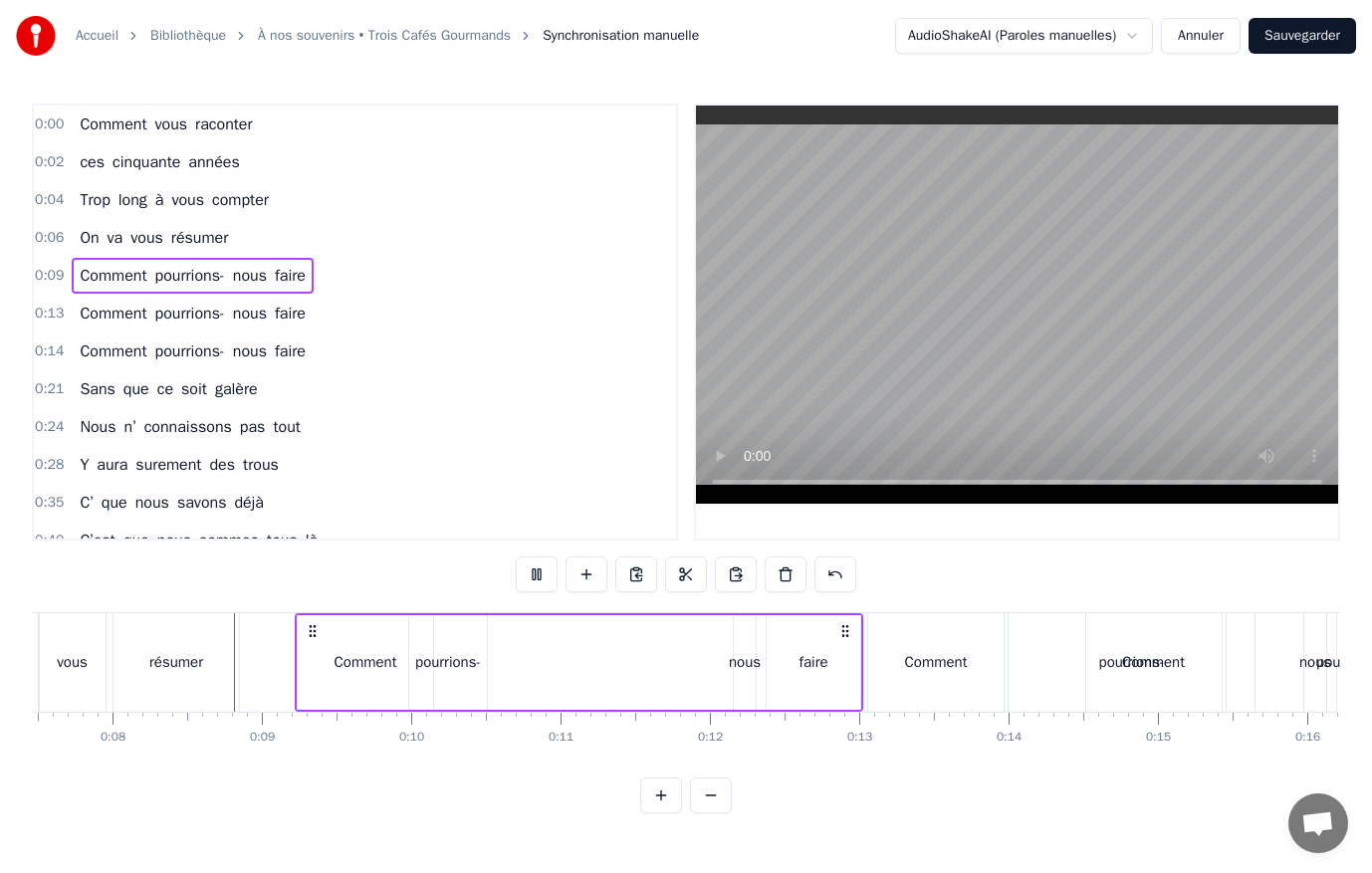scroll, scrollTop: 0, scrollLeft: 1115, axis: horizontal 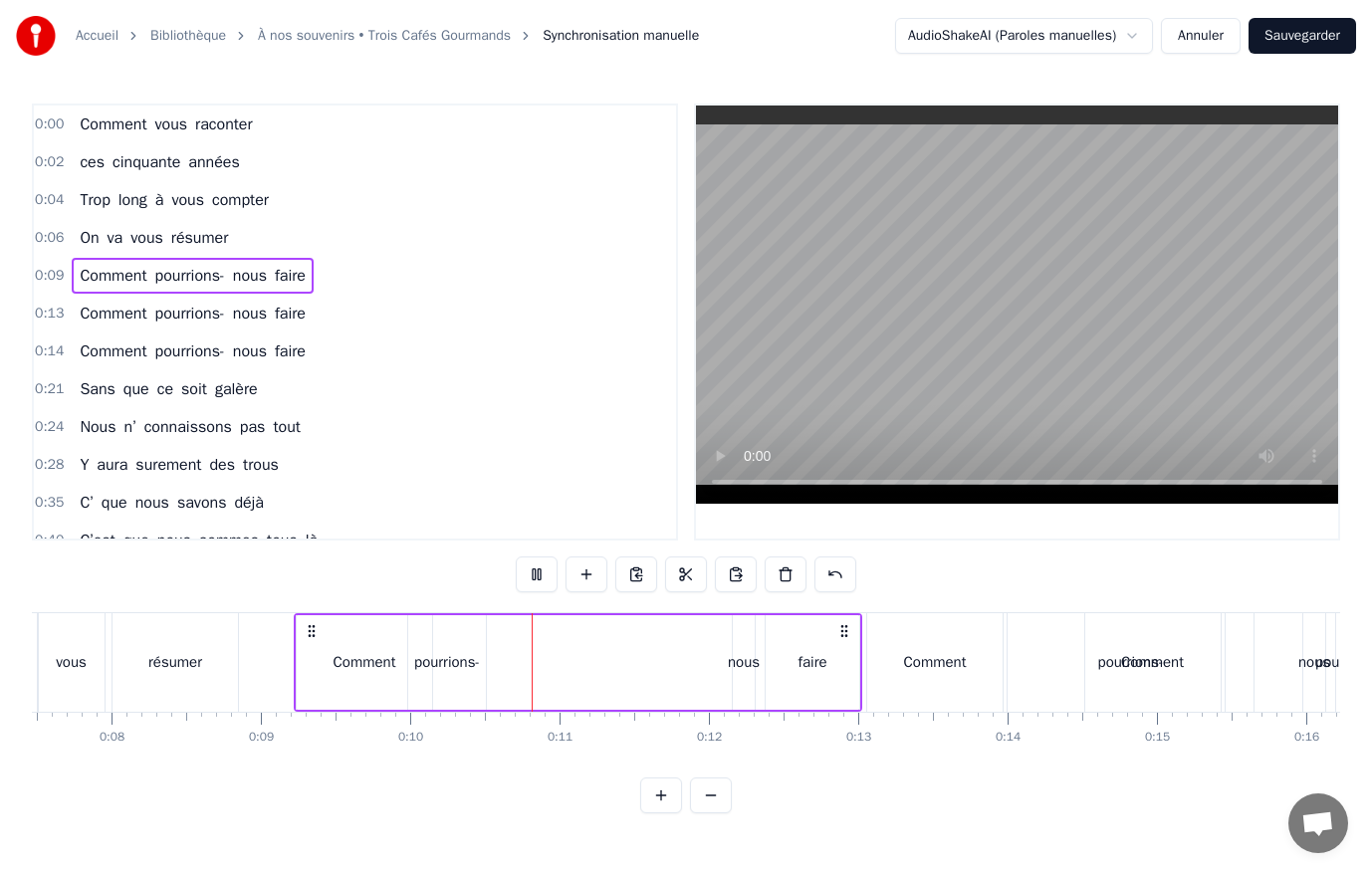 click at bounding box center (1017, 305) 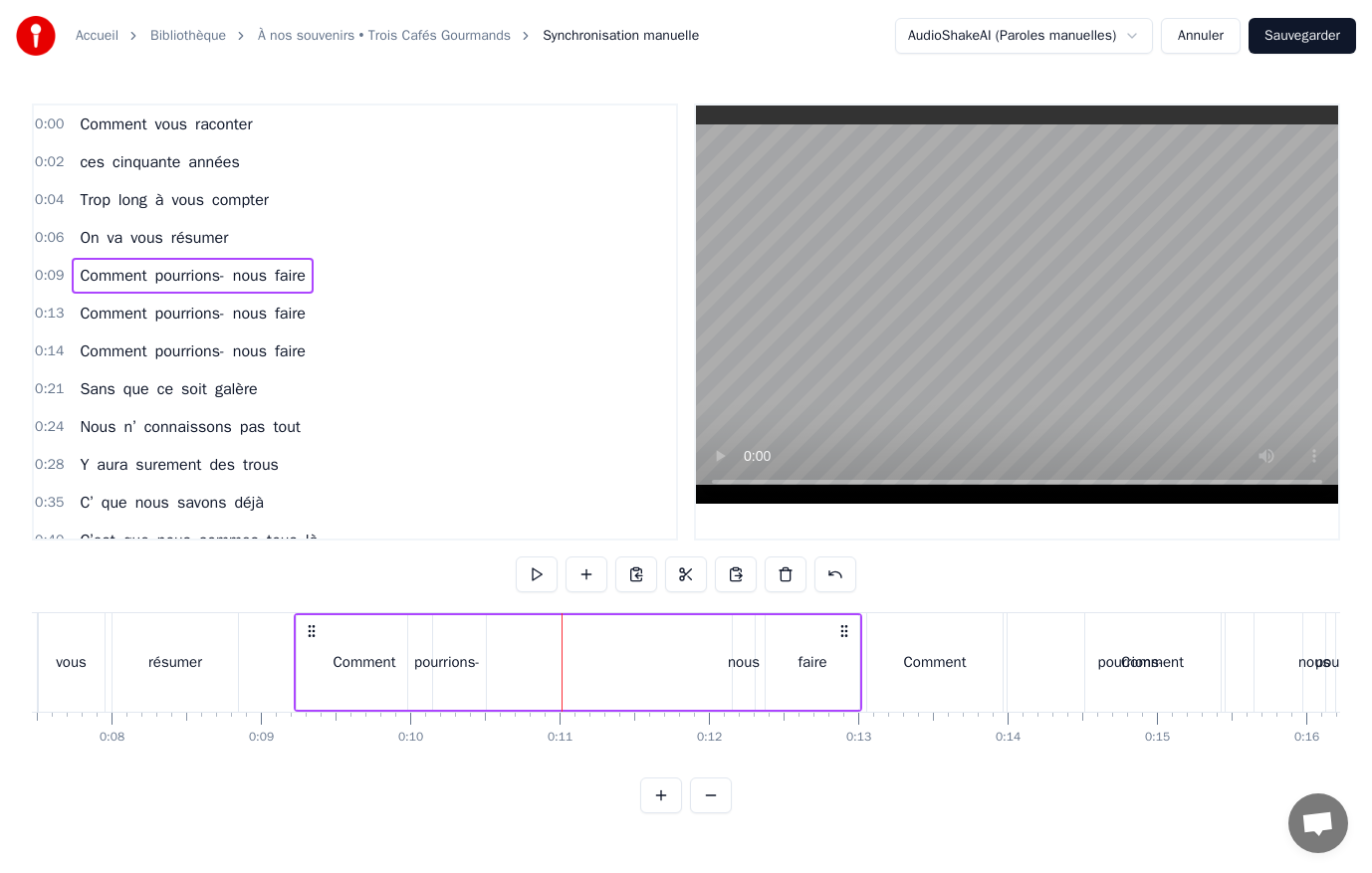 click on "nous" at bounding box center (744, 662) 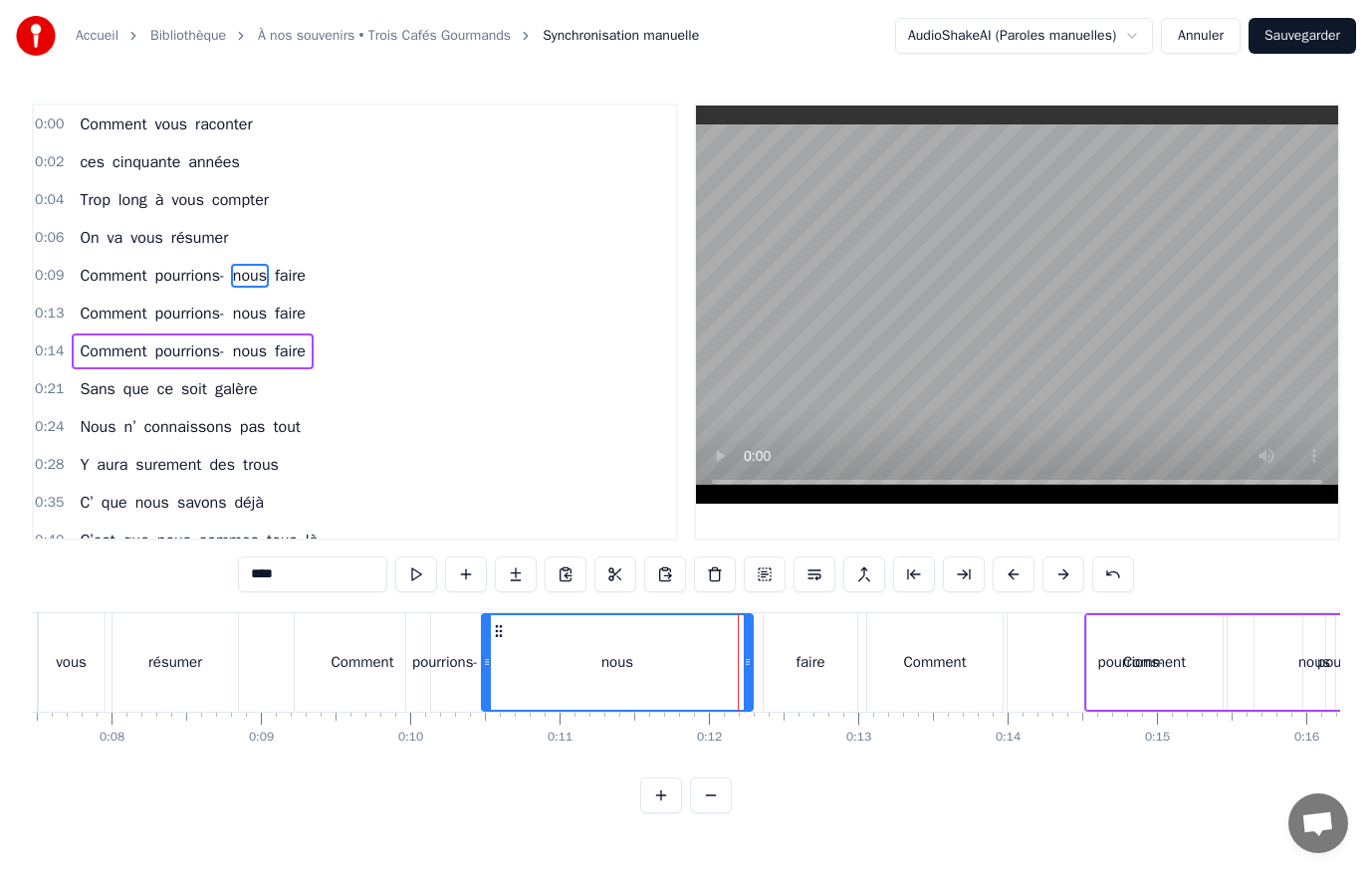 drag, startPoint x: 734, startPoint y: 663, endPoint x: 485, endPoint y: 688, distance: 250.25187 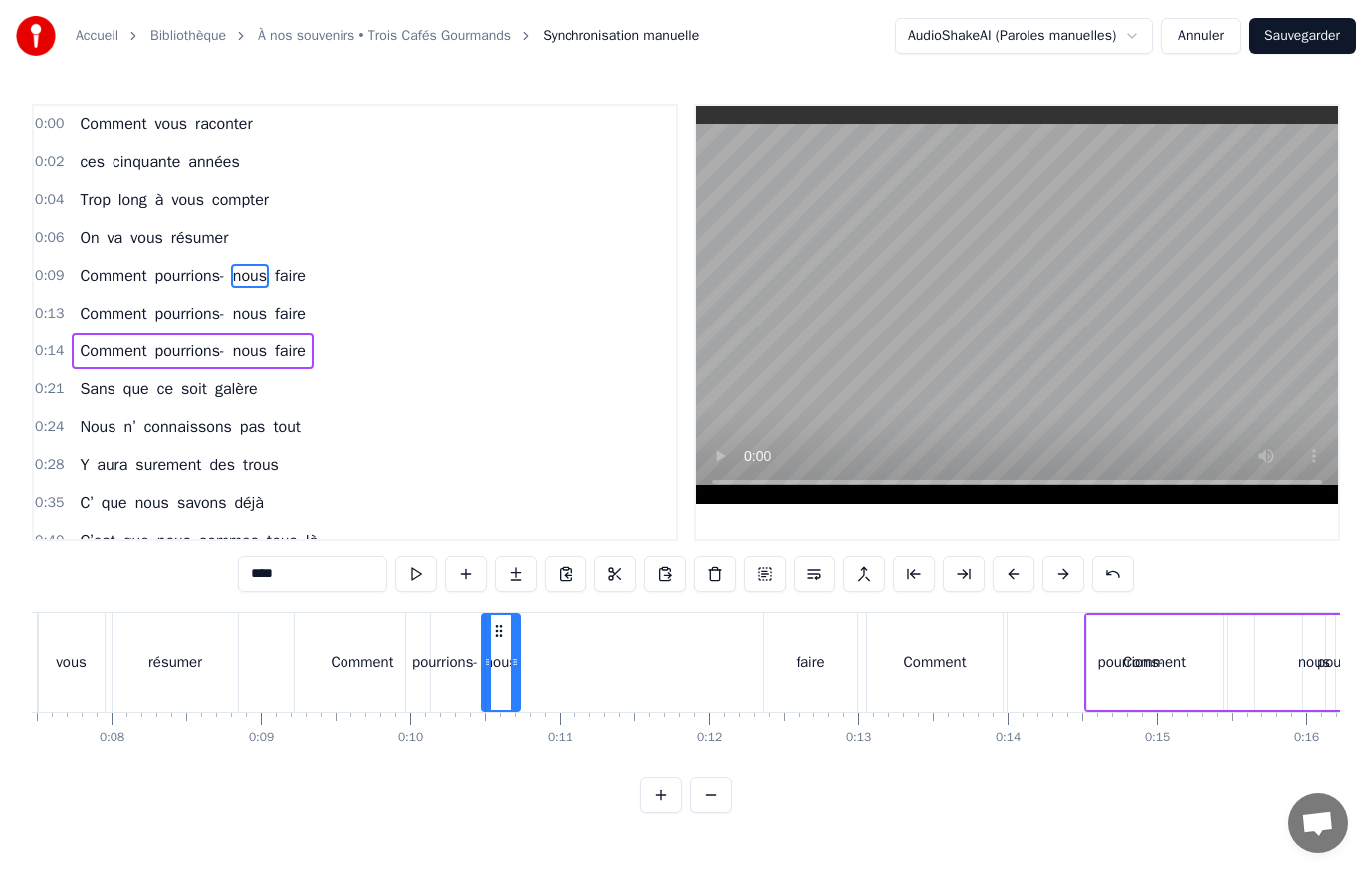 drag, startPoint x: 746, startPoint y: 667, endPoint x: 513, endPoint y: 674, distance: 233.10513 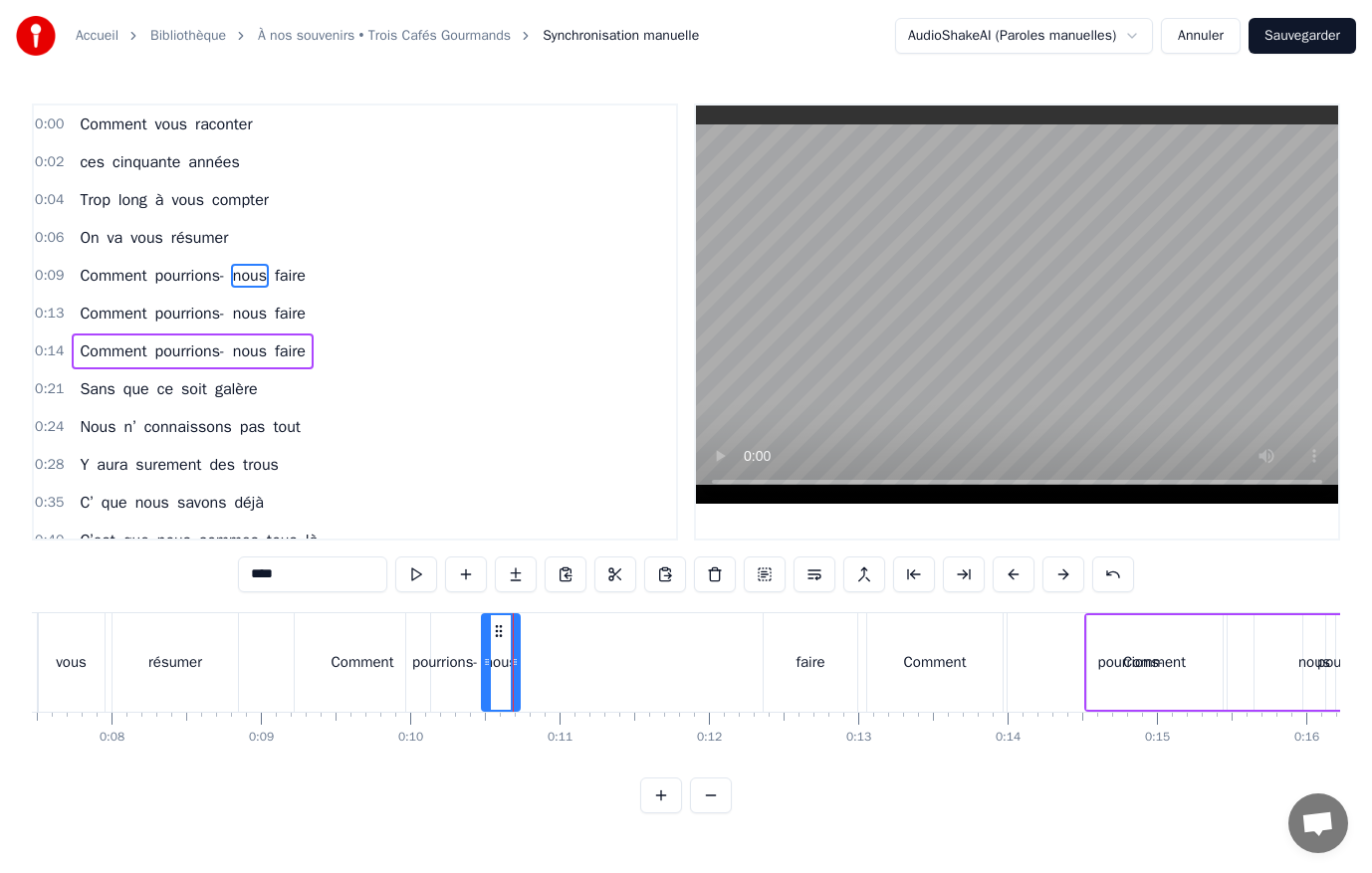 click on "faire" at bounding box center (810, 662) 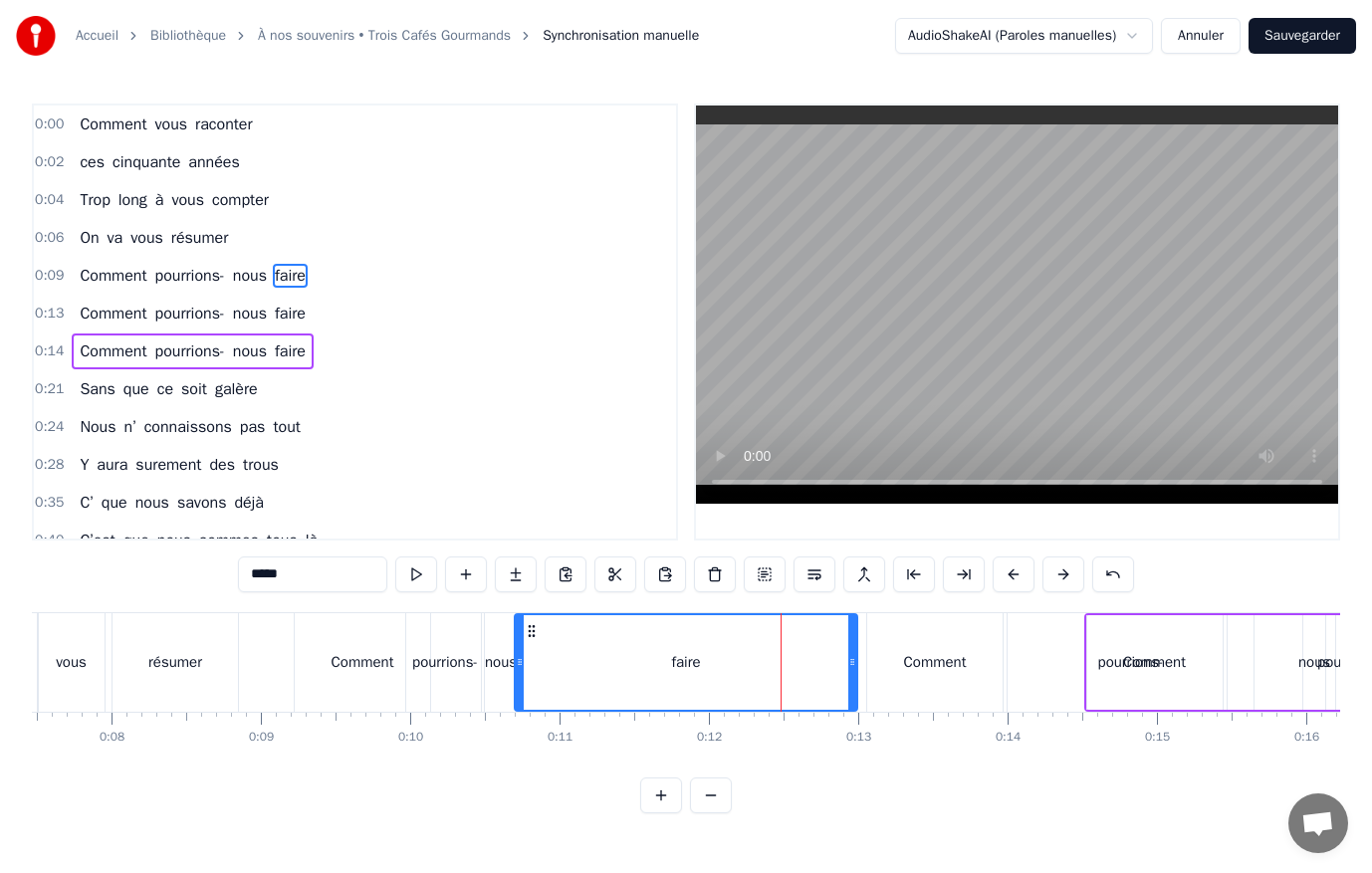 drag, startPoint x: 766, startPoint y: 662, endPoint x: 517, endPoint y: 676, distance: 249.3933 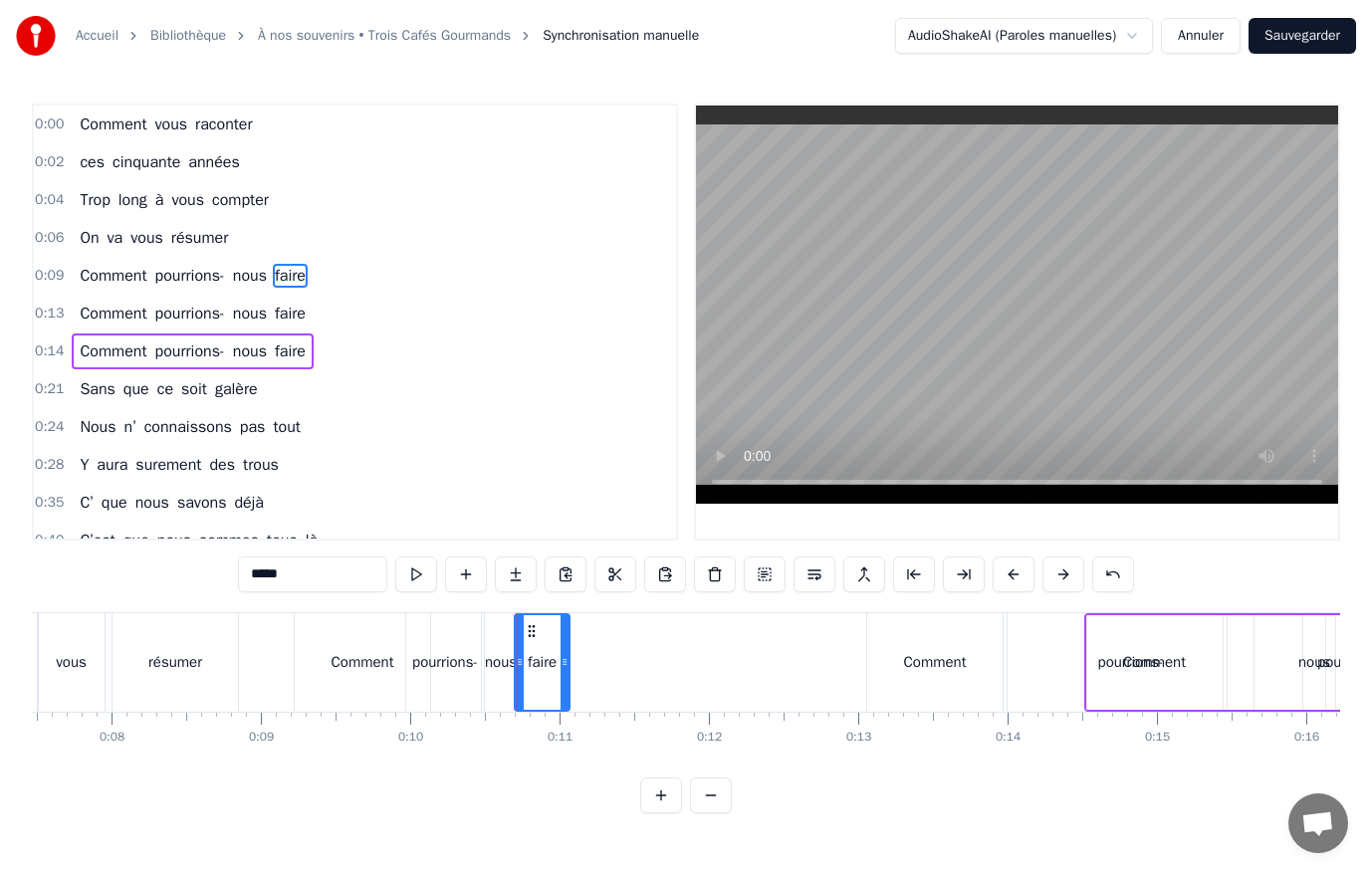 drag, startPoint x: 850, startPoint y: 660, endPoint x: 563, endPoint y: 673, distance: 287.29427 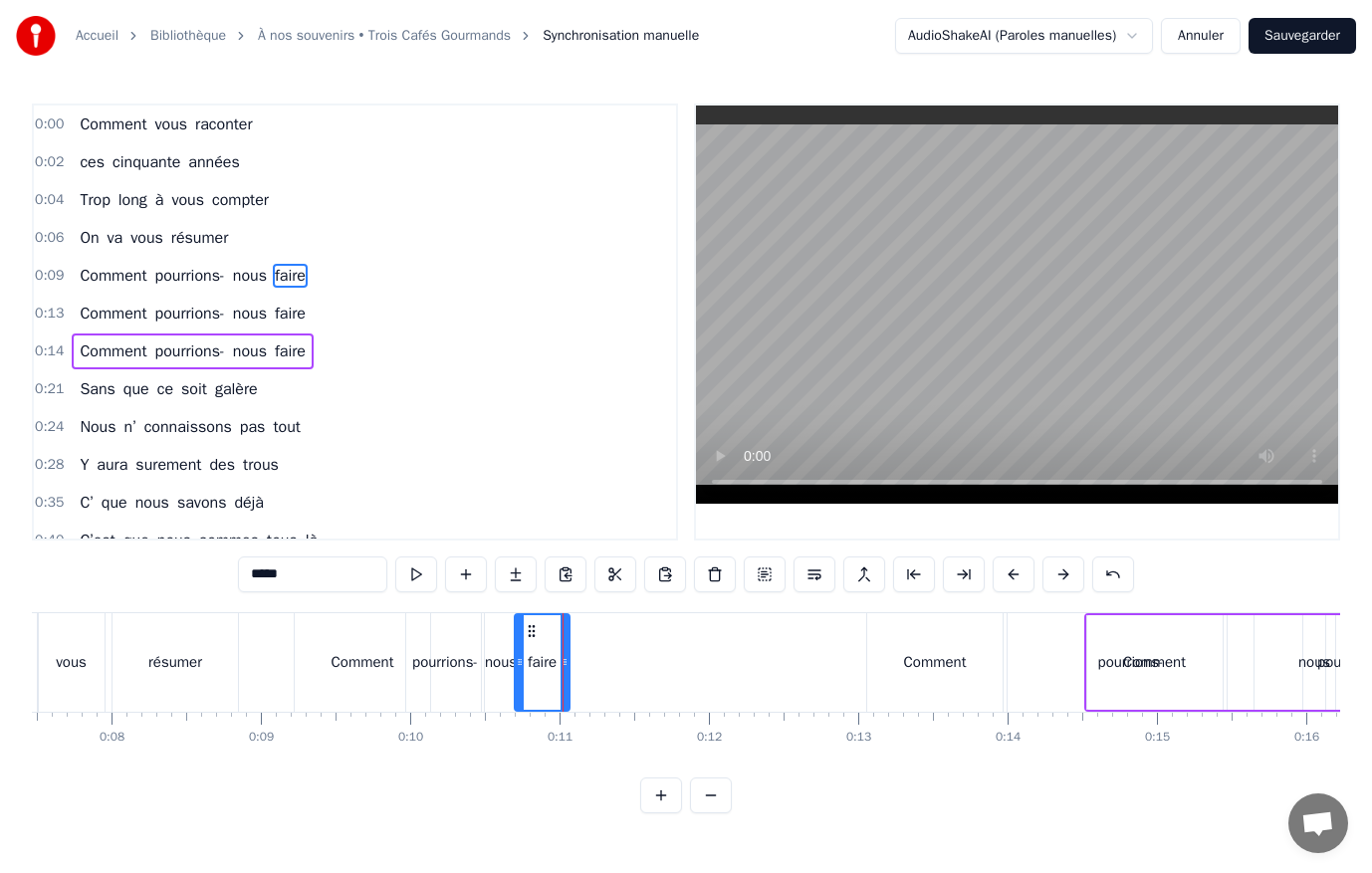 click on "0:21 Sans que ce soit galère" at bounding box center (354, 389) 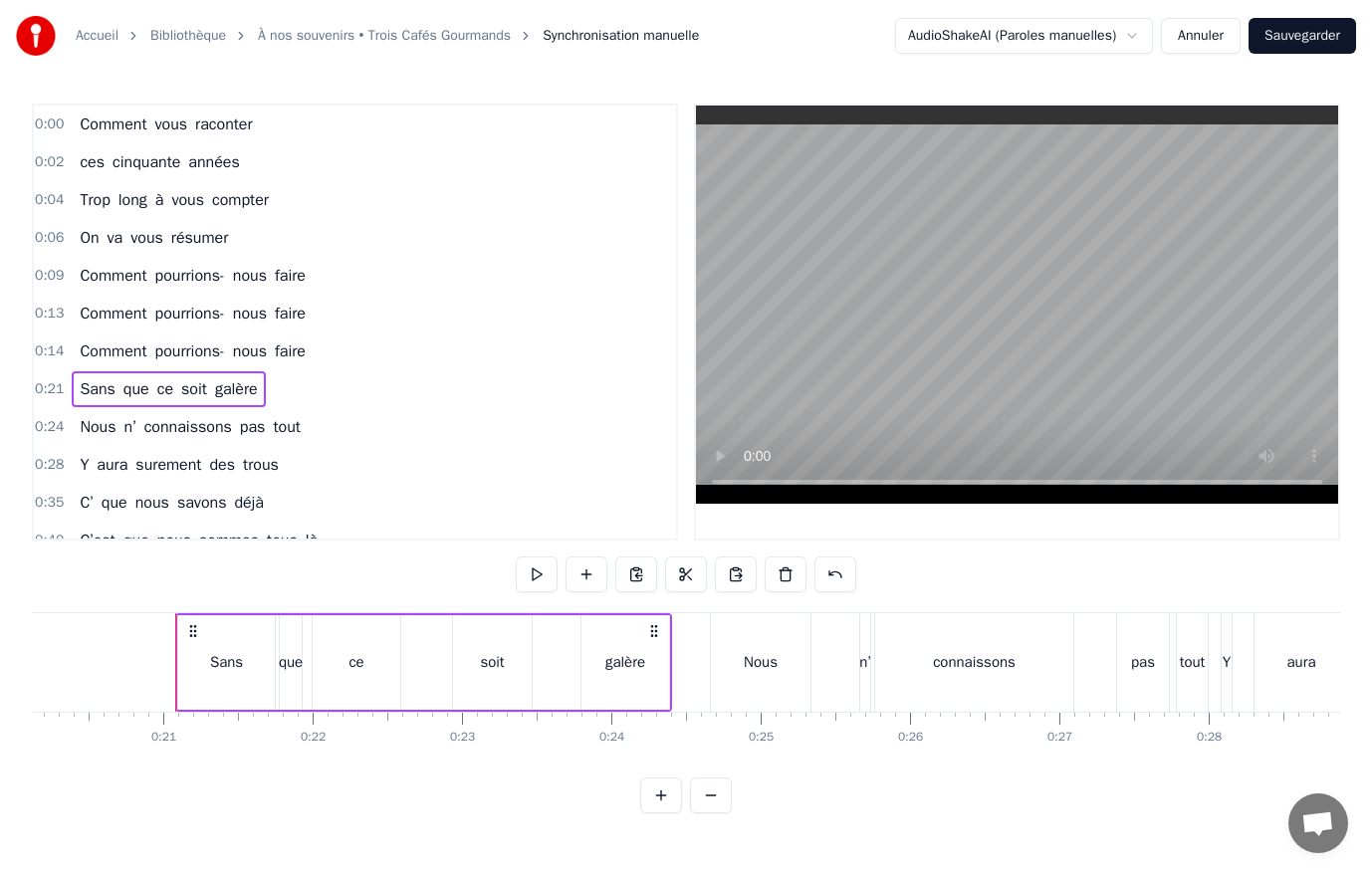 scroll, scrollTop: 0, scrollLeft: 3049, axis: horizontal 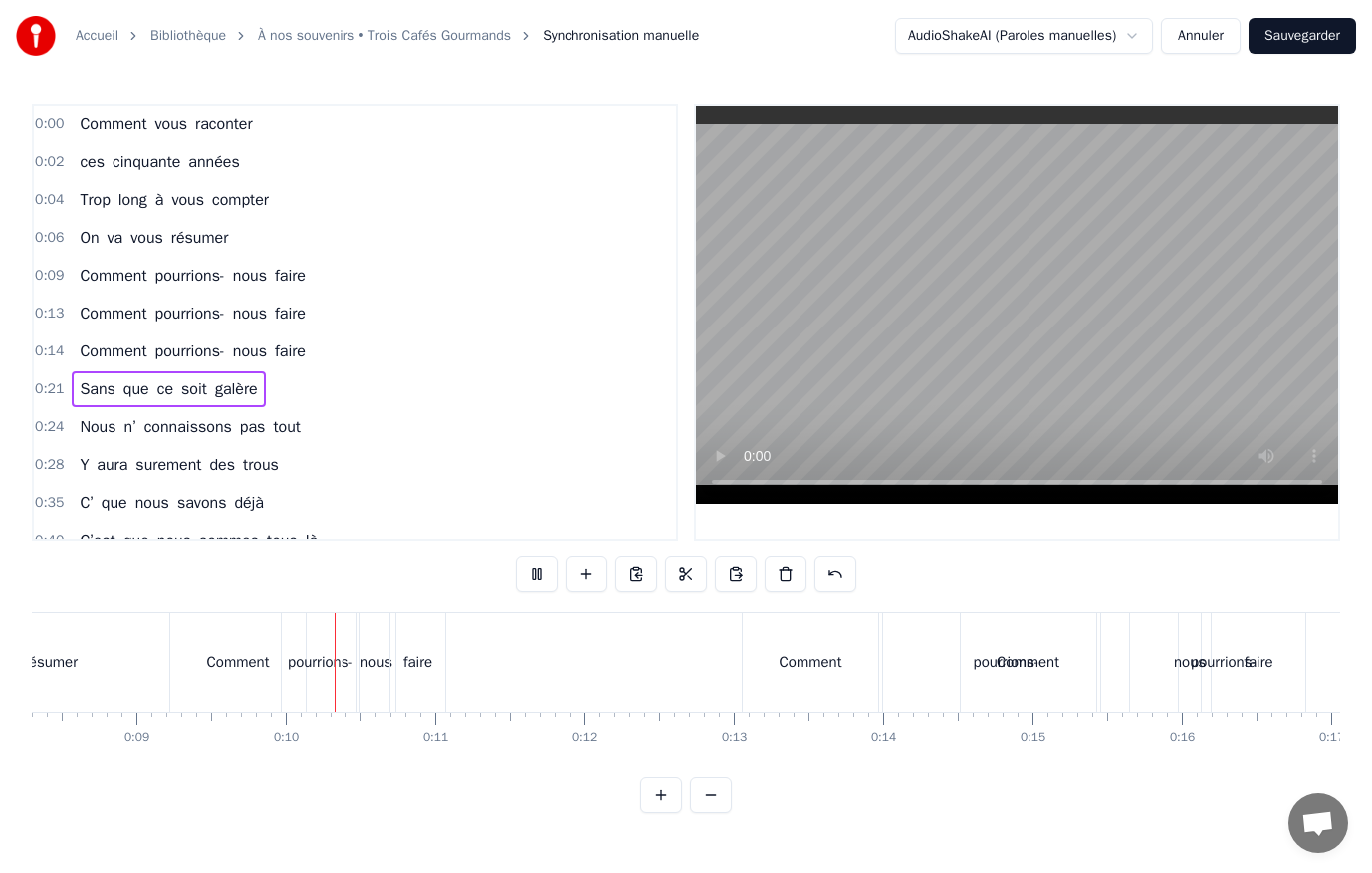 click at bounding box center (1017, 305) 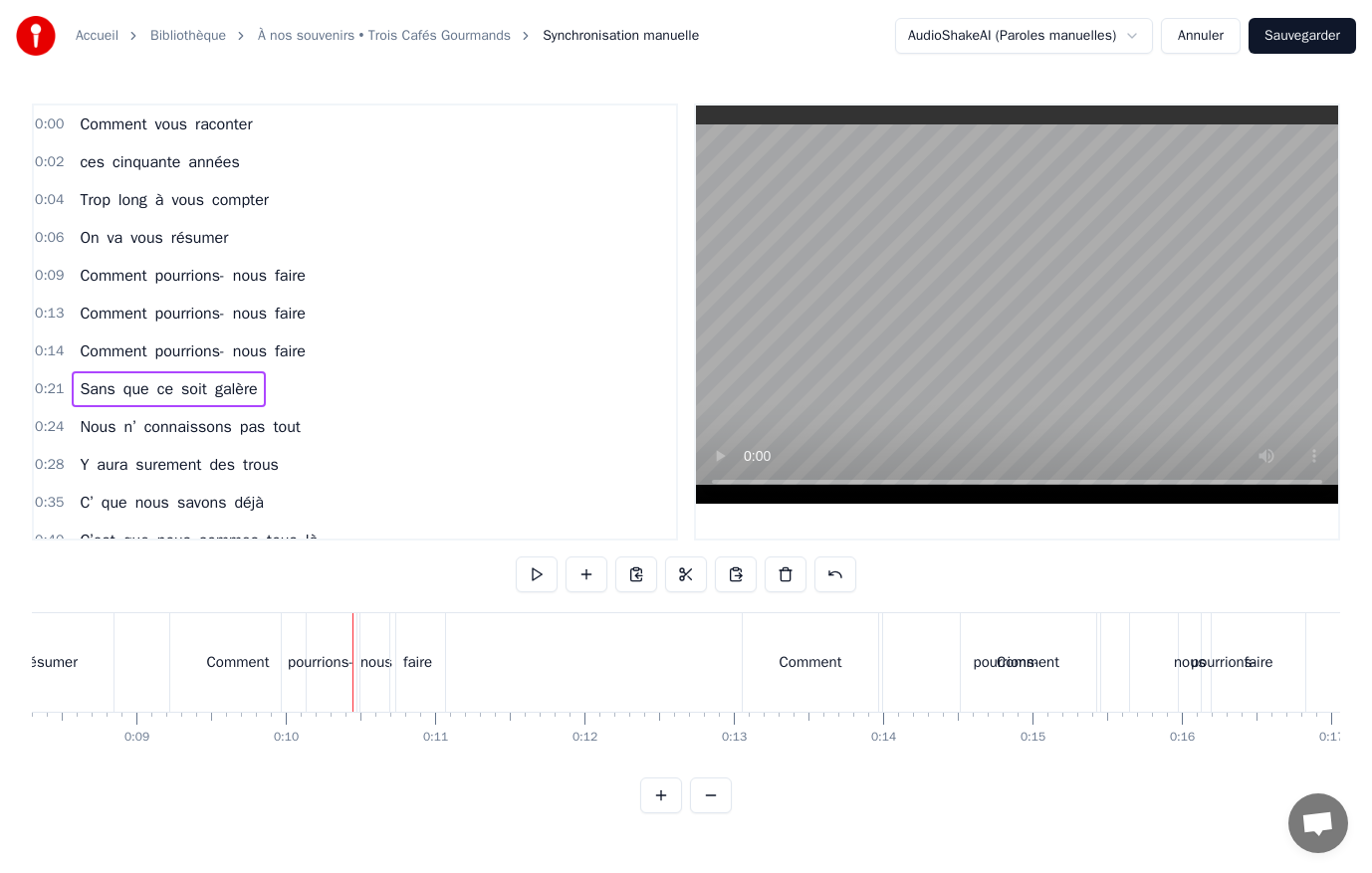 click on "pourrions-" at bounding box center [321, 662] 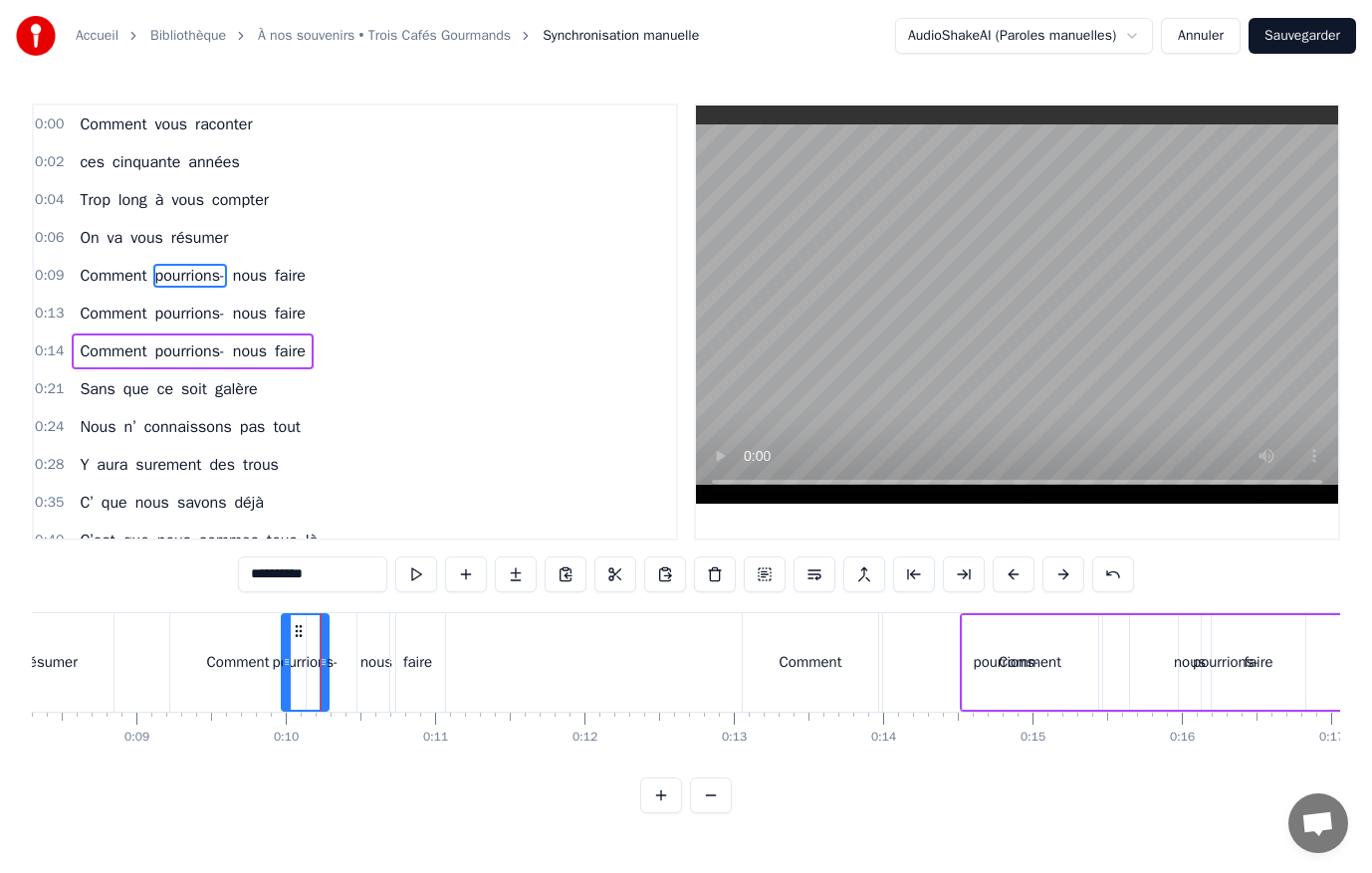 drag, startPoint x: 349, startPoint y: 663, endPoint x: 325, endPoint y: 665, distance: 24.083189 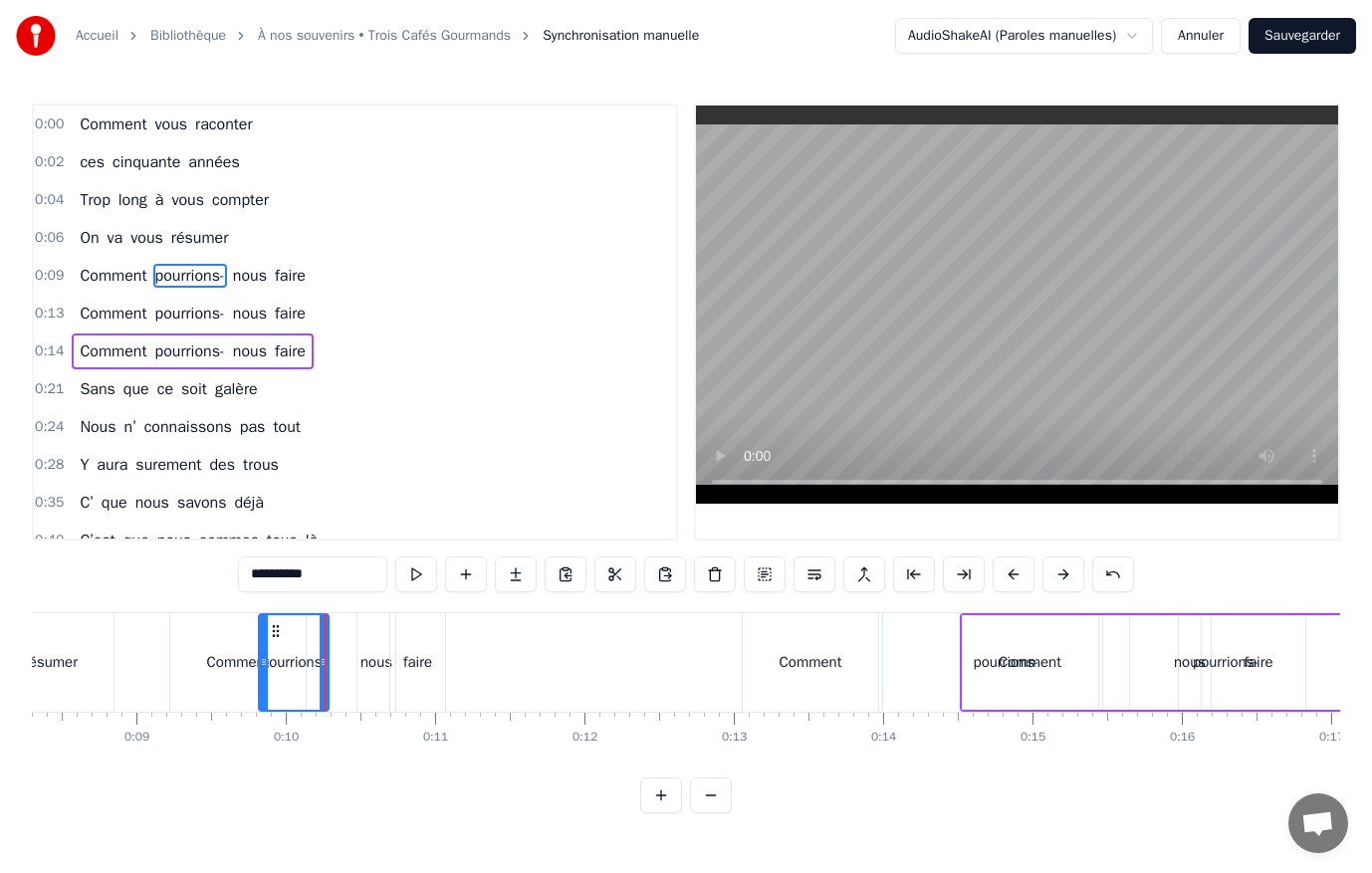 drag, startPoint x: 285, startPoint y: 667, endPoint x: 262, endPoint y: 668, distance: 23.021729 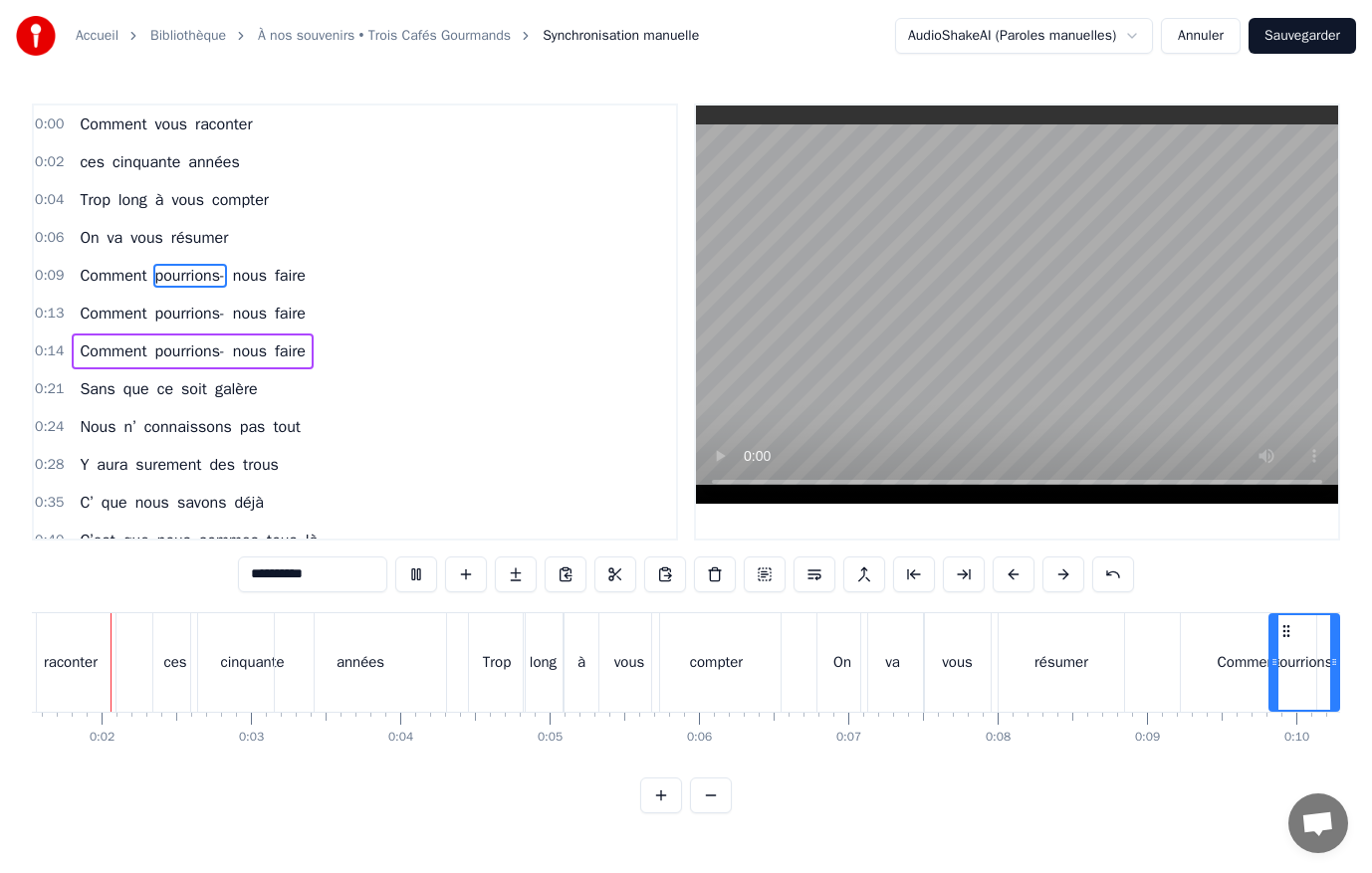 scroll, scrollTop: 0, scrollLeft: 161, axis: horizontal 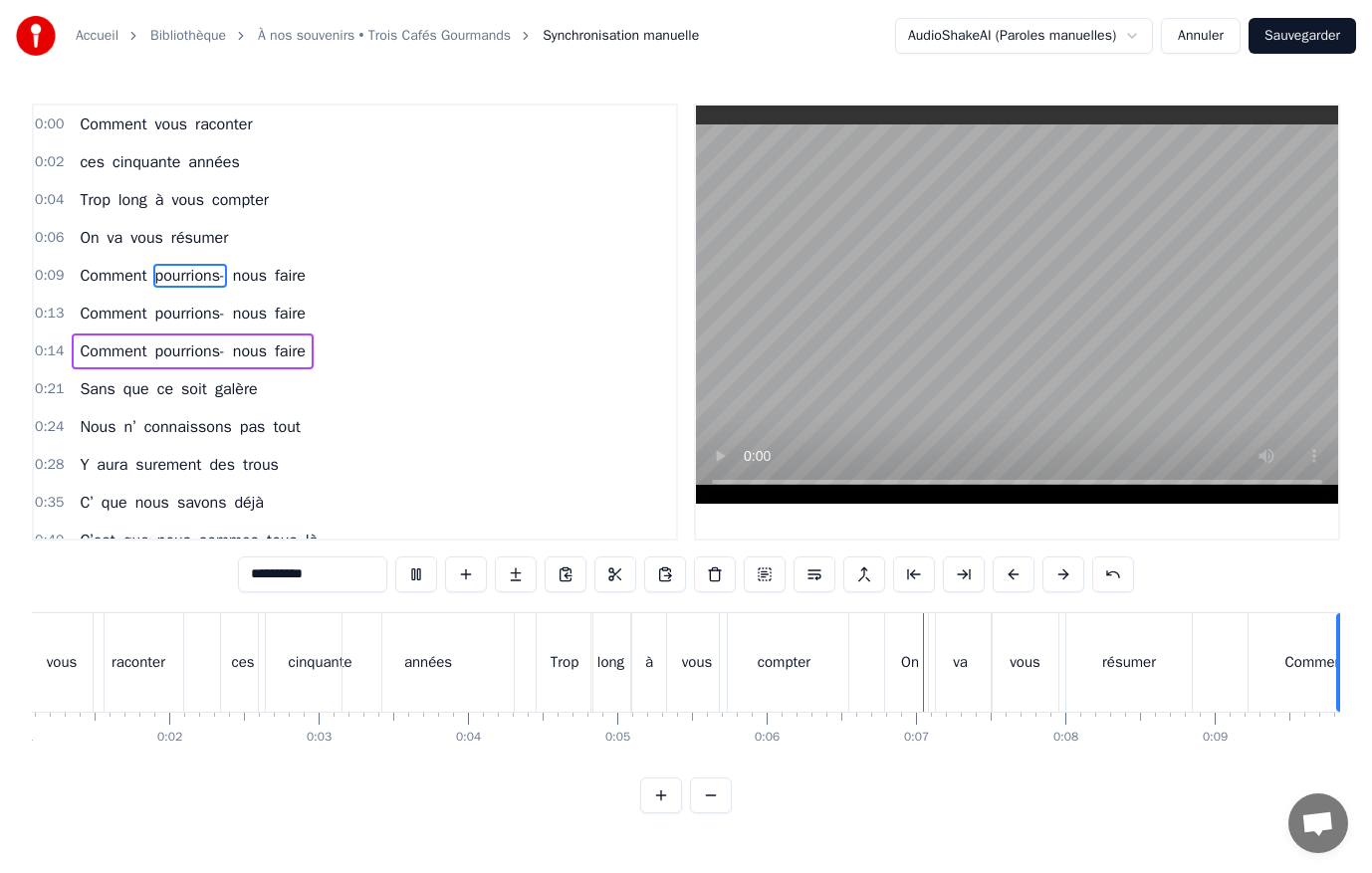 click at bounding box center [1017, 305] 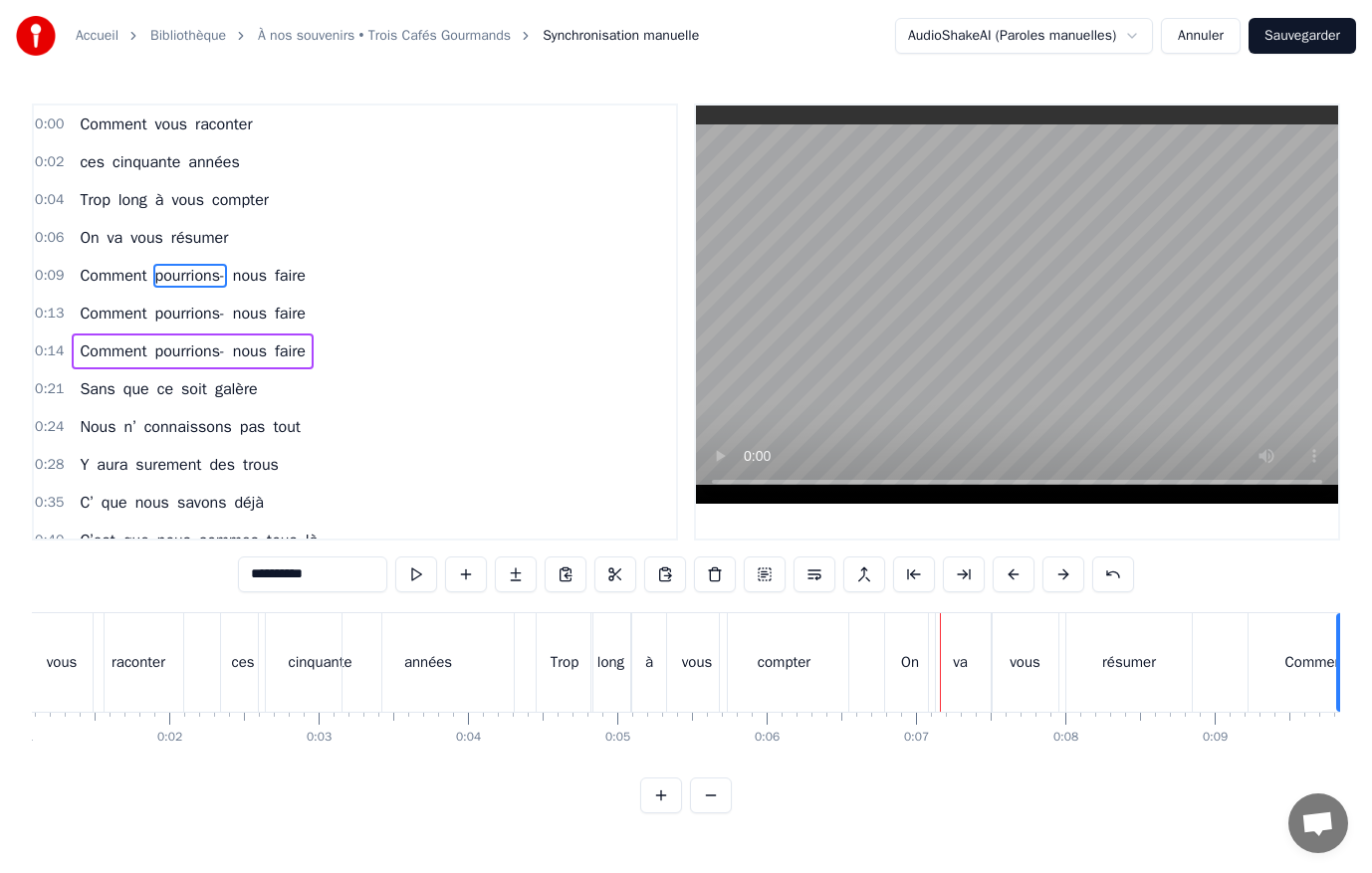 click on "compter" at bounding box center (784, 662) 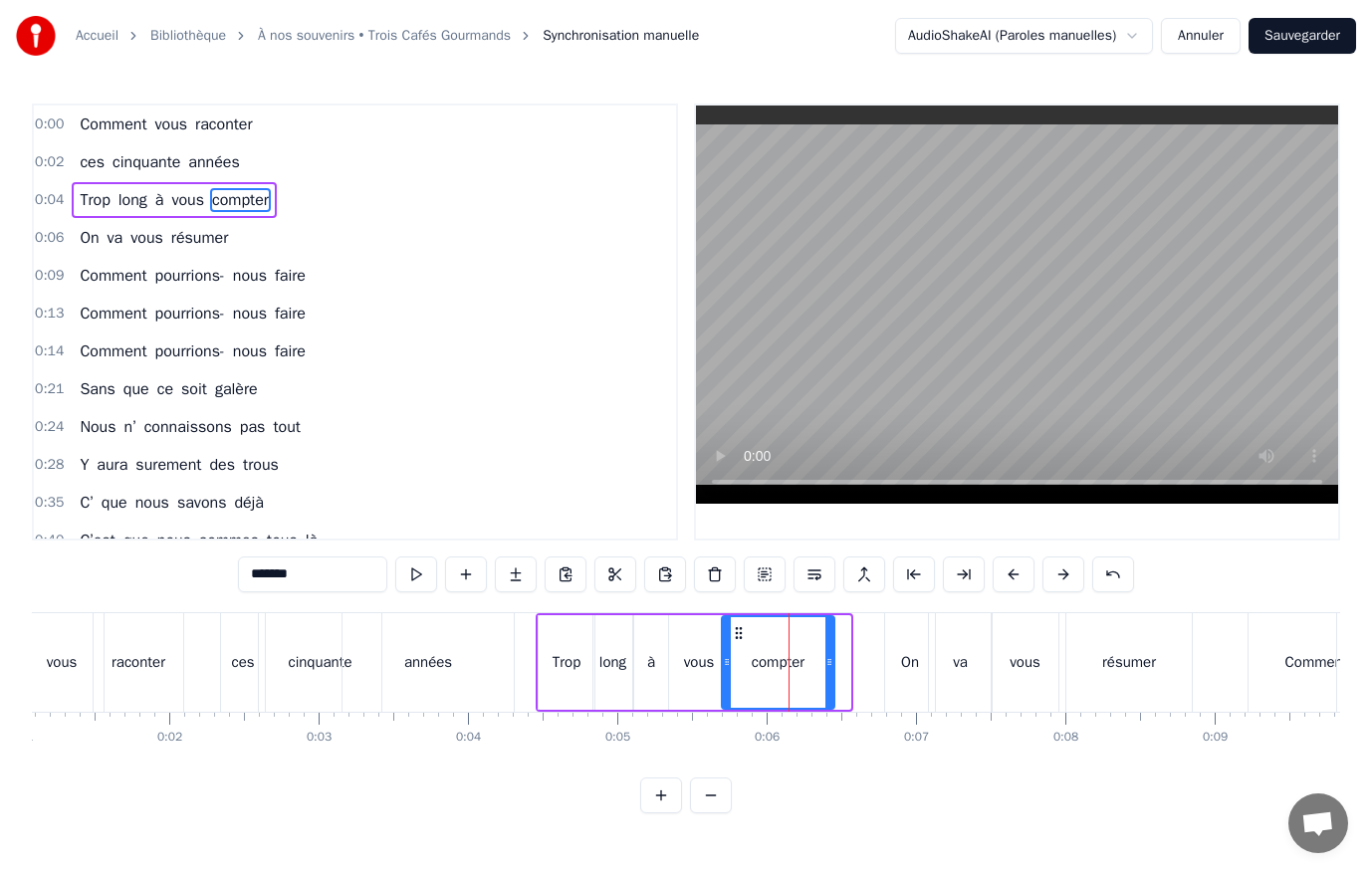 drag, startPoint x: 846, startPoint y: 661, endPoint x: 830, endPoint y: 668, distance: 17.464249 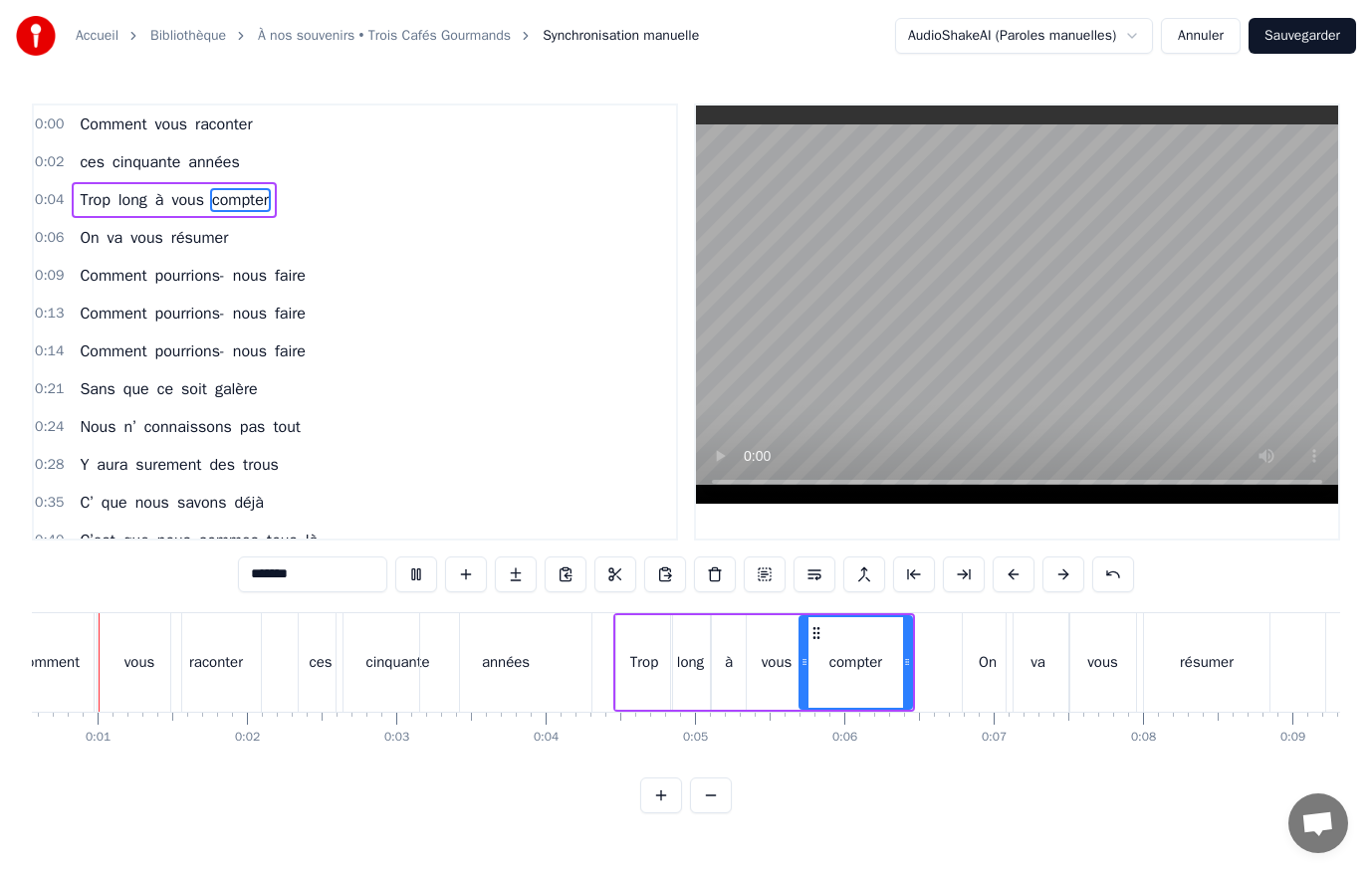 scroll, scrollTop: 0, scrollLeft: 9, axis: horizontal 